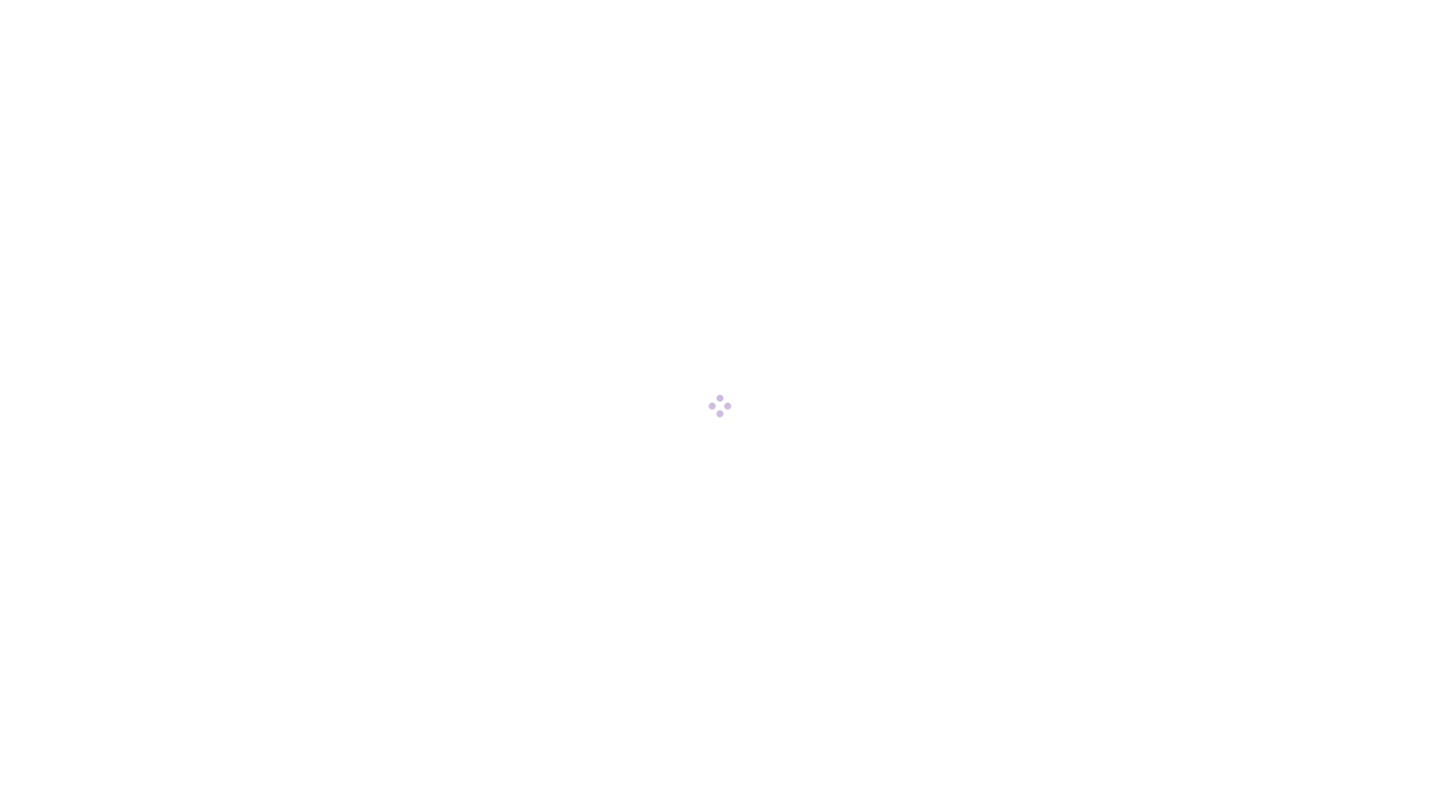 scroll, scrollTop: 0, scrollLeft: 0, axis: both 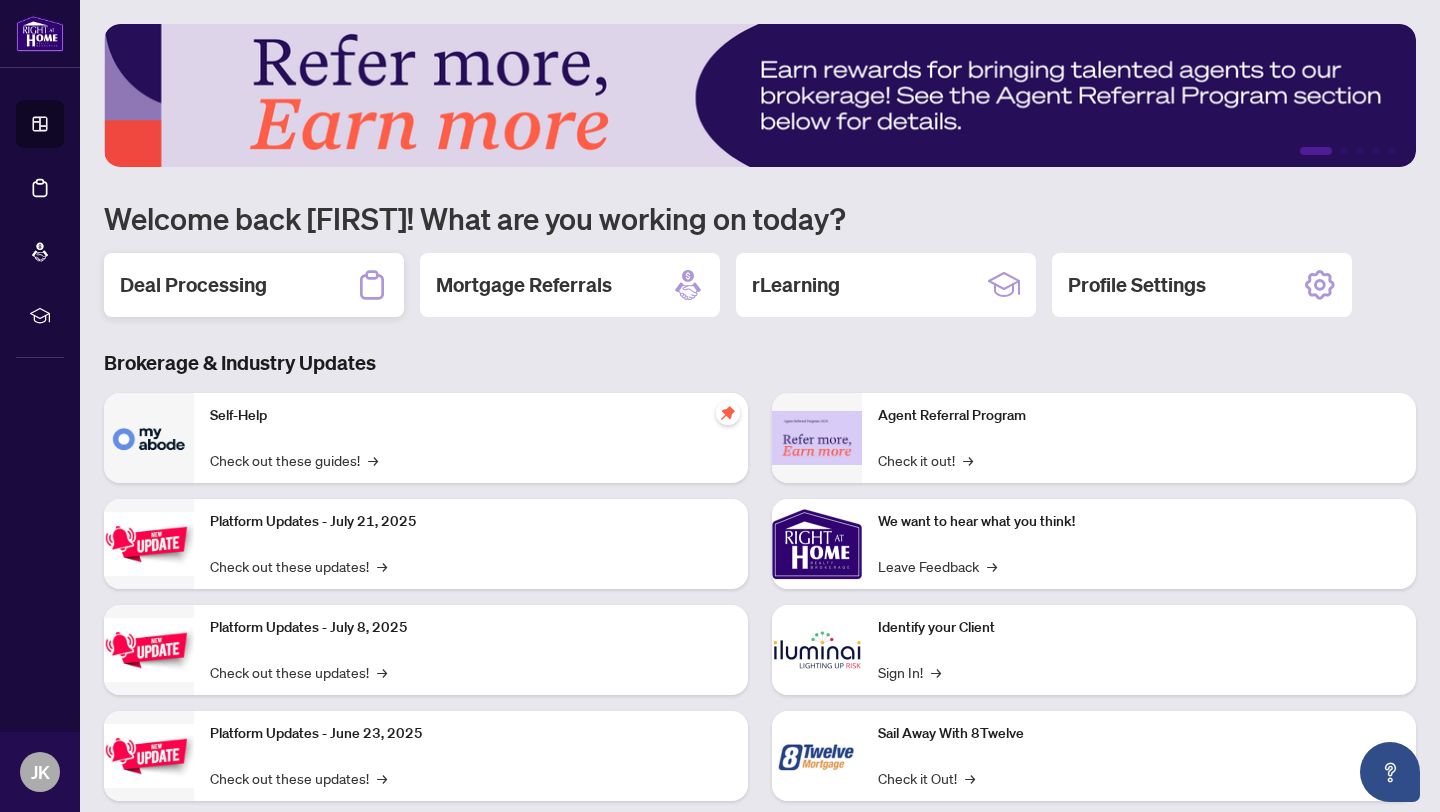 click on "Deal Processing" at bounding box center [193, 285] 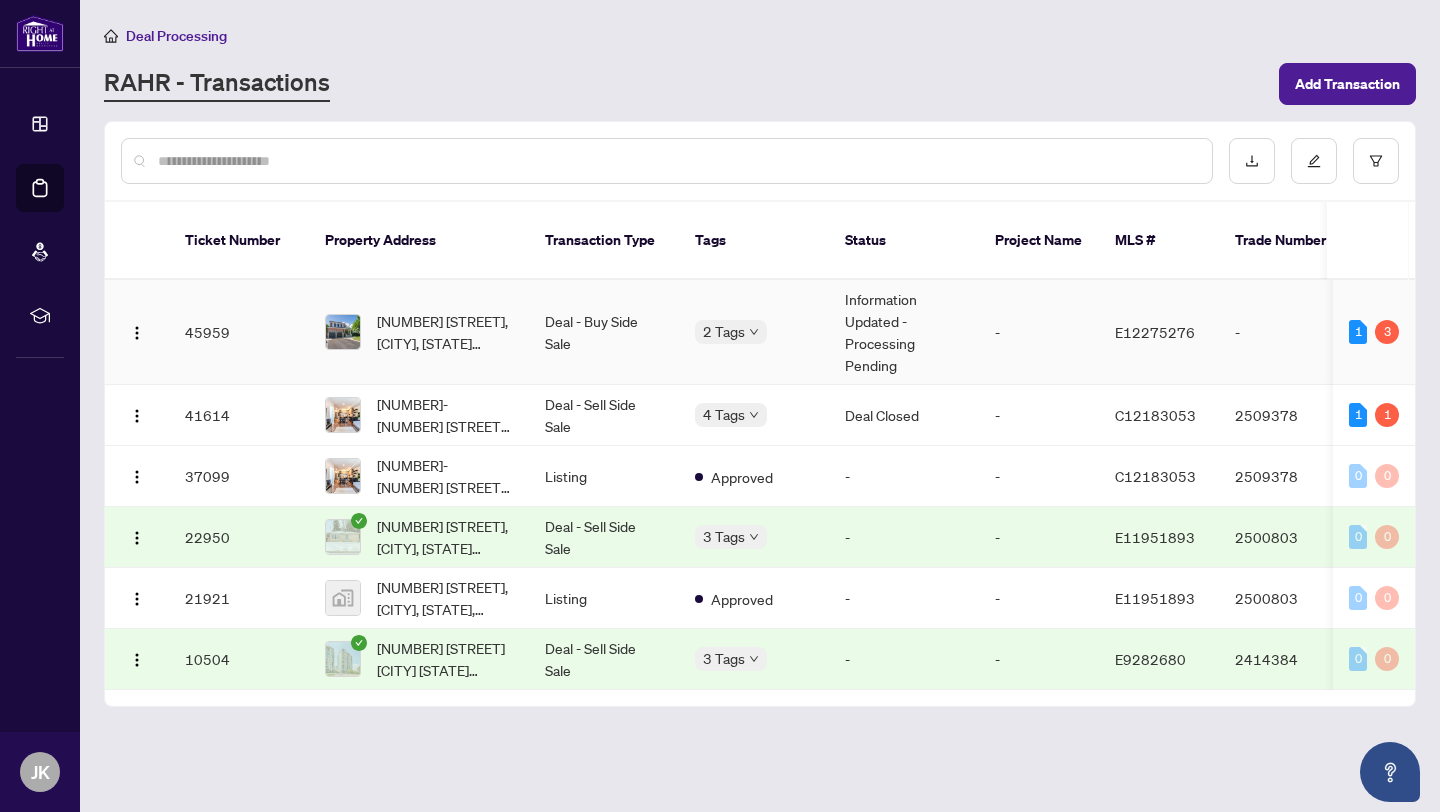 click on "Deal - Buy Side Sale" at bounding box center (604, 332) 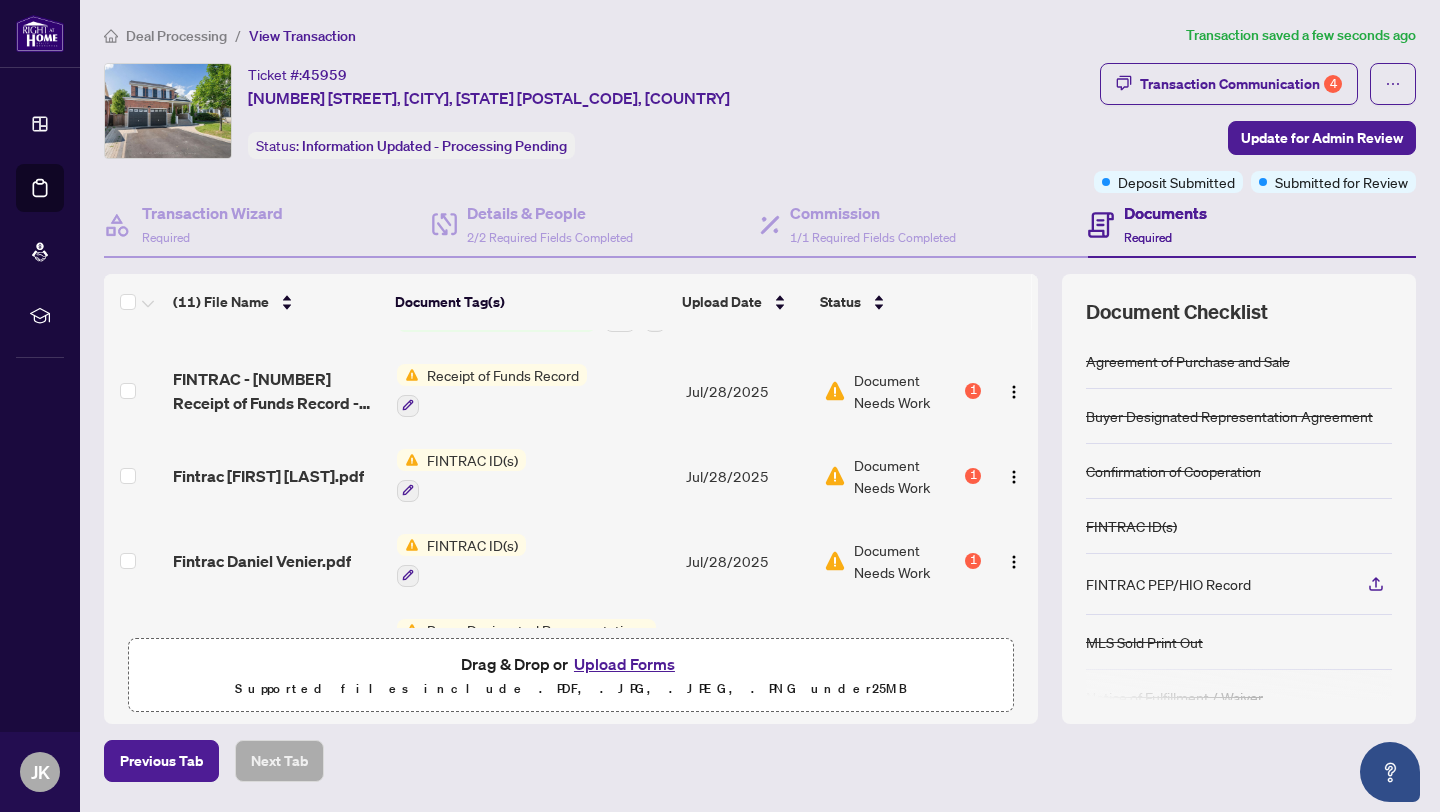 scroll, scrollTop: 499, scrollLeft: 0, axis: vertical 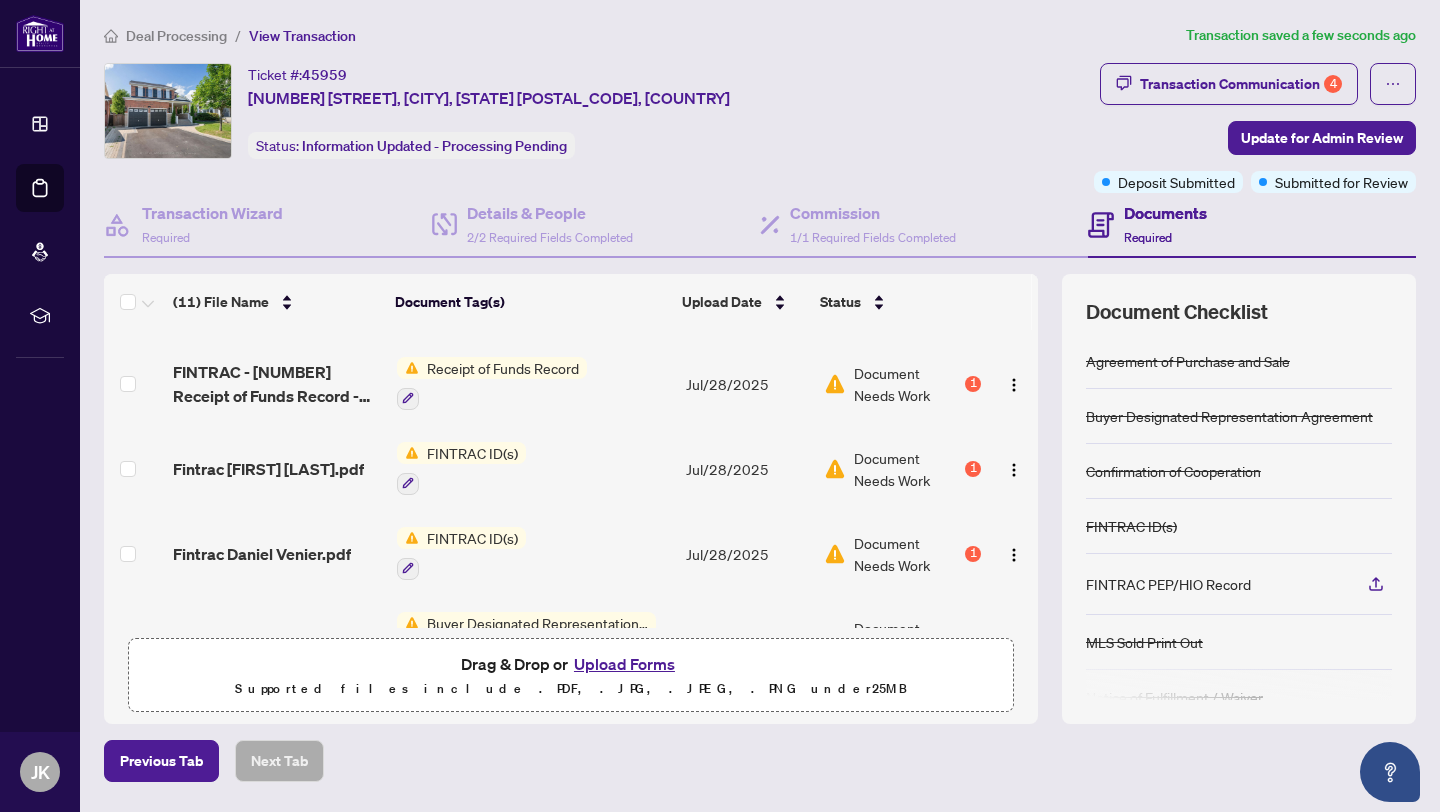 click on "Document Needs Work 1" at bounding box center (902, 384) 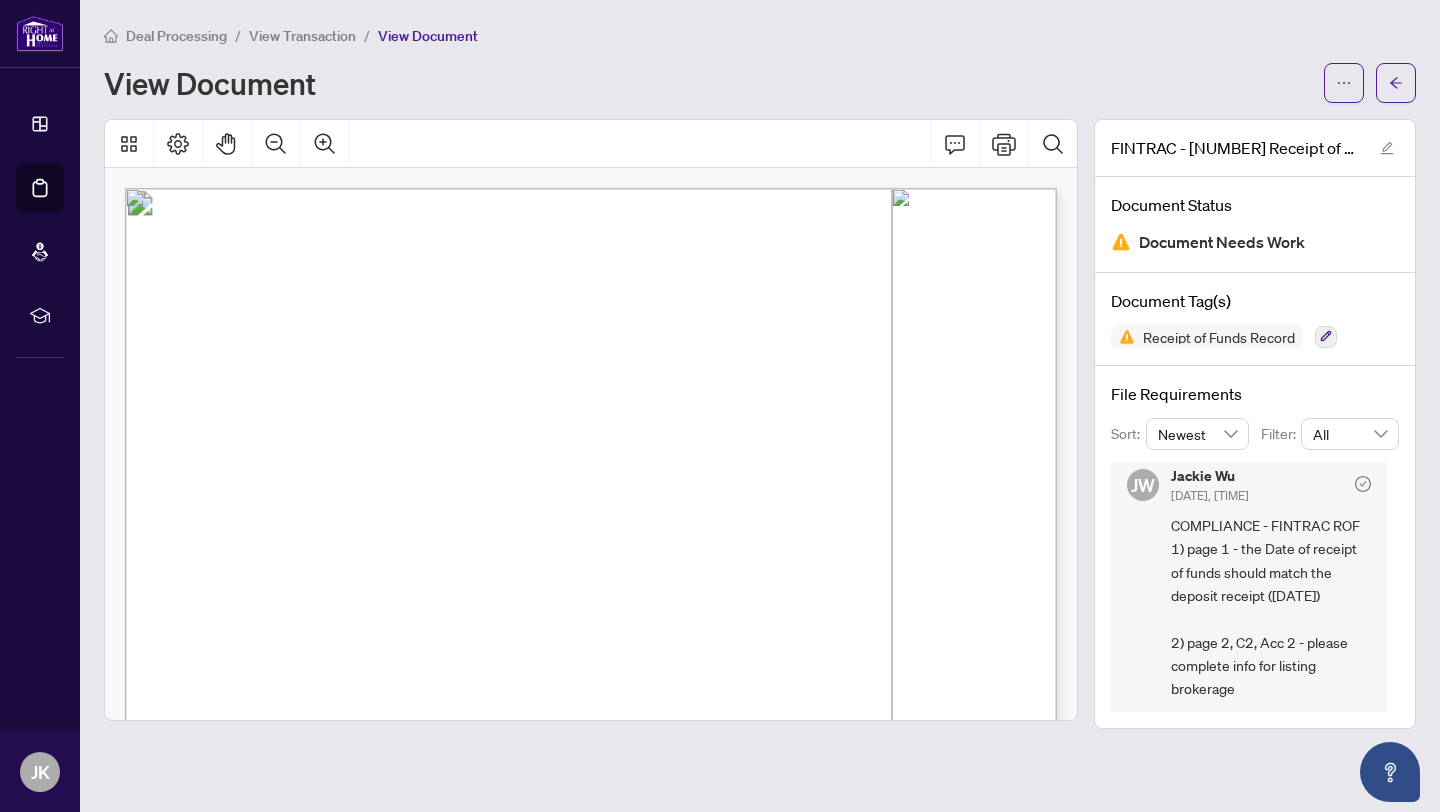 scroll, scrollTop: 13, scrollLeft: 0, axis: vertical 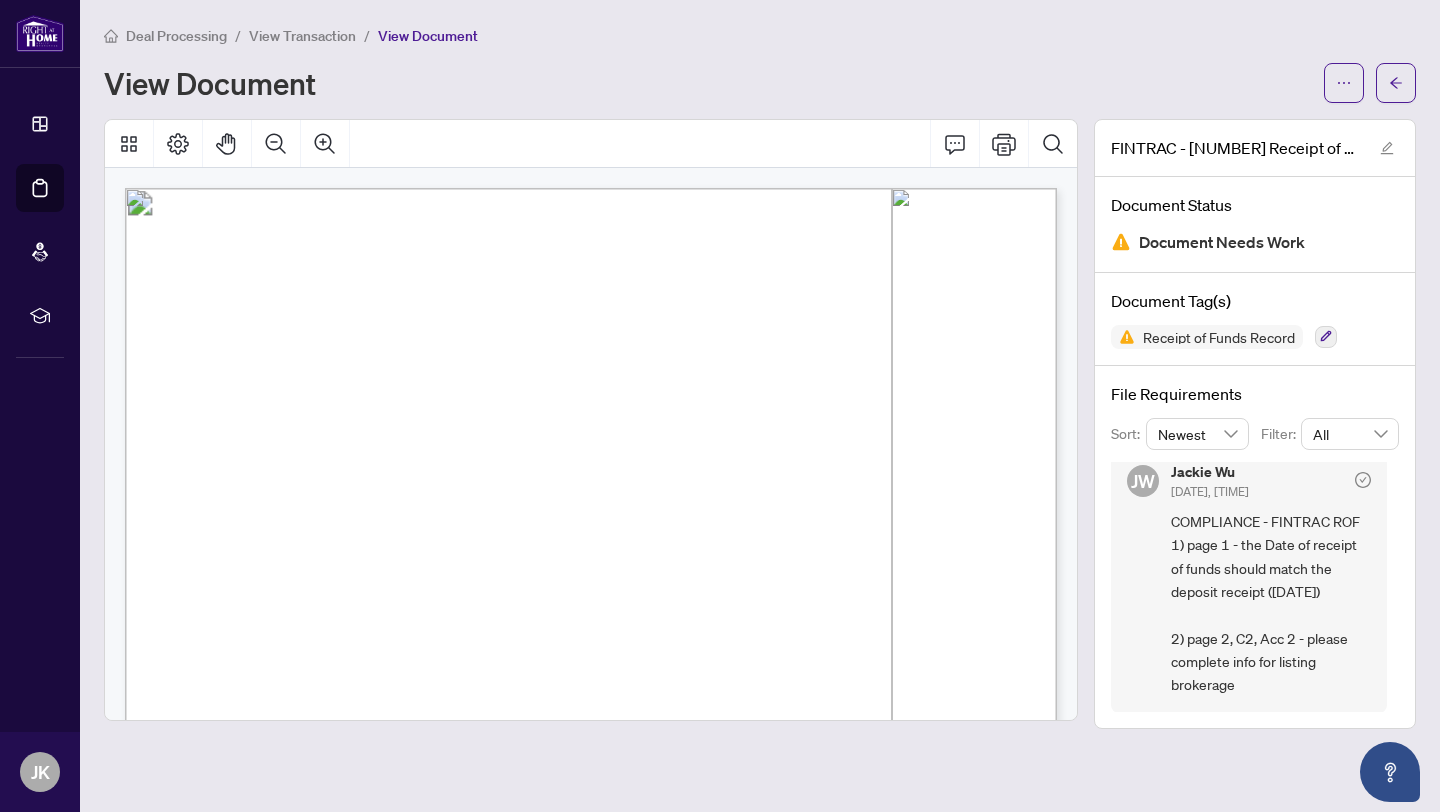 click on "COMPLIANCE - FINTRAC ROF
1) page 1 - the Date of receipt of funds should match the deposit receipt ([DATE])
2) page 2, C2, Acc 2 - please complete info for listing brokerage" at bounding box center [1255, 424] 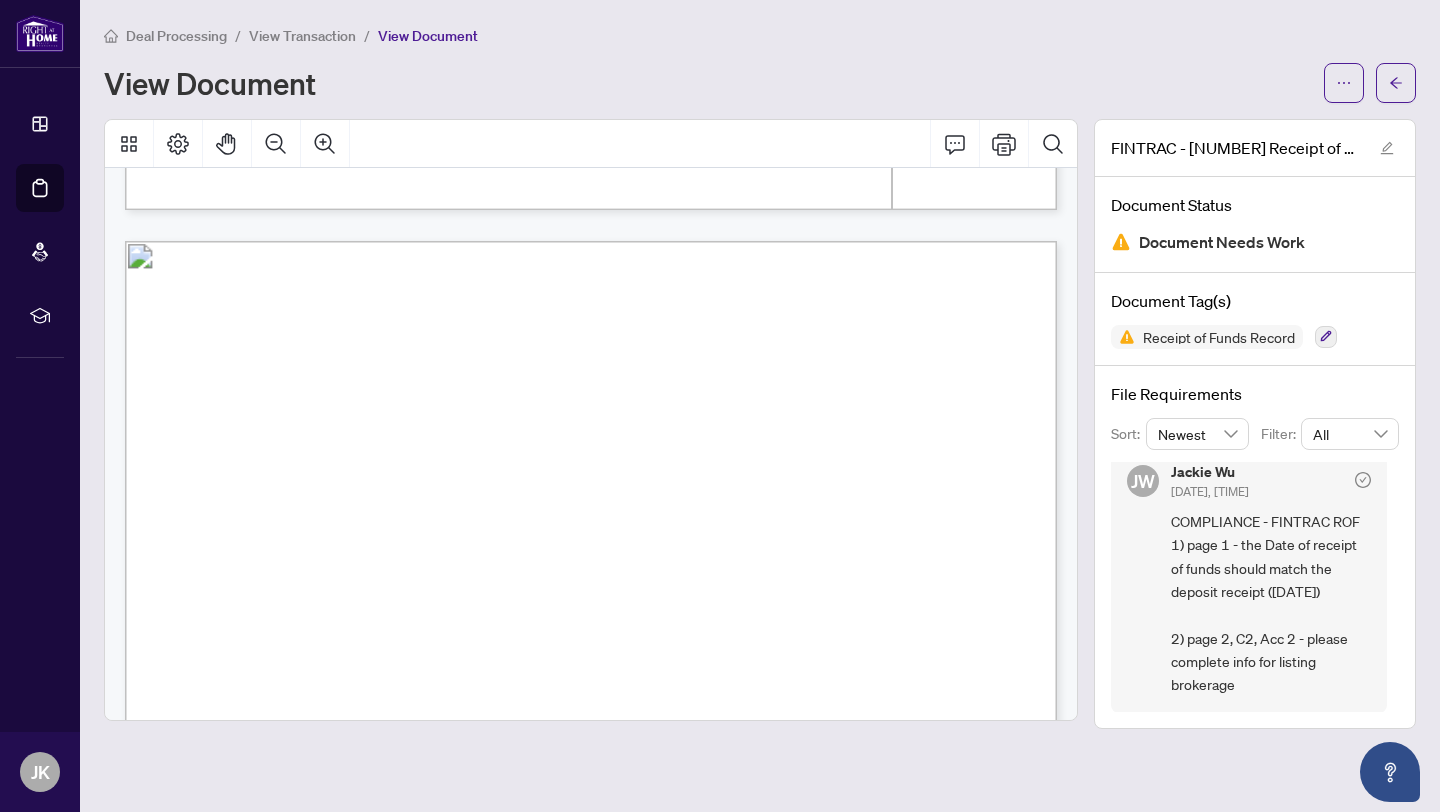 scroll, scrollTop: 1262, scrollLeft: 0, axis: vertical 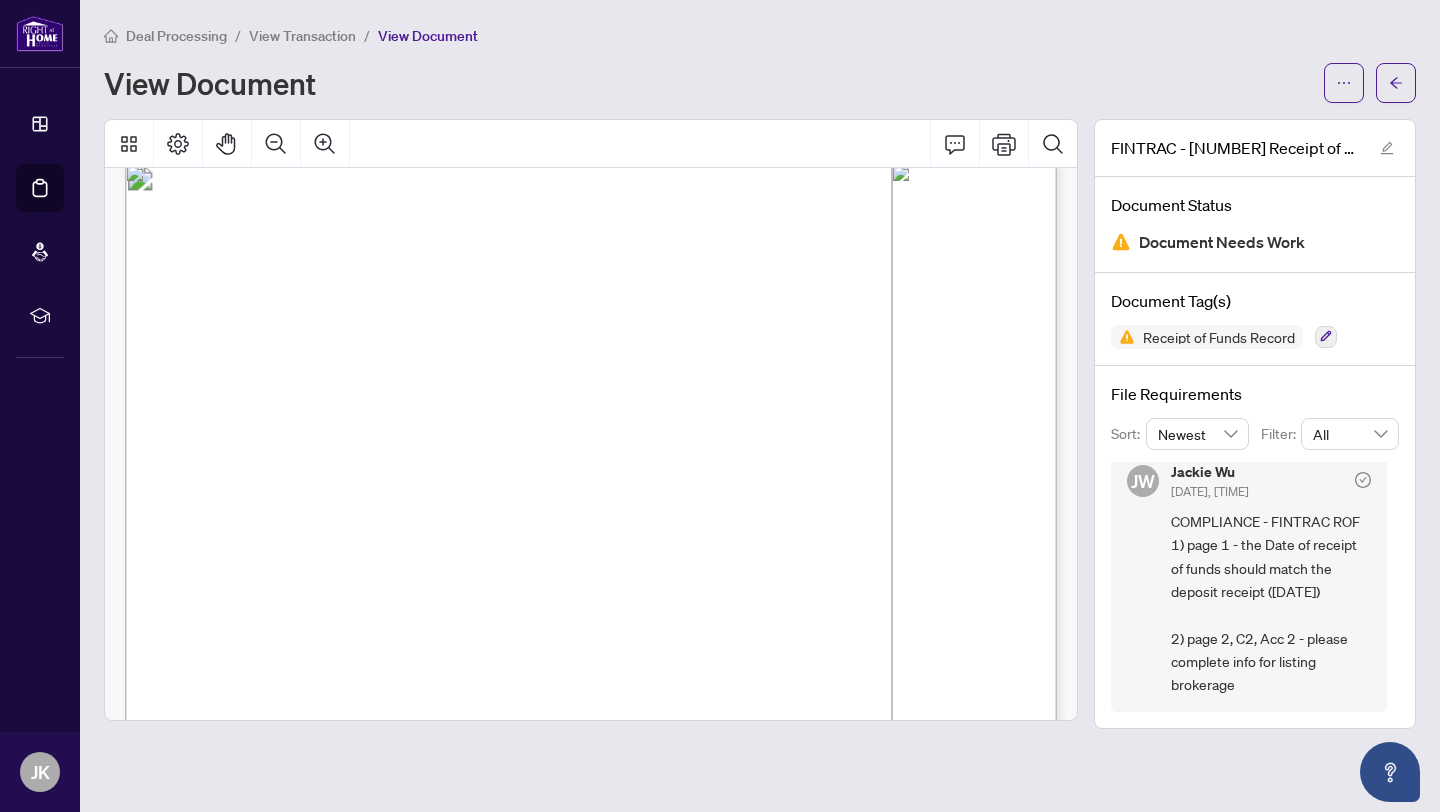 drag, startPoint x: 1003, startPoint y: 318, endPoint x: 817, endPoint y: 373, distance: 193.96133 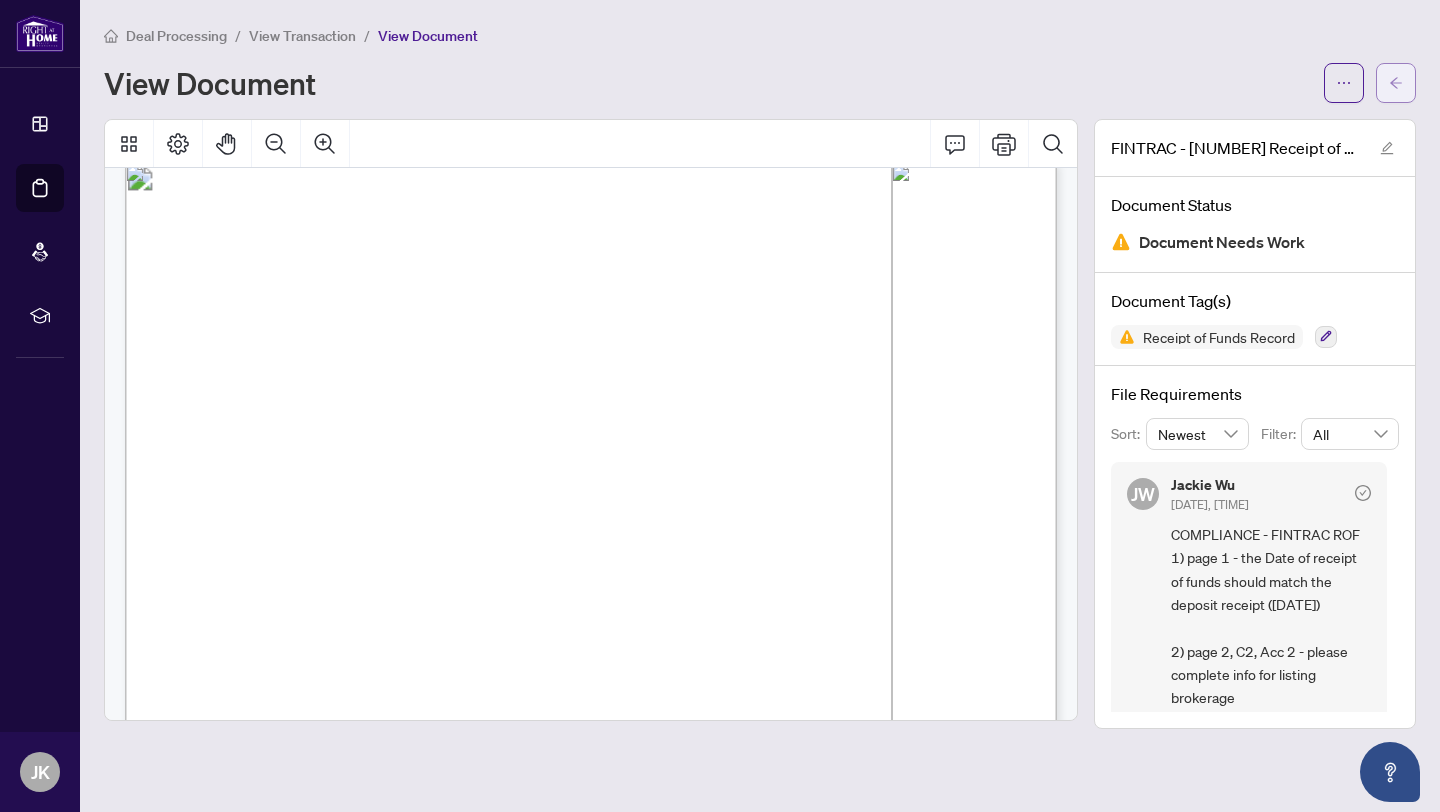 click 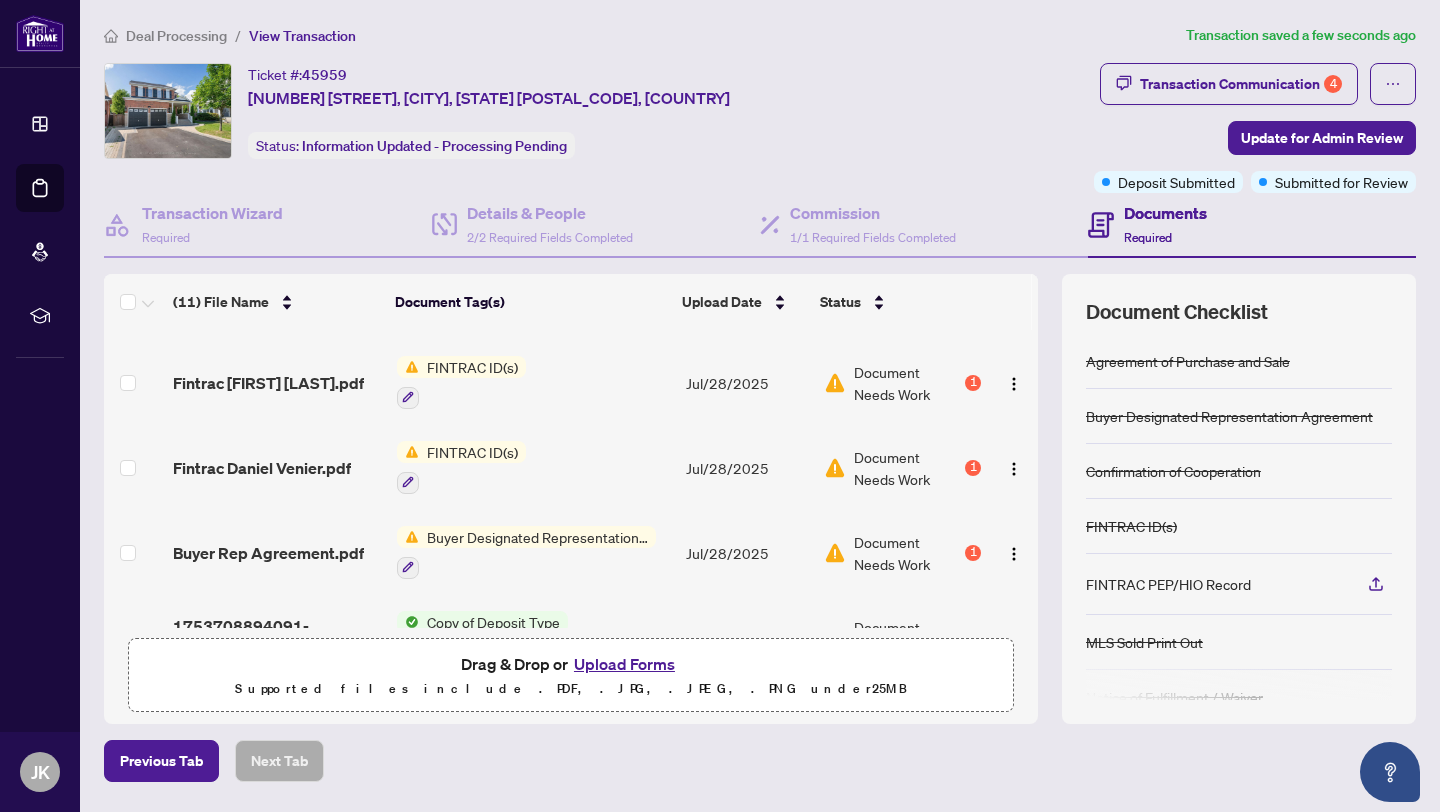 scroll, scrollTop: 571, scrollLeft: 0, axis: vertical 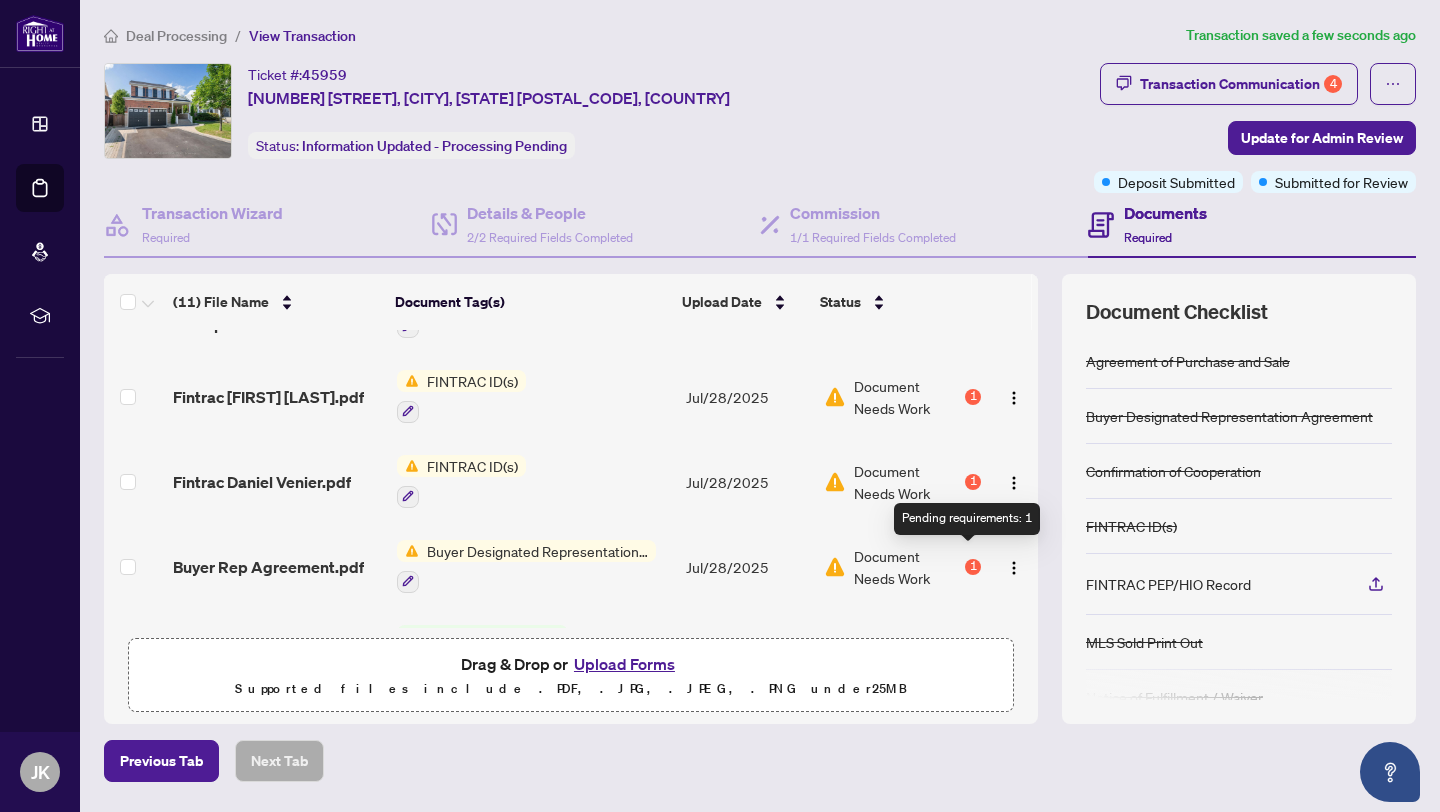click on "1" at bounding box center (973, 567) 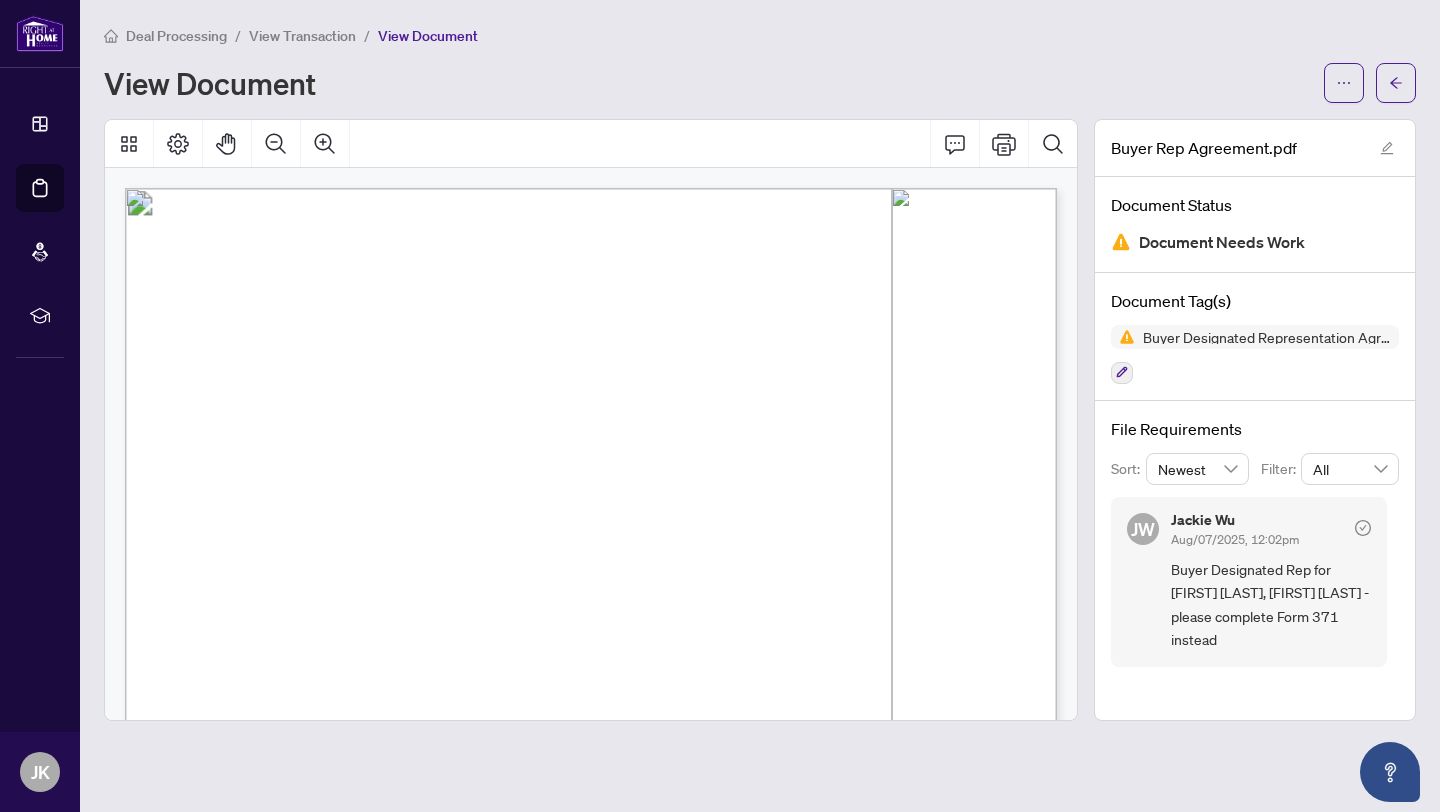 click on "File Requirements Sort: Newest Filter: All JW Jackie Wu   Aug/[DATE], [TIME] Buyer Designated Rep for [FIRST] [LAST], [FIRST] [LAST] - please complete Form 371 instead" at bounding box center [1255, 542] 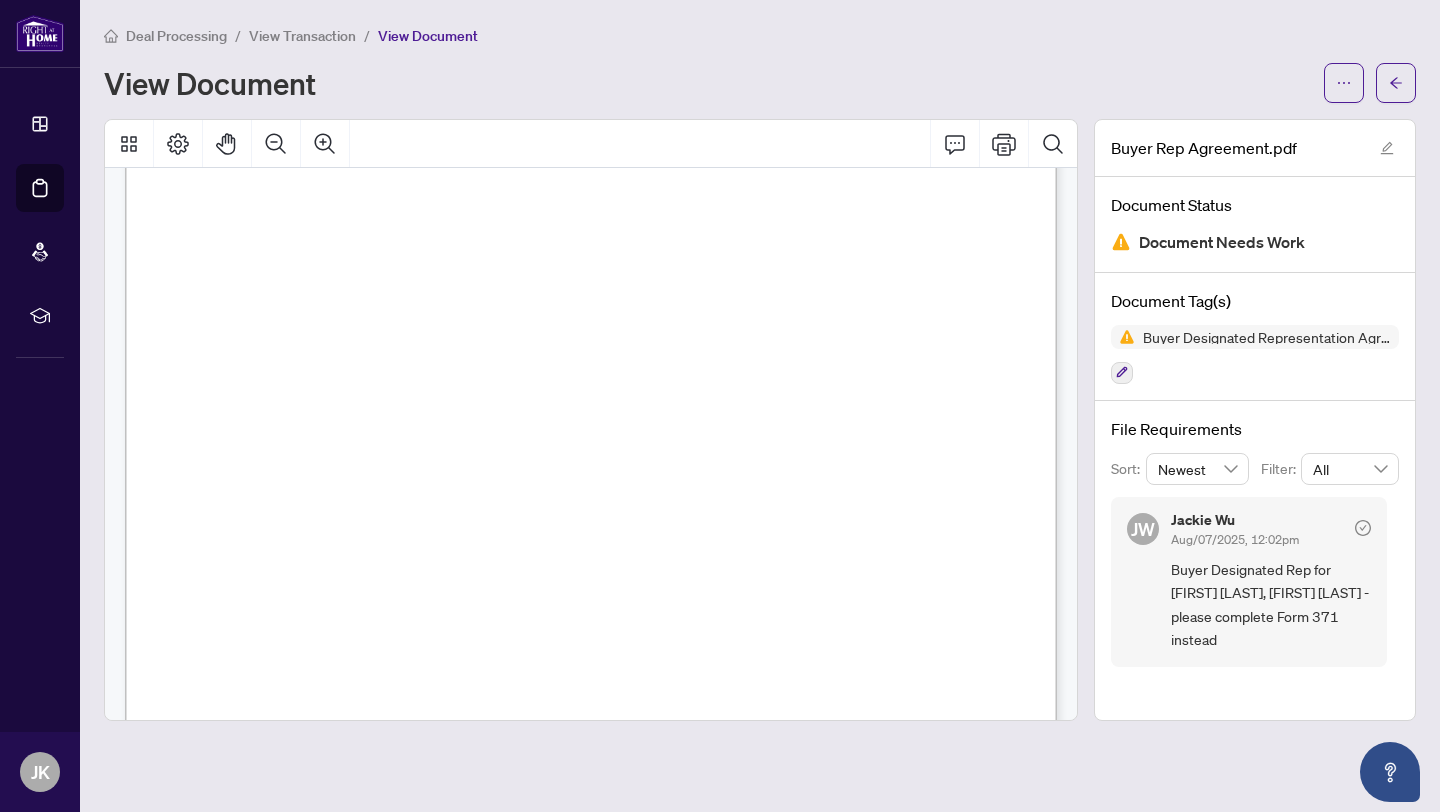 scroll, scrollTop: 4404, scrollLeft: 0, axis: vertical 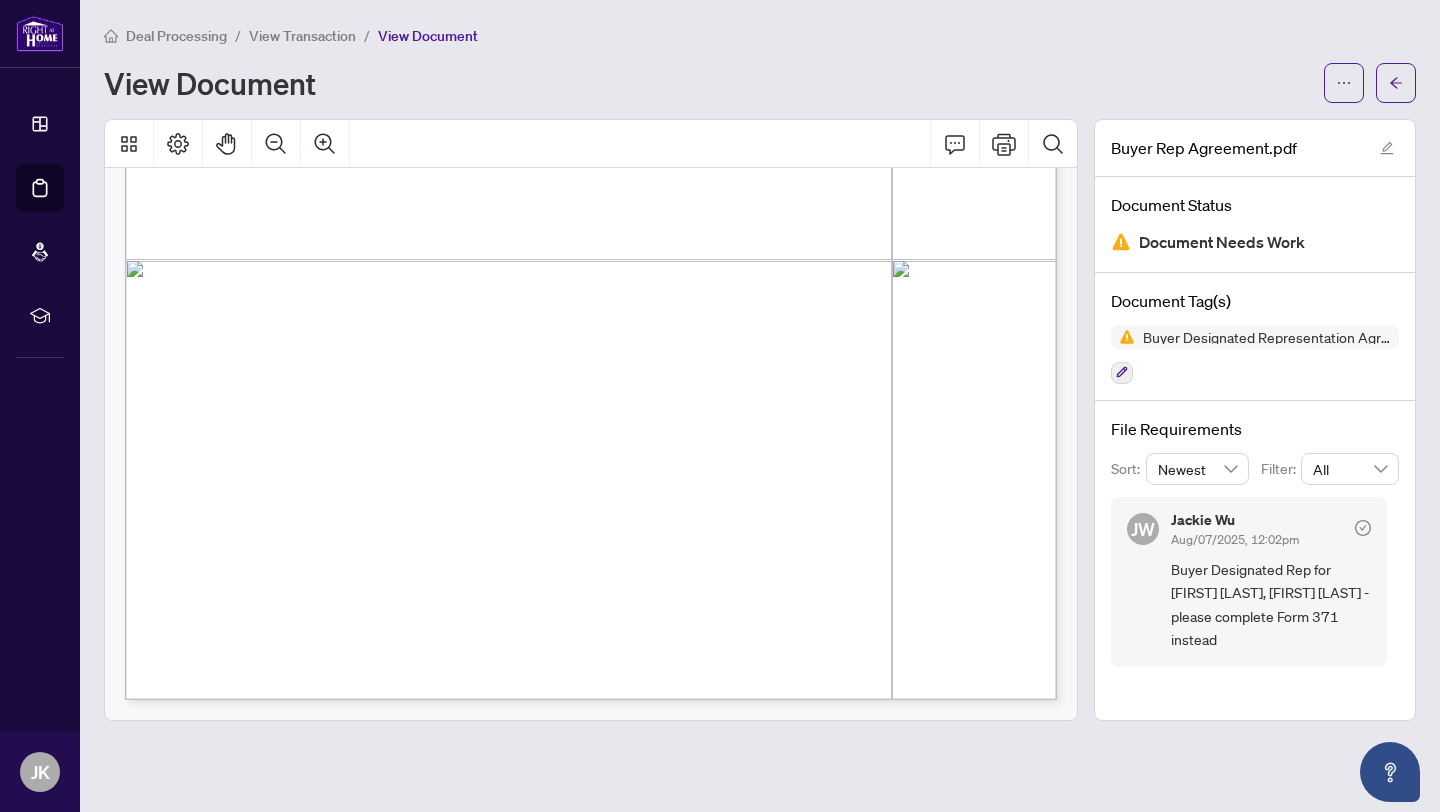 drag, startPoint x: 728, startPoint y: 365, endPoint x: 850, endPoint y: 800, distance: 451.78424 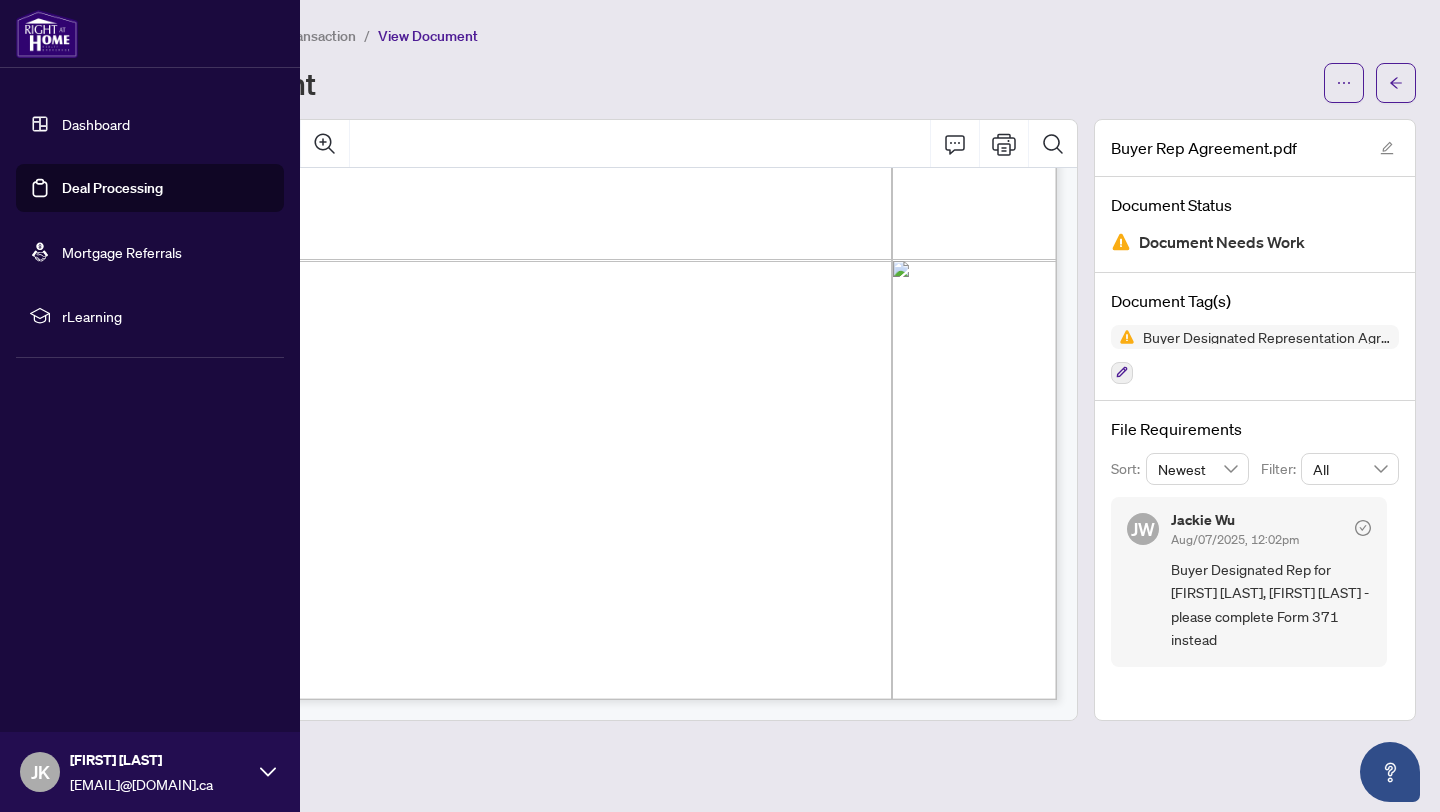 click on "Dashboard" at bounding box center [96, 124] 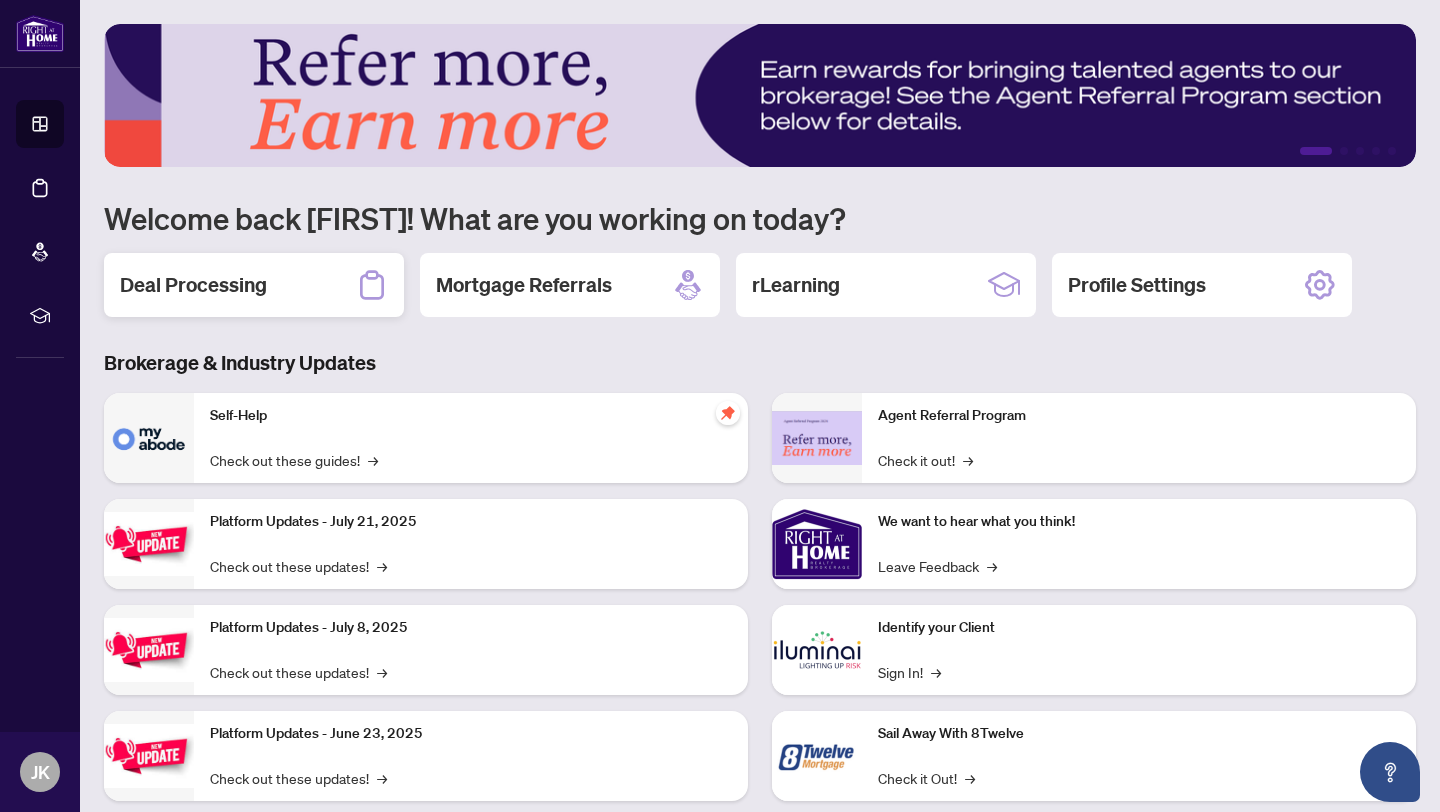 click on "Deal Processing" at bounding box center [193, 285] 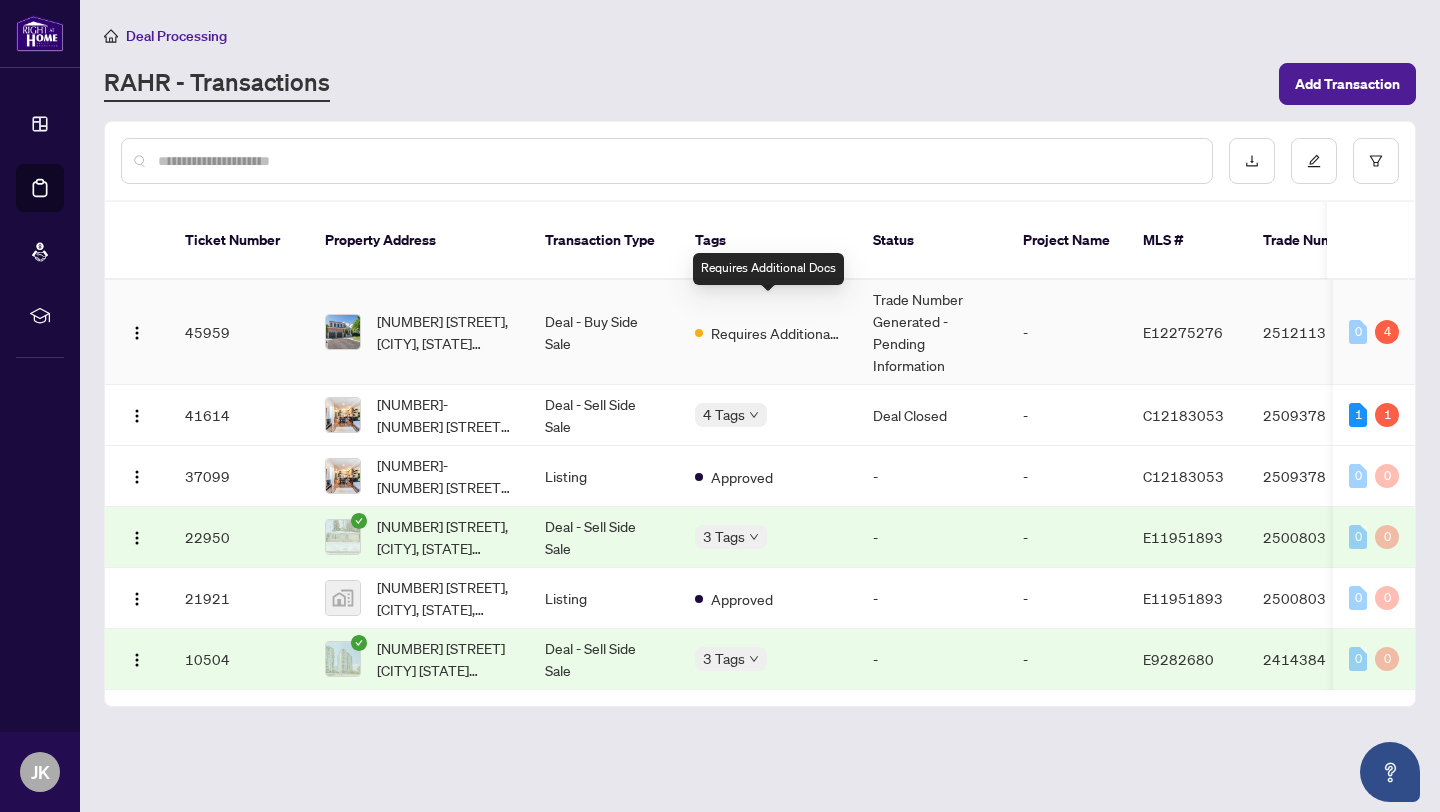 click on "Requires Additional Docs" at bounding box center (776, 333) 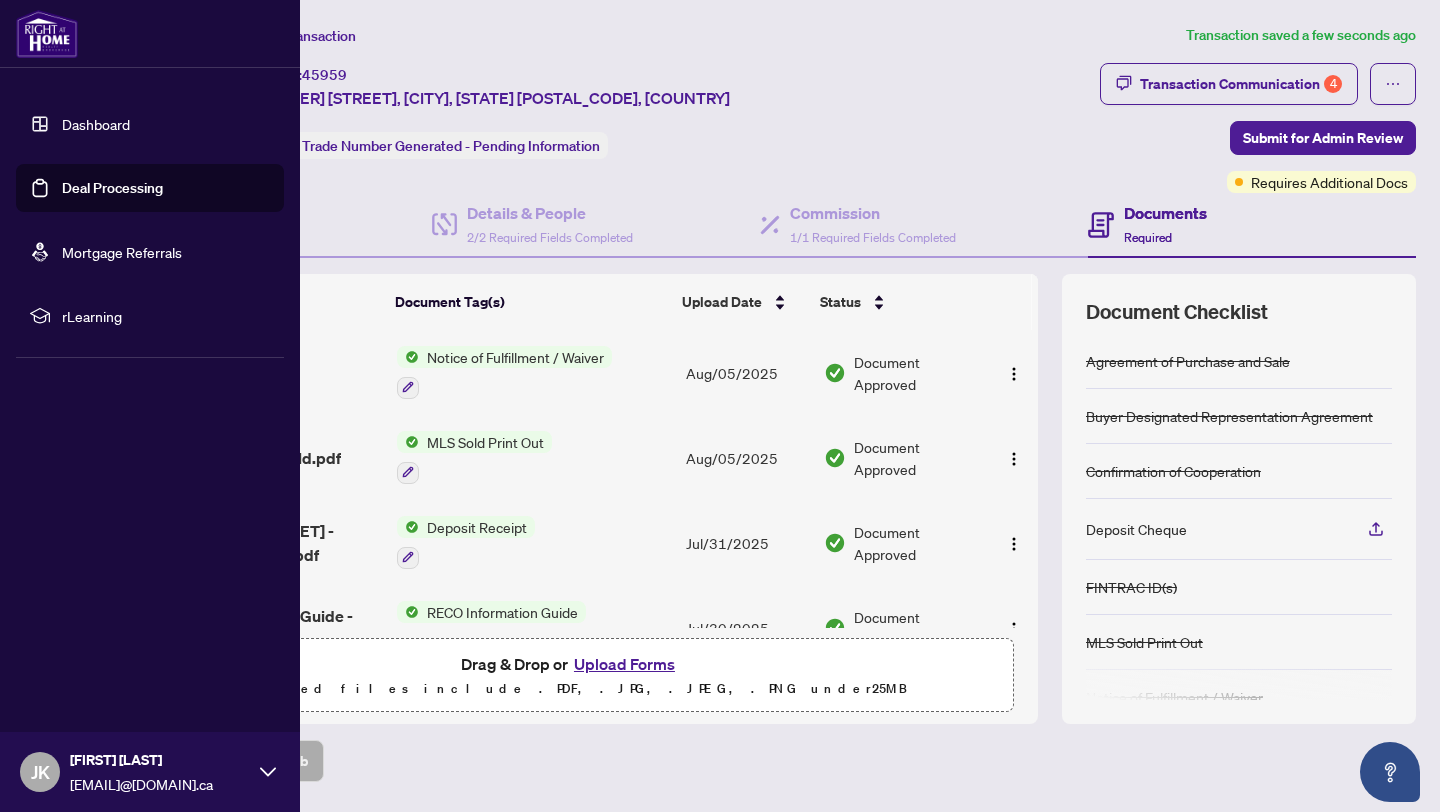 click on "Dashboard" at bounding box center (96, 124) 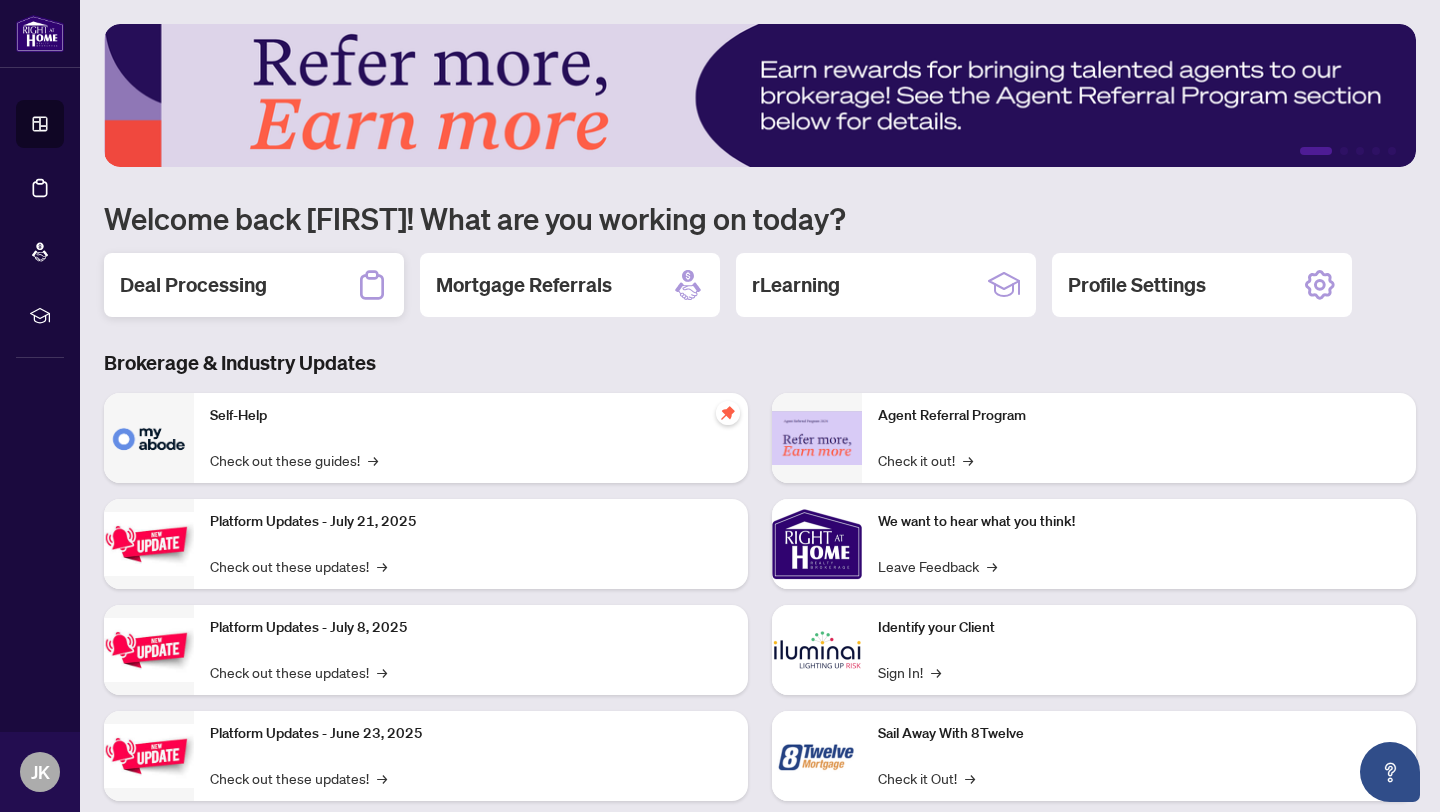 click on "Deal Processing" at bounding box center [254, 285] 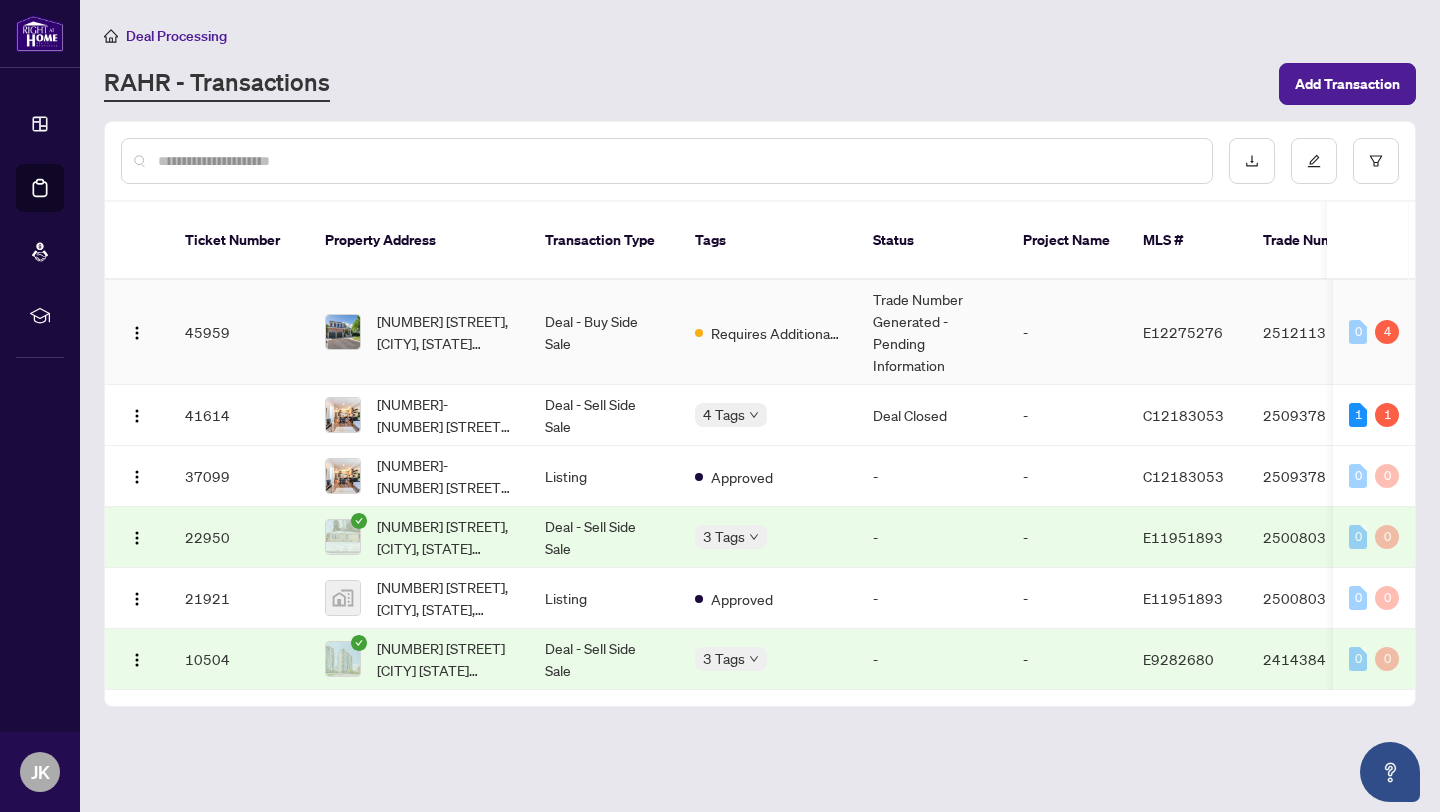 click on "Requires Additional Docs" at bounding box center (768, 332) 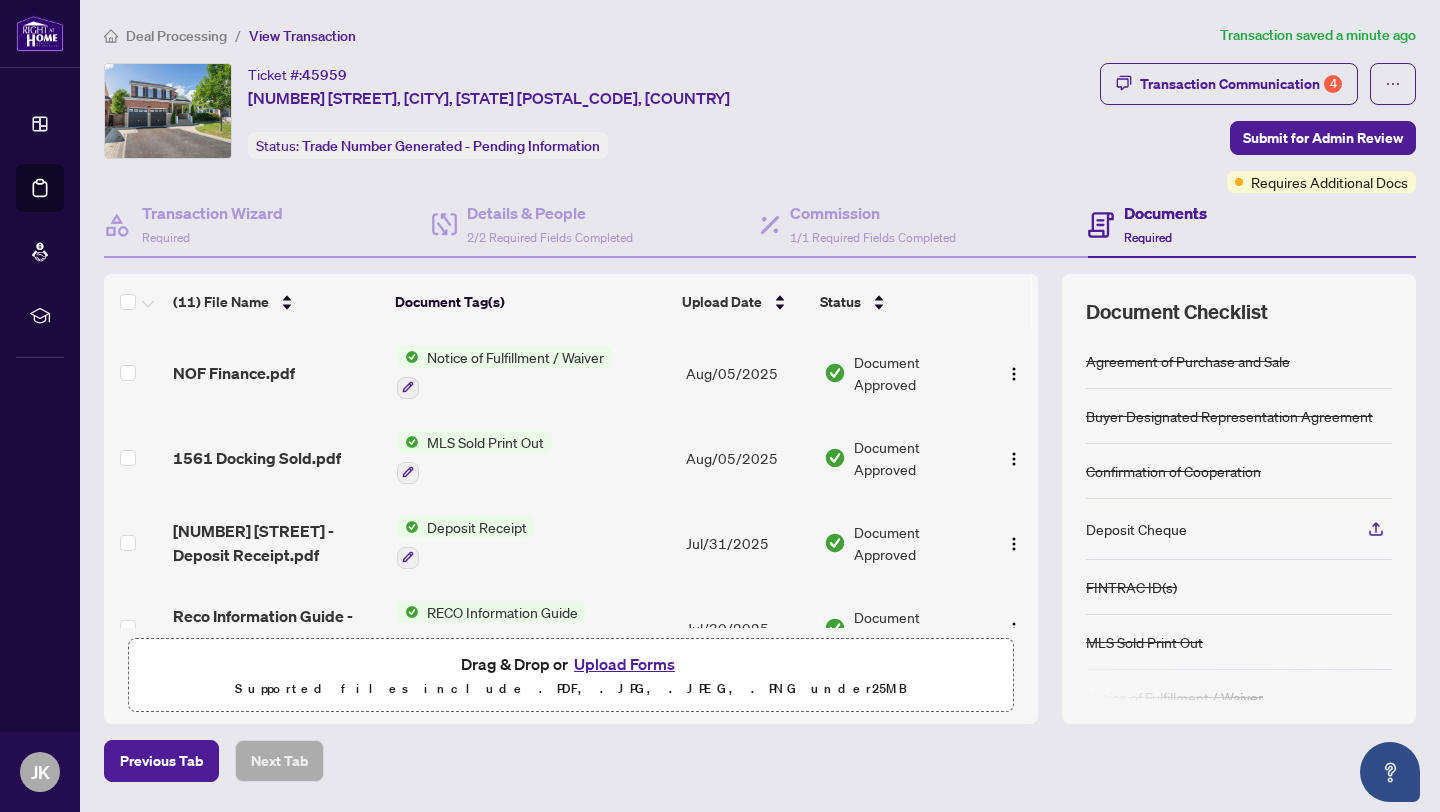click on "Ticket #:  [NUMBER] [STREET], [CITY], [STATE] [POSTAL_CODE], [COUNTRY] Status:   Trade Number Generated - Pending Information" at bounding box center [598, 111] 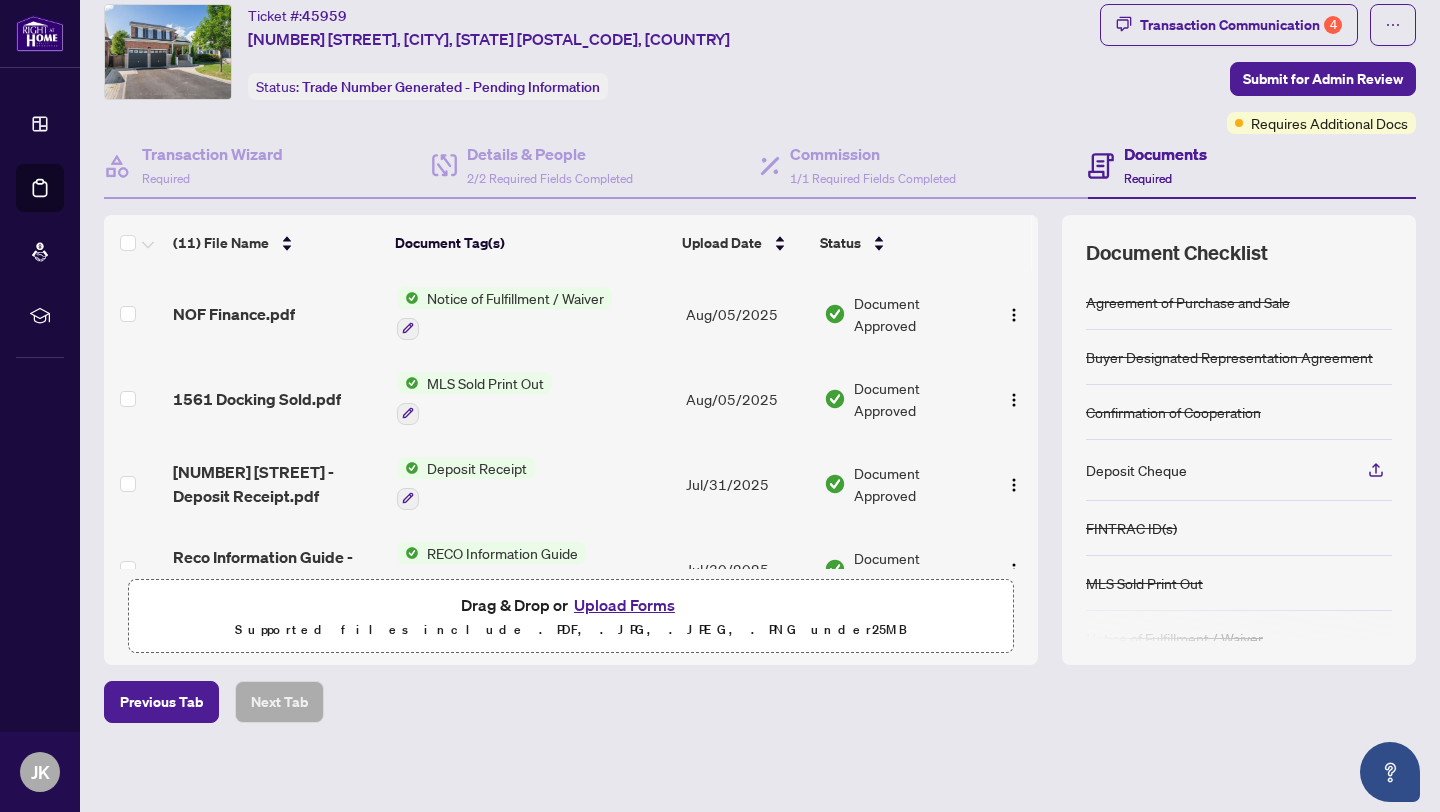 scroll, scrollTop: 62, scrollLeft: 0, axis: vertical 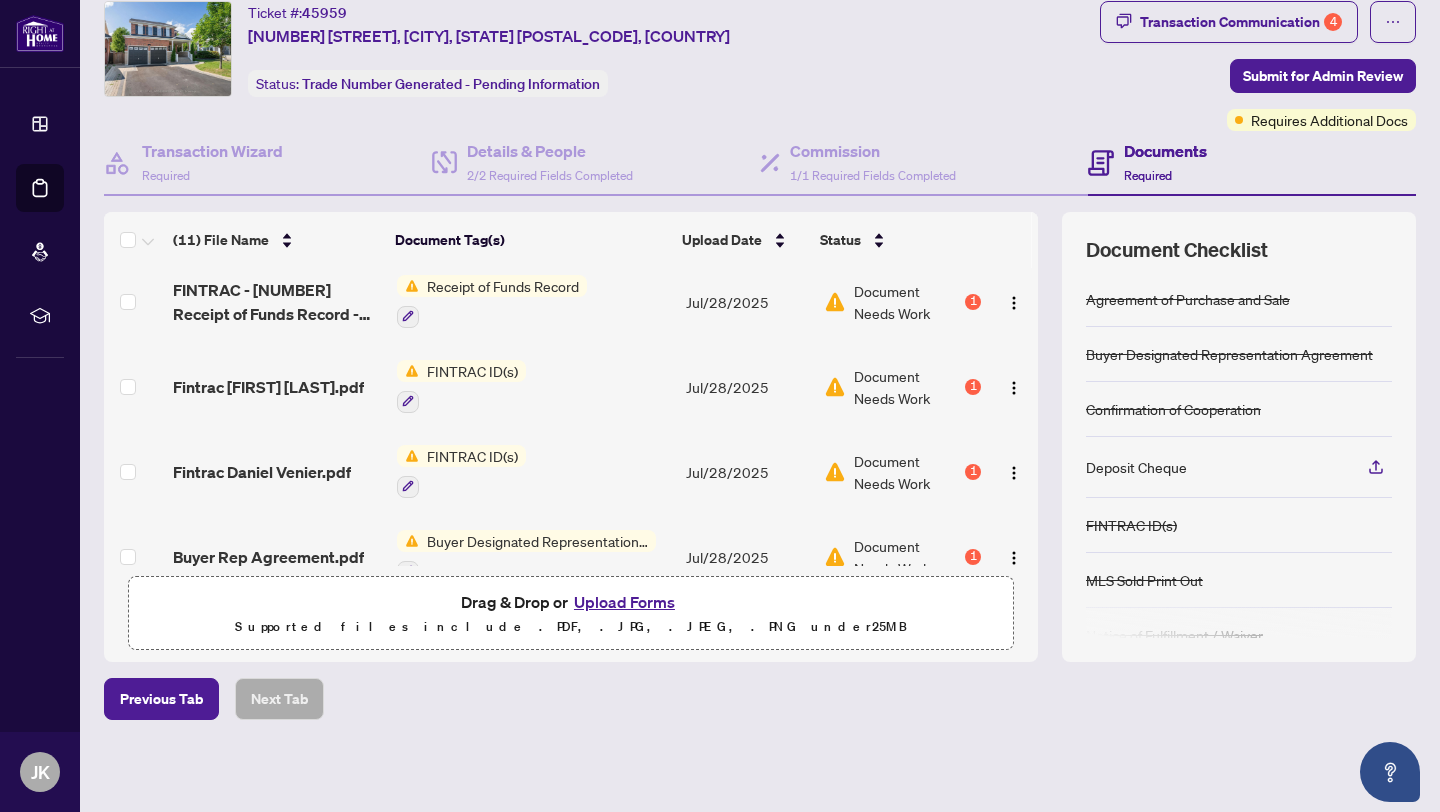 click on "Document Needs Work" at bounding box center (907, 472) 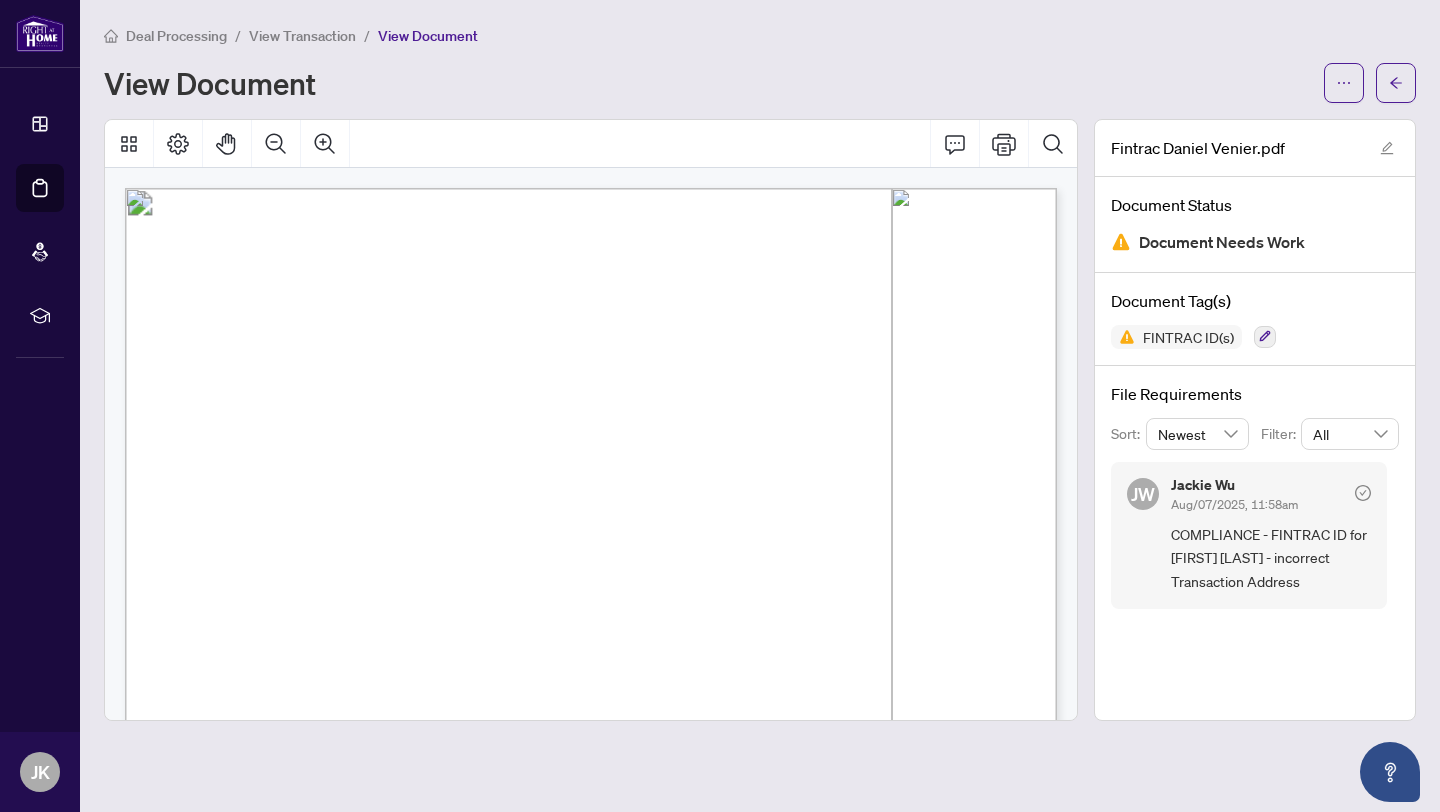 click on "[NUMBER] [STREET], [NUMBER], [CITY], [STATE], [COUNTRY], [POSTAL_CODE]" at bounding box center (457, 399) 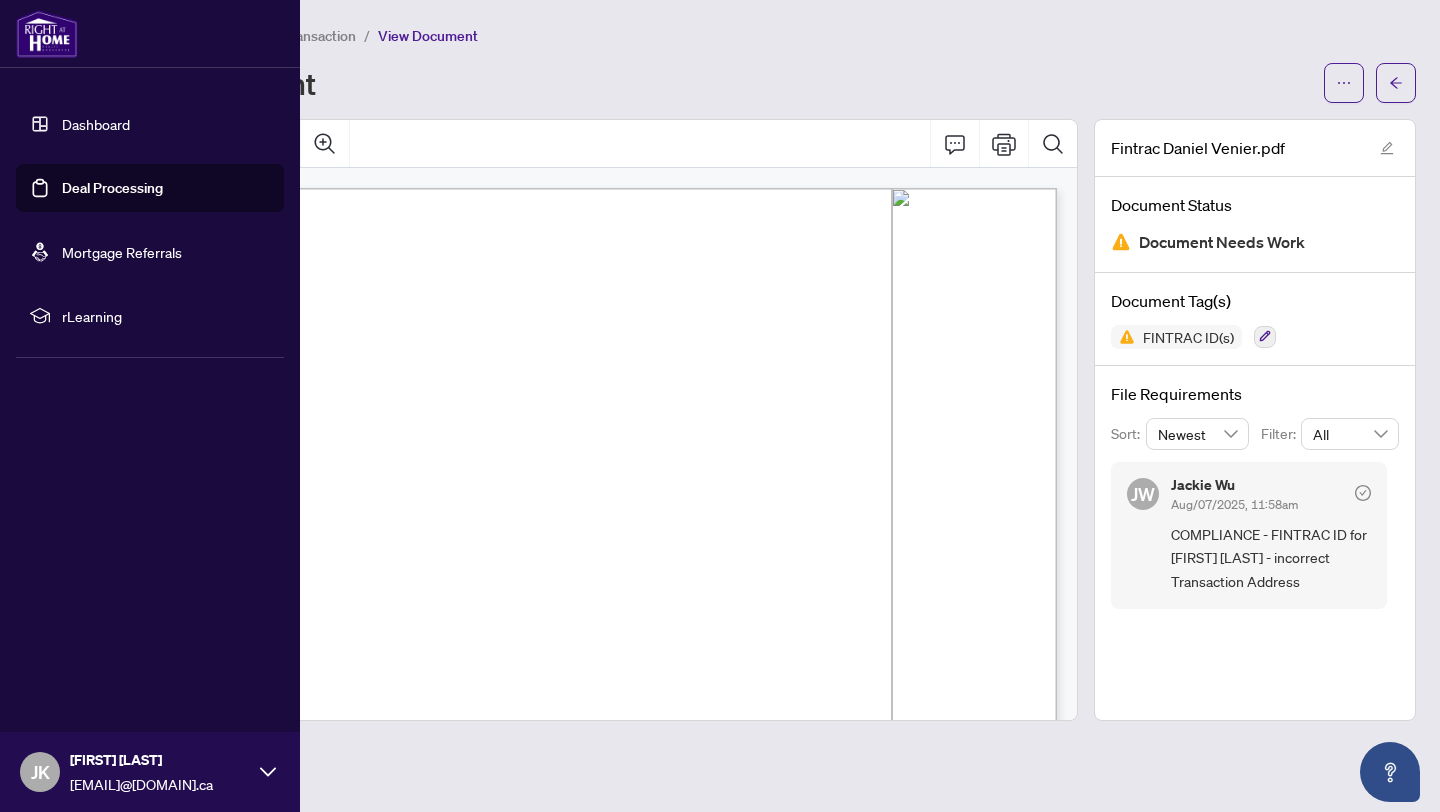 click on "Dashboard" at bounding box center (96, 124) 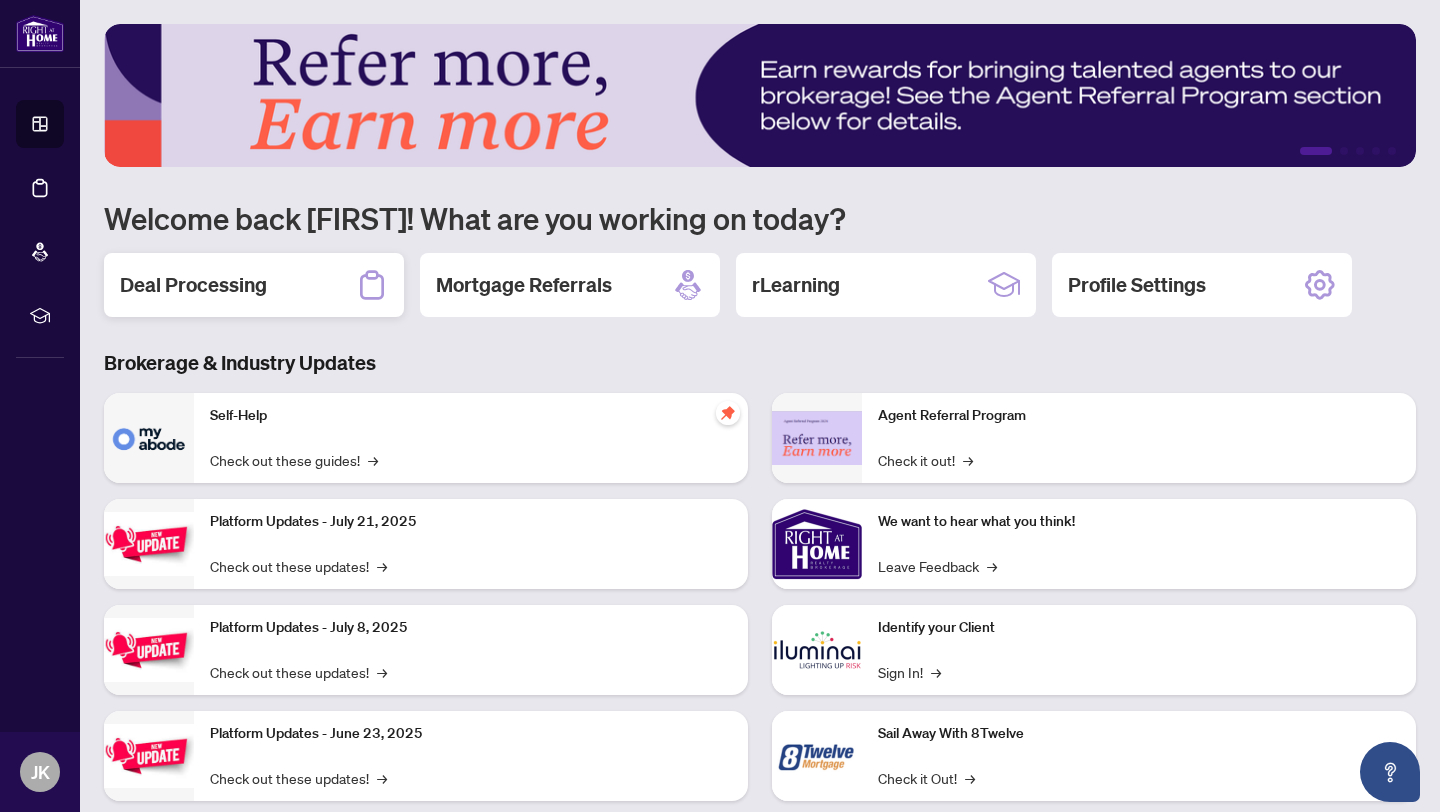 click on "Deal Processing" at bounding box center [193, 285] 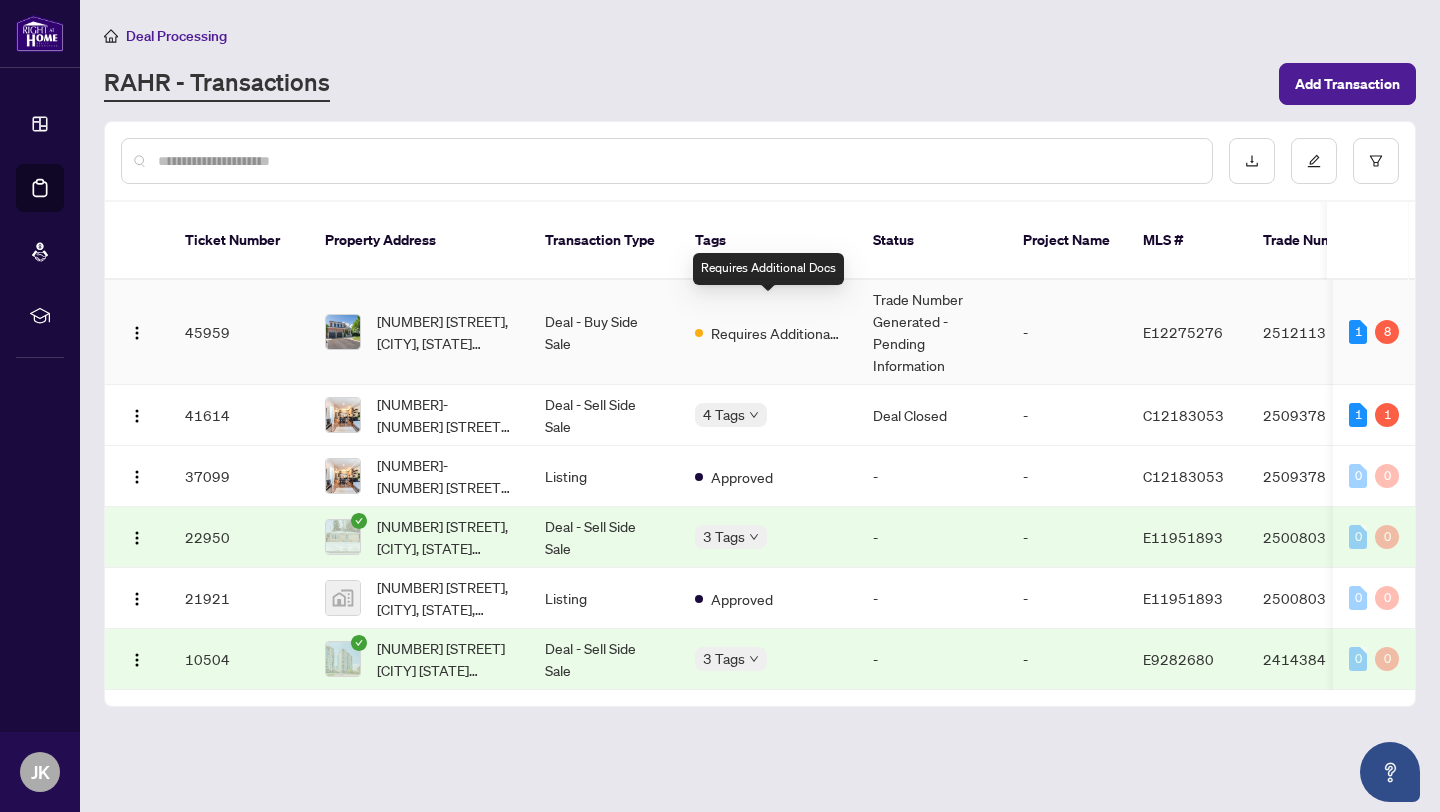 click on "Requires Additional Docs" at bounding box center [776, 333] 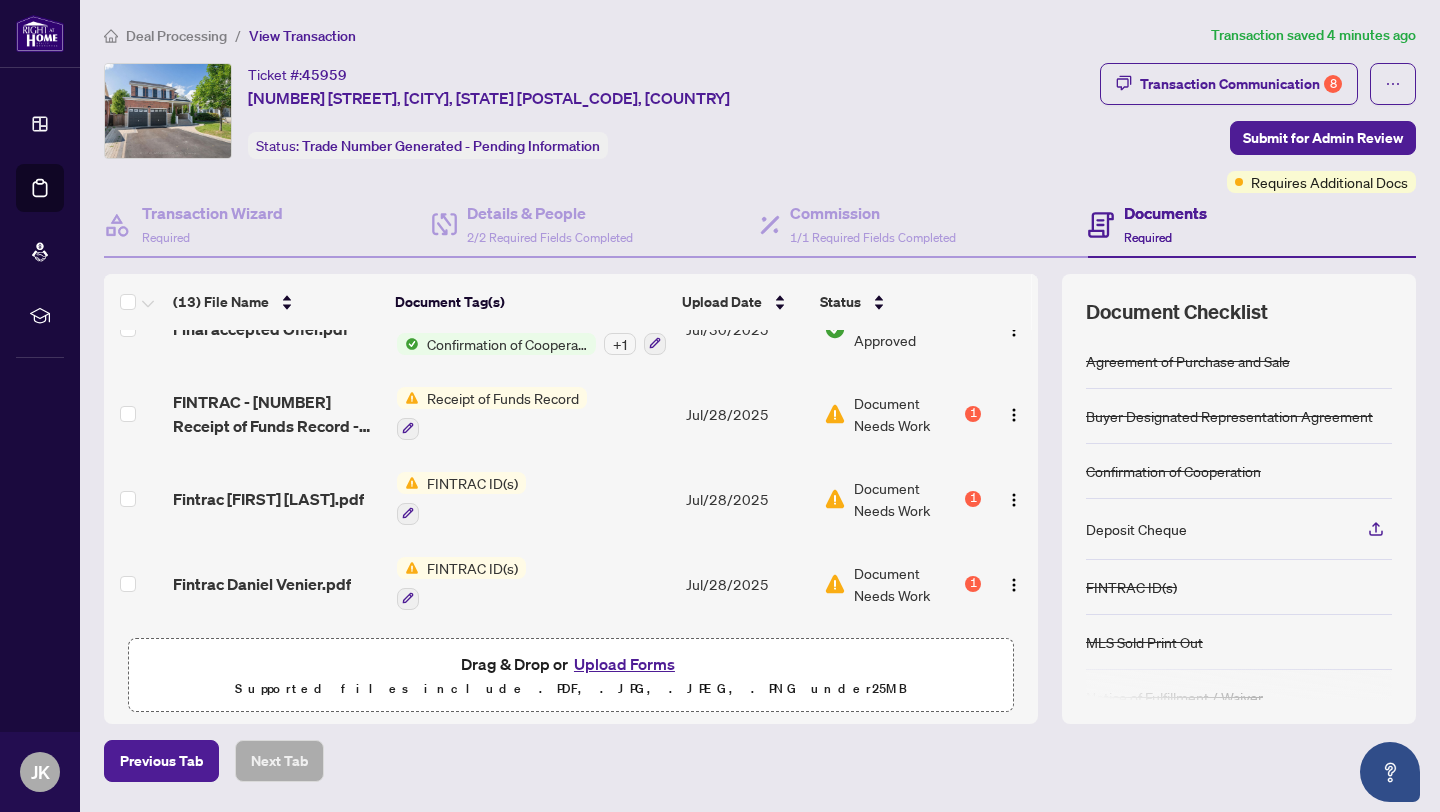 scroll, scrollTop: 636, scrollLeft: 0, axis: vertical 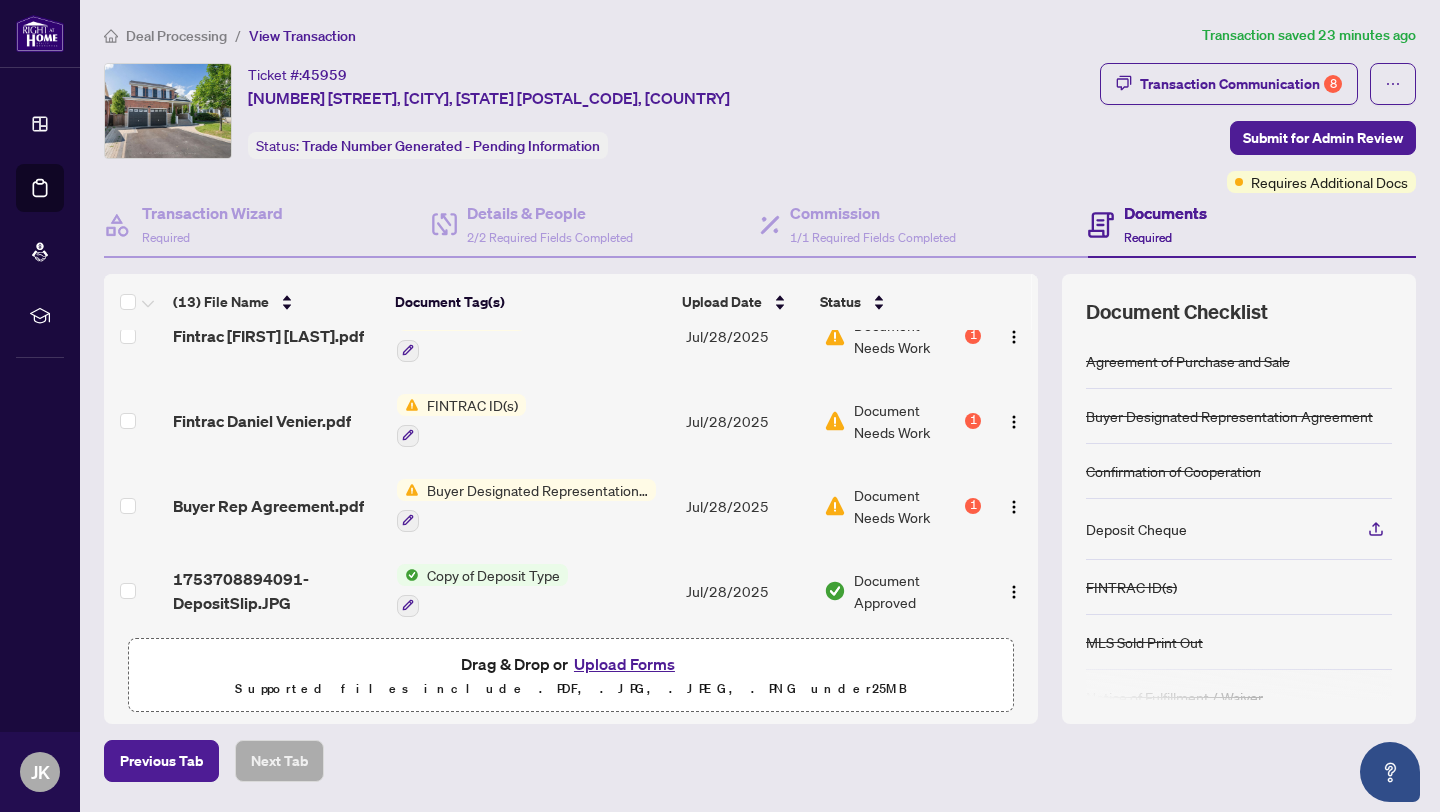 click on "Upload Forms" at bounding box center [624, 664] 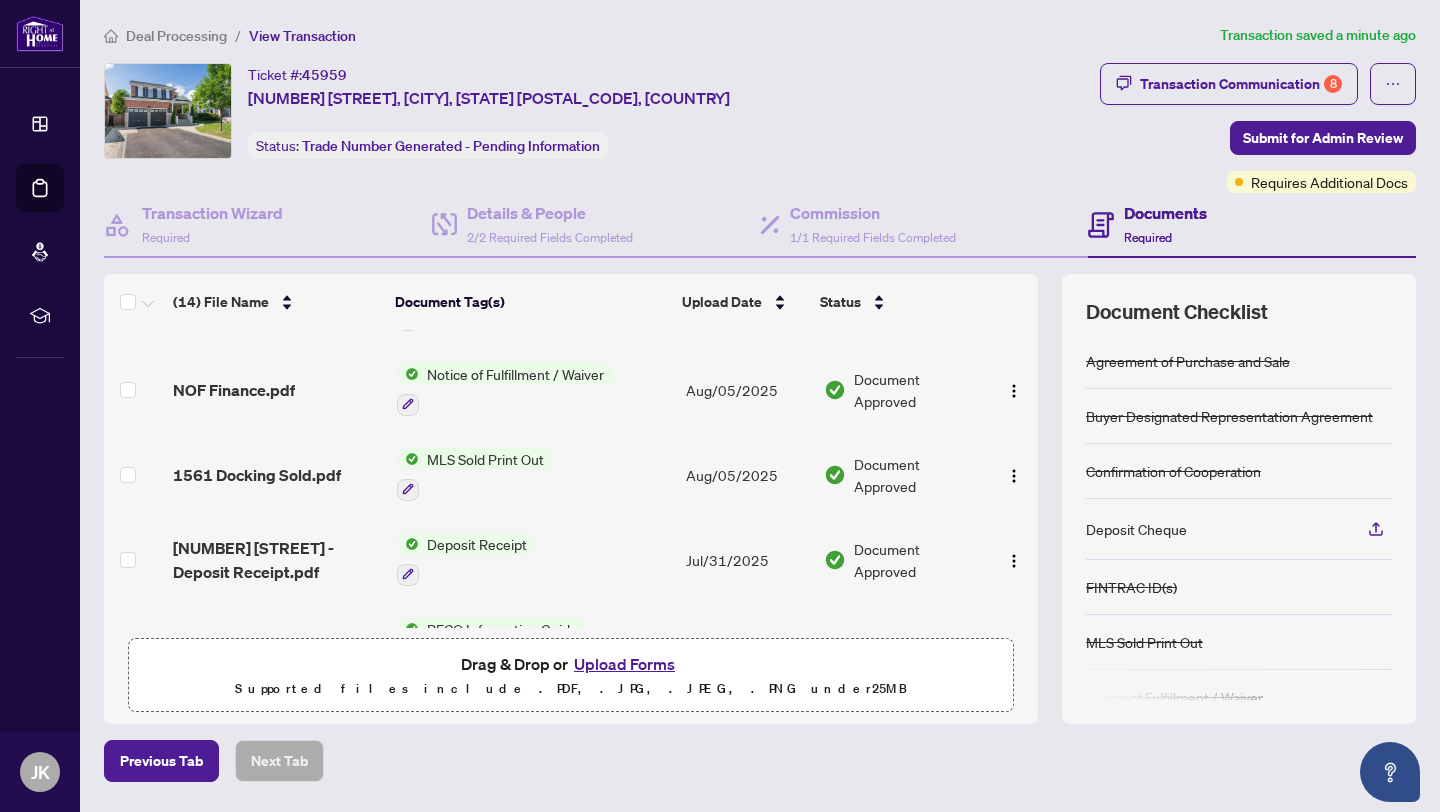 scroll, scrollTop: 0, scrollLeft: 0, axis: both 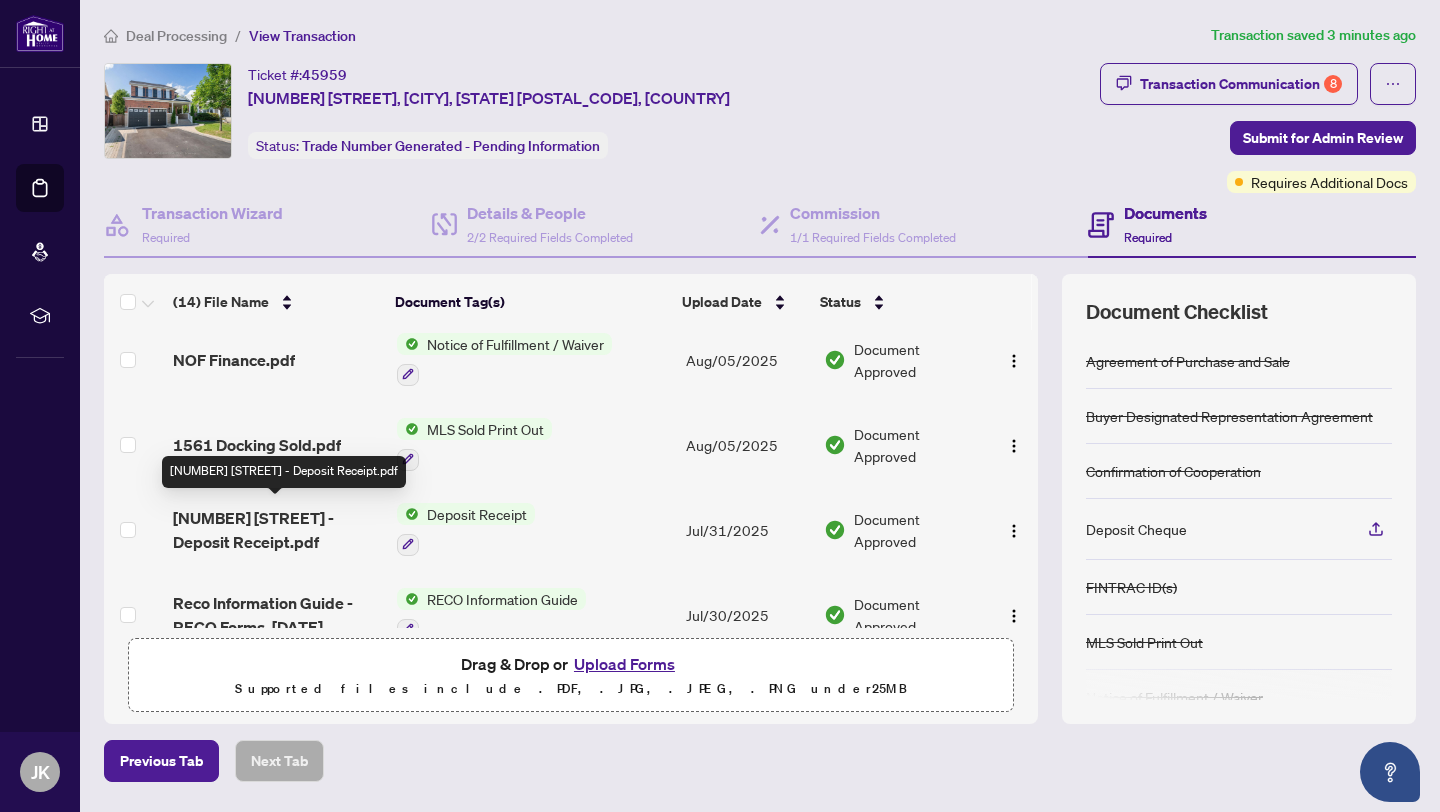 click on "[NUMBER] [STREET] - Deposit Receipt.pdf" at bounding box center (277, 530) 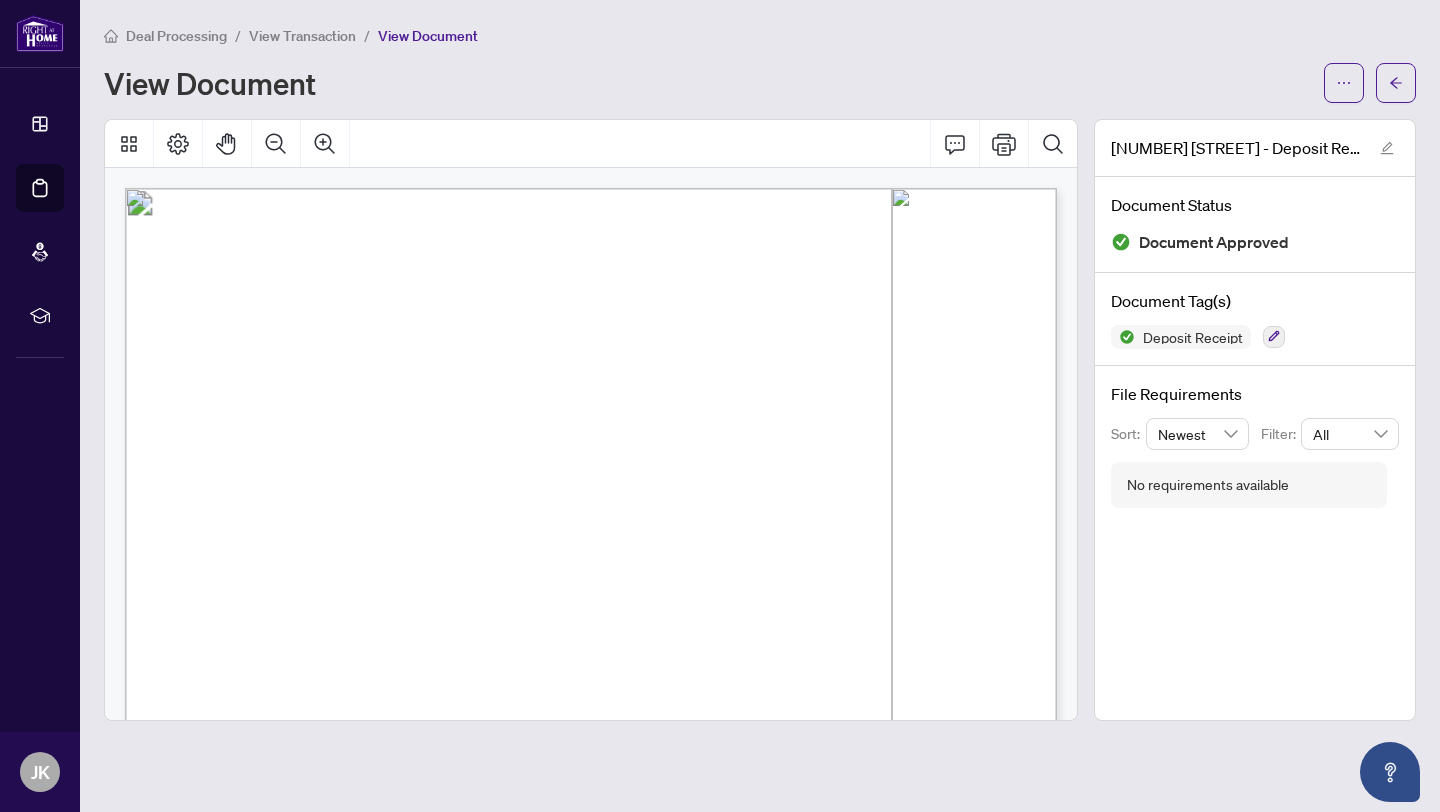 click on "[FIRST] [LAST] & [FIRST] [LAST]" at bounding box center [461, 532] 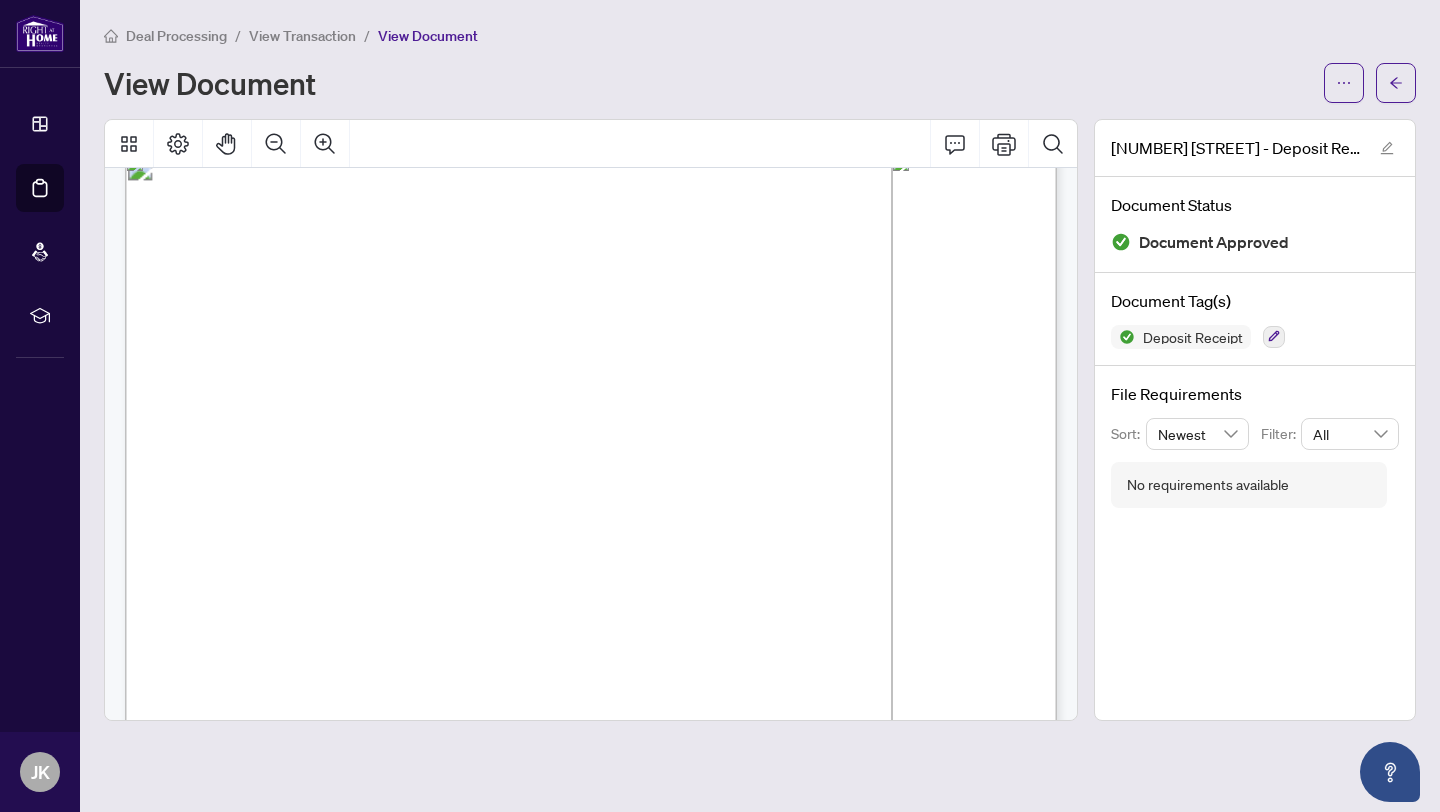 scroll, scrollTop: 0, scrollLeft: 0, axis: both 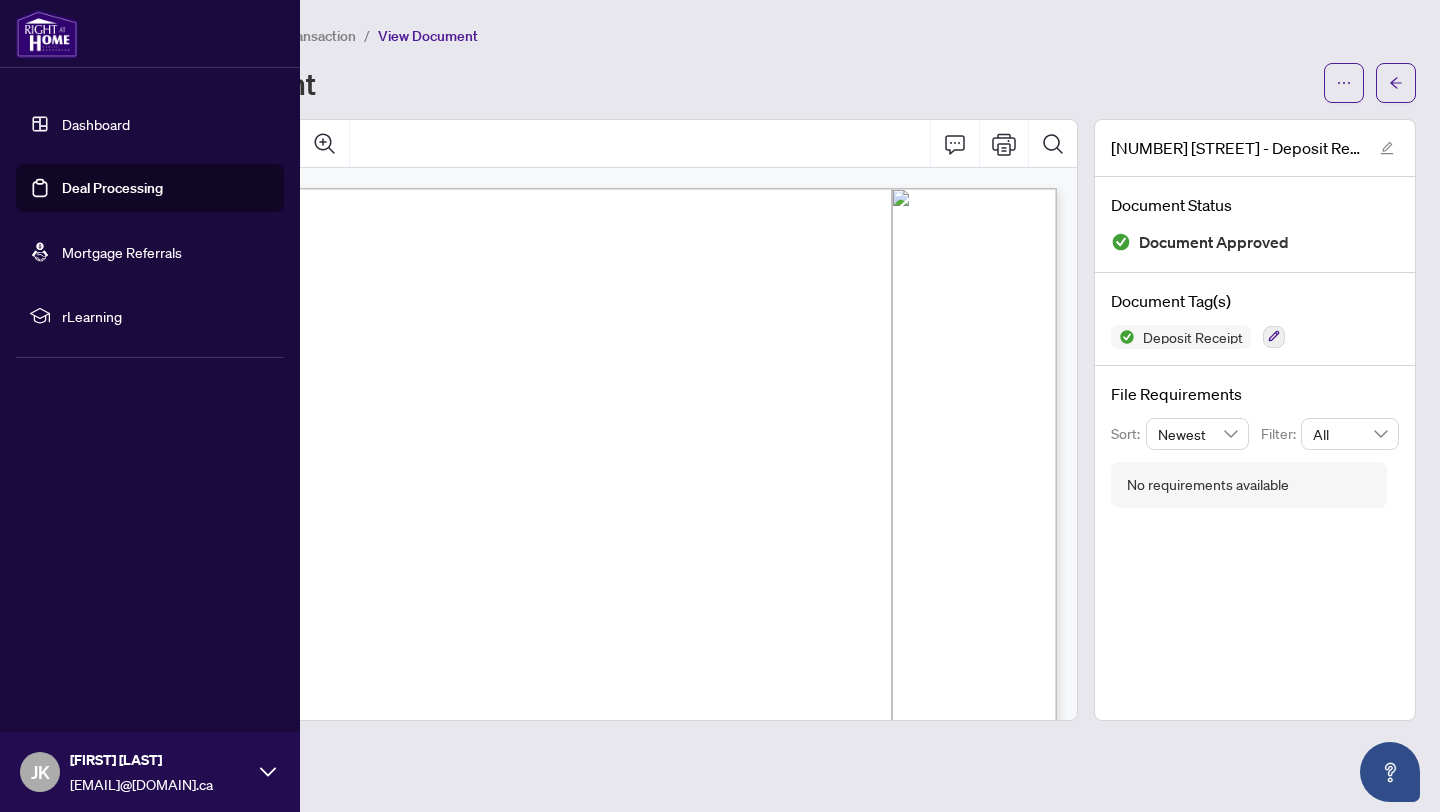 click on "Dashboard" at bounding box center (96, 124) 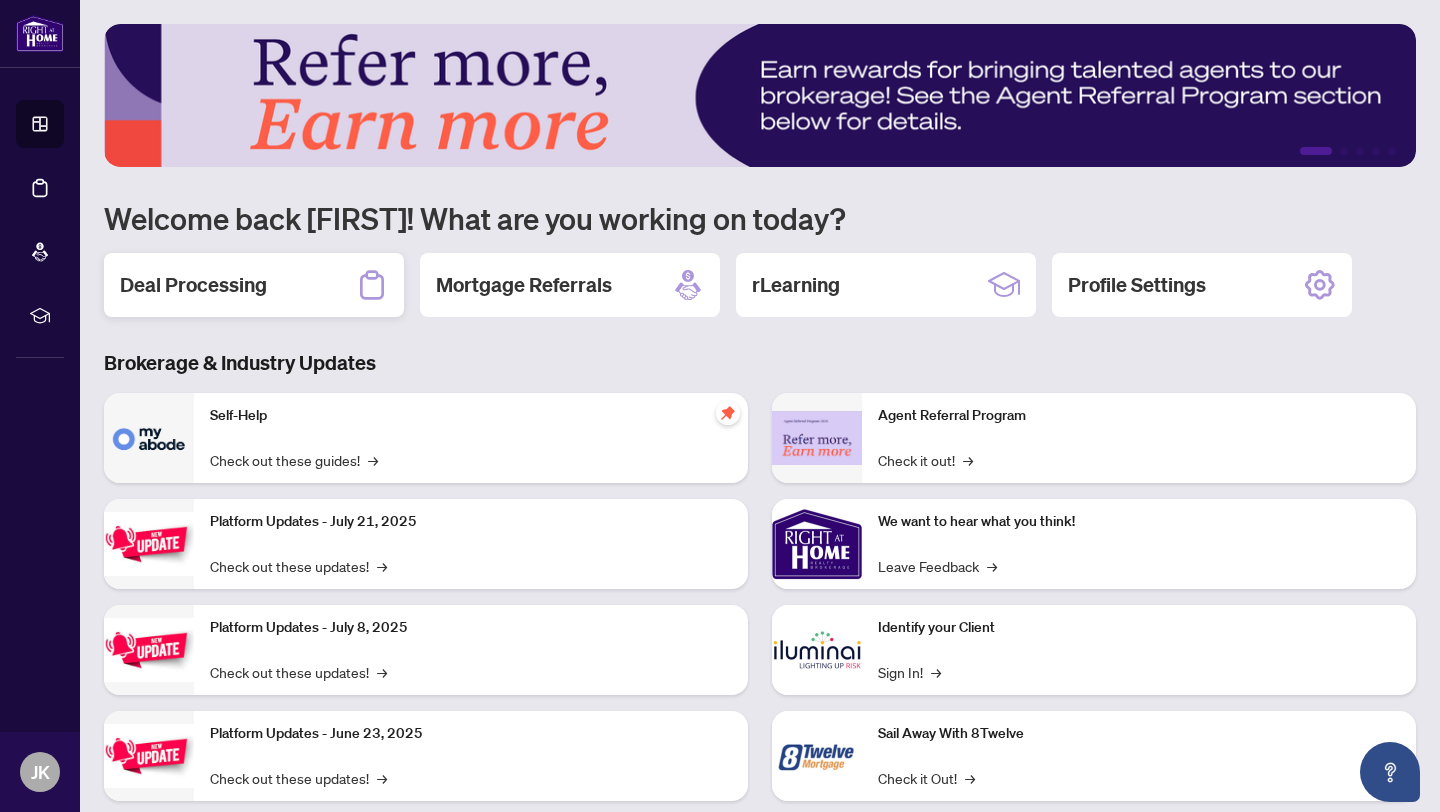 click on "Deal Processing" at bounding box center [193, 285] 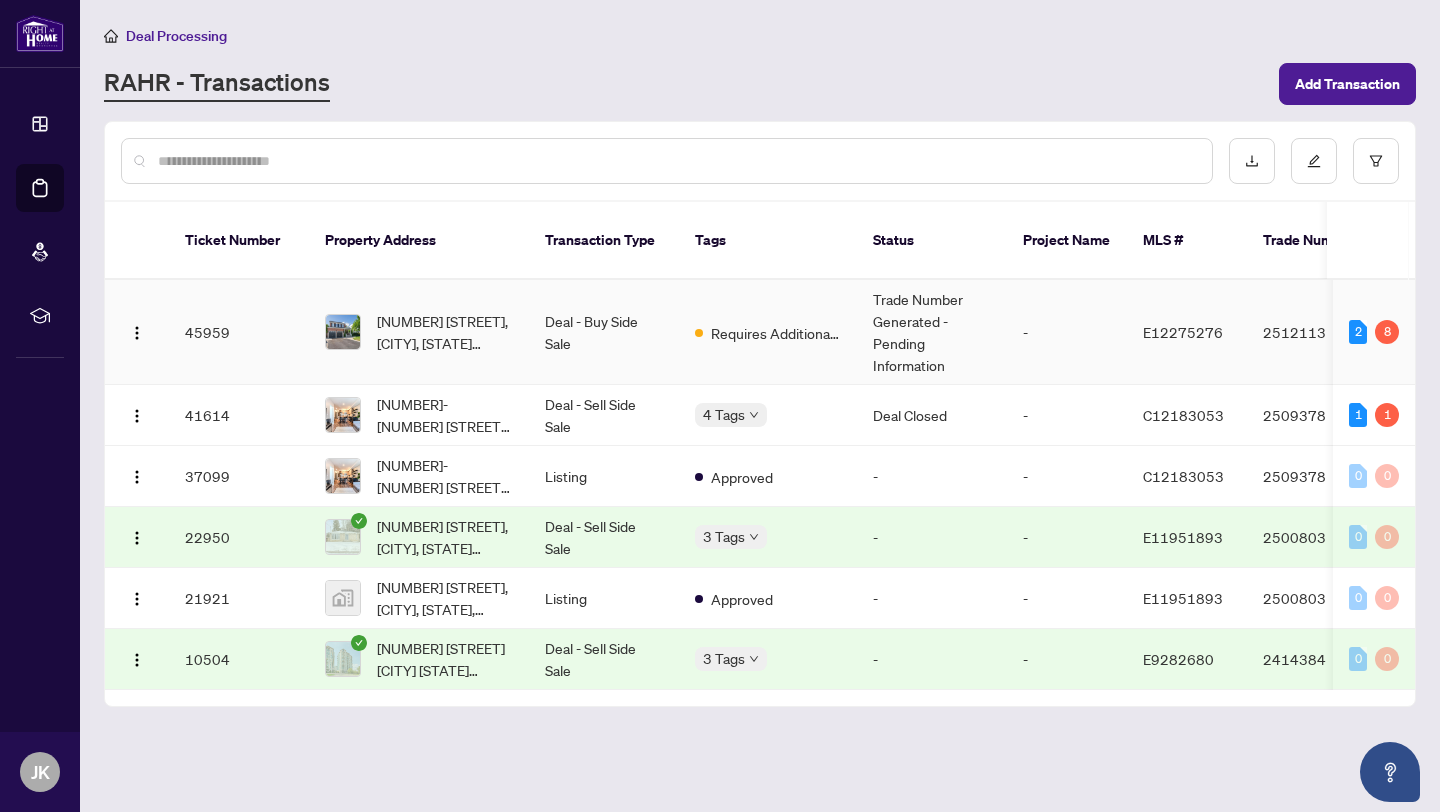 click on "Deal - Buy Side Sale" at bounding box center (604, 332) 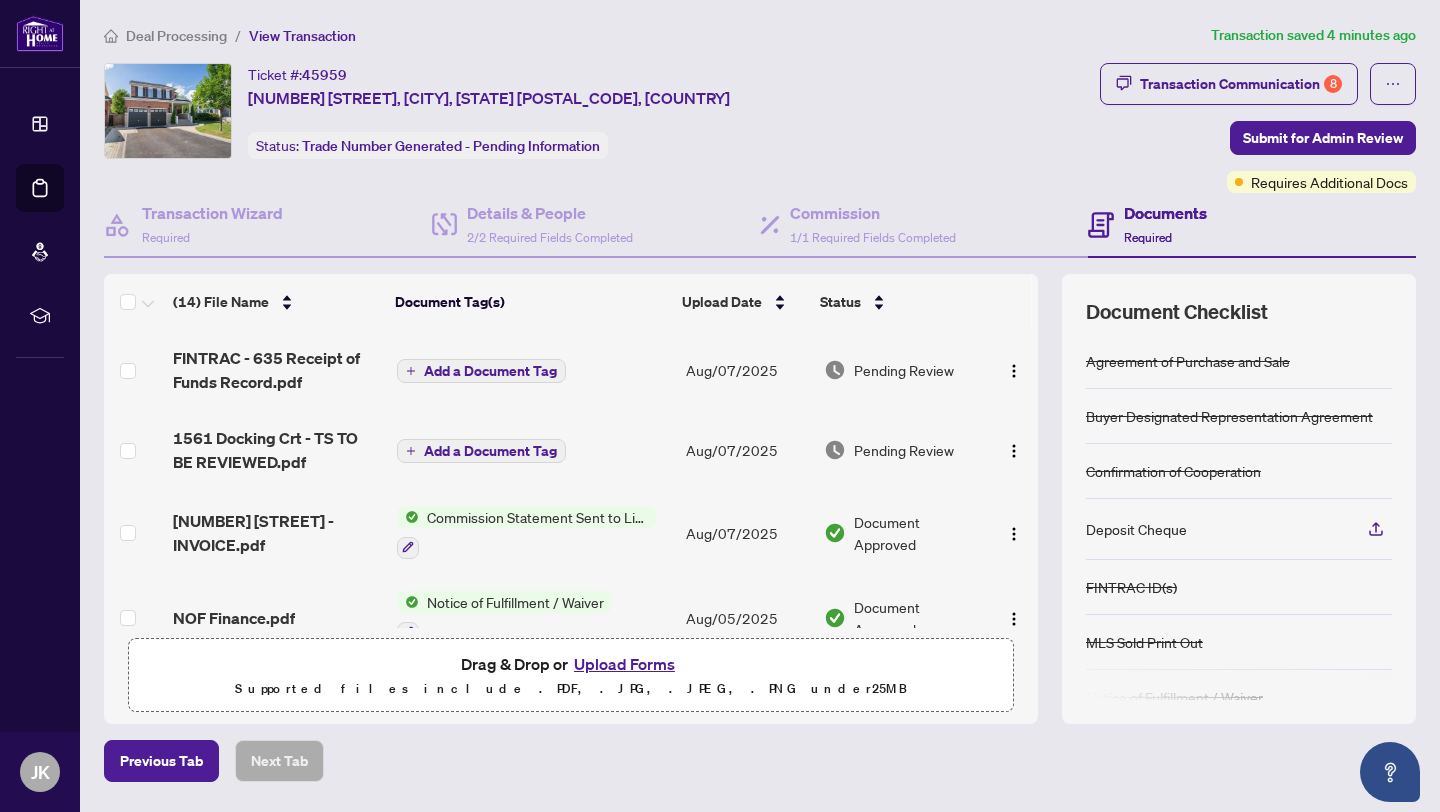click on "Add a Document Tag" at bounding box center [481, 371] 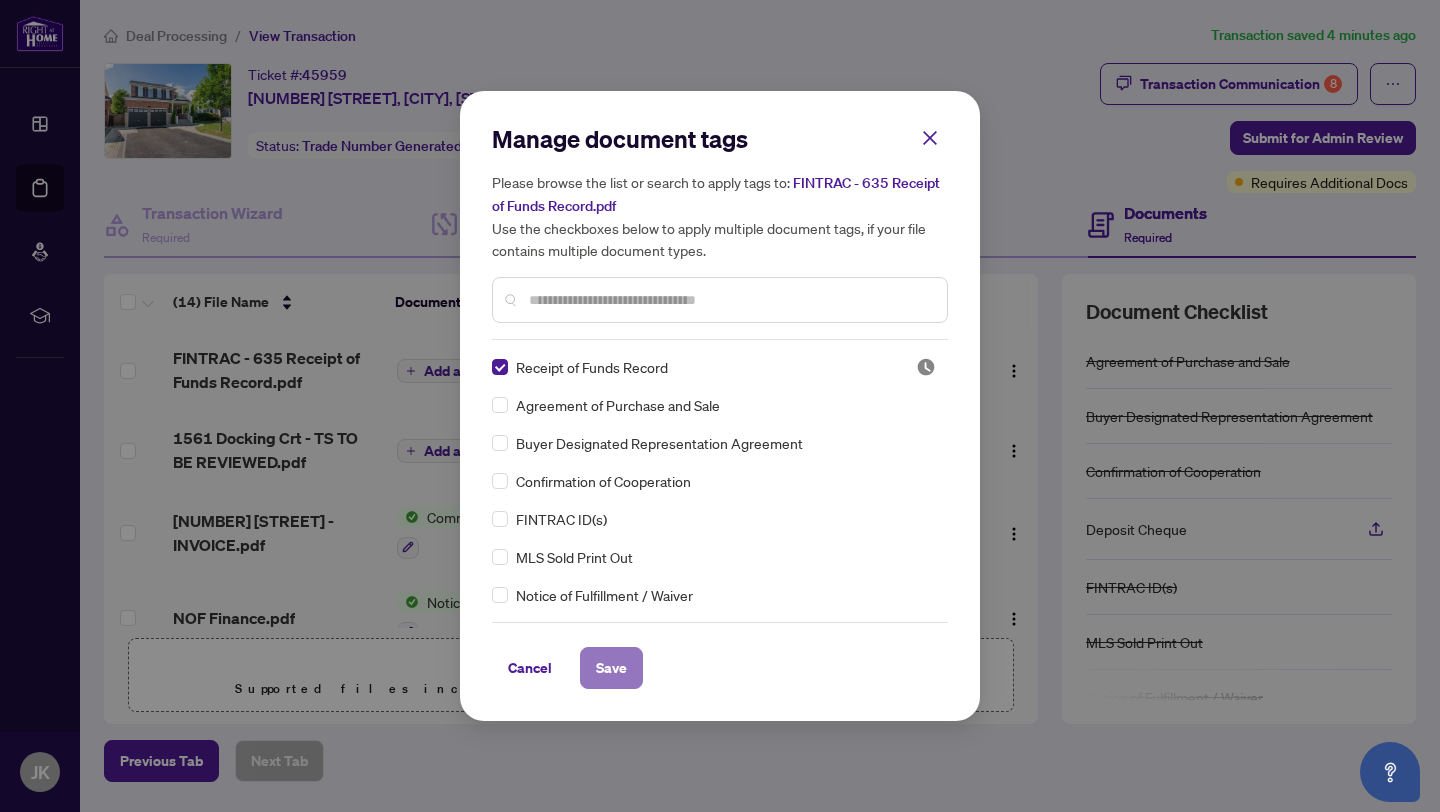 click on "Save" at bounding box center [611, 668] 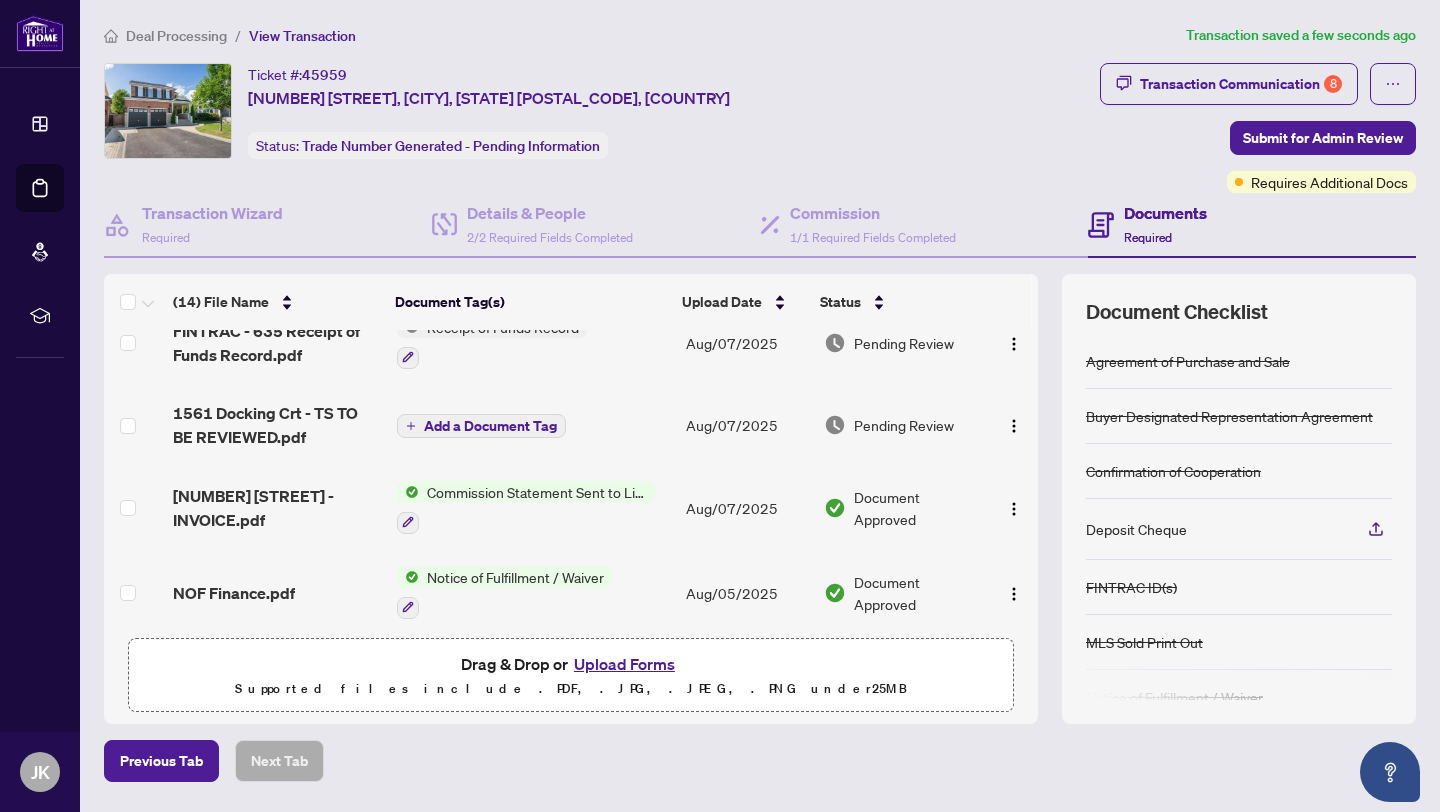 scroll, scrollTop: 42, scrollLeft: 0, axis: vertical 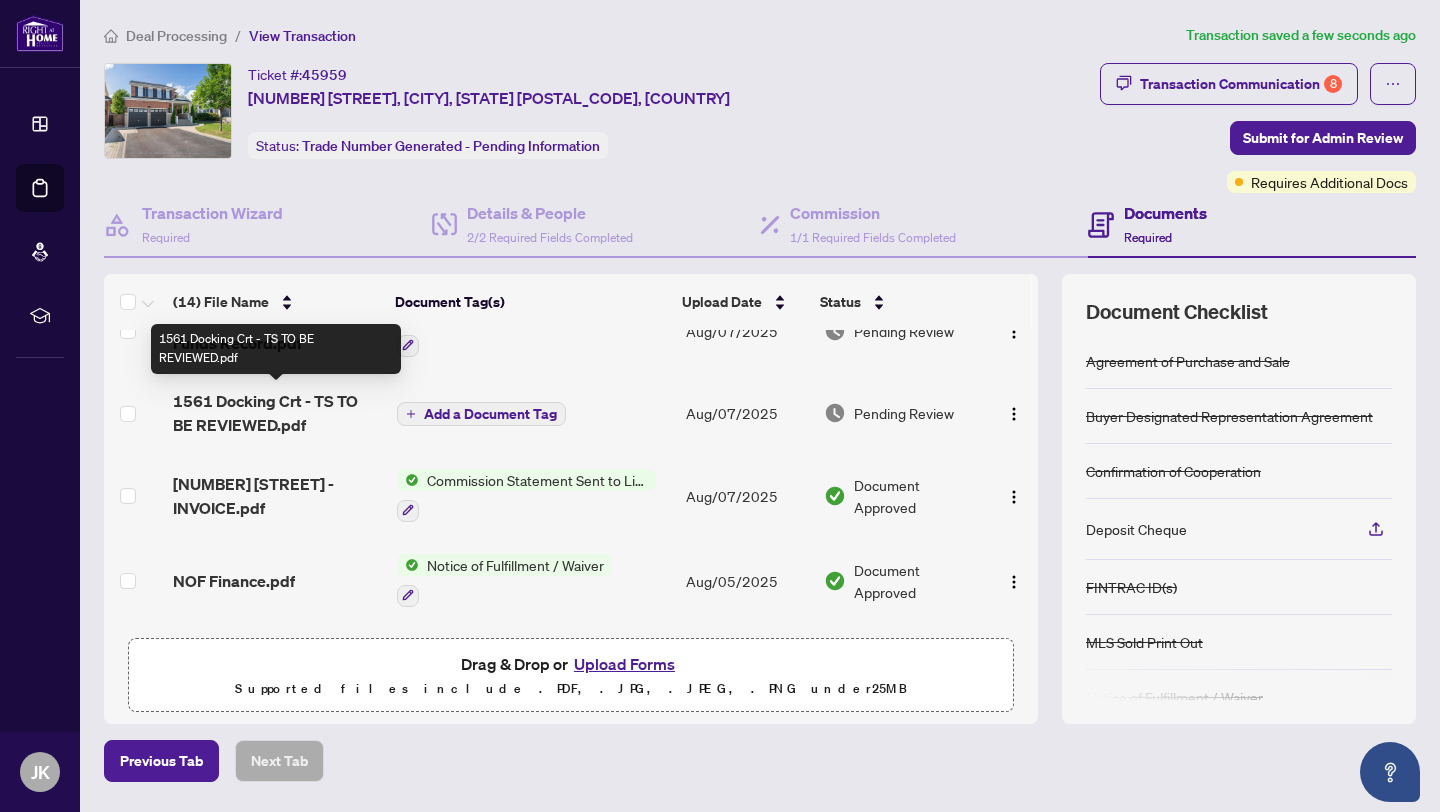click on "1561 Docking Crt - TS TO BE REVIEWED.pdf" at bounding box center (277, 413) 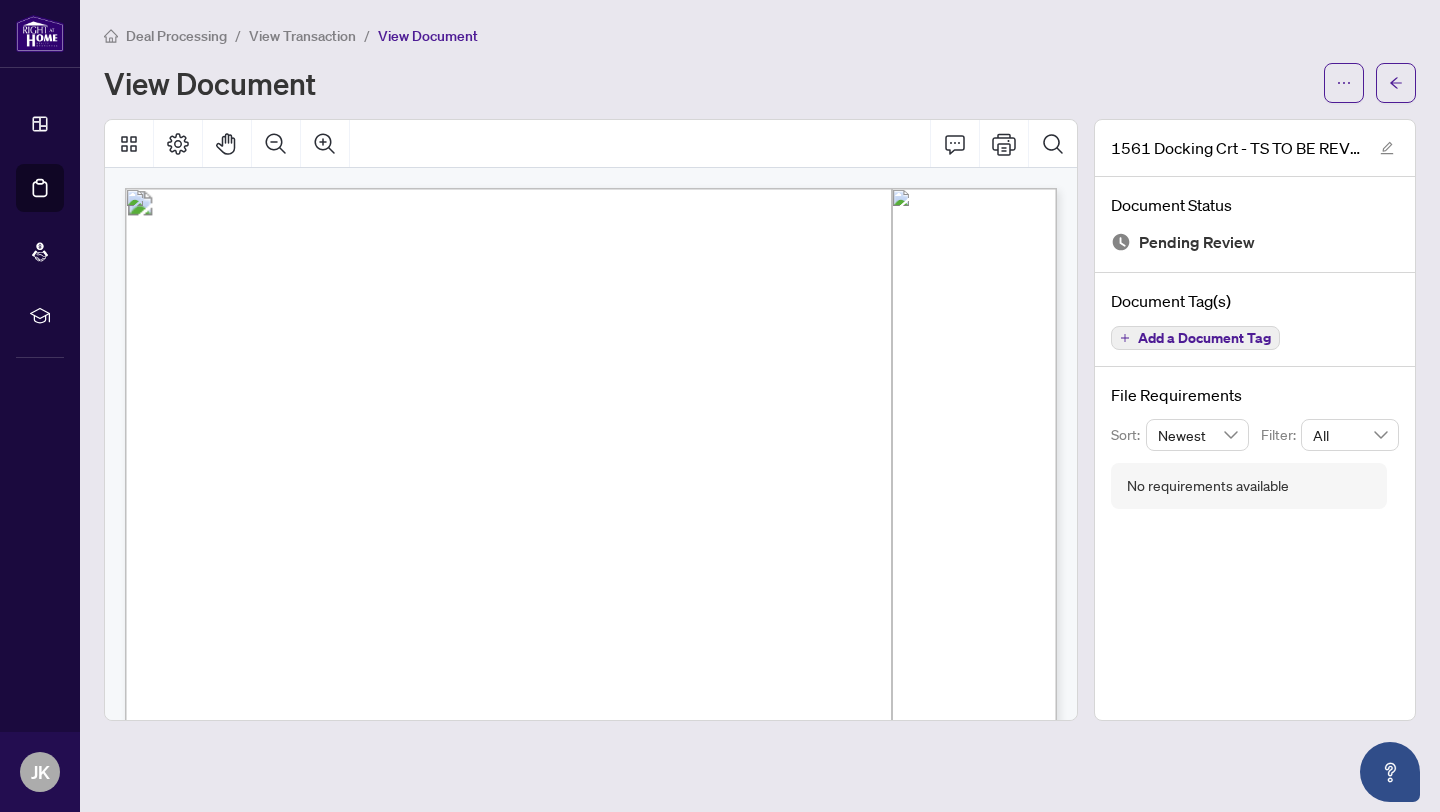 click on "N Keller Williams Energy Real Estate" at bounding box center (728, 595) 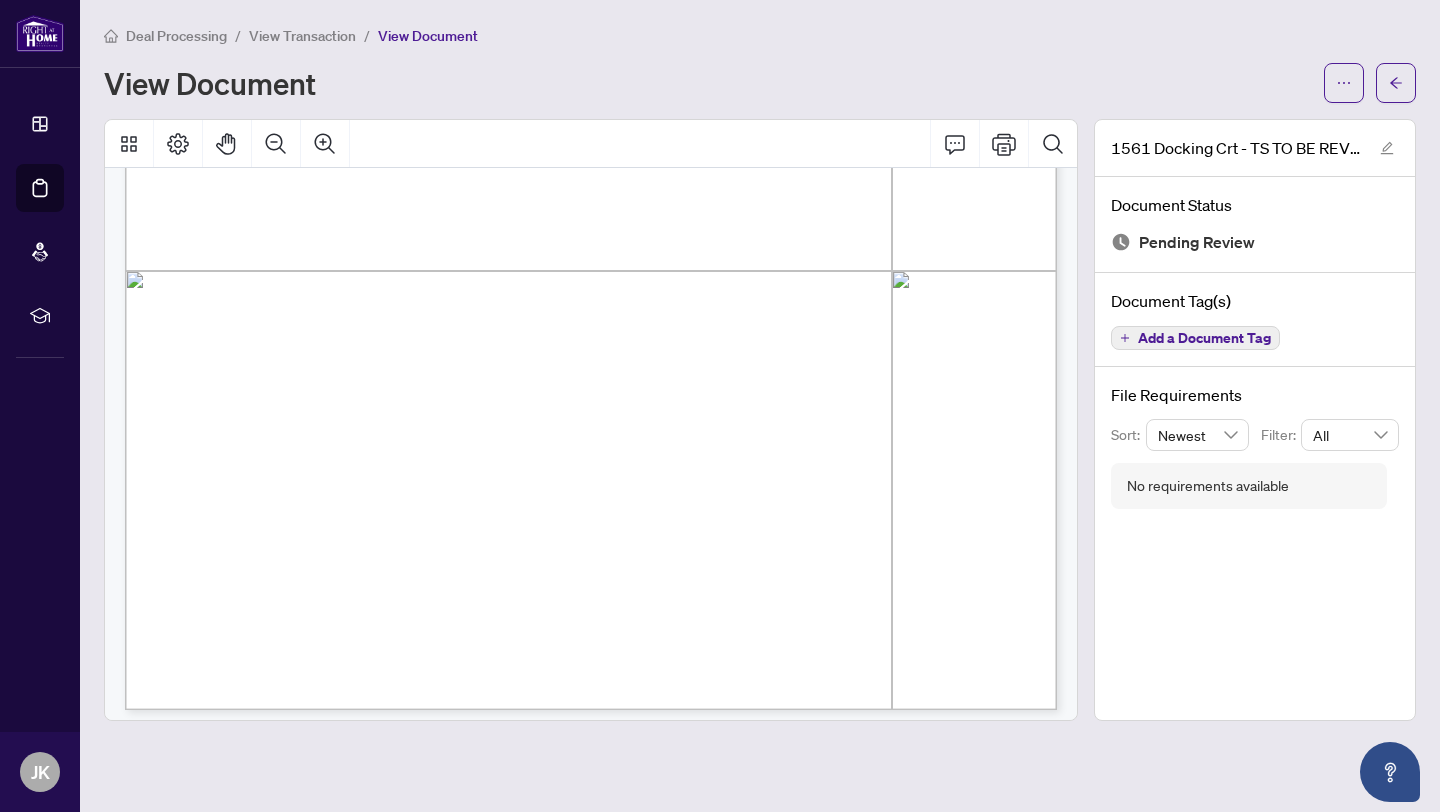 scroll, scrollTop: 694, scrollLeft: 0, axis: vertical 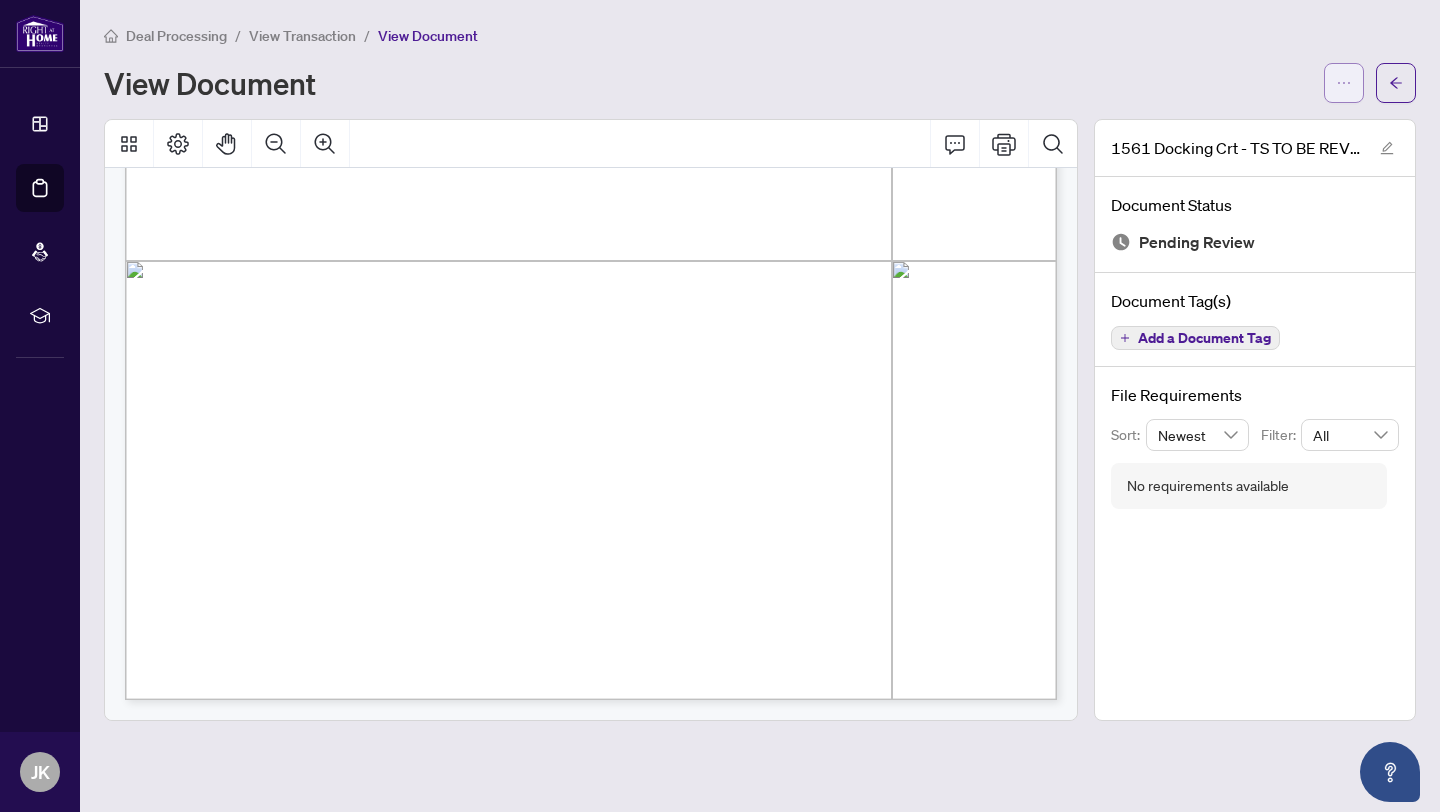 click at bounding box center [1344, 83] 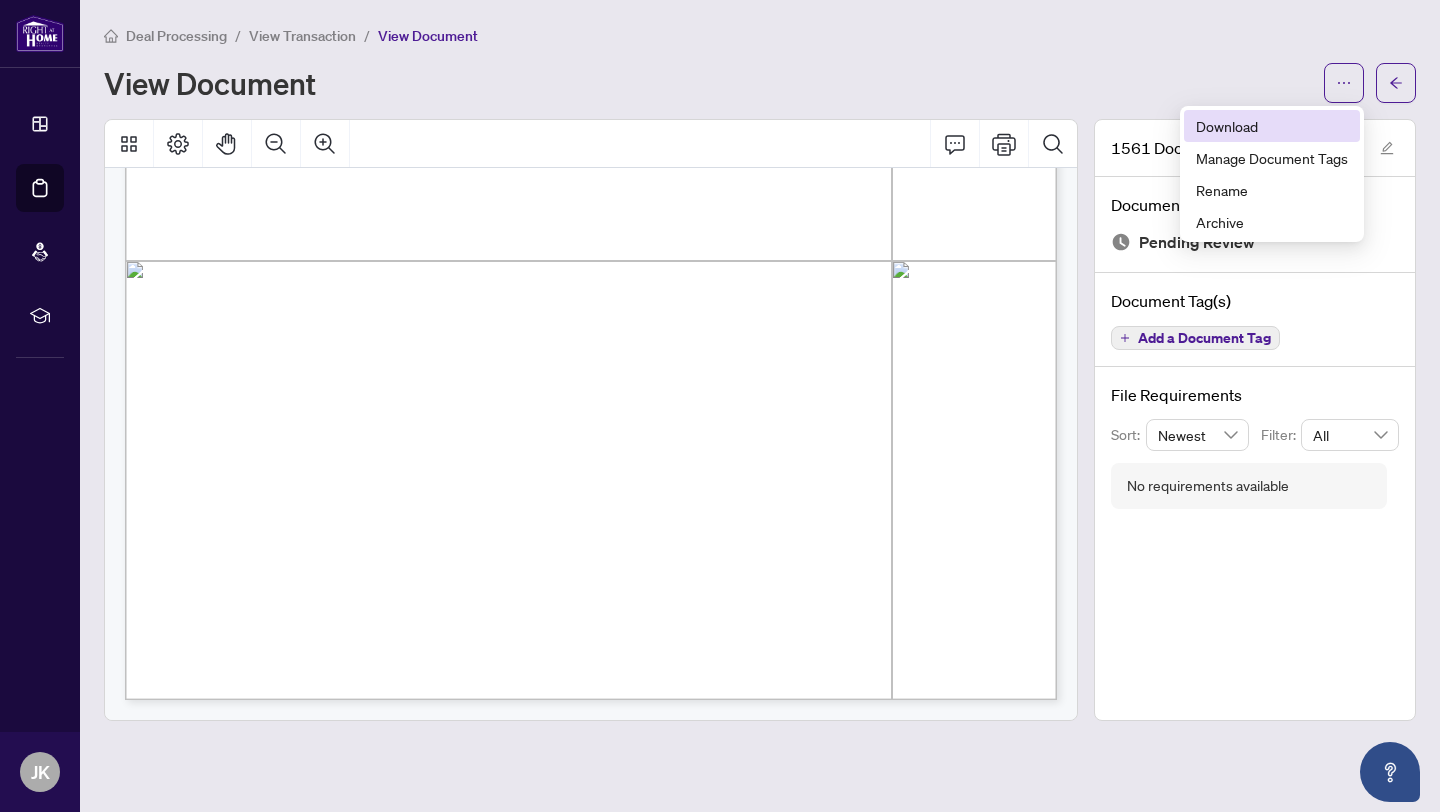 click on "Download" at bounding box center [1272, 126] 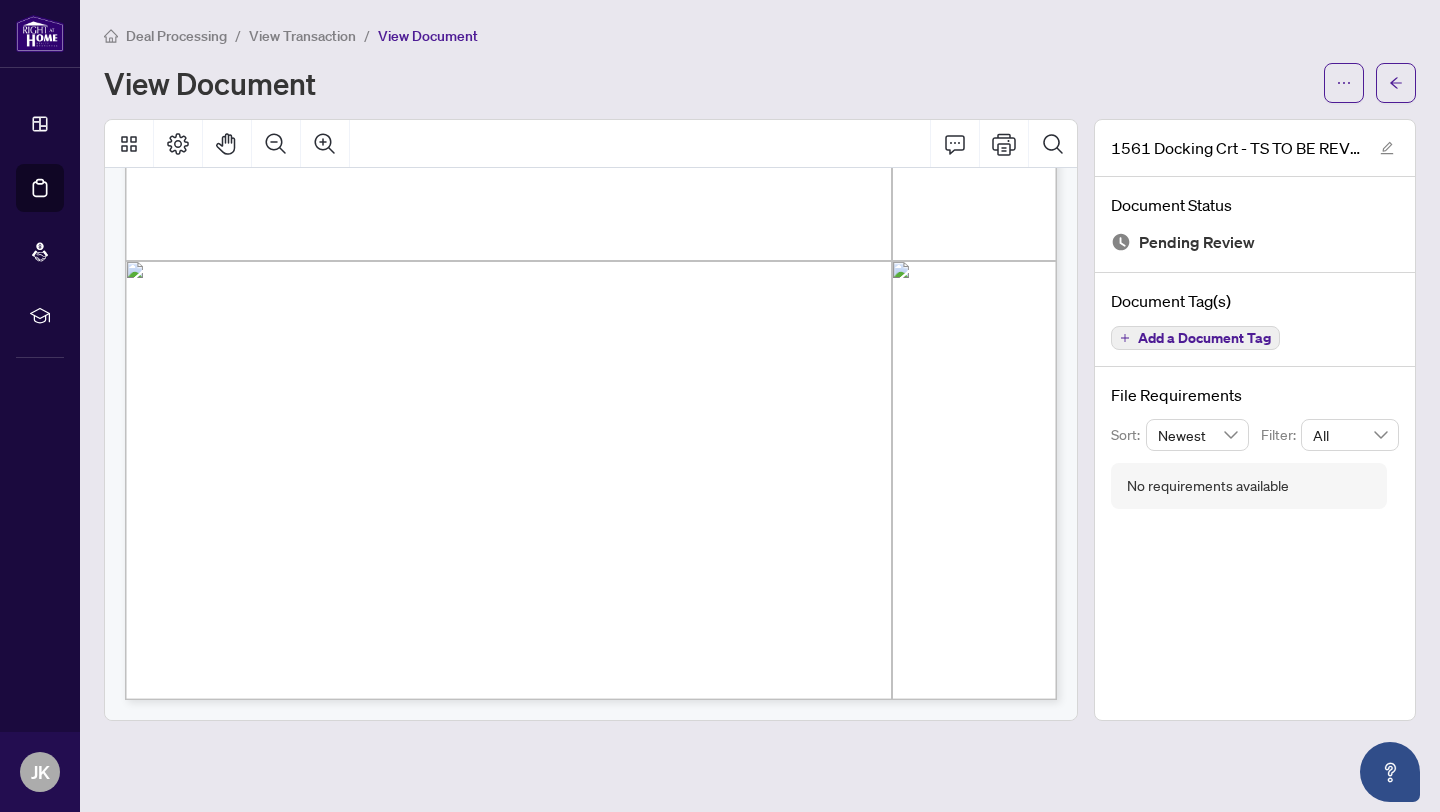 click on "View Transaction" at bounding box center [302, 35] 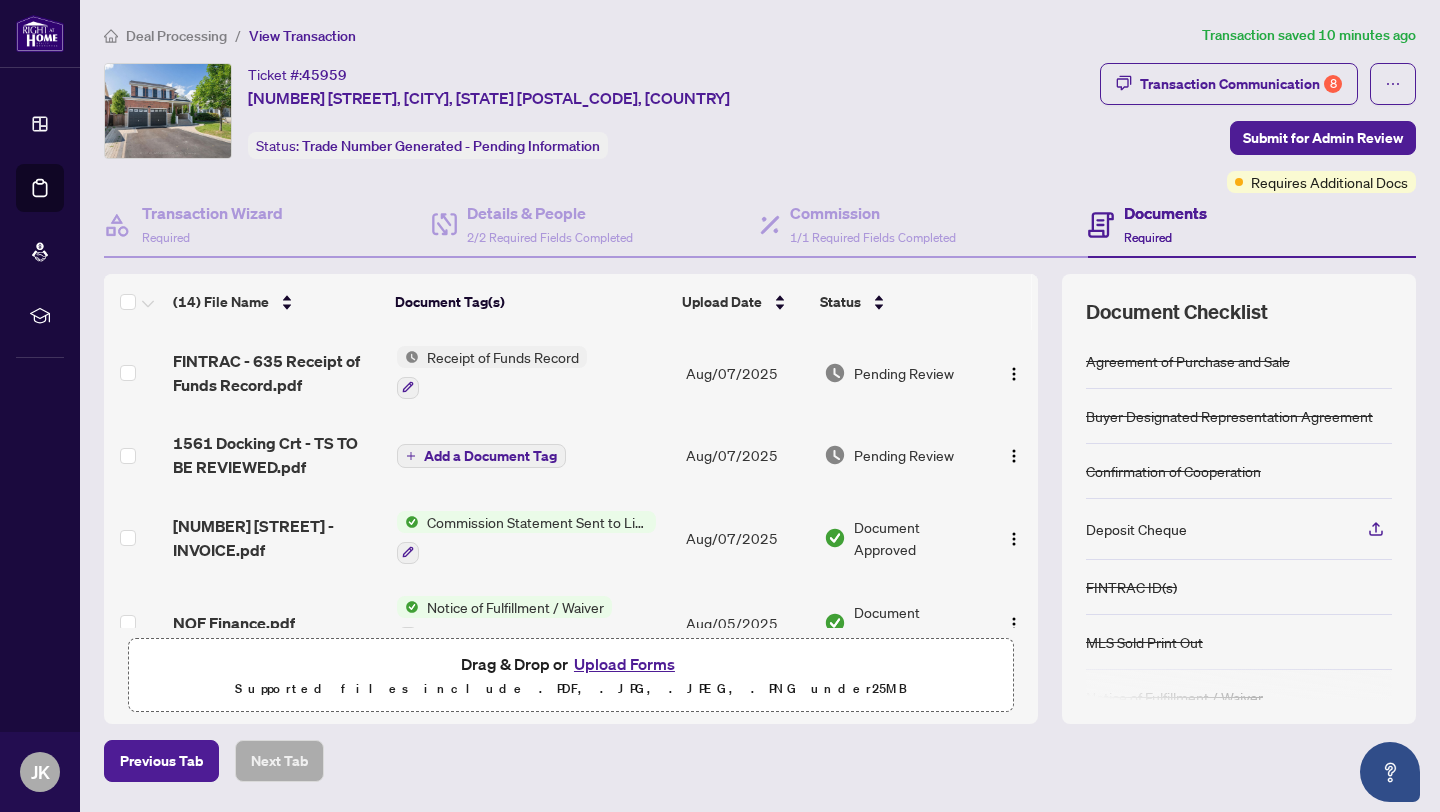 drag, startPoint x: 1027, startPoint y: 363, endPoint x: 1035, endPoint y: 346, distance: 18.788294 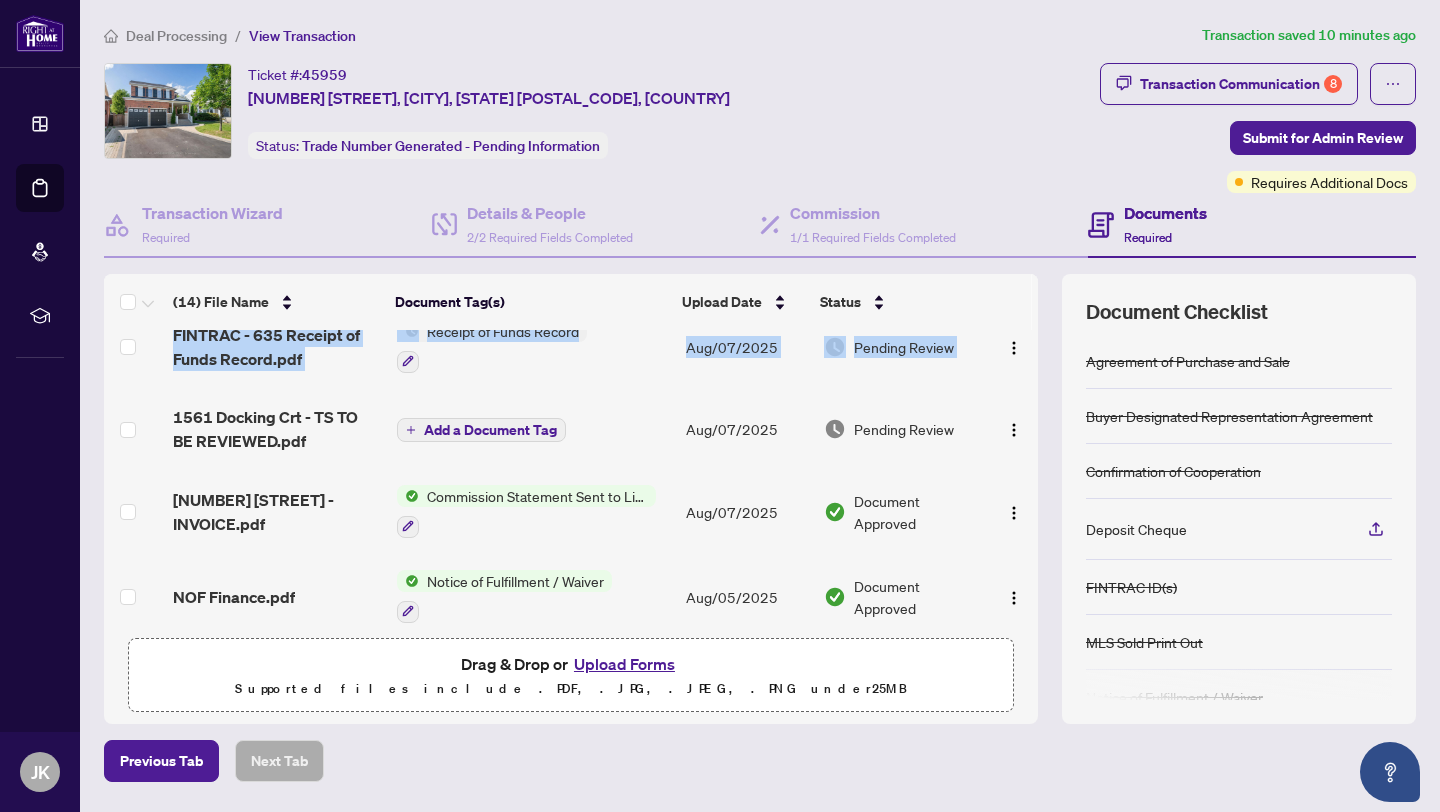 scroll, scrollTop: 0, scrollLeft: 0, axis: both 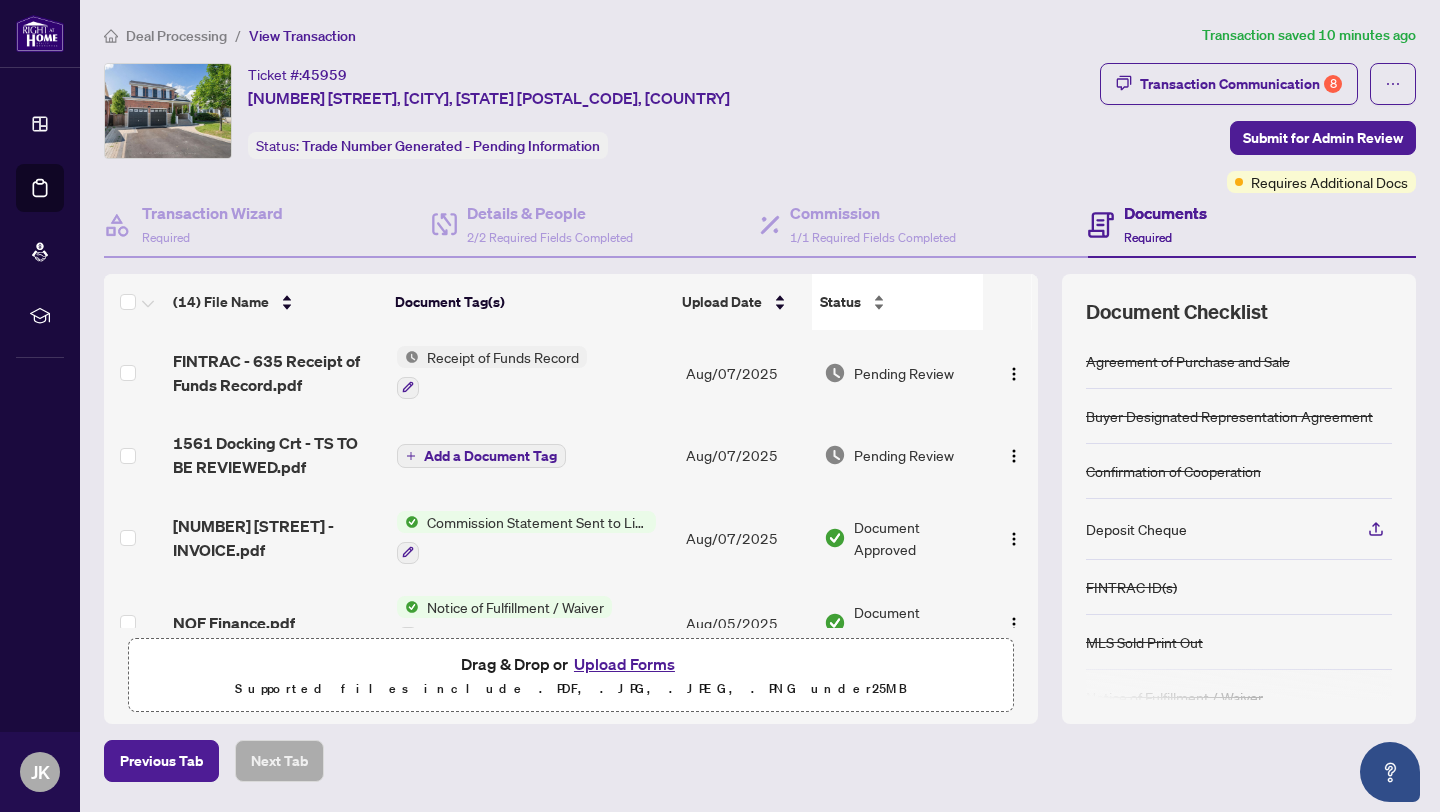 click on "Status" at bounding box center [898, 302] 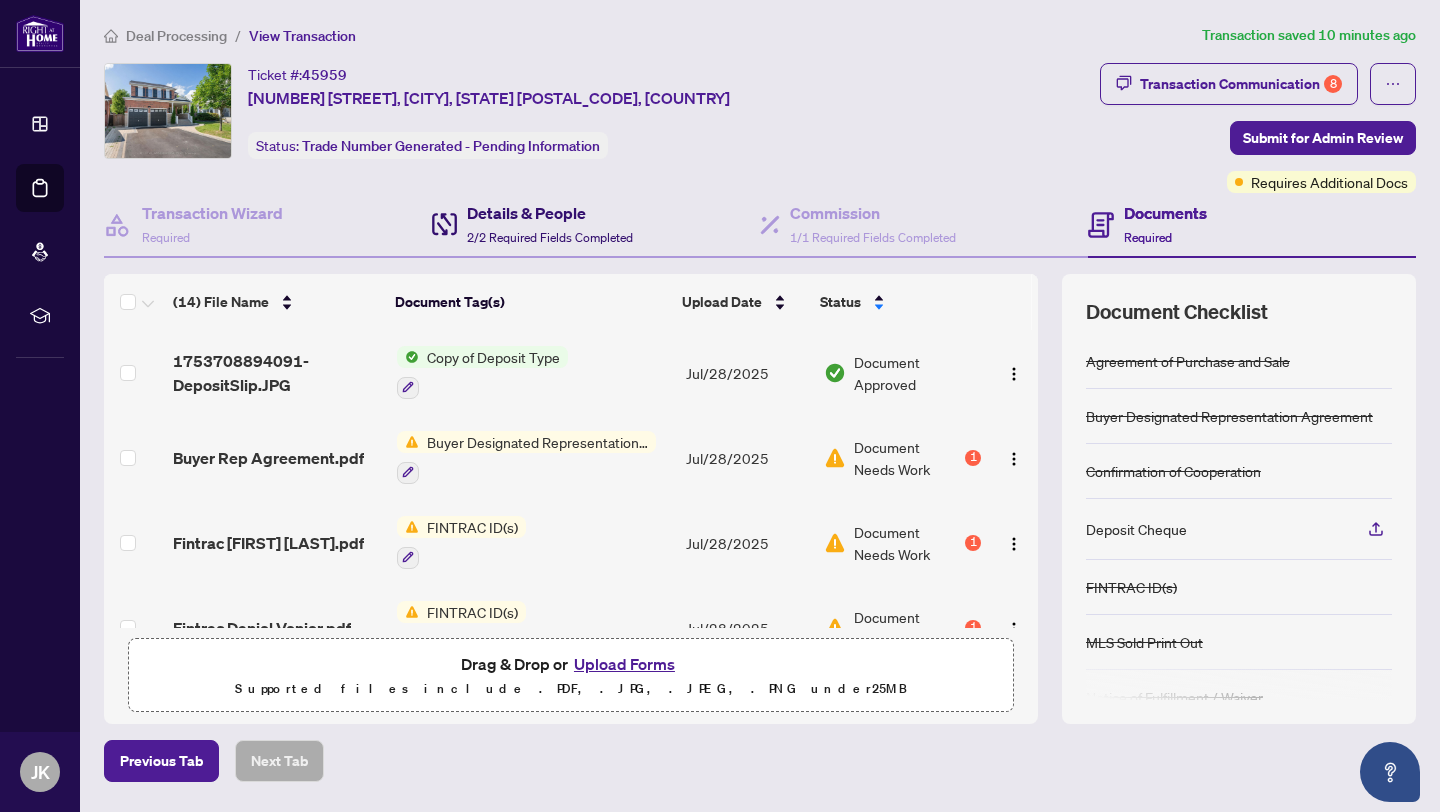 click on "Details & People" at bounding box center (550, 213) 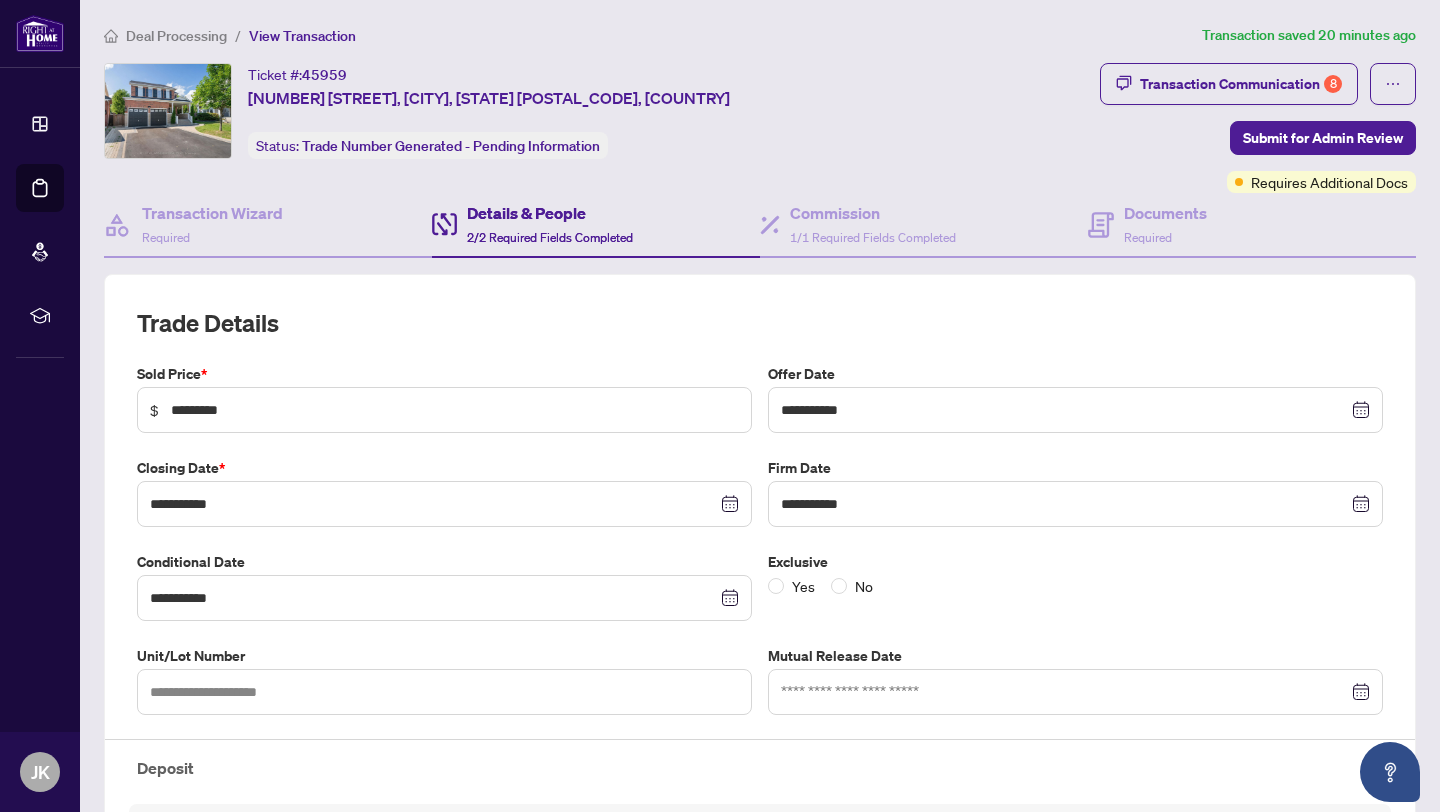 click on "Details & People" at bounding box center [550, 213] 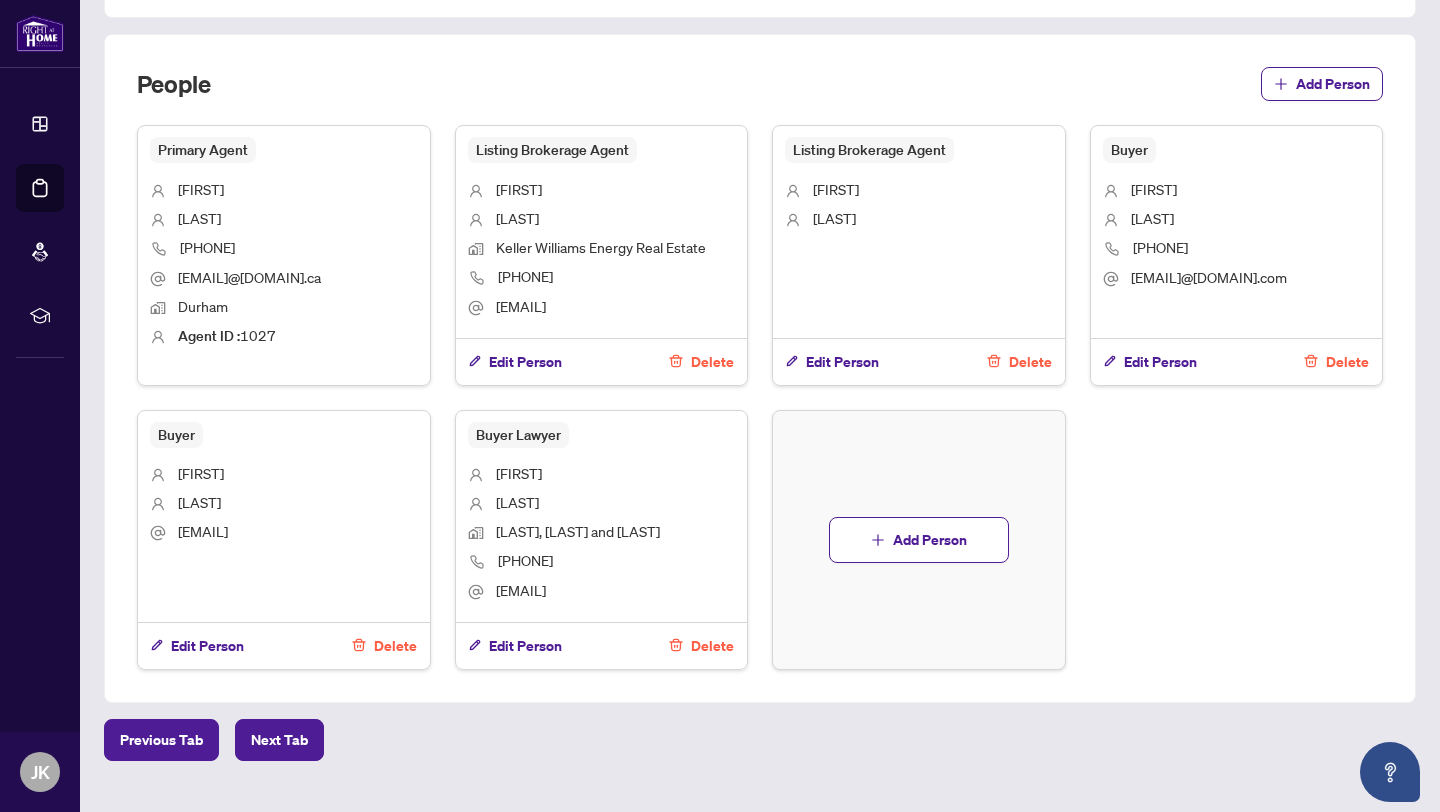 scroll, scrollTop: 1160, scrollLeft: 0, axis: vertical 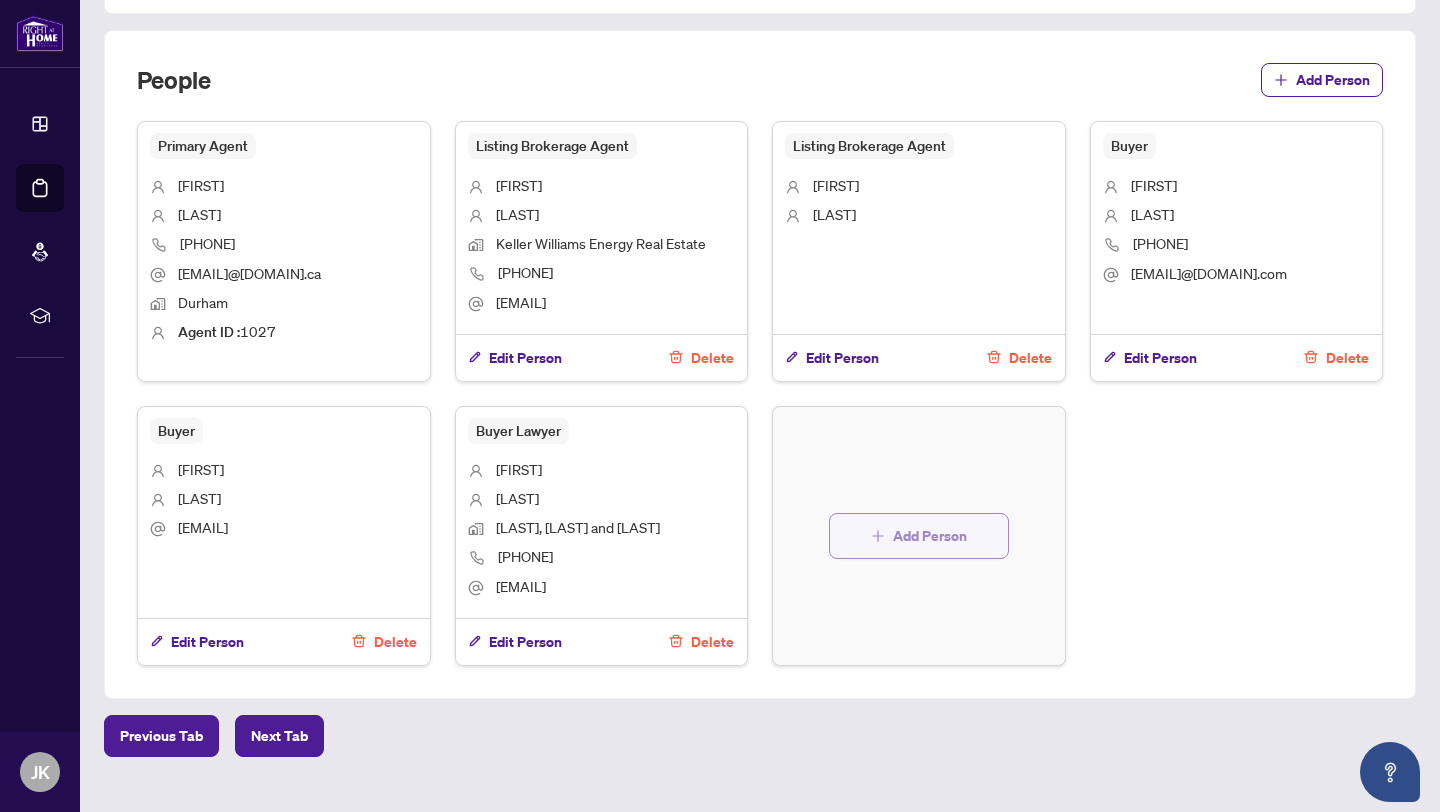 click on "Add Person" at bounding box center [930, 536] 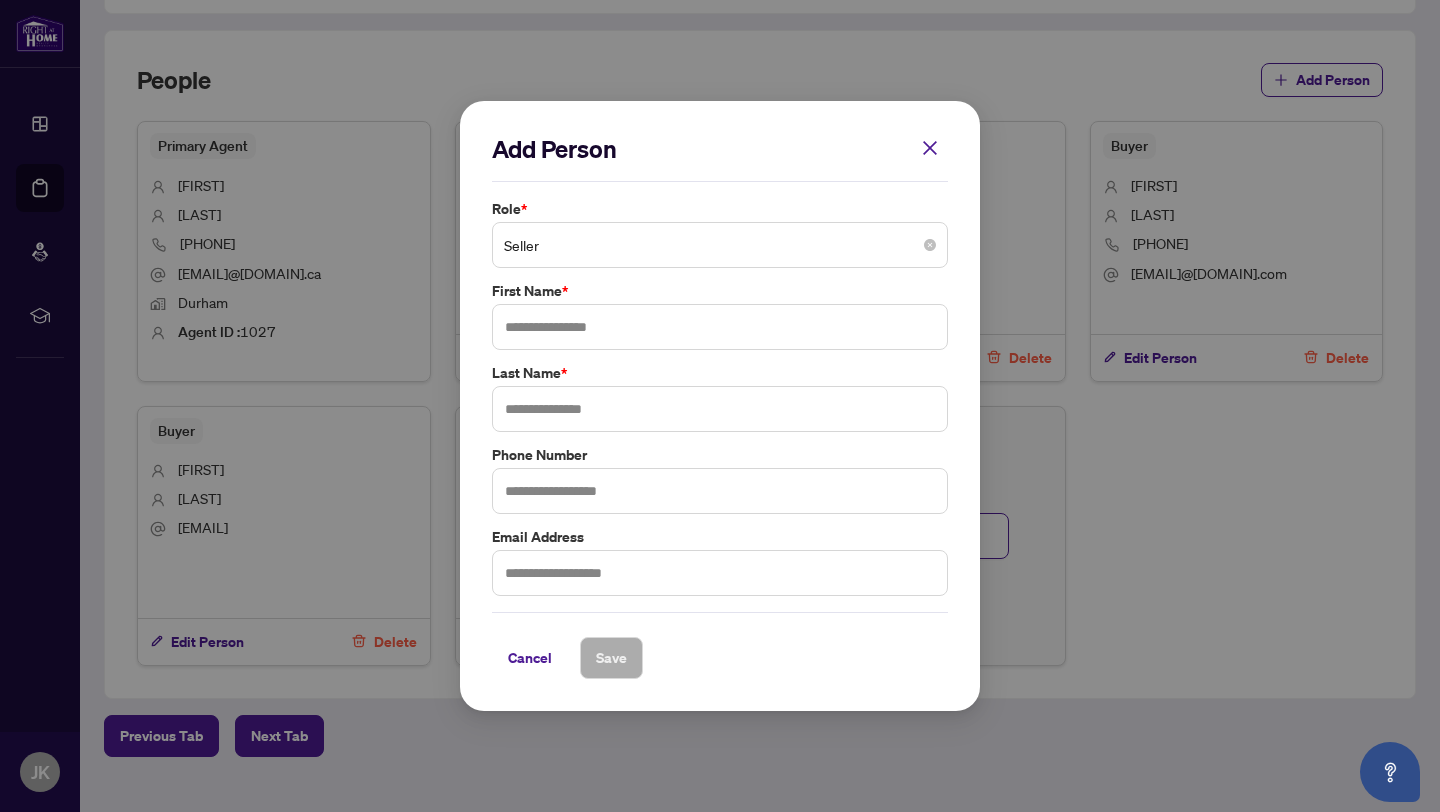 click on "Seller" at bounding box center (720, 245) 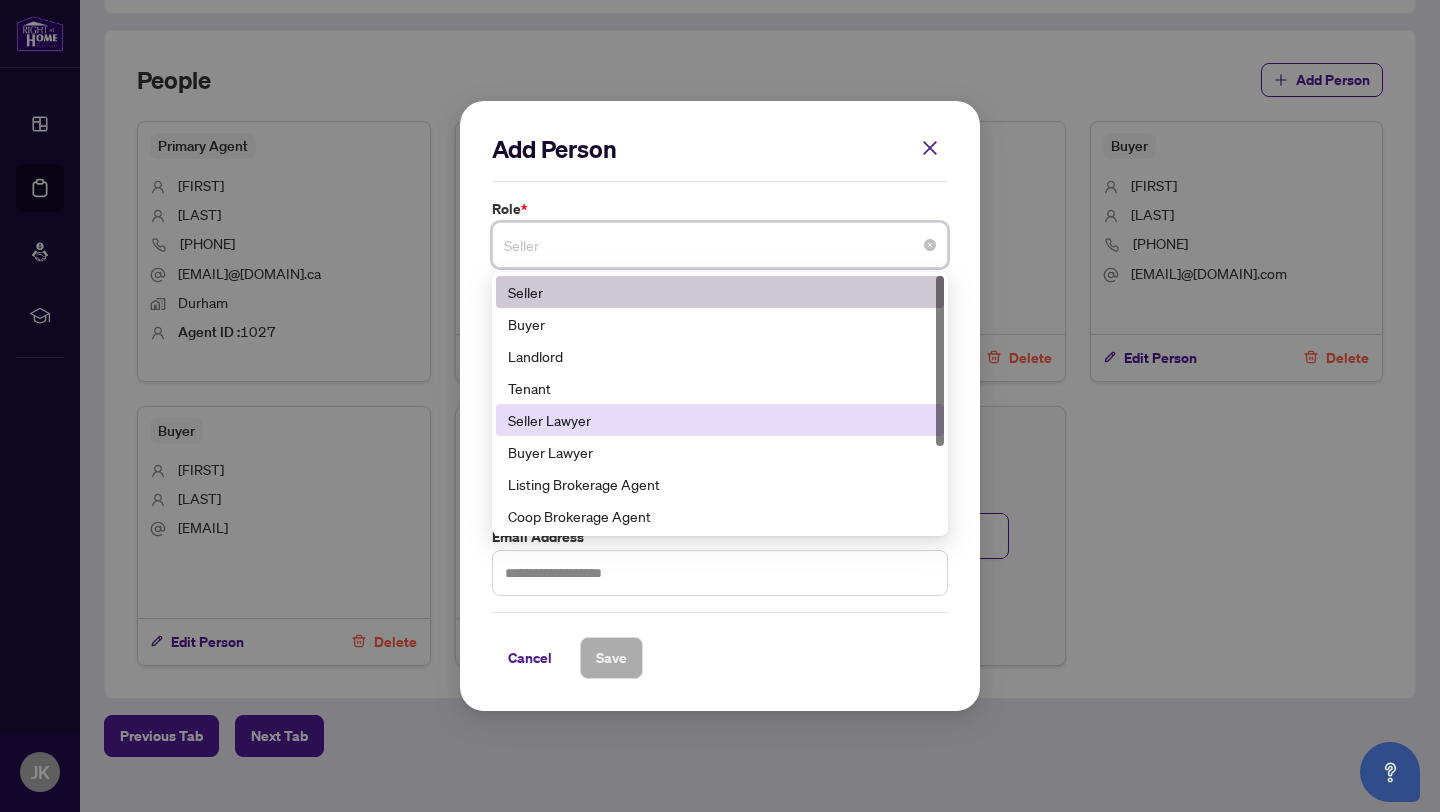 click on "Seller Lawyer" at bounding box center [720, 420] 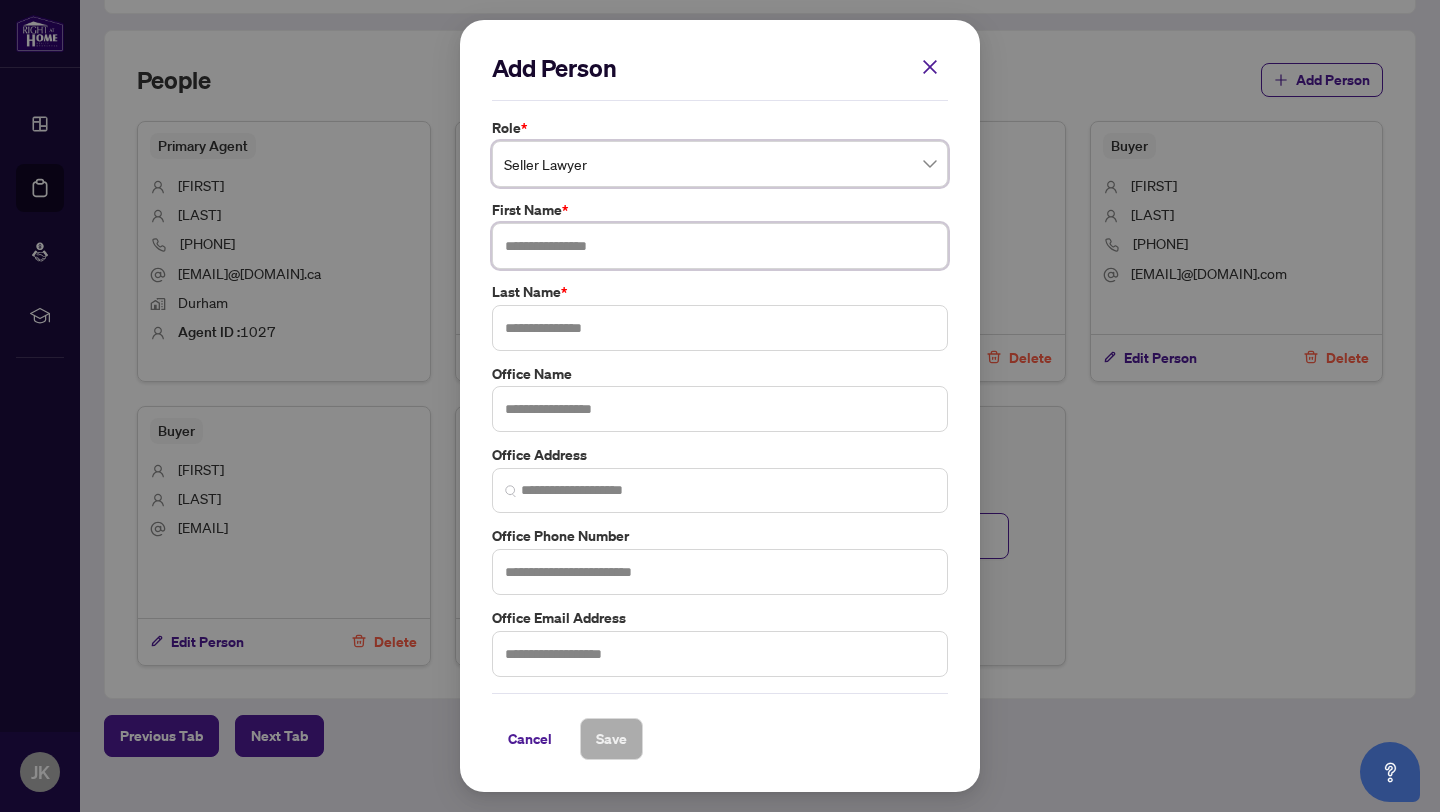 click at bounding box center [720, 246] 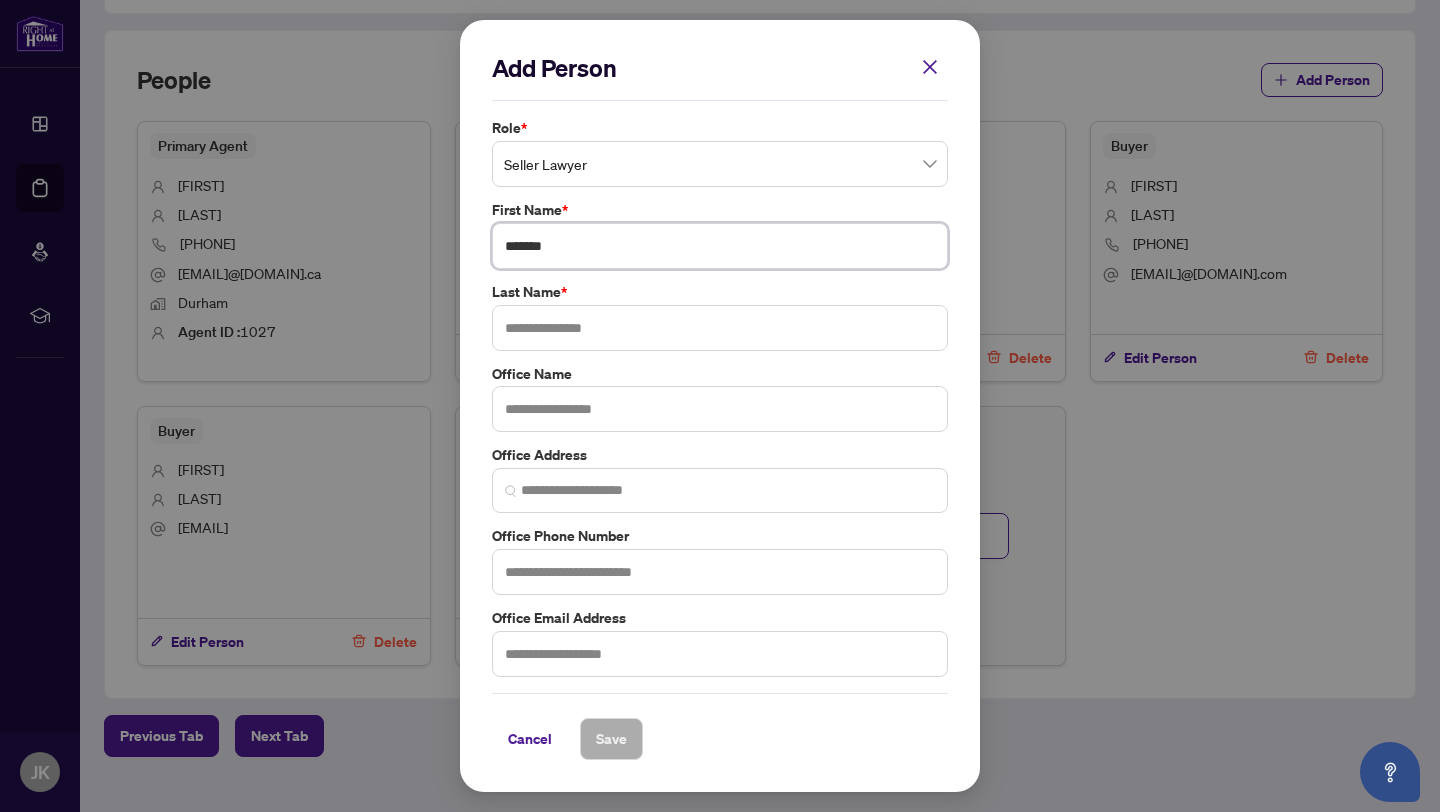 type on "*******" 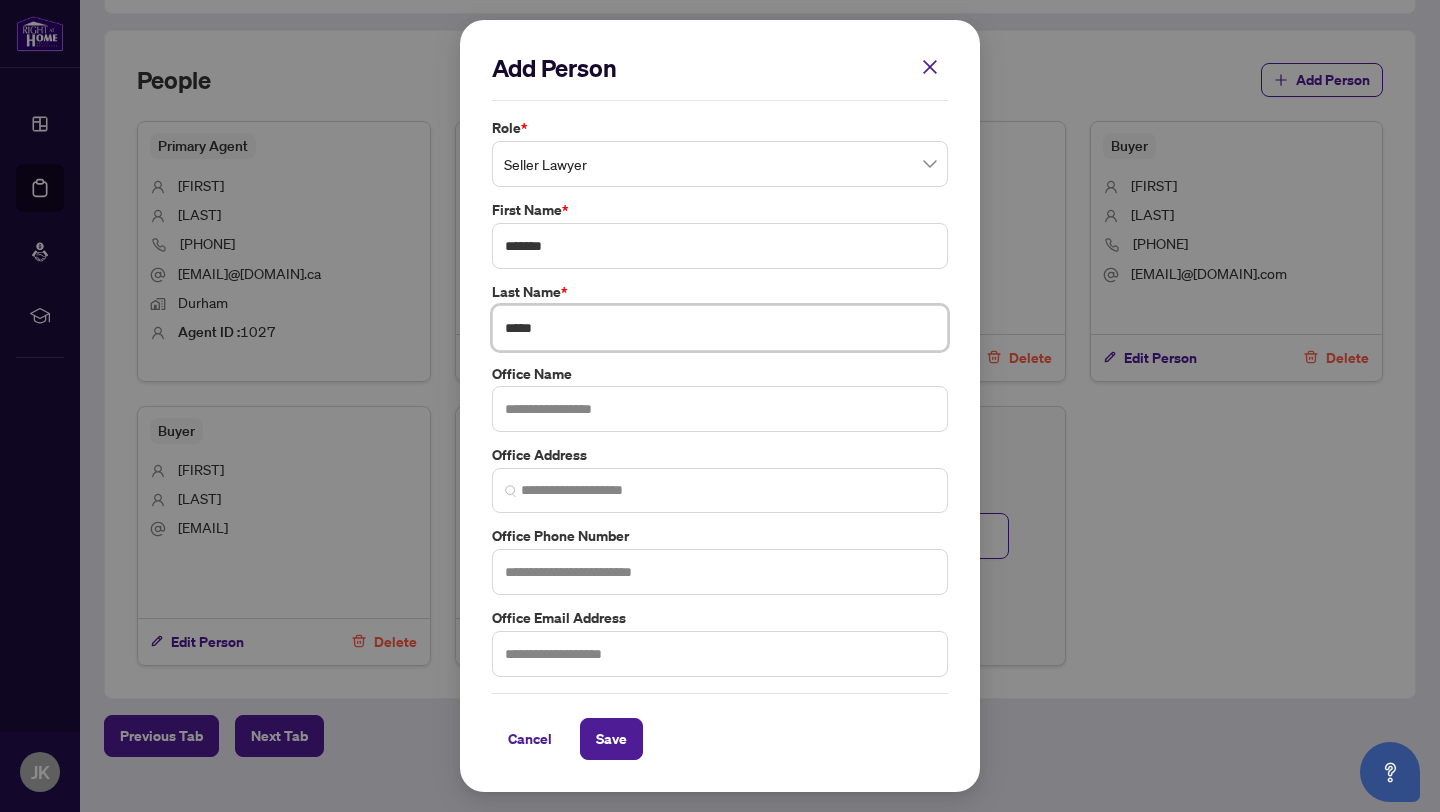 type on "*****" 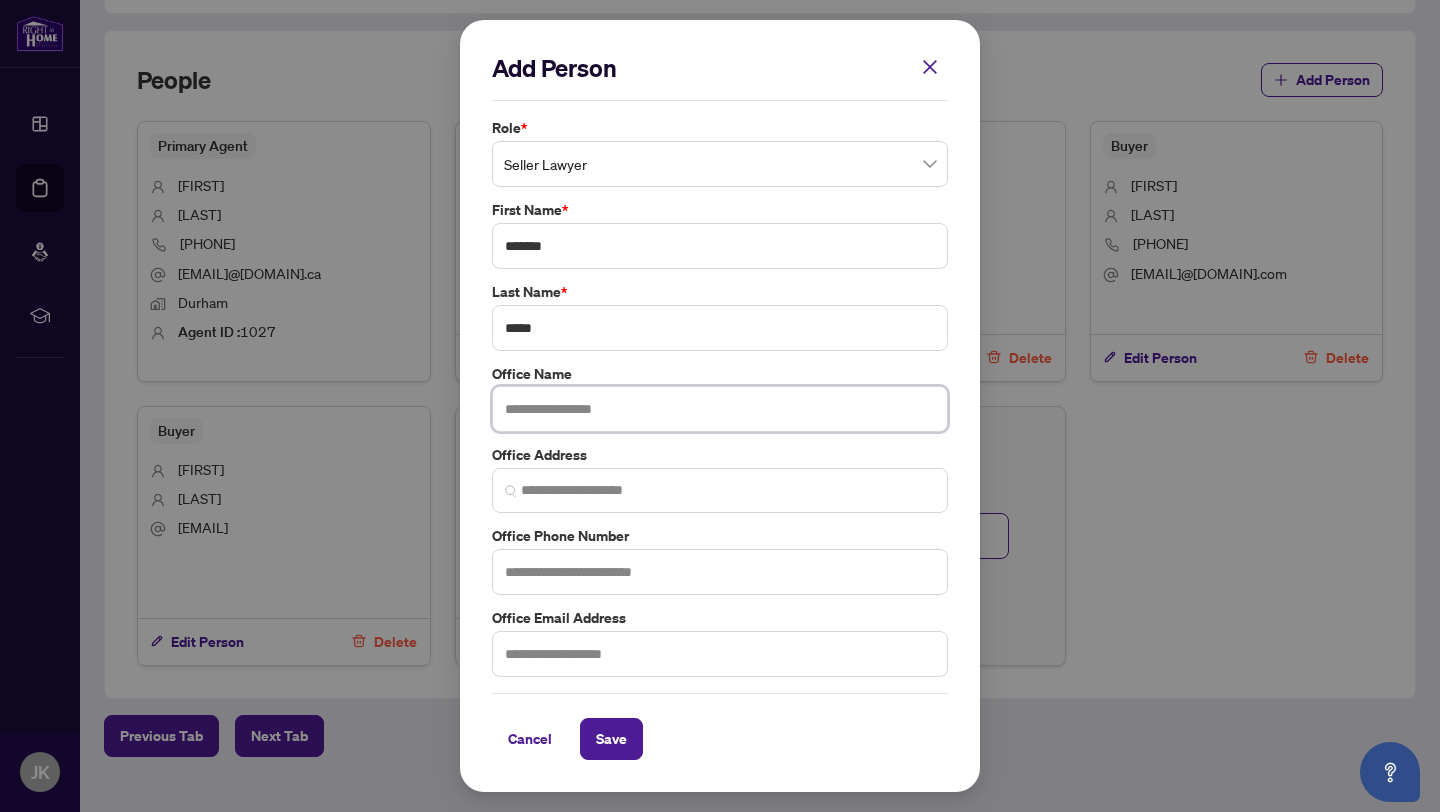click at bounding box center (720, 409) 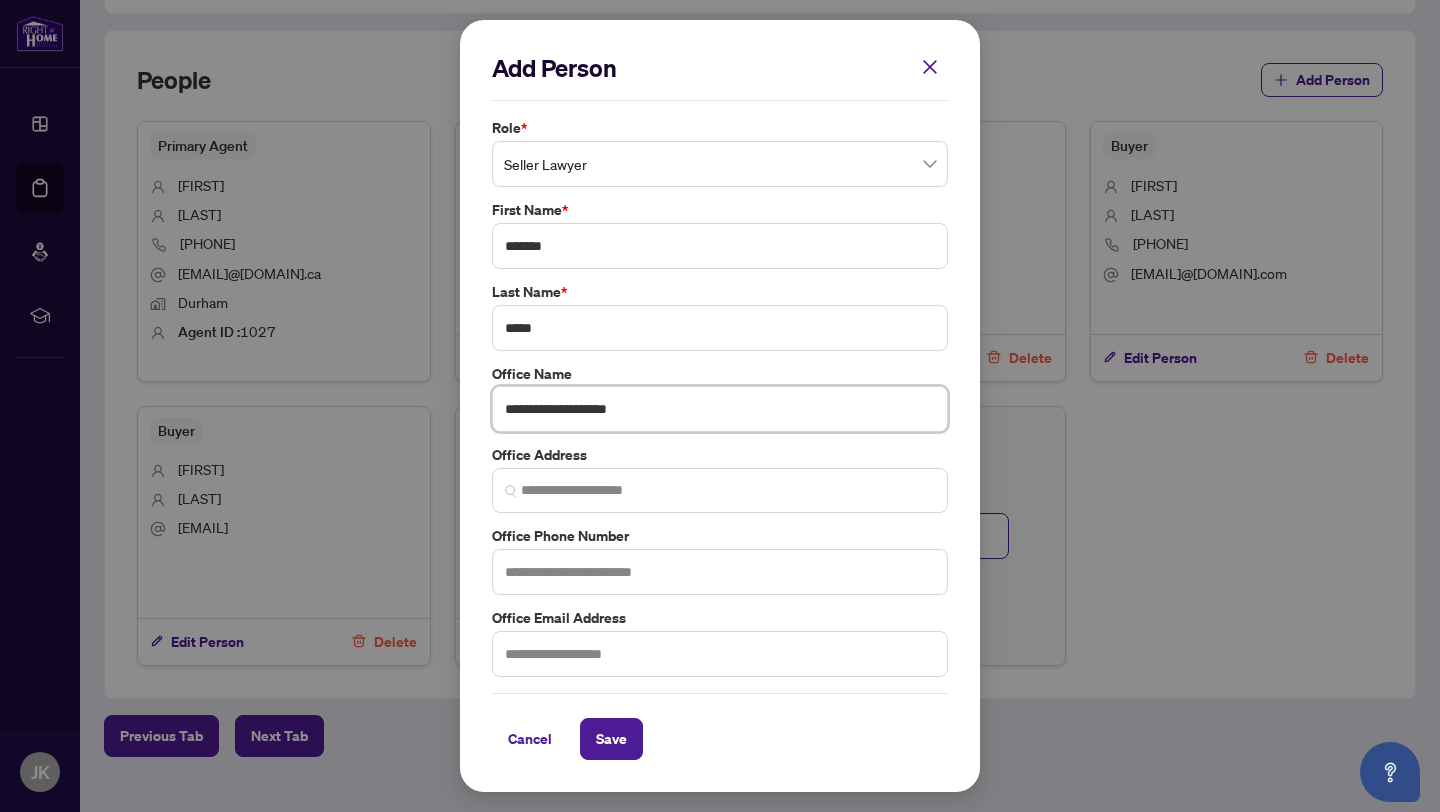 type on "**********" 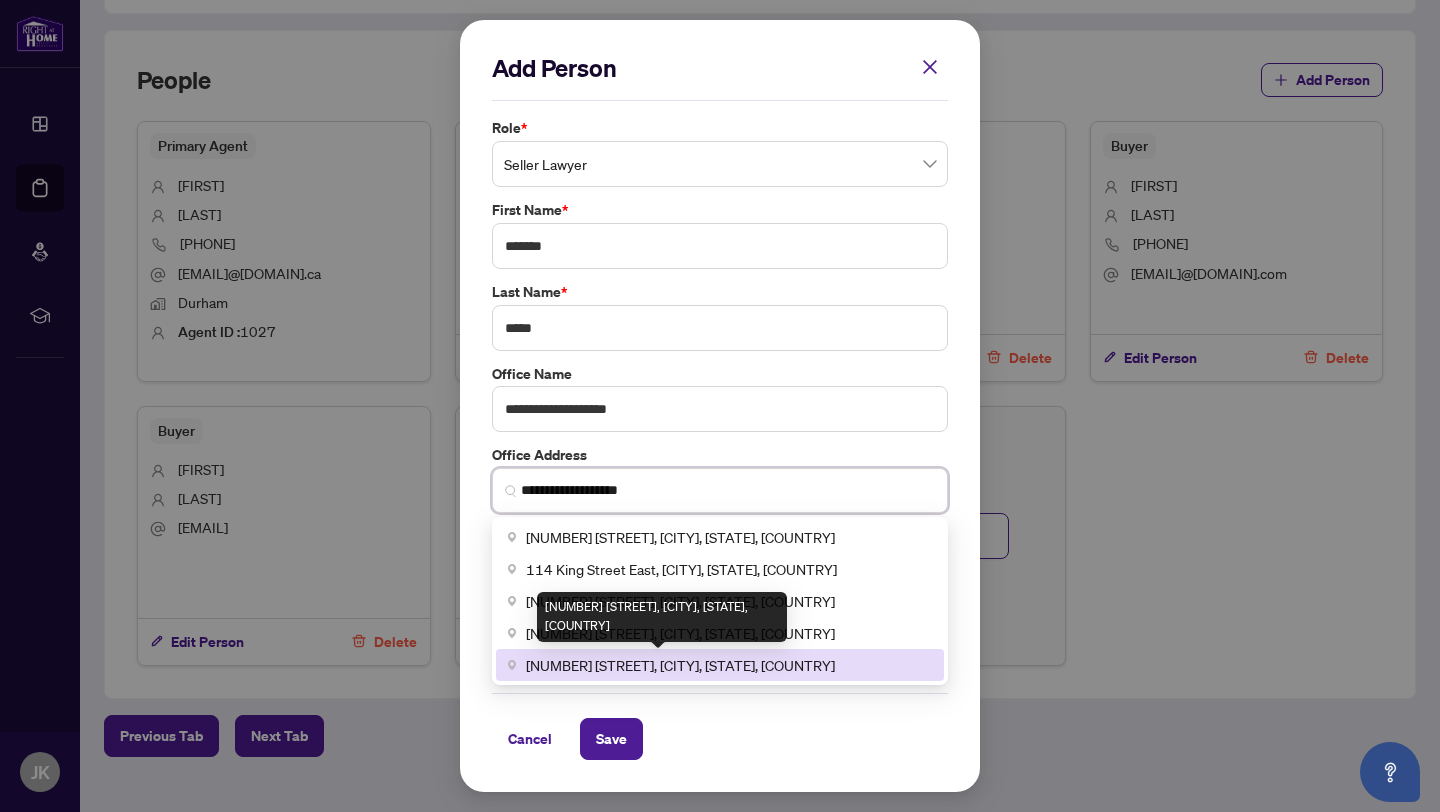 click on "[NUMBER] [STREET], [CITY], [STATE], [COUNTRY]" at bounding box center [680, 665] 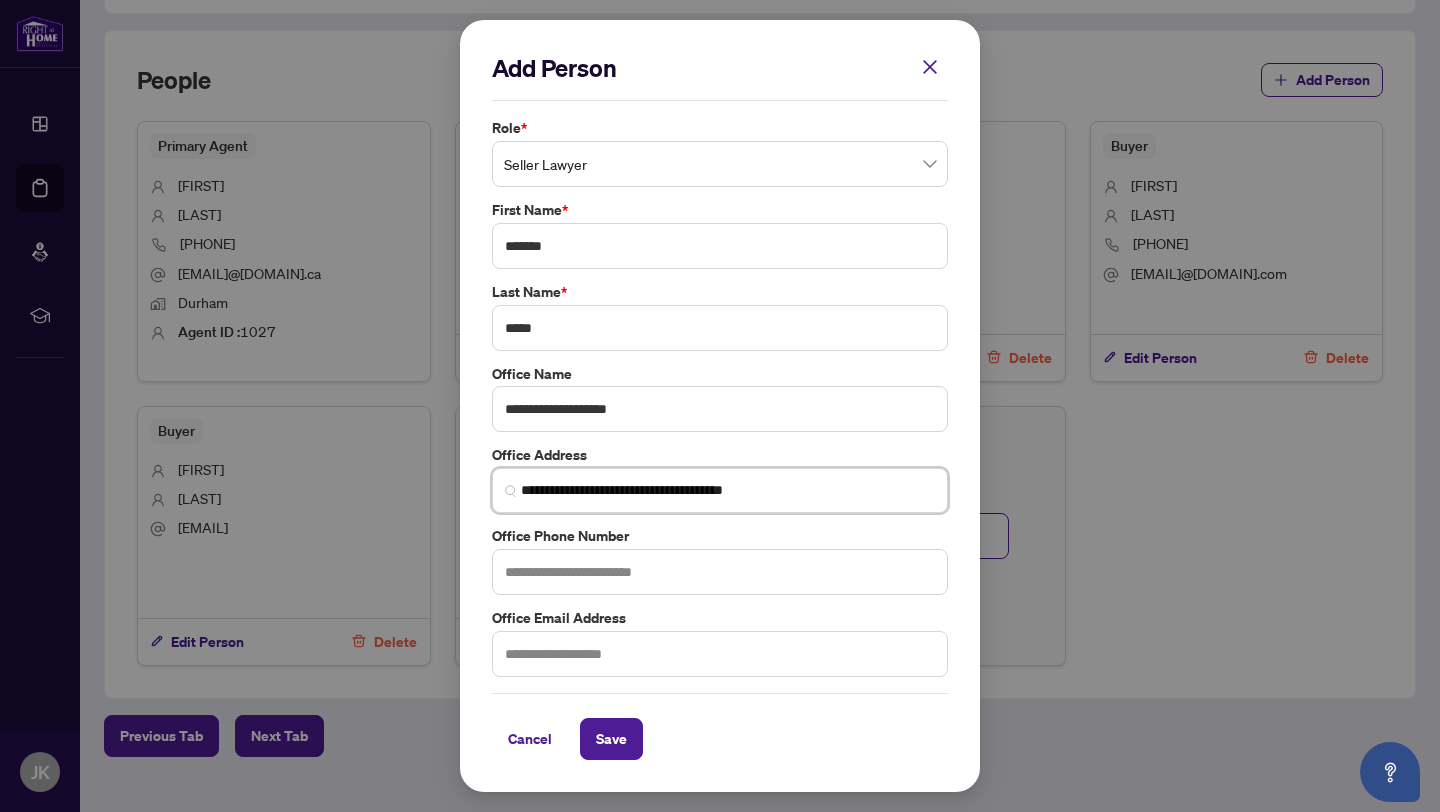 type on "**********" 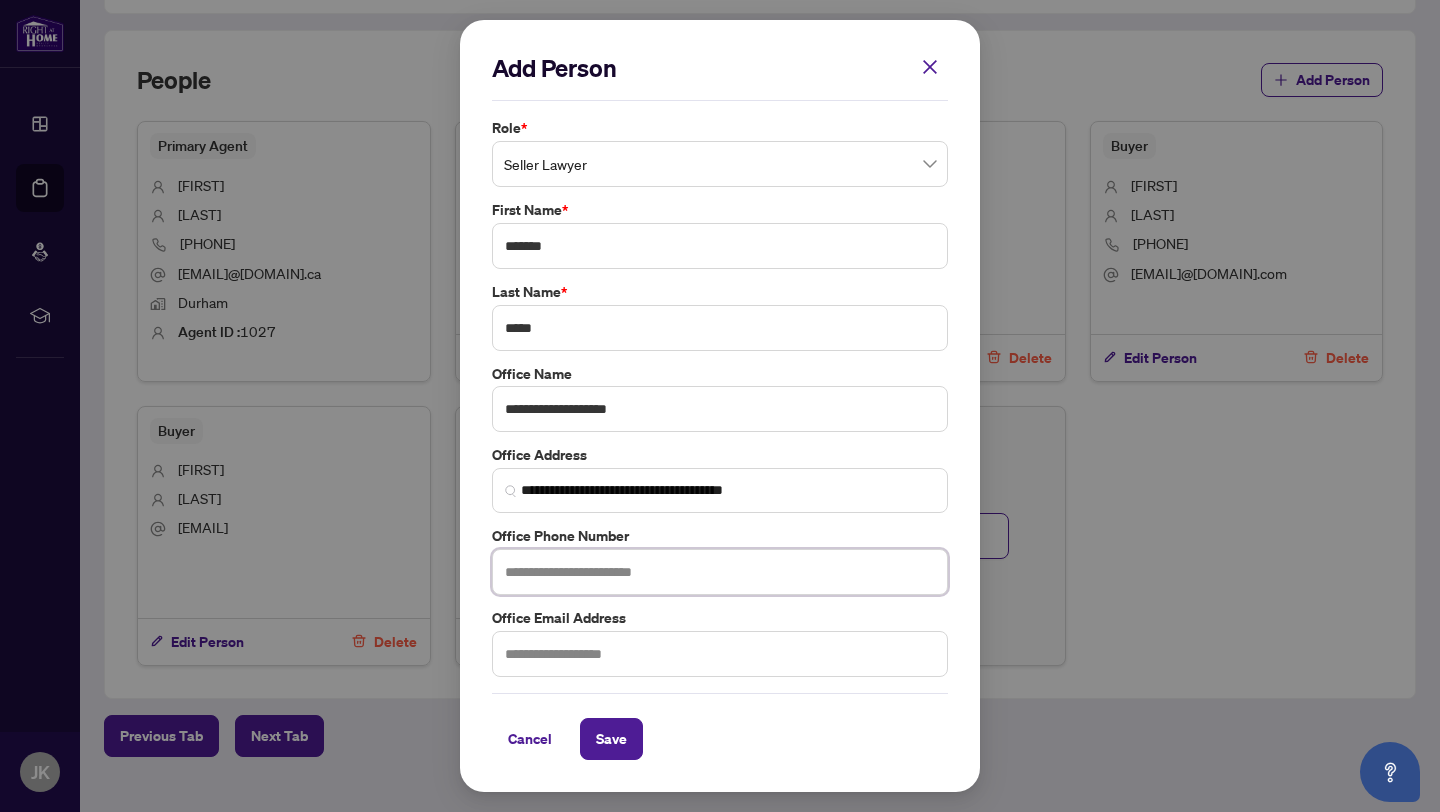 click at bounding box center [720, 572] 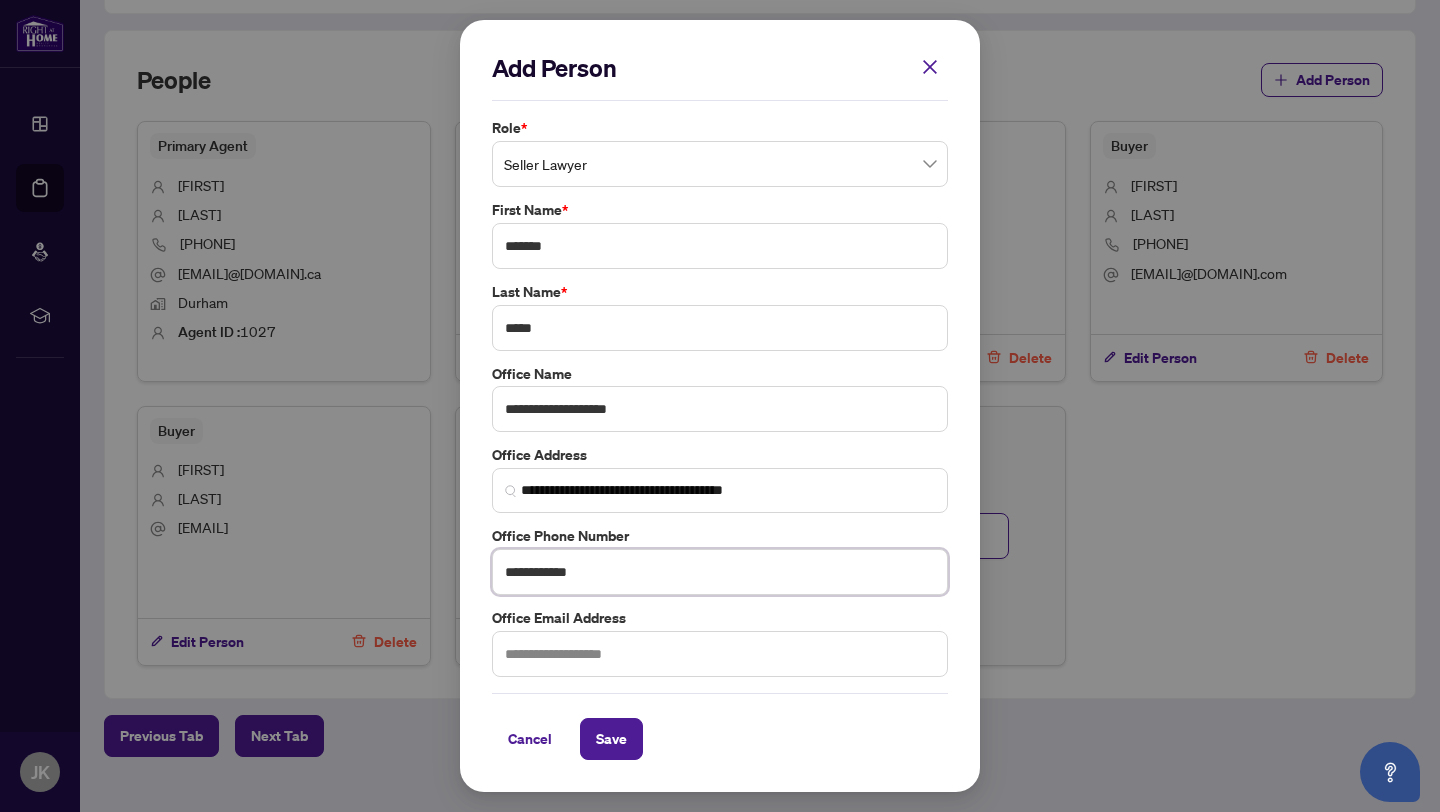 type on "**********" 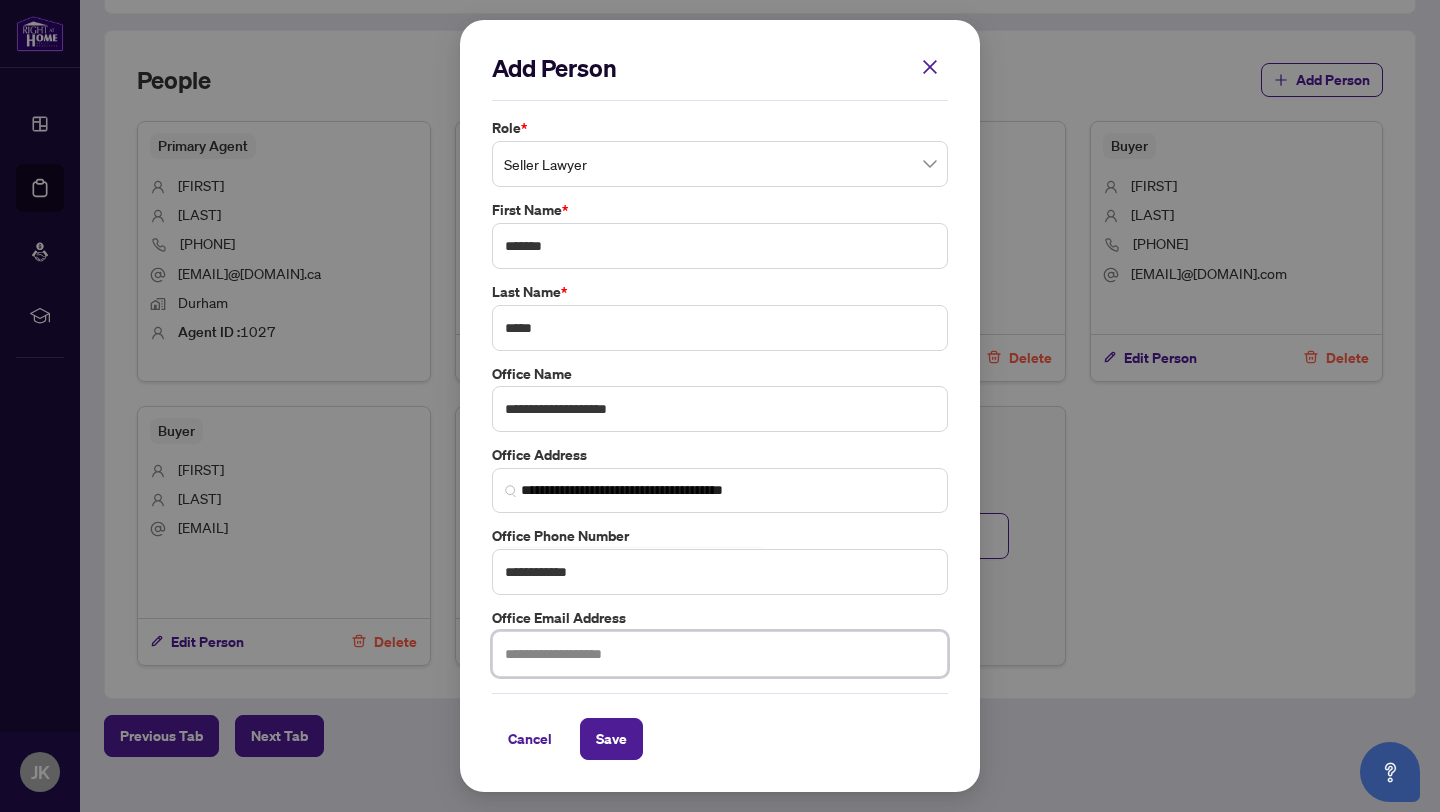 click at bounding box center [720, 654] 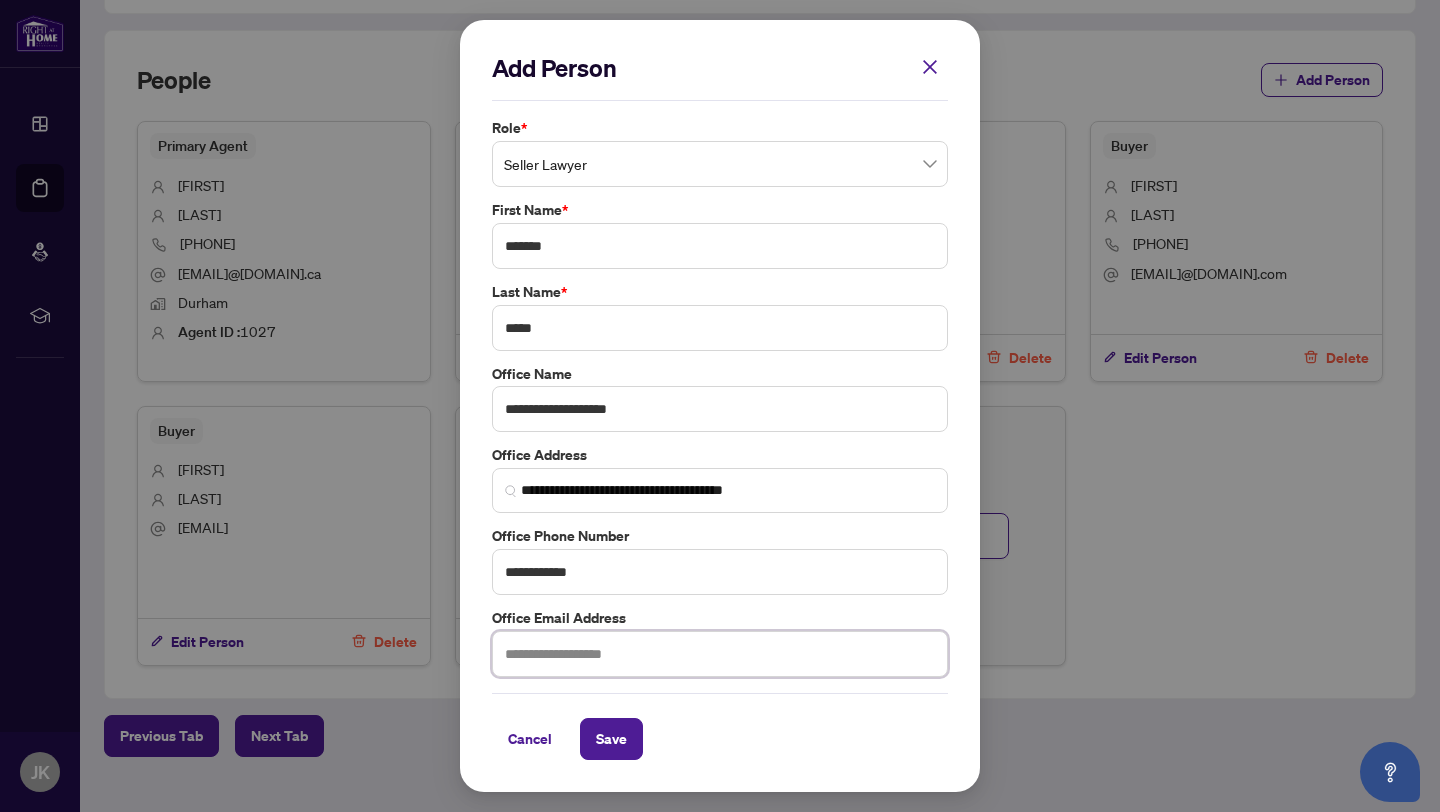 paste on "**********" 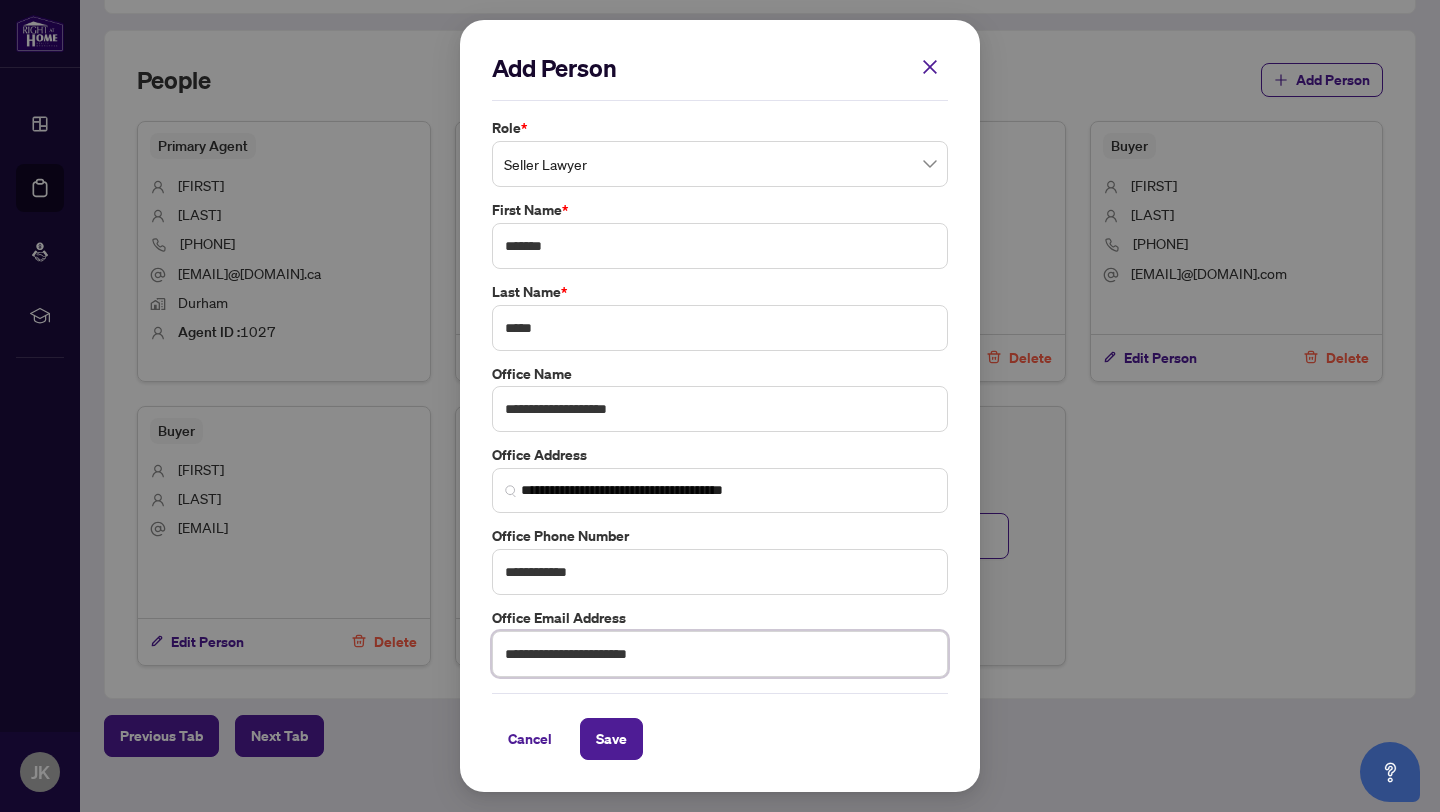 type on "**********" 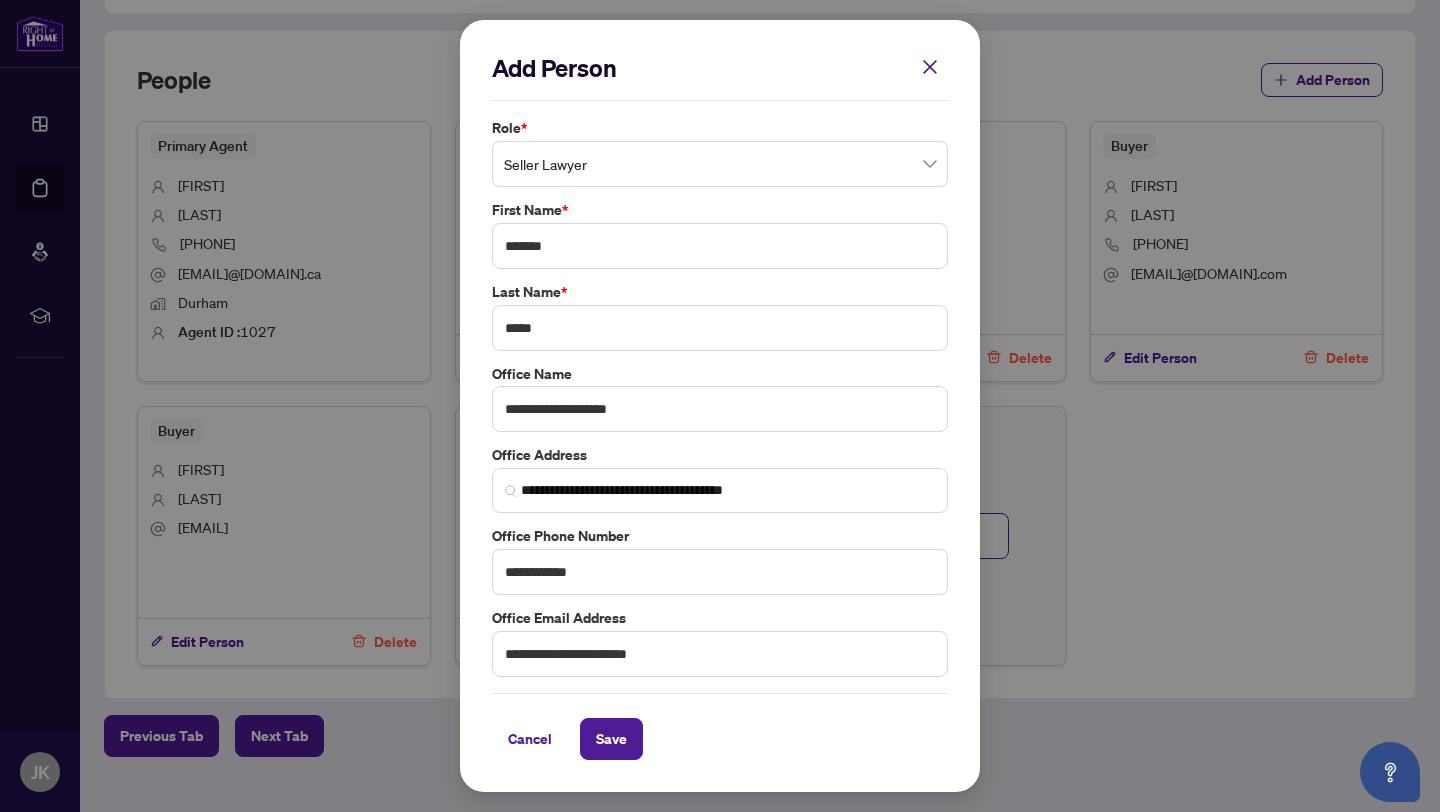 click on "Office Email Address" at bounding box center [720, 618] 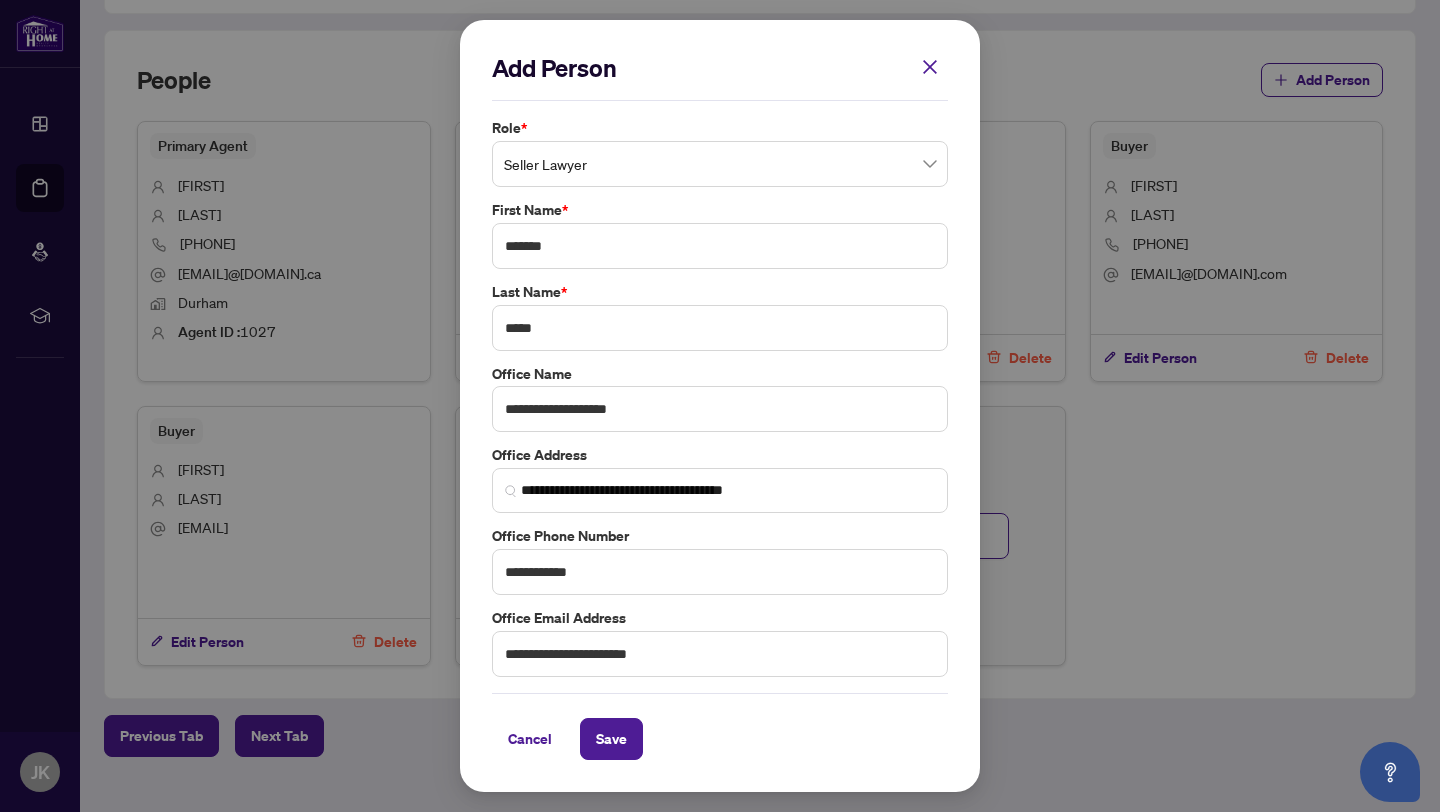 click on "**********" at bounding box center (720, 406) 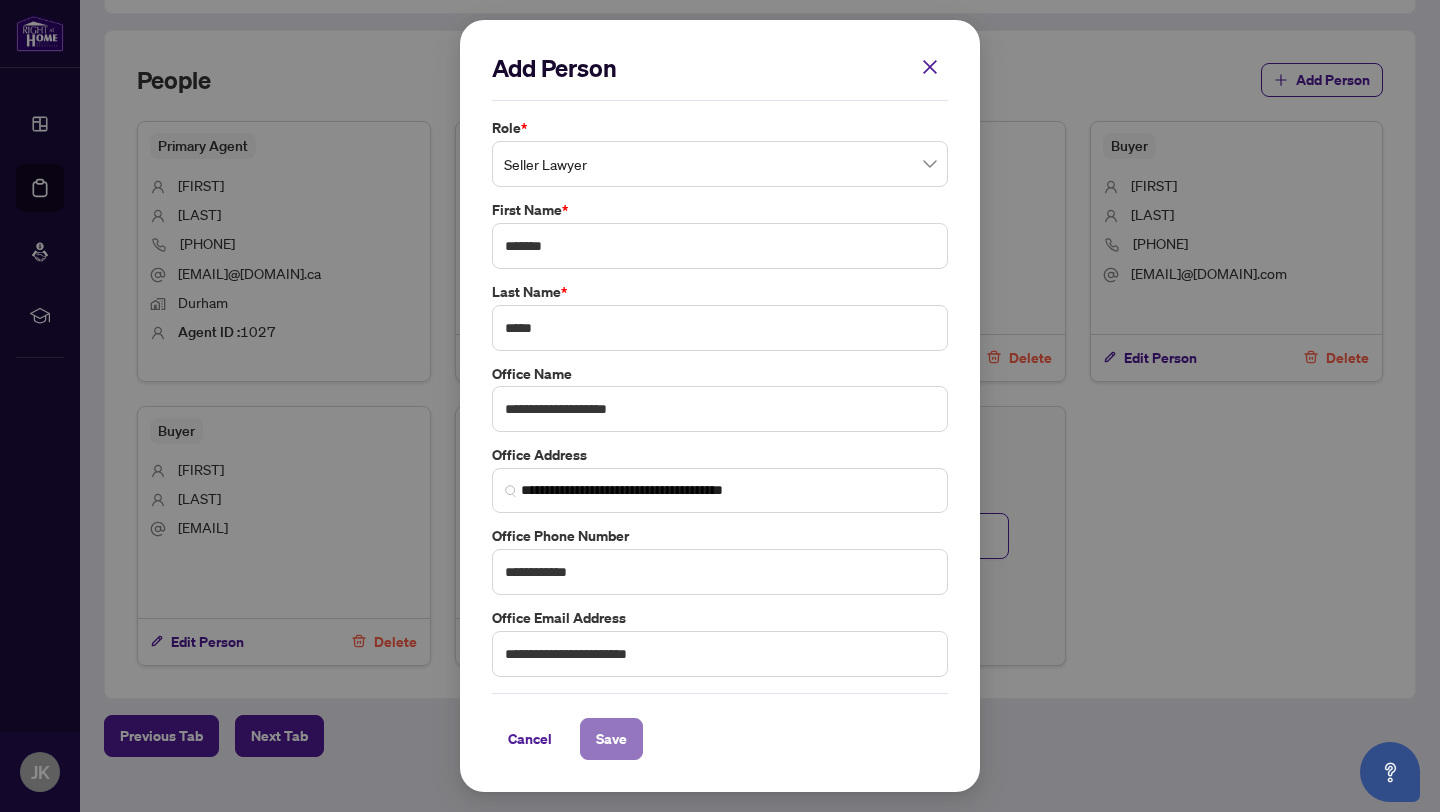 click on "Save" at bounding box center (611, 739) 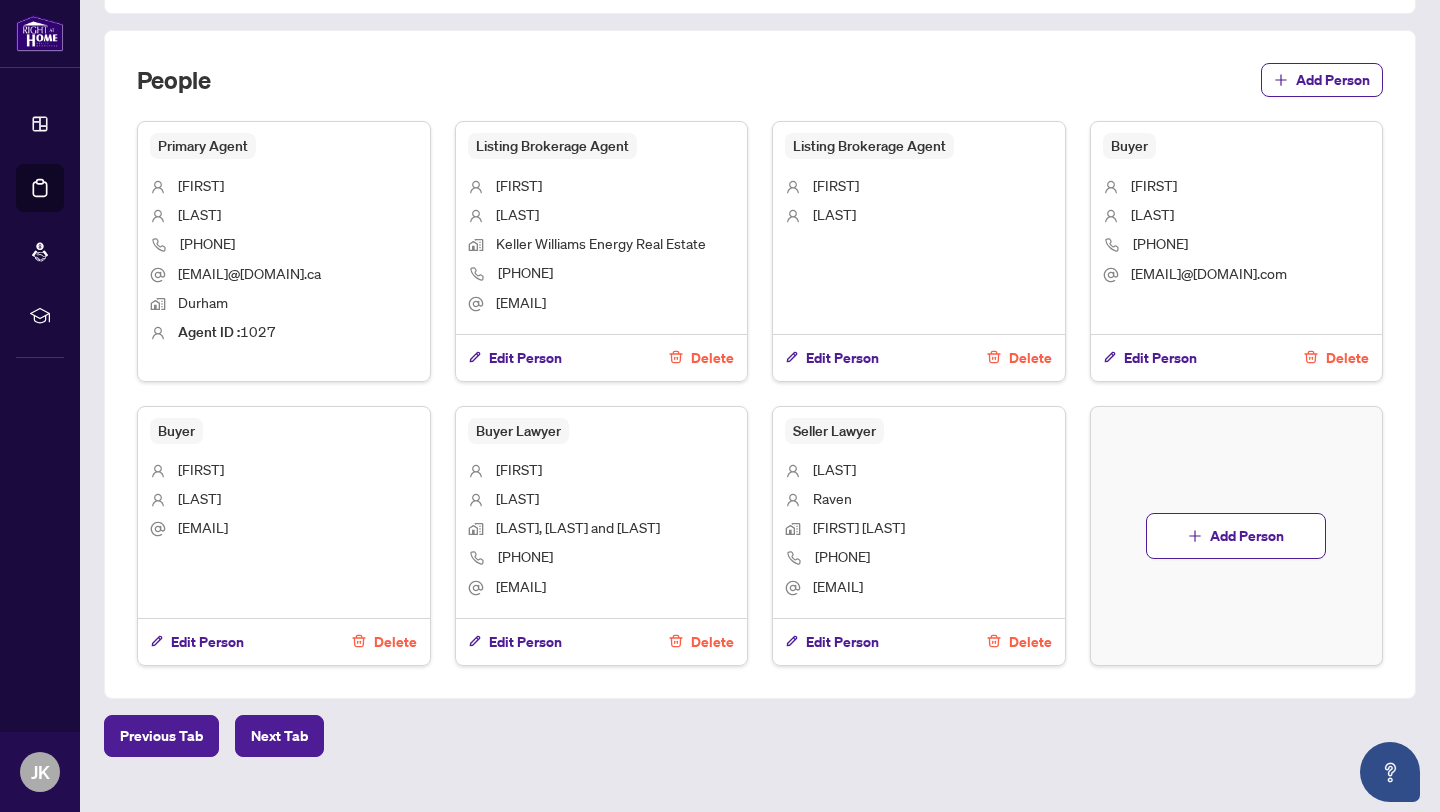 click on "People Add Person" at bounding box center (760, 92) 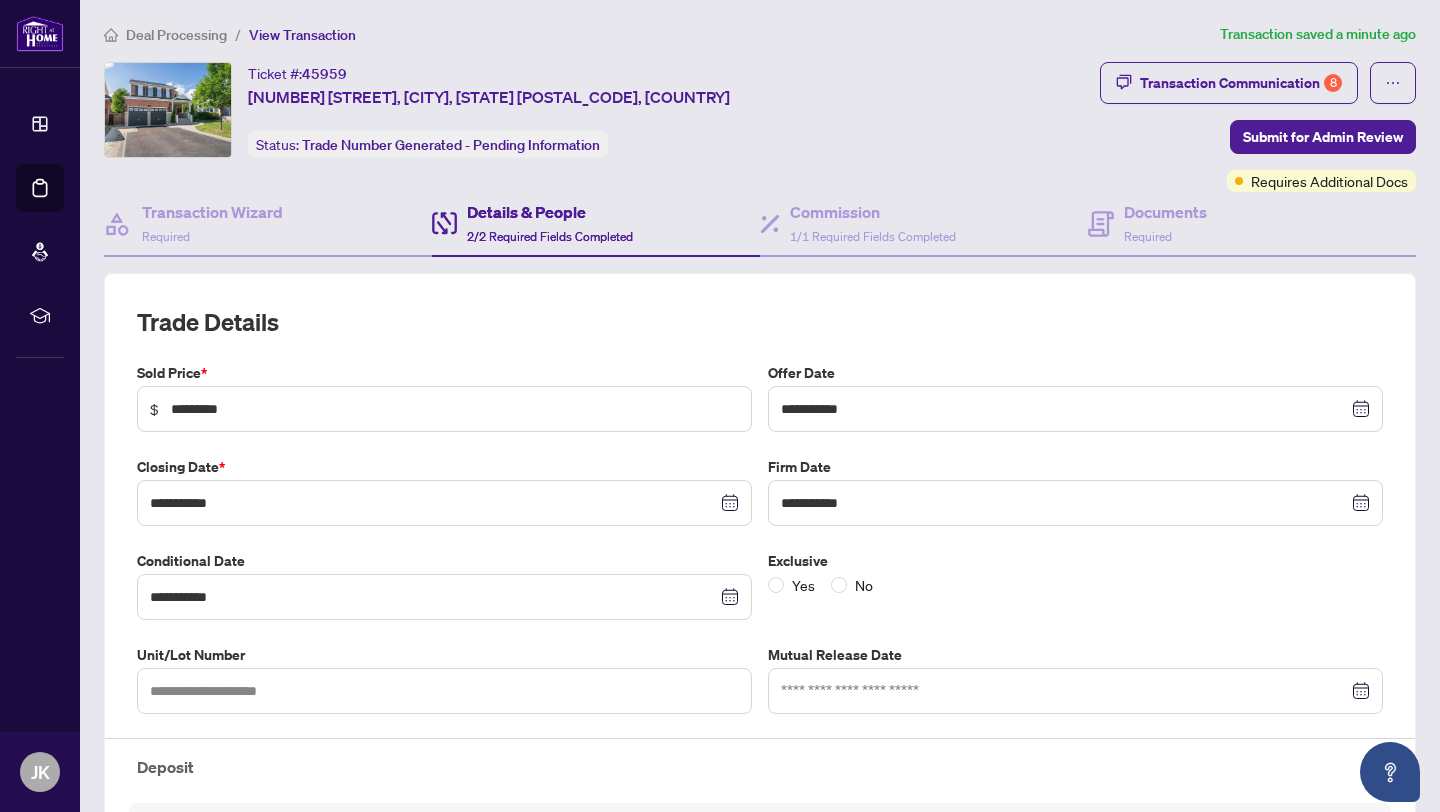 scroll, scrollTop: 0, scrollLeft: 0, axis: both 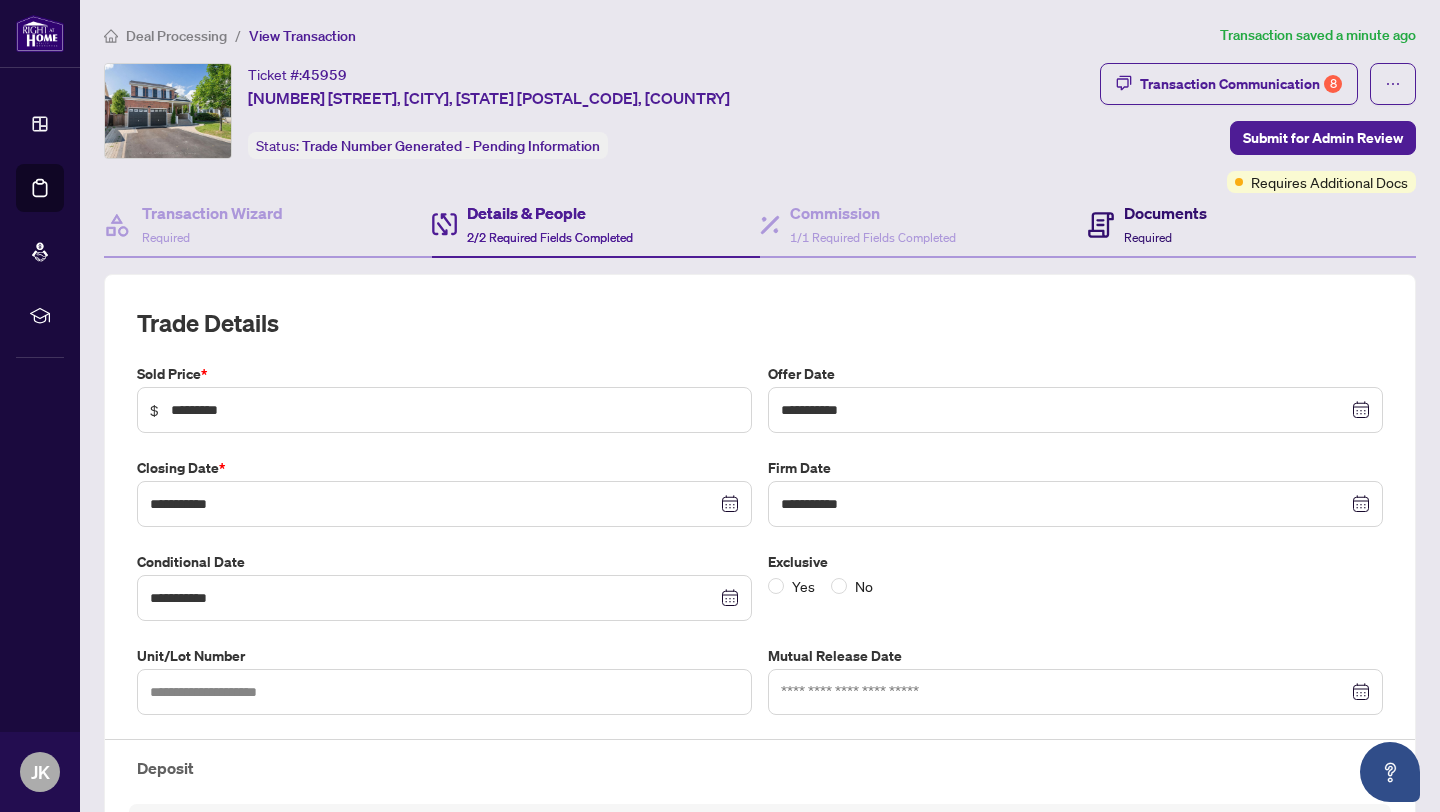click on "Required" at bounding box center (1148, 237) 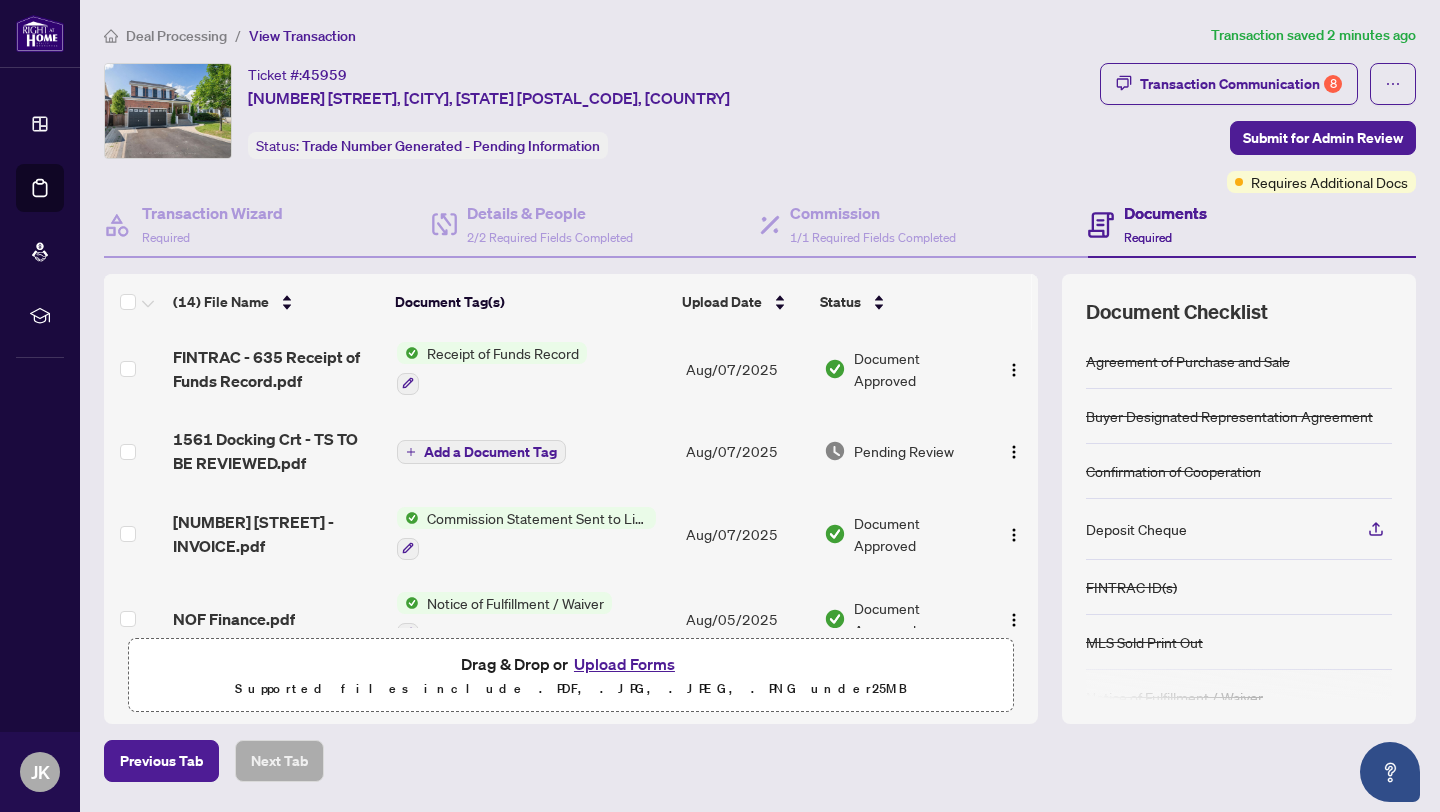 scroll, scrollTop: 0, scrollLeft: 0, axis: both 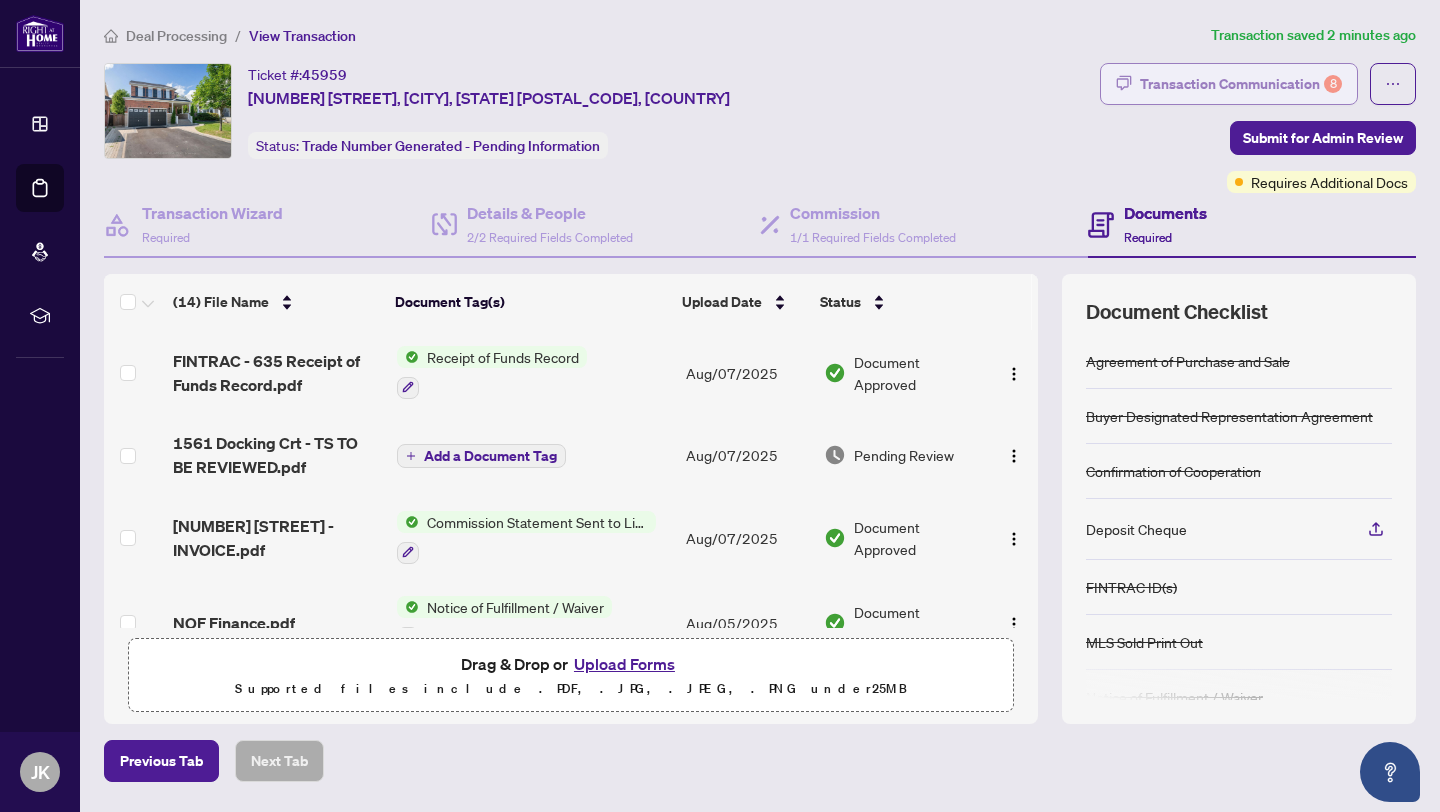 click on "Transaction Communication 8" at bounding box center (1241, 84) 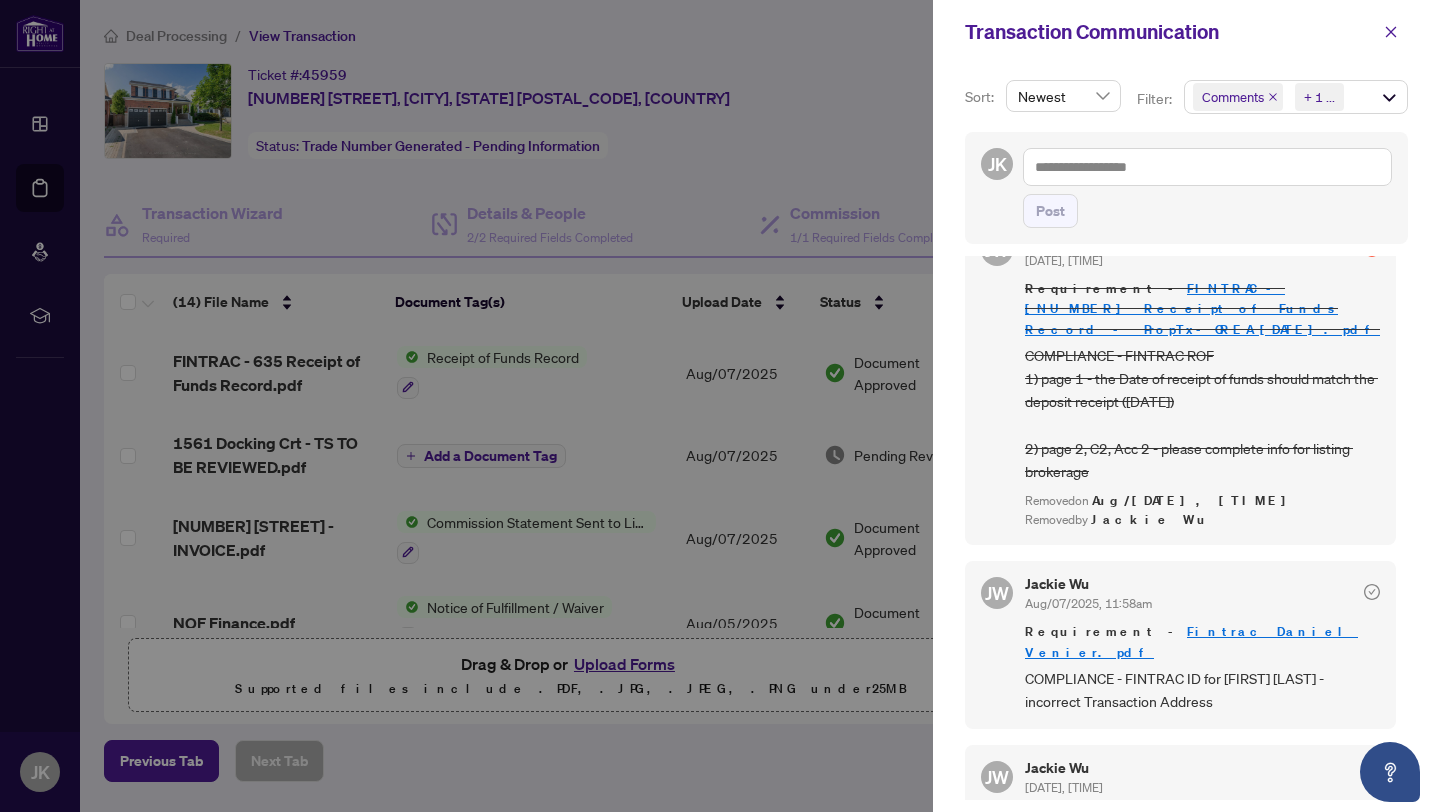 scroll, scrollTop: 1281, scrollLeft: 0, axis: vertical 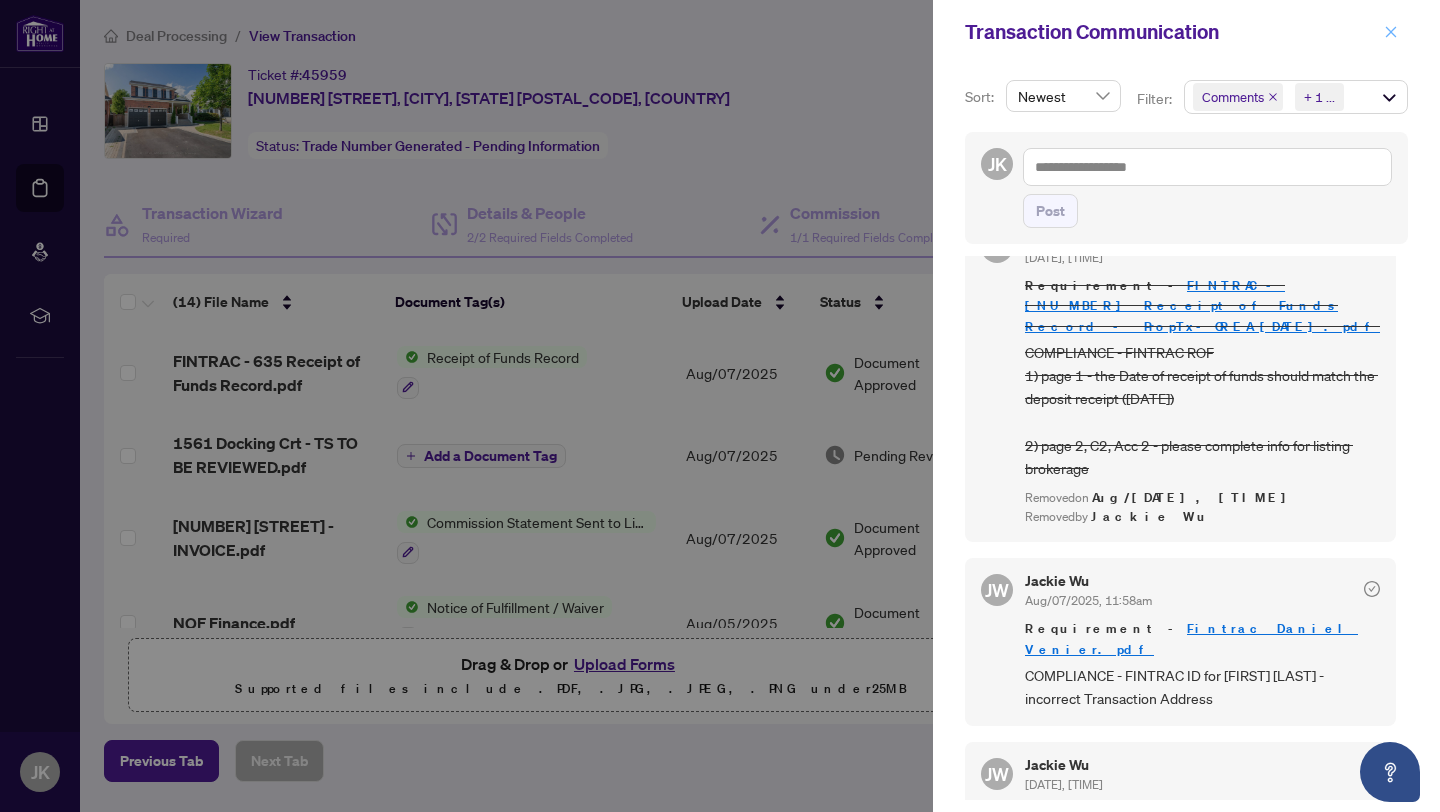 click 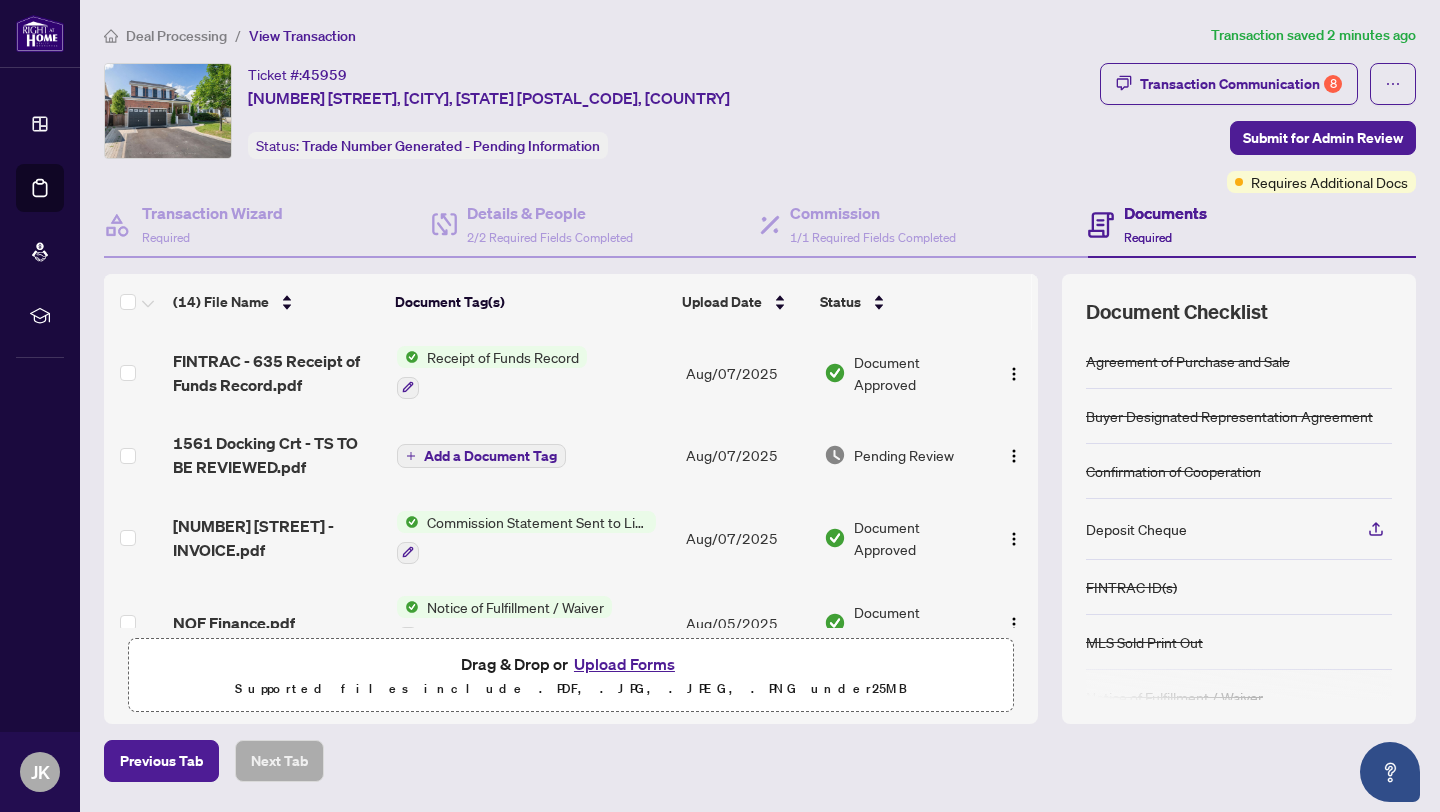 click on "Upload Forms" at bounding box center (624, 664) 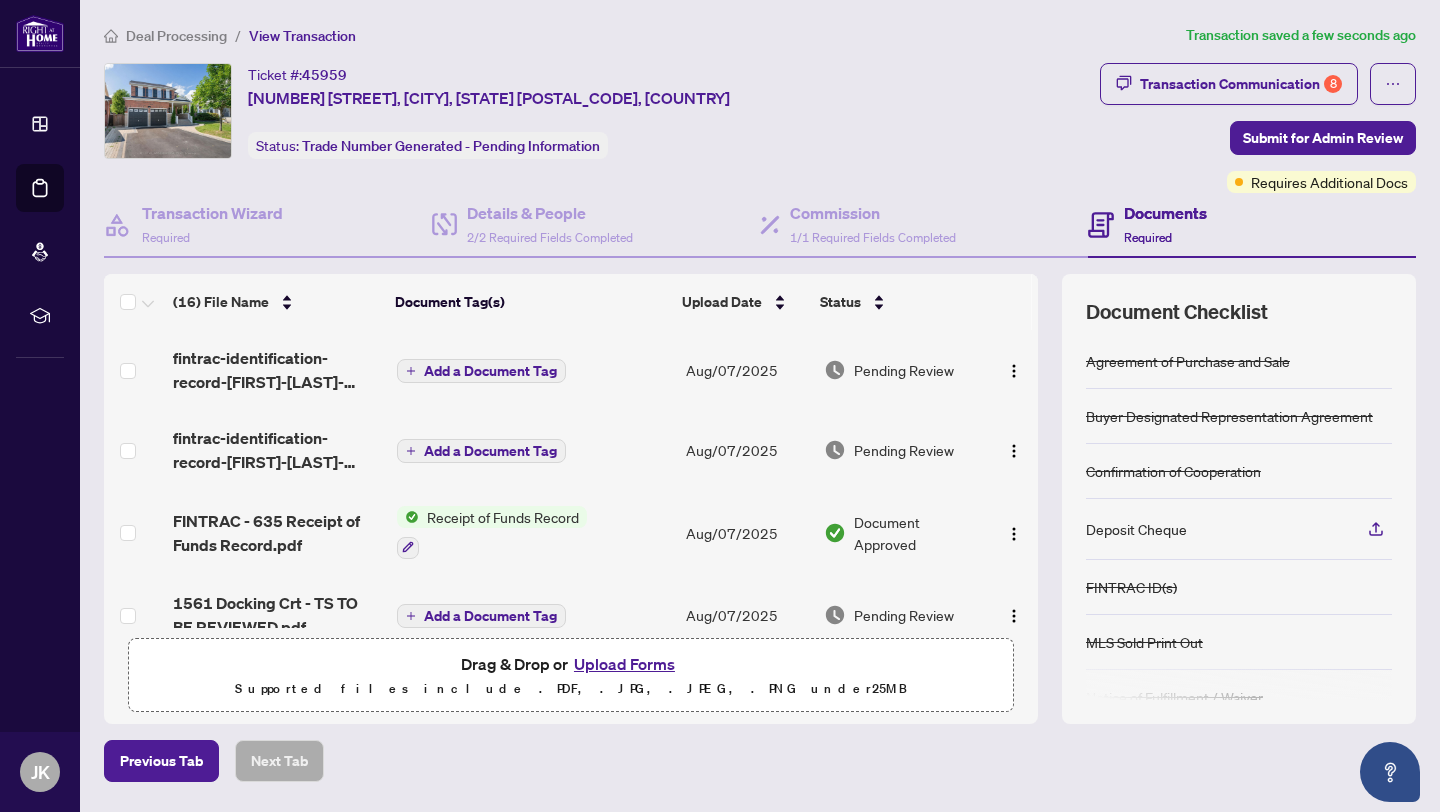 click on "Add a Document Tag" at bounding box center [490, 451] 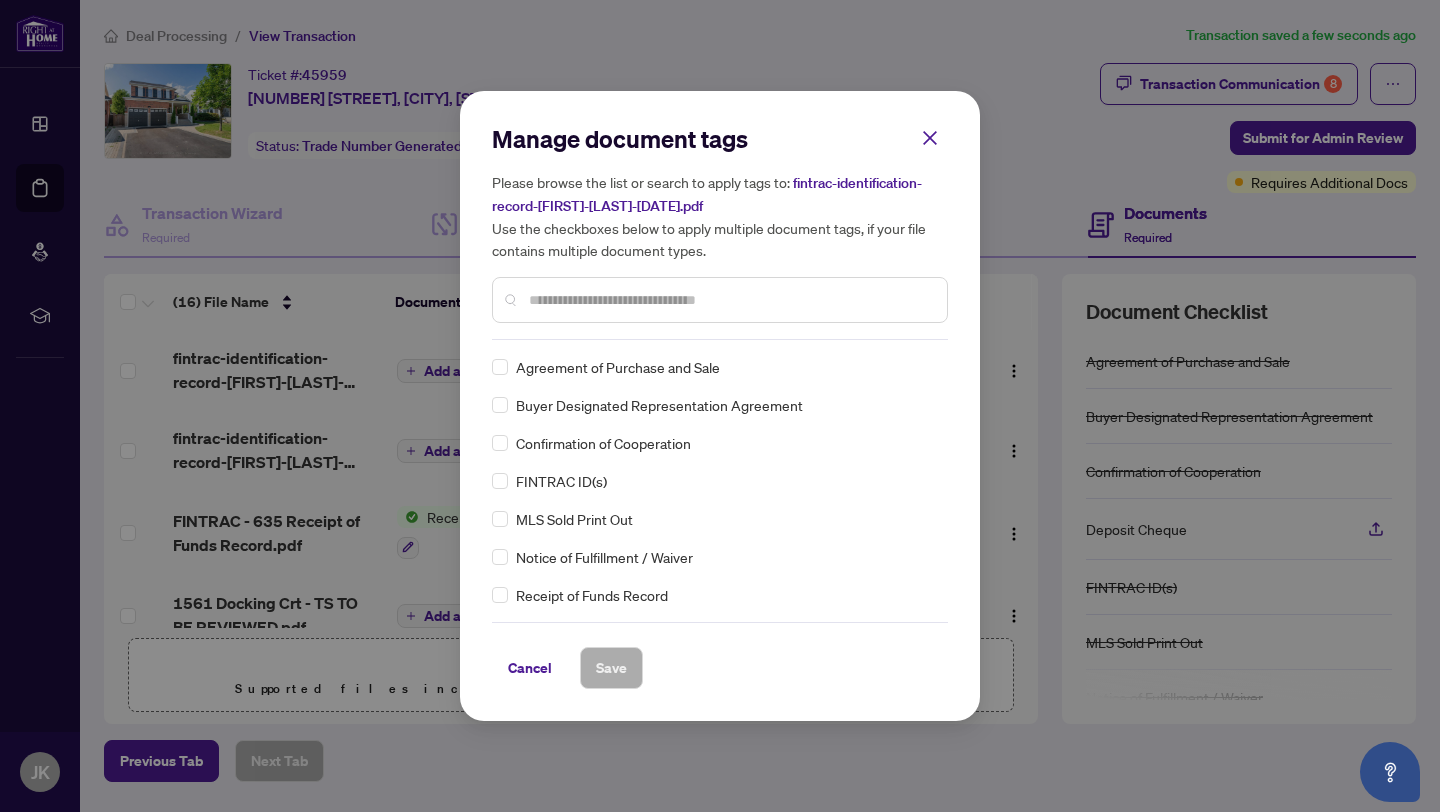 click on "FINTRAC ID(s)" at bounding box center [714, 481] 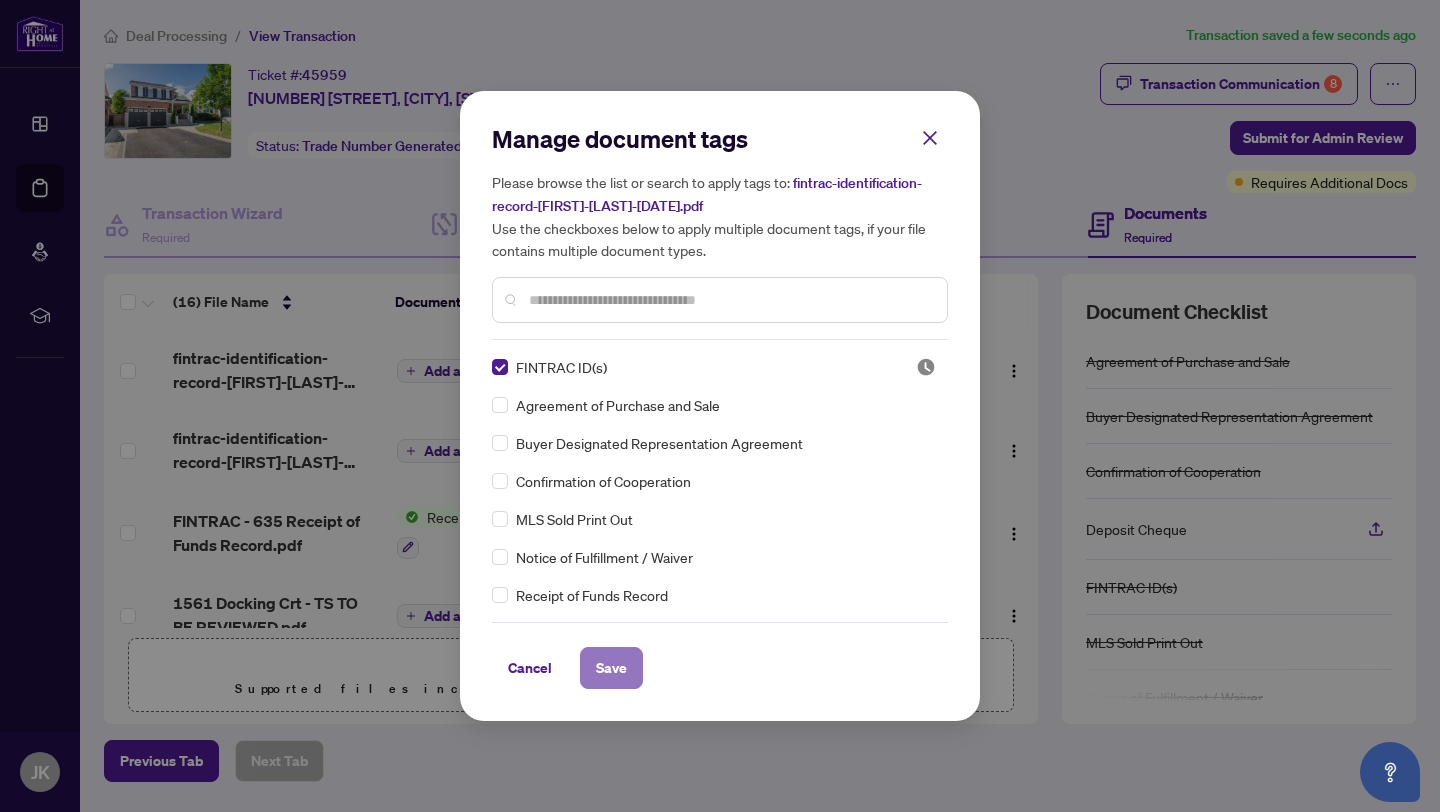 click on "Save" at bounding box center [611, 668] 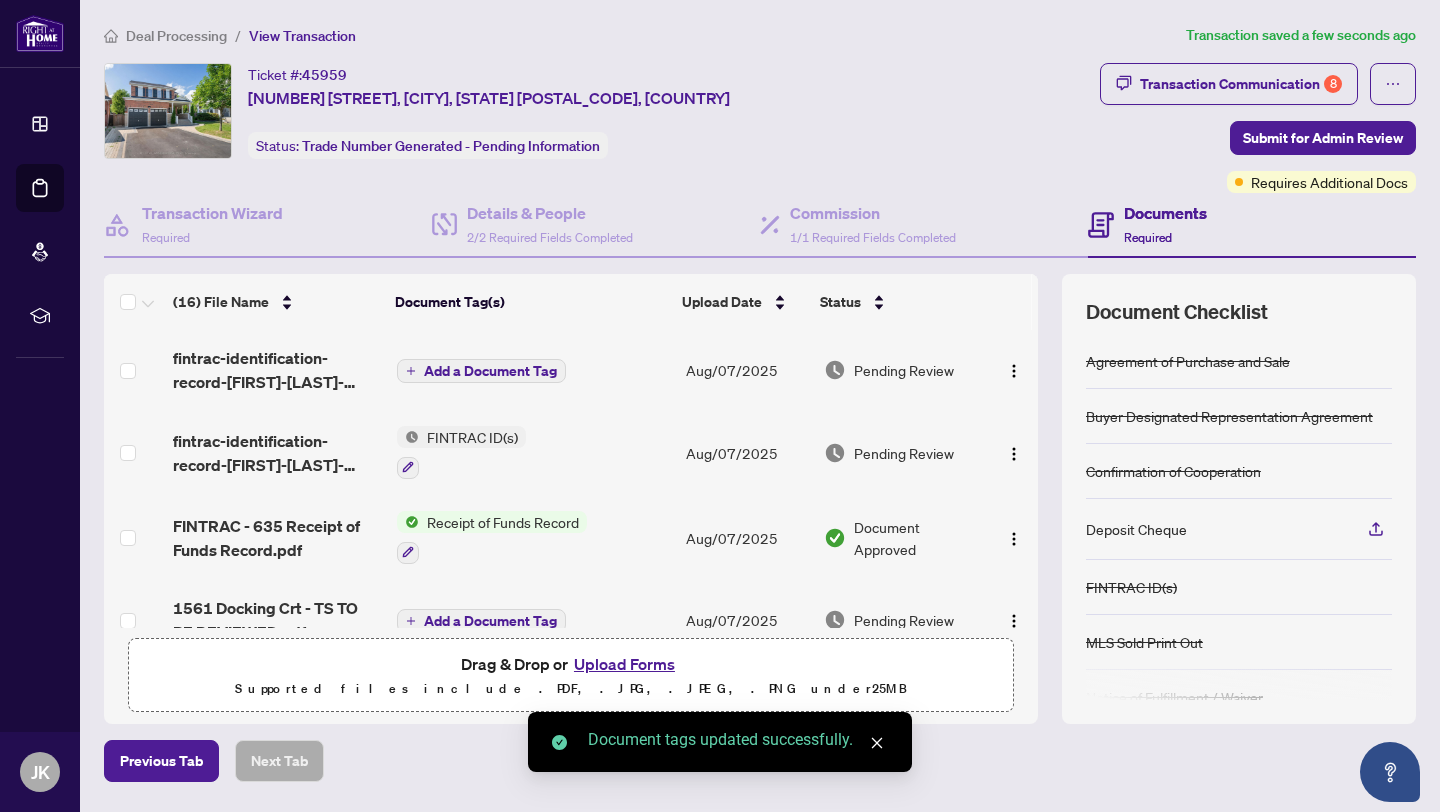click on "Add a Document Tag" at bounding box center [490, 371] 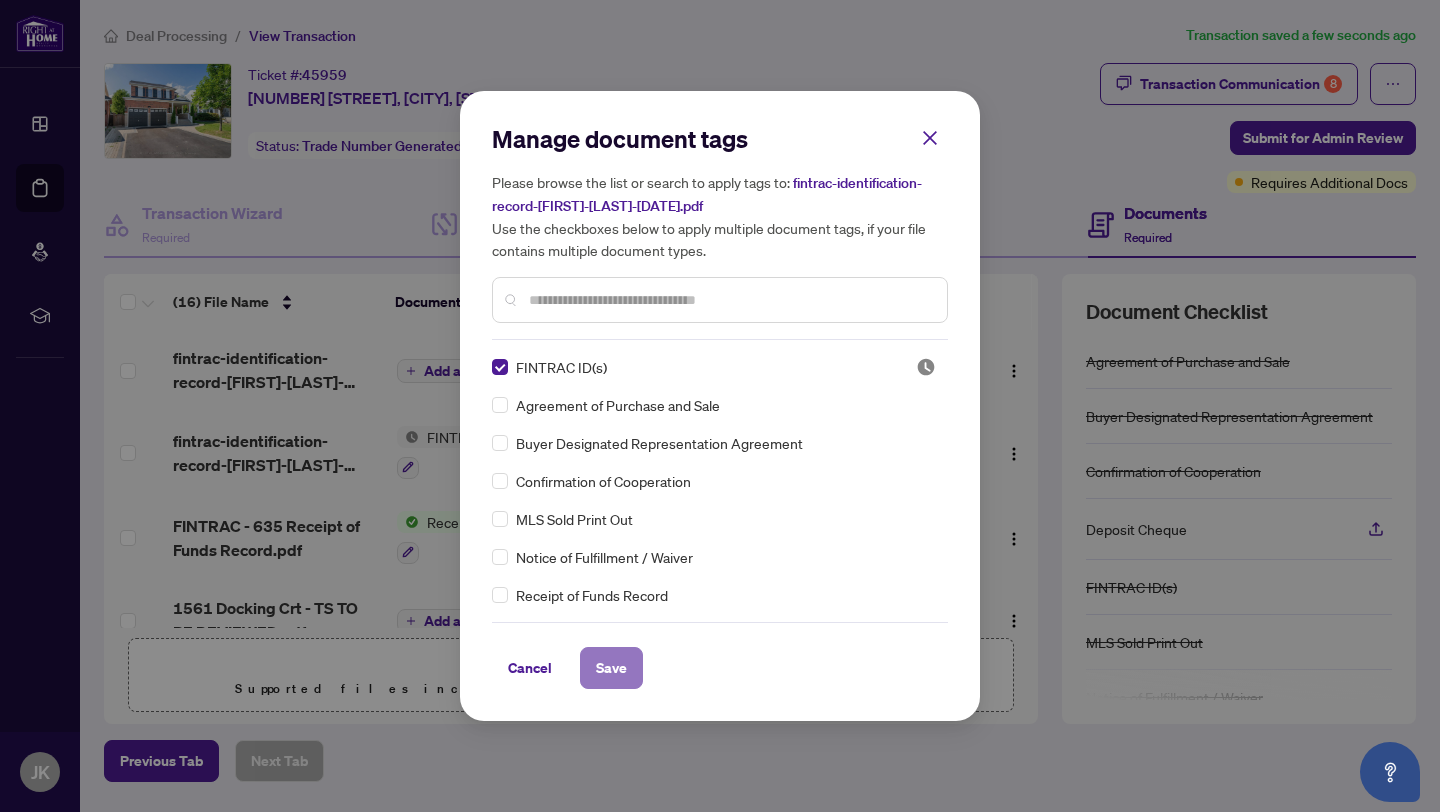 click on "Save" at bounding box center (611, 668) 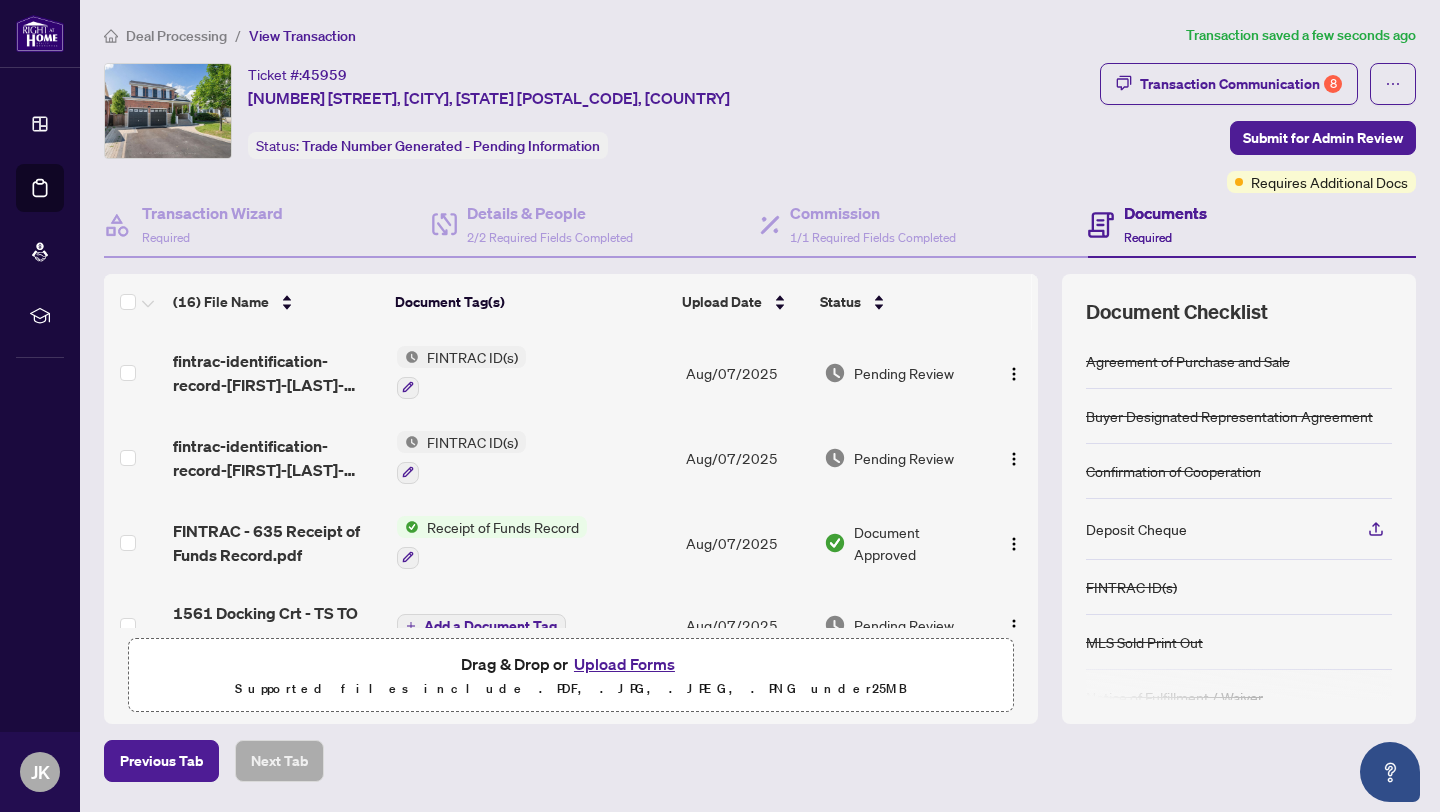 click on "Documents Required" at bounding box center [1252, 225] 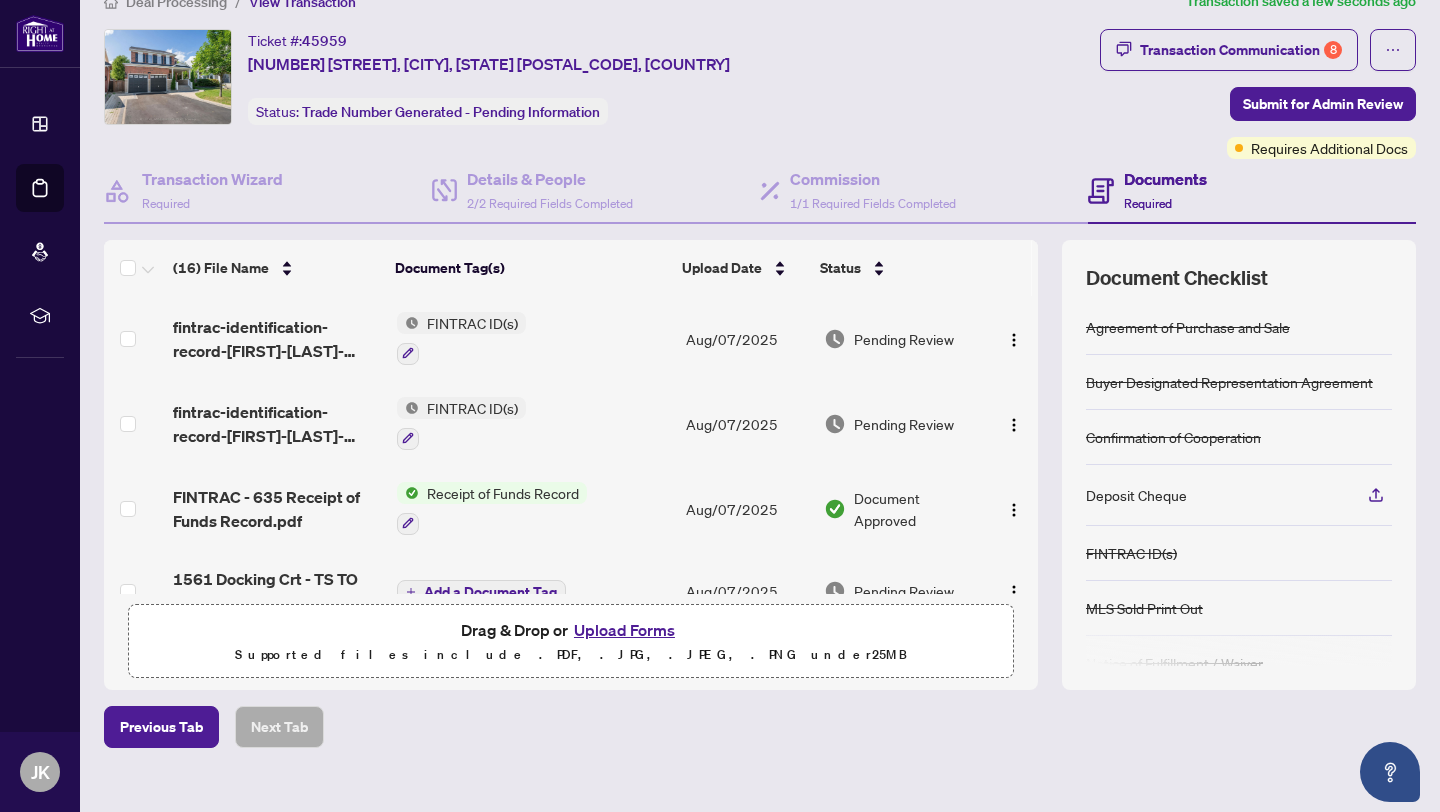 scroll, scrollTop: 40, scrollLeft: 0, axis: vertical 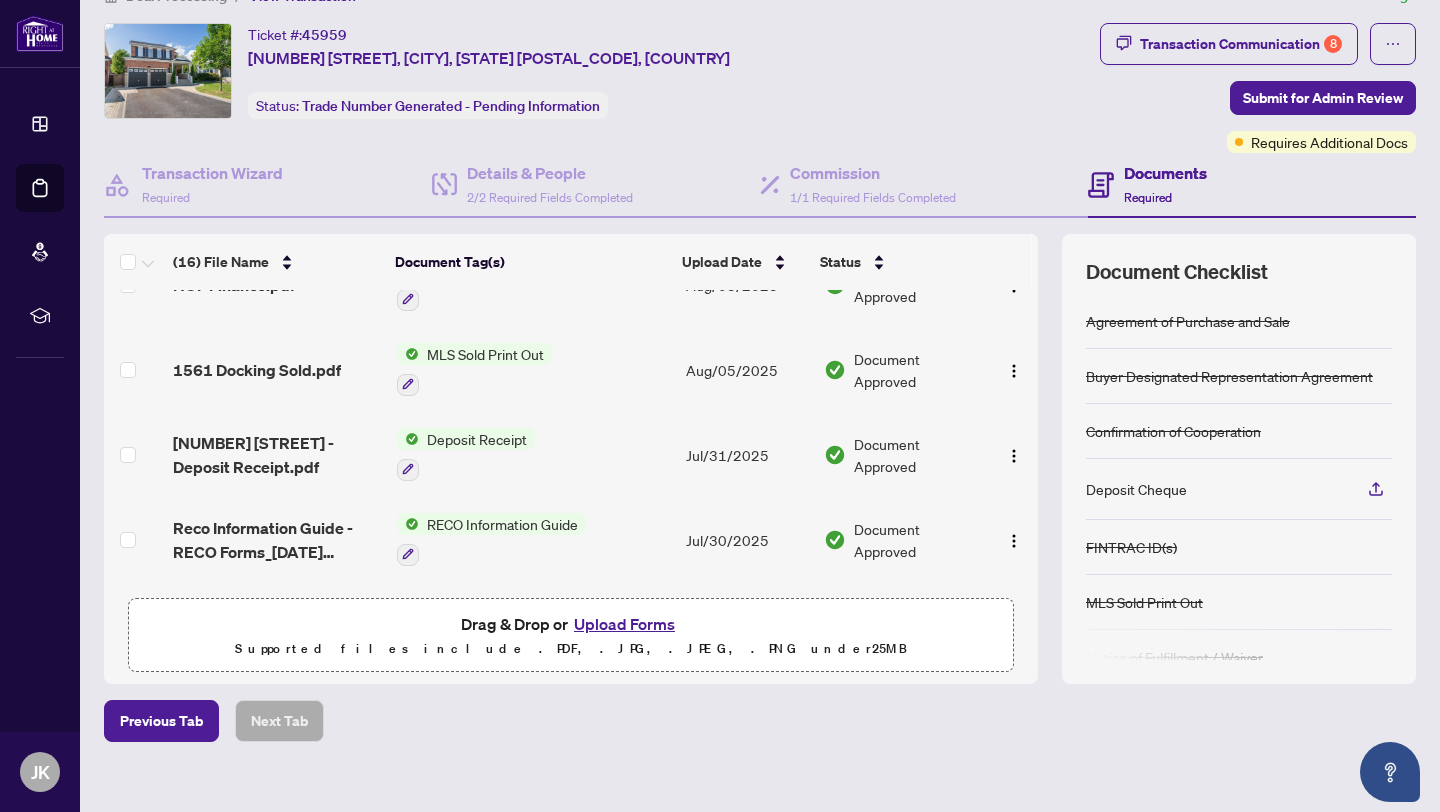 click on "Upload Forms" at bounding box center [624, 624] 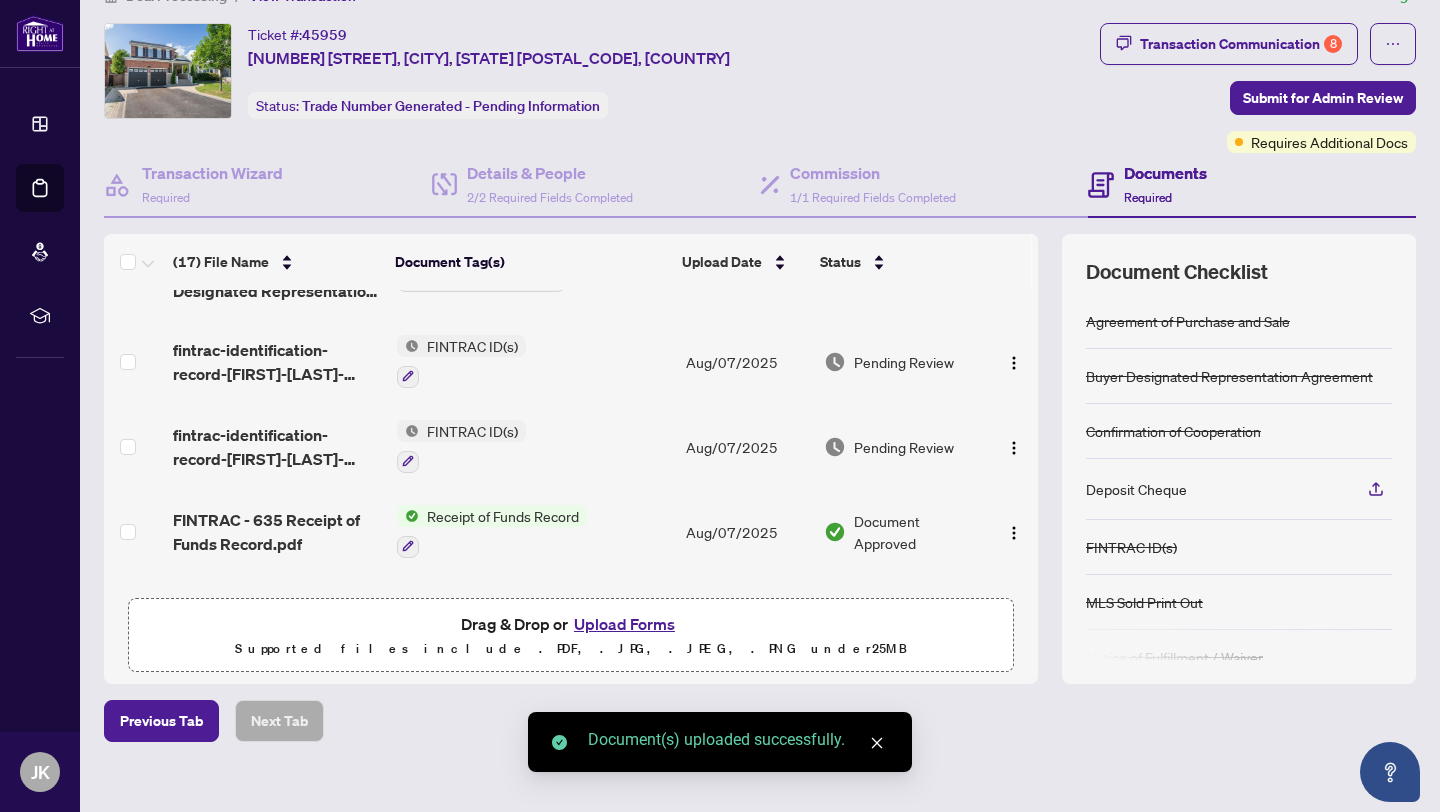 scroll, scrollTop: 0, scrollLeft: 0, axis: both 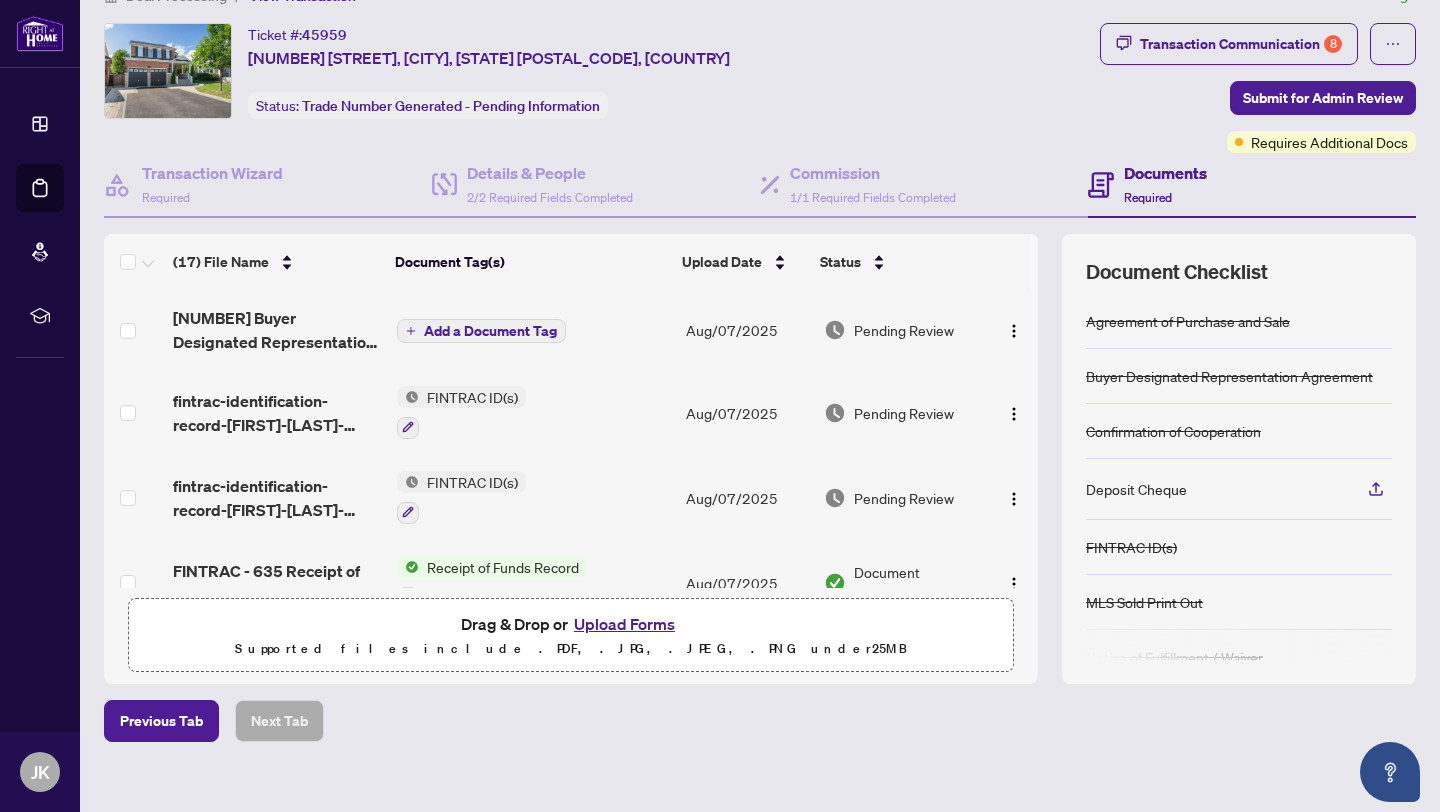 click on "Add a Document Tag" at bounding box center (490, 331) 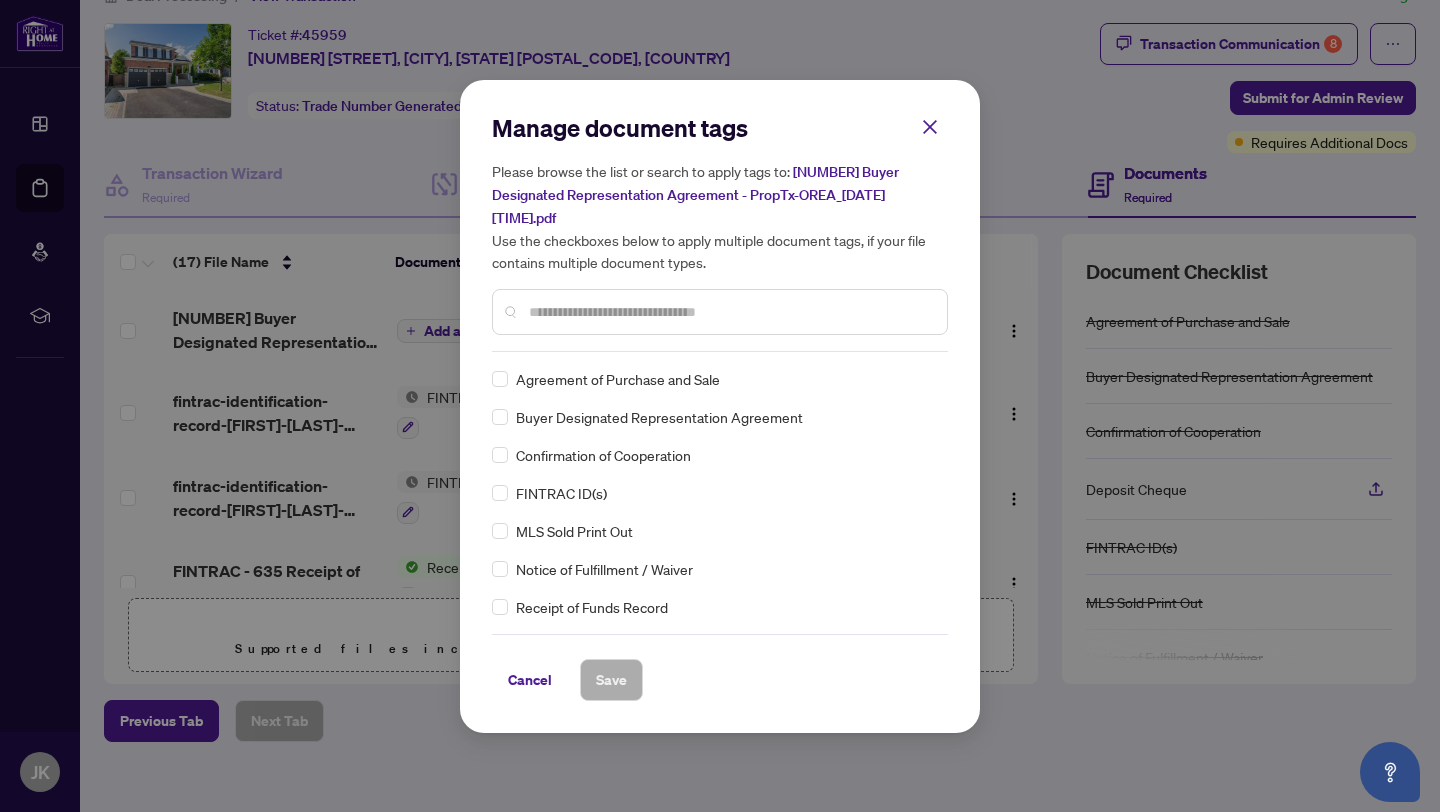 click at bounding box center (730, 312) 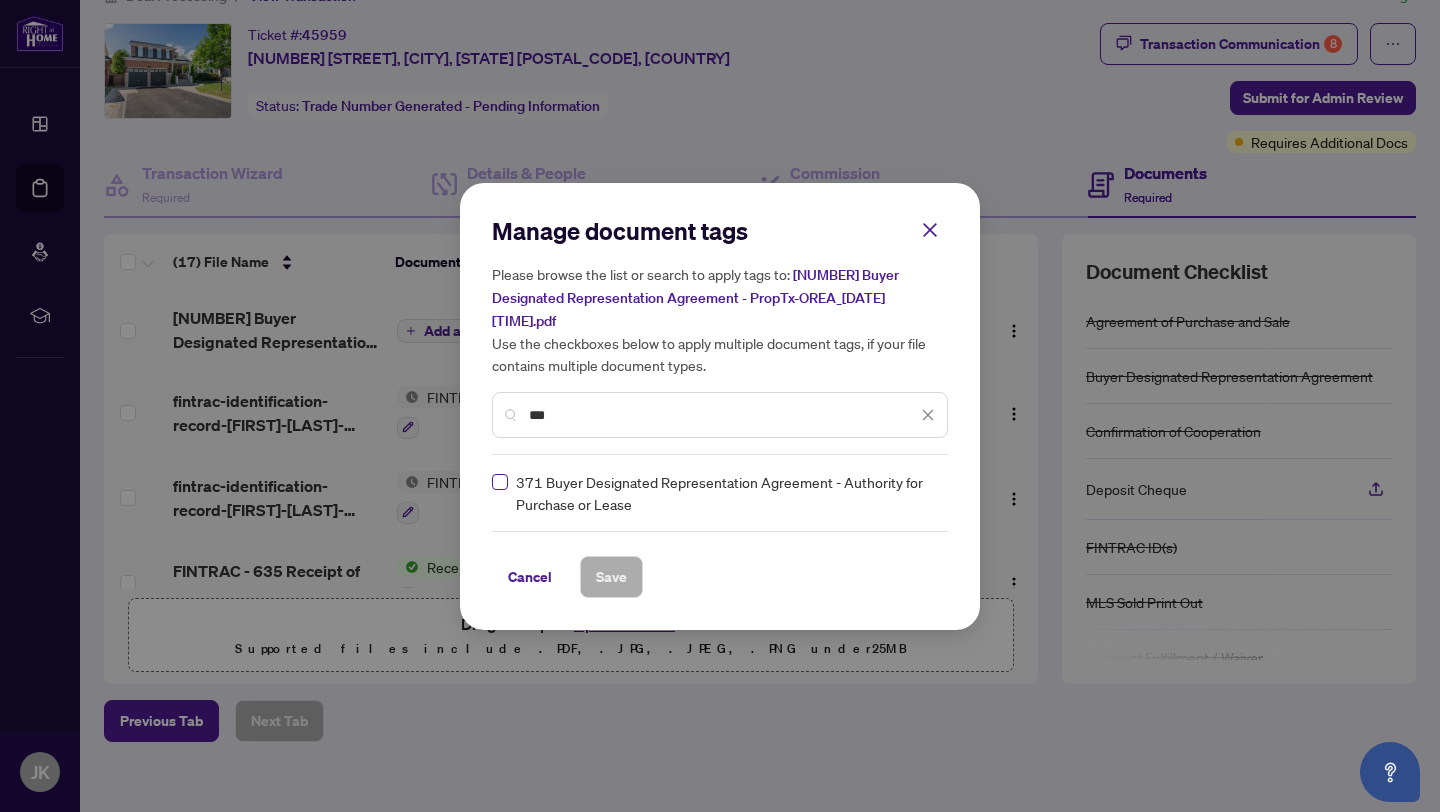 type on "***" 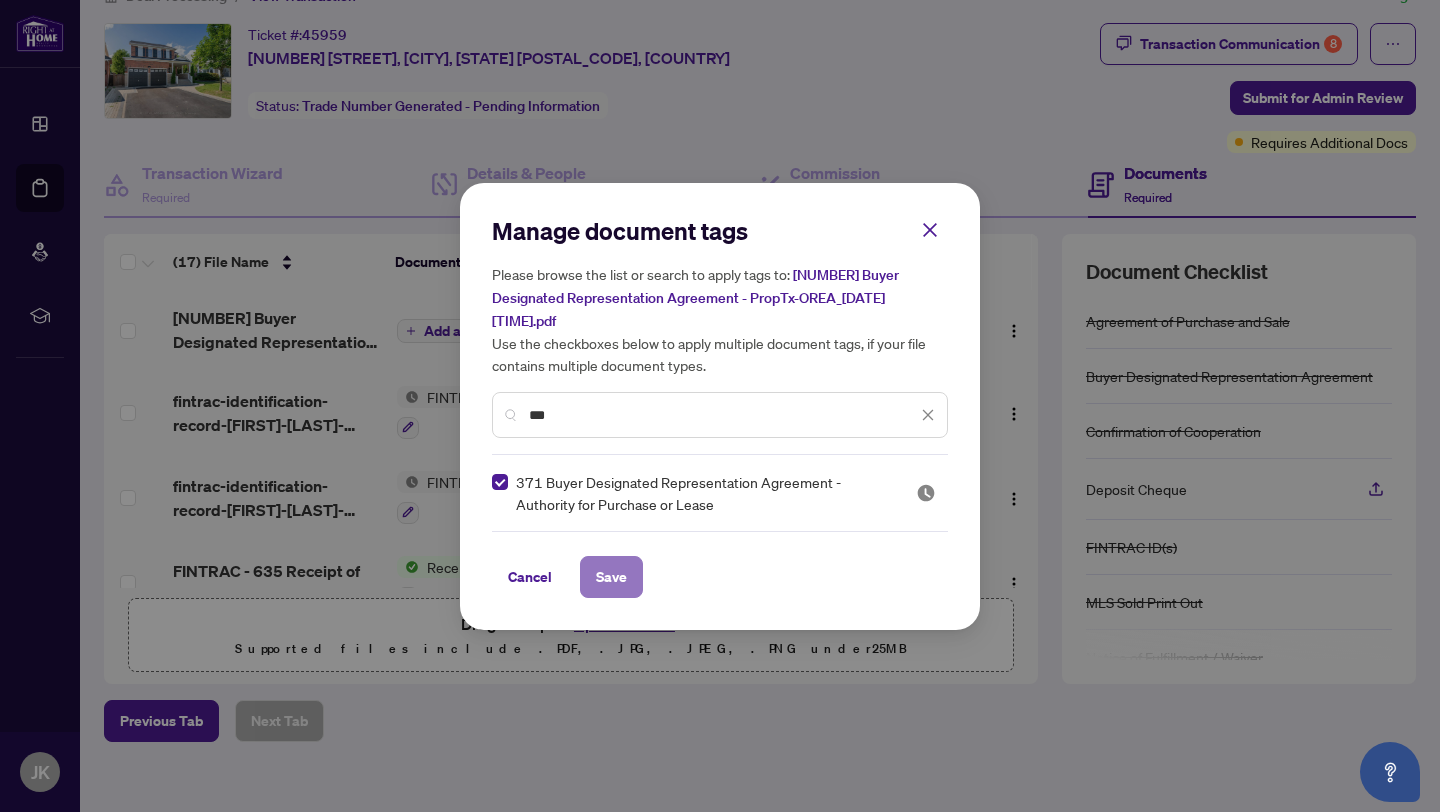 click on "Save" at bounding box center (611, 577) 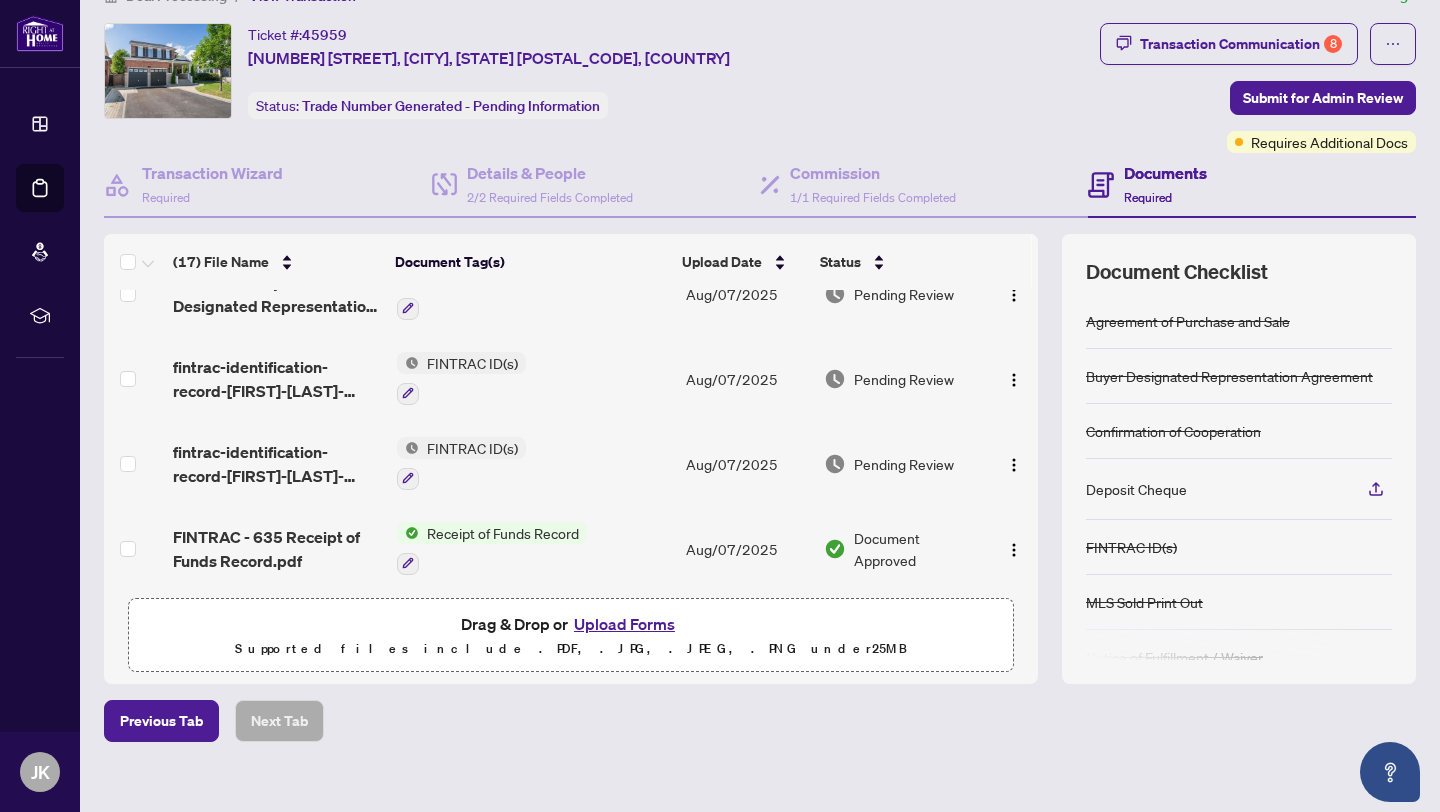 scroll, scrollTop: 0, scrollLeft: 0, axis: both 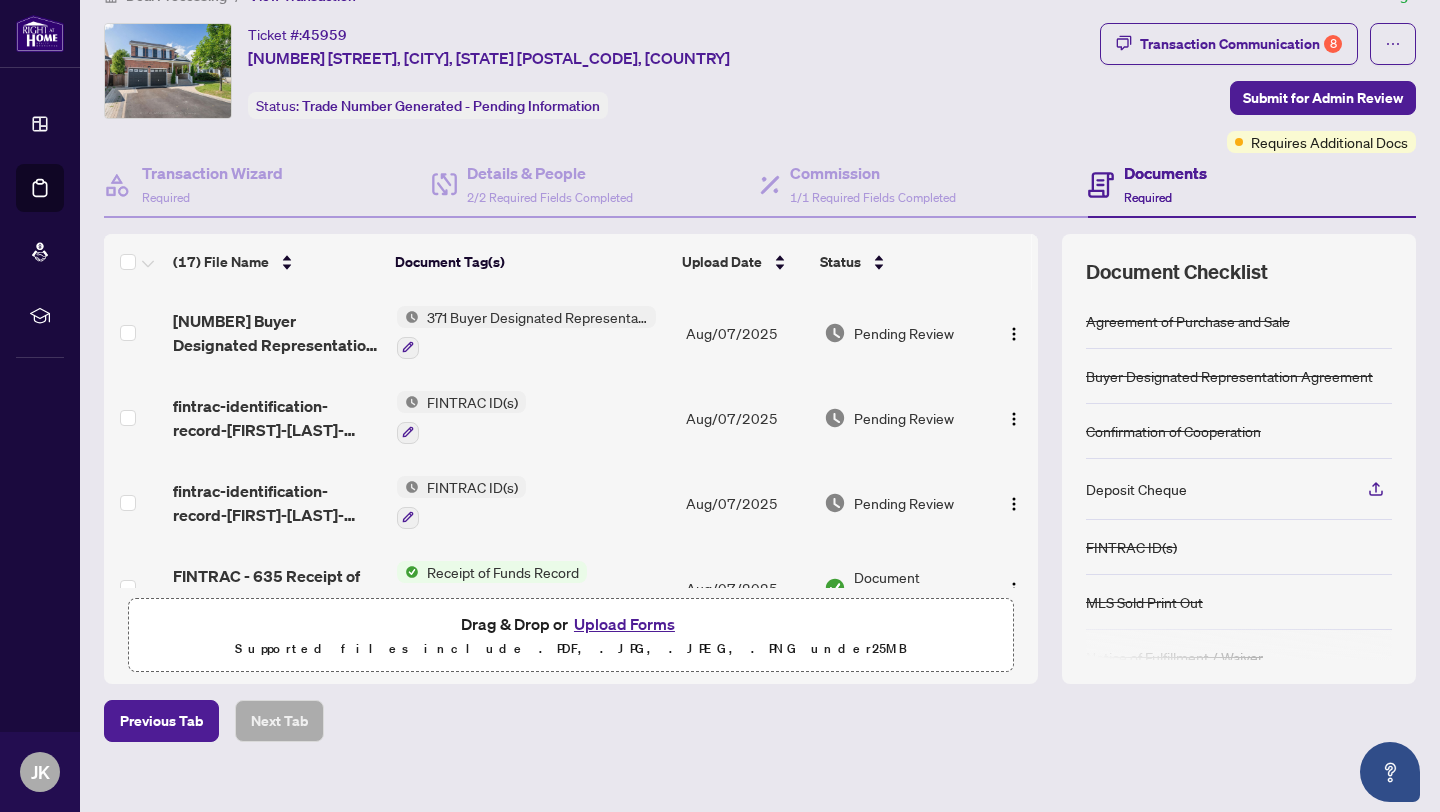 click on "Upload Forms" at bounding box center [624, 624] 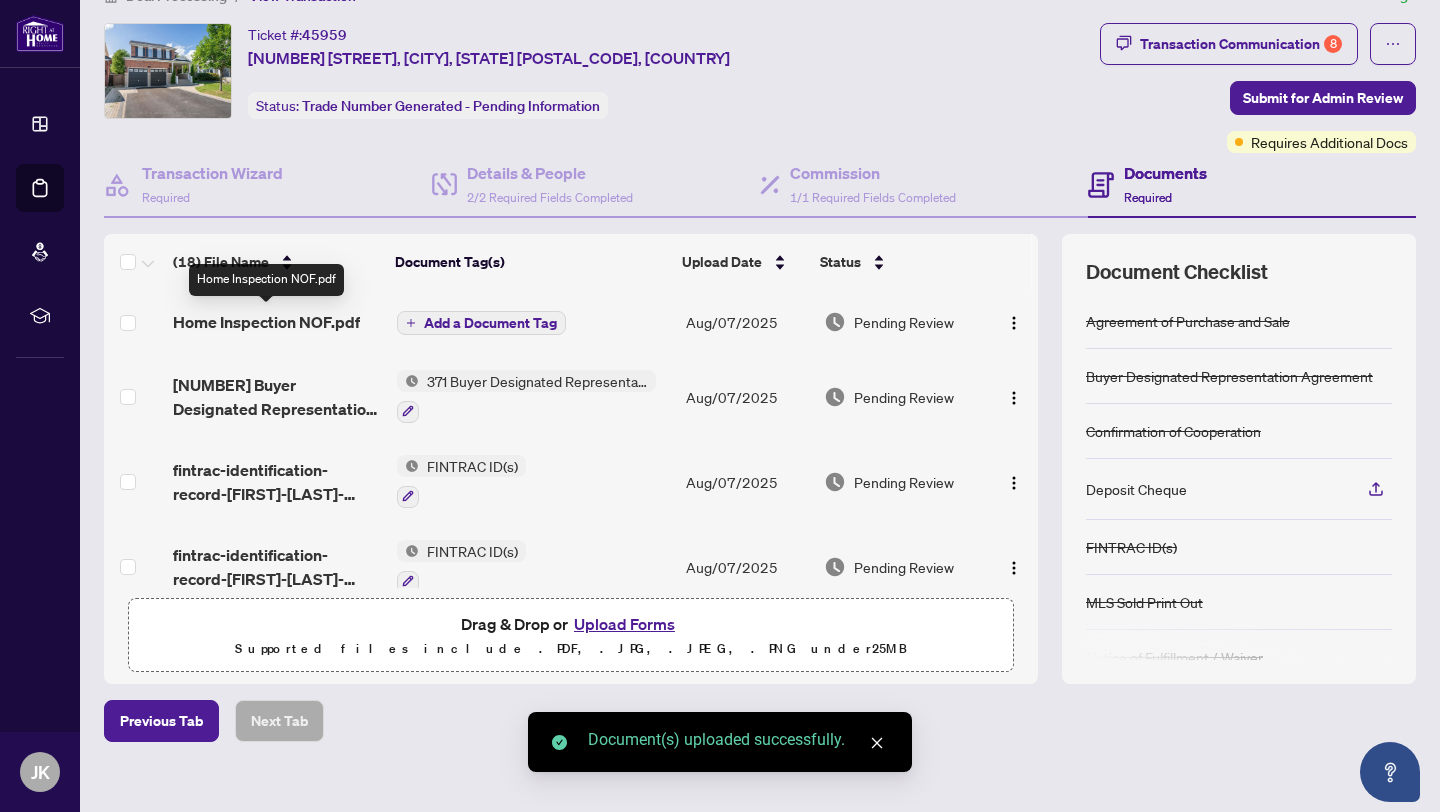 click on "Home Inspection NOF.pdf" at bounding box center [266, 322] 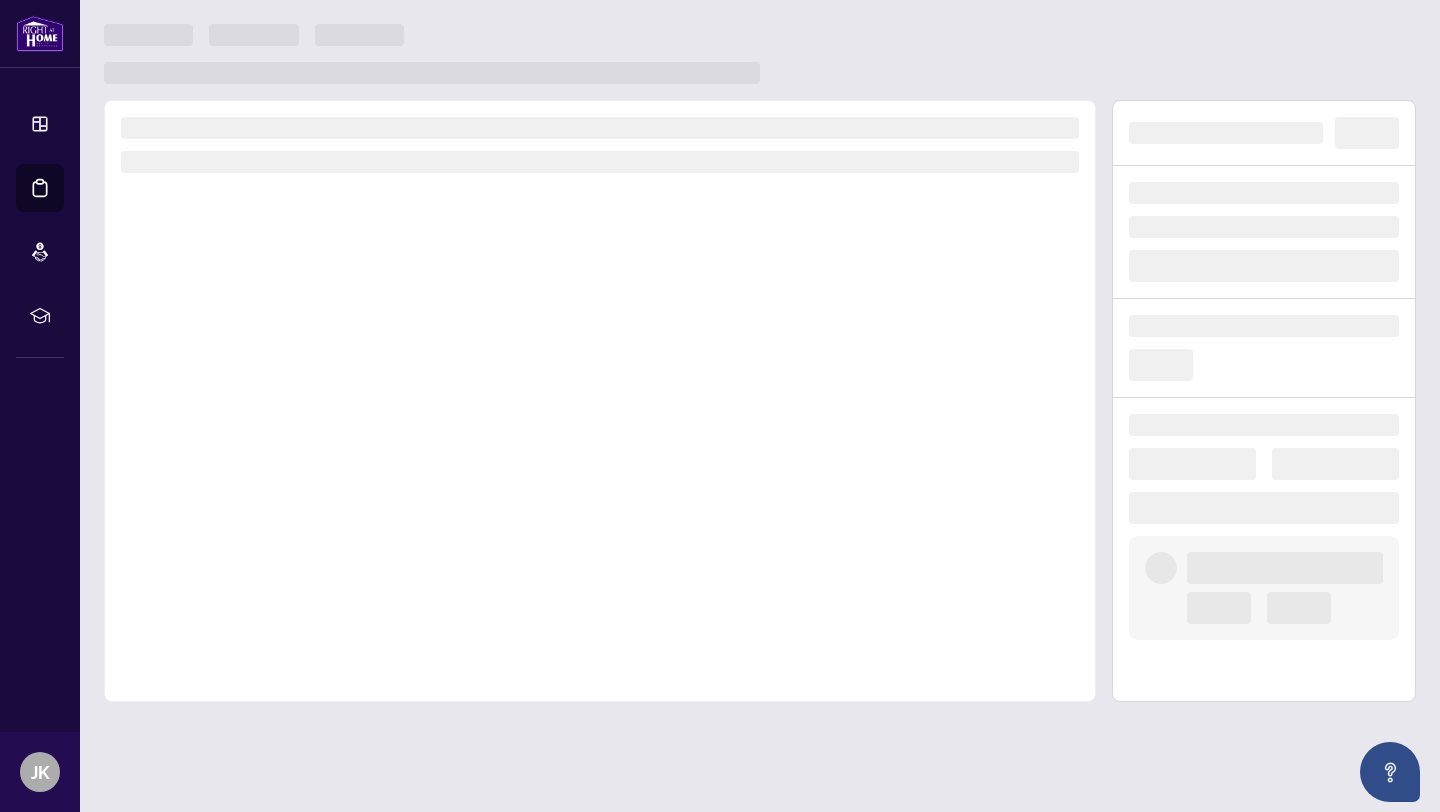 scroll, scrollTop: 0, scrollLeft: 0, axis: both 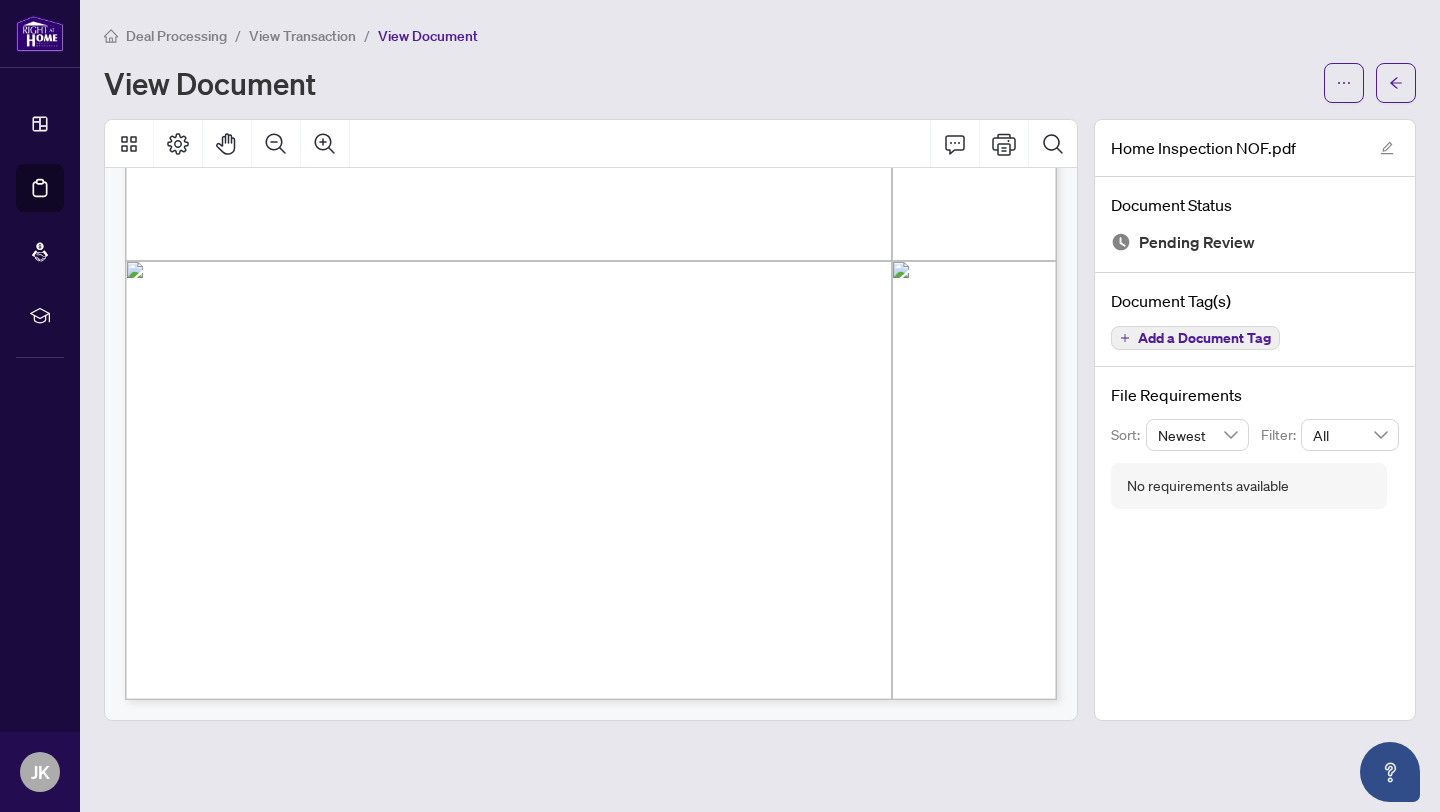 drag, startPoint x: 920, startPoint y: 324, endPoint x: 777, endPoint y: 495, distance: 222.91254 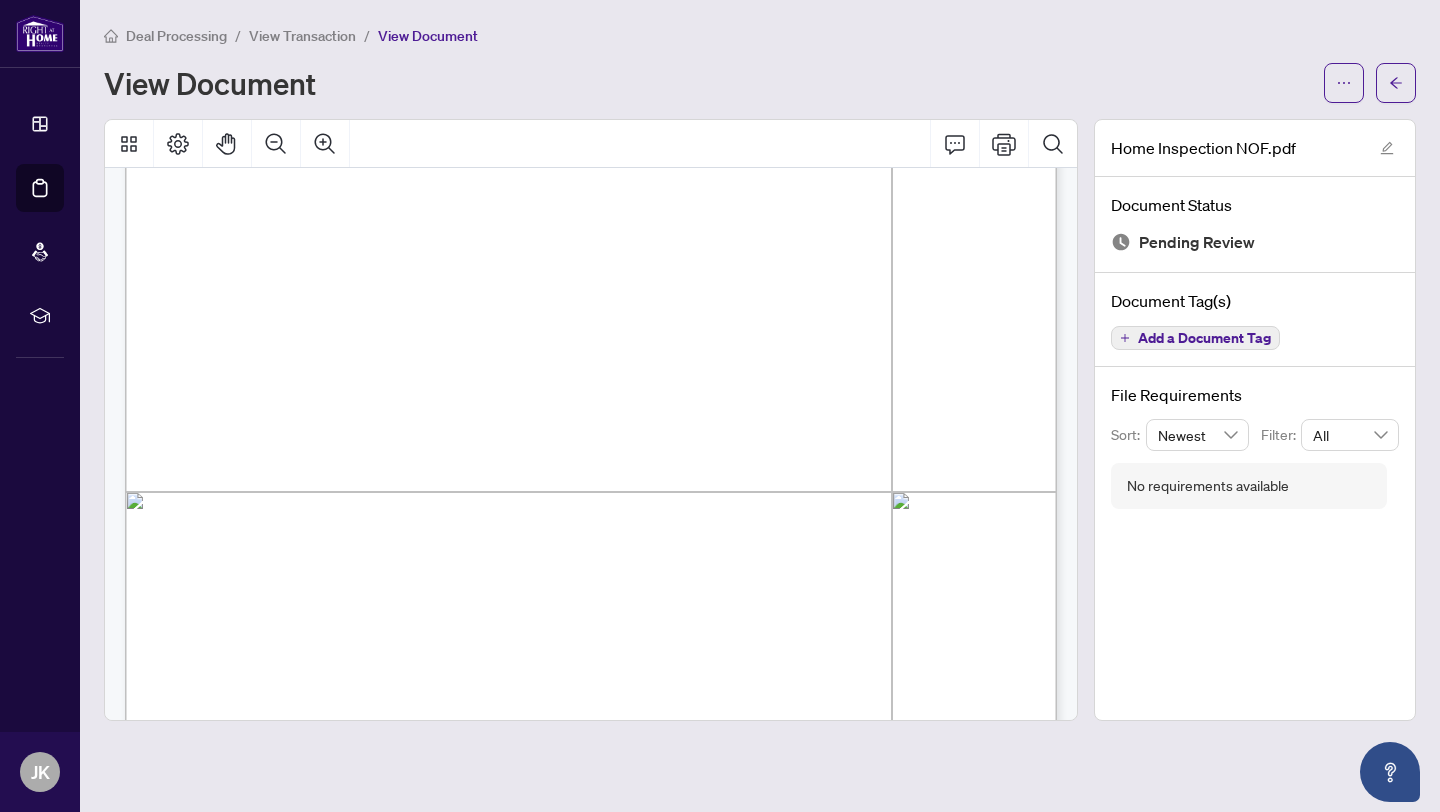 scroll, scrollTop: 454, scrollLeft: 0, axis: vertical 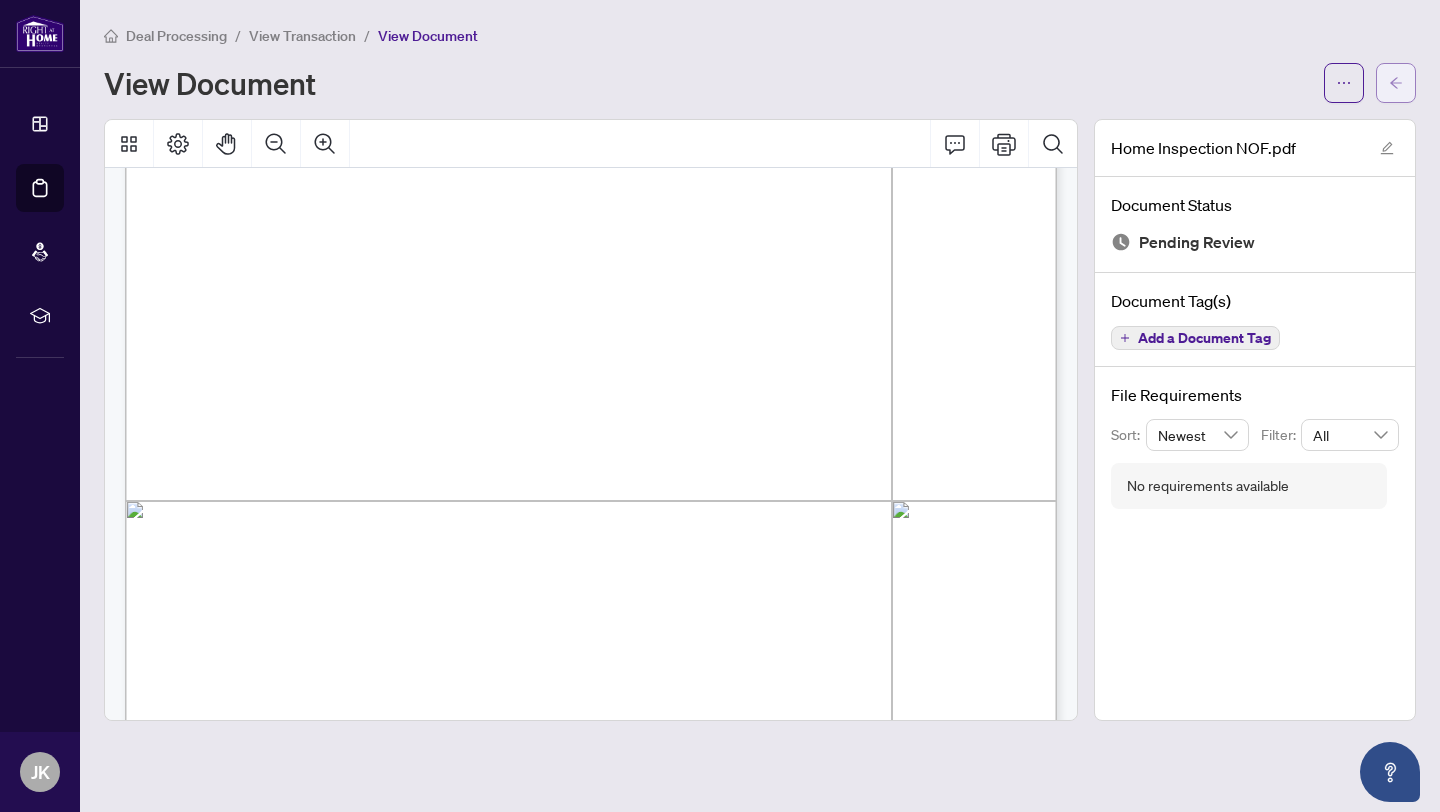 click at bounding box center (1396, 83) 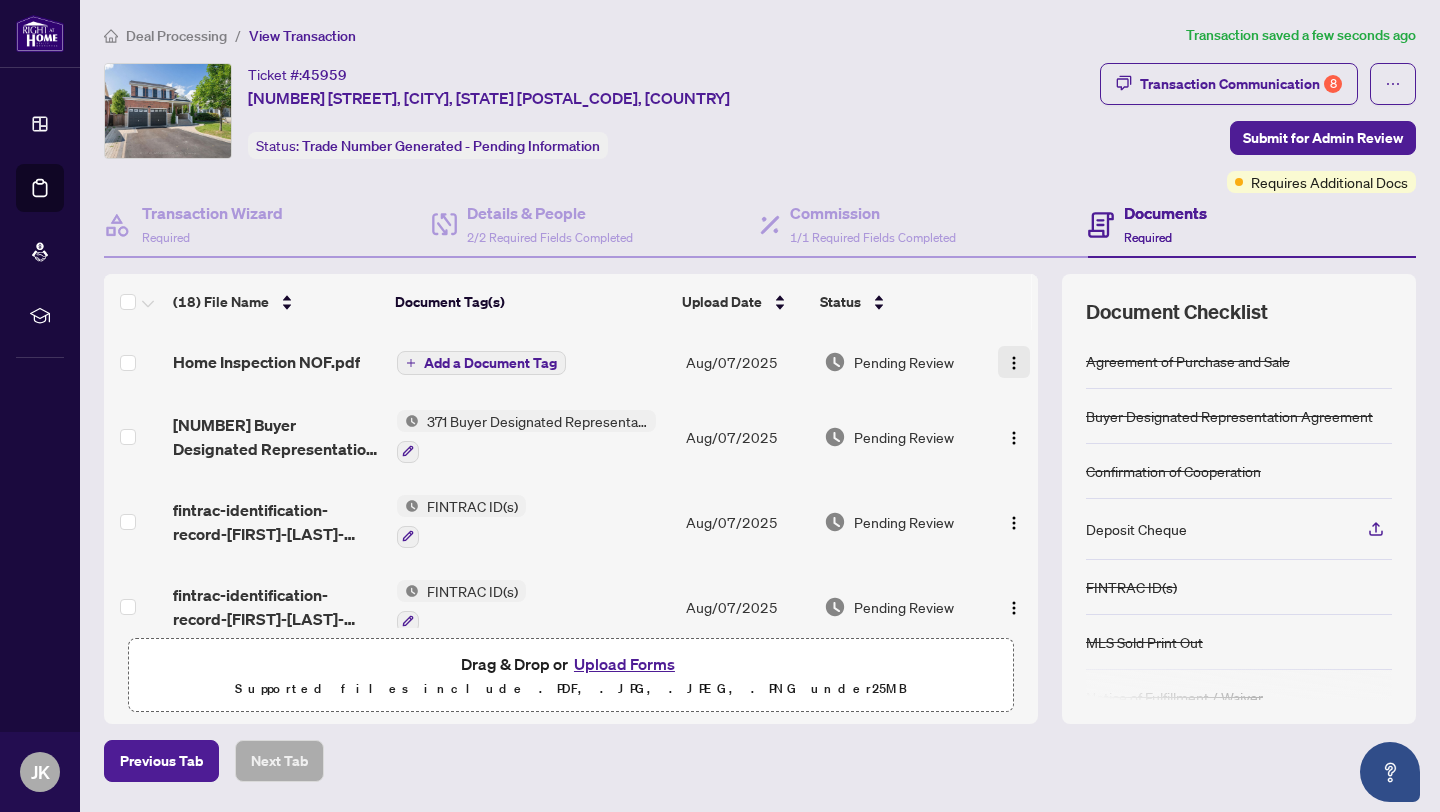click at bounding box center (1014, 363) 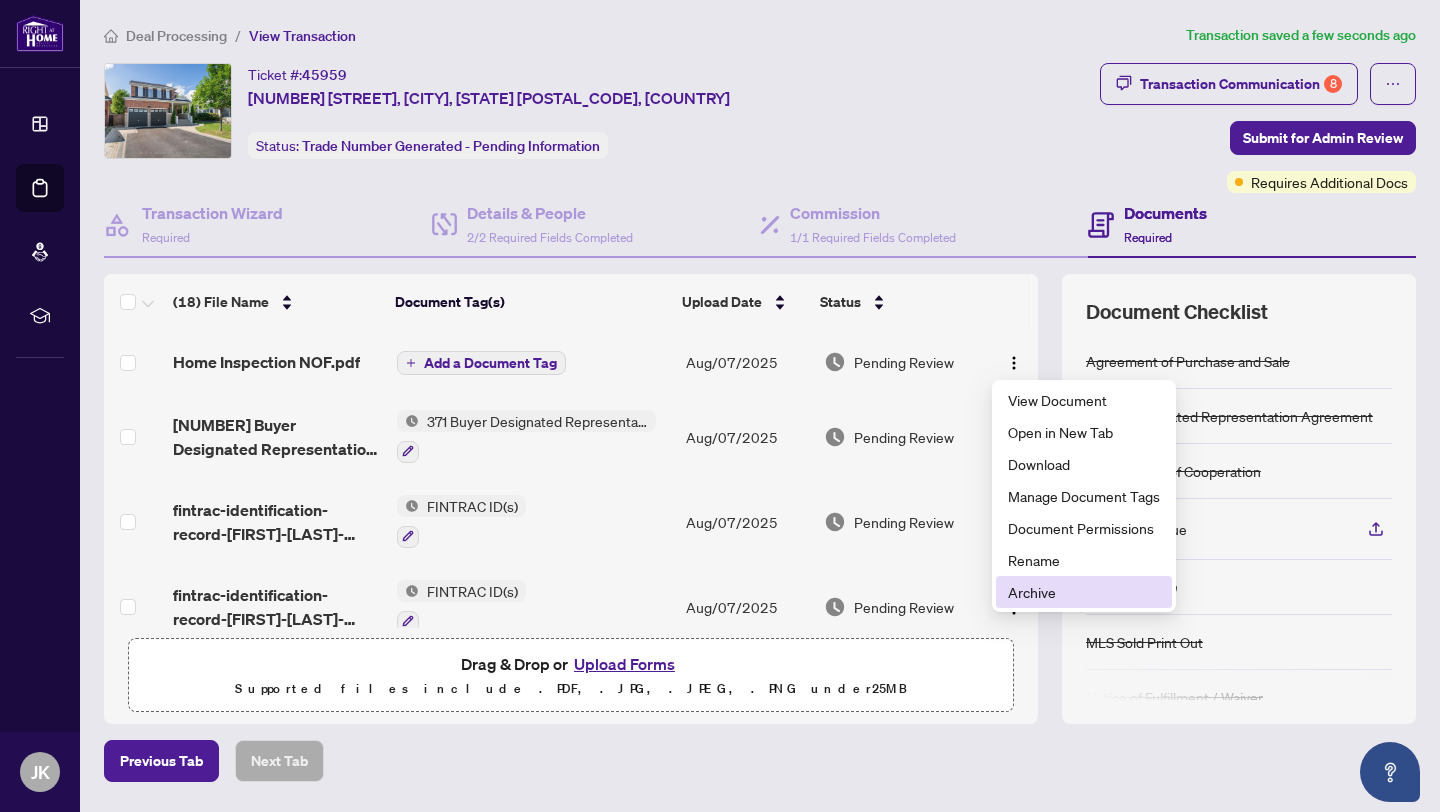 click on "Archive" at bounding box center [1084, 592] 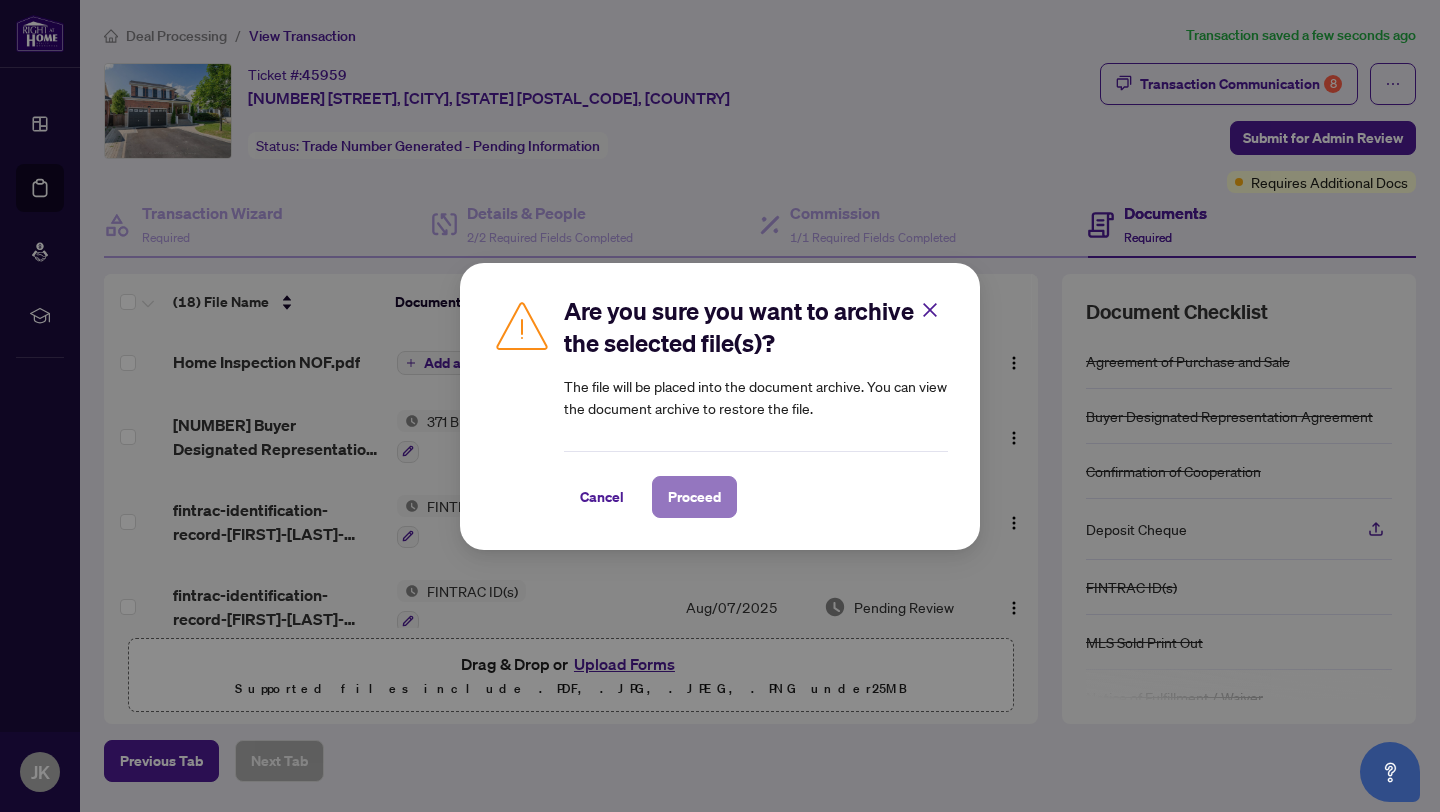 click on "Proceed" at bounding box center [694, 497] 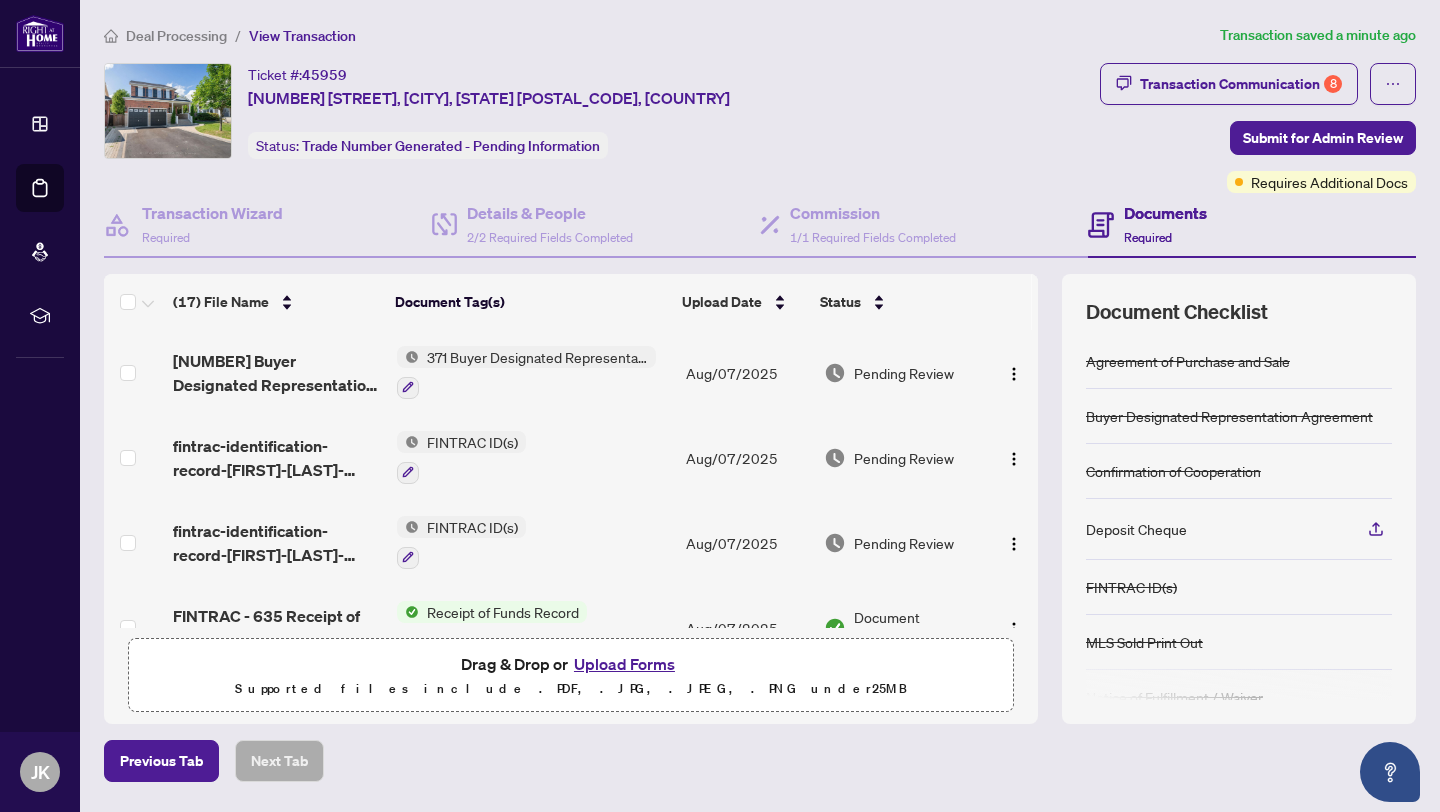 click on "Upload Forms" at bounding box center [624, 664] 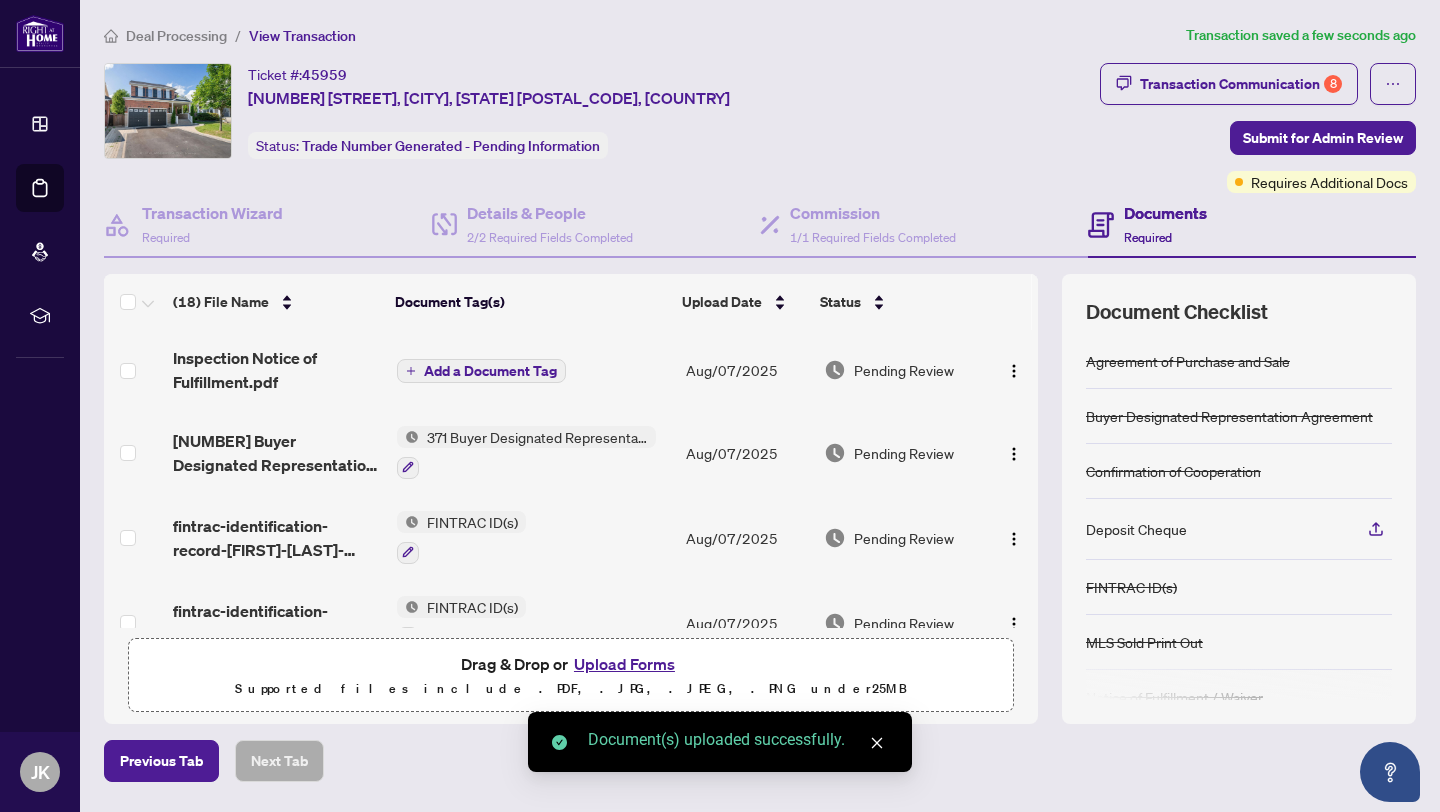 click on "Add a Document Tag" at bounding box center [490, 371] 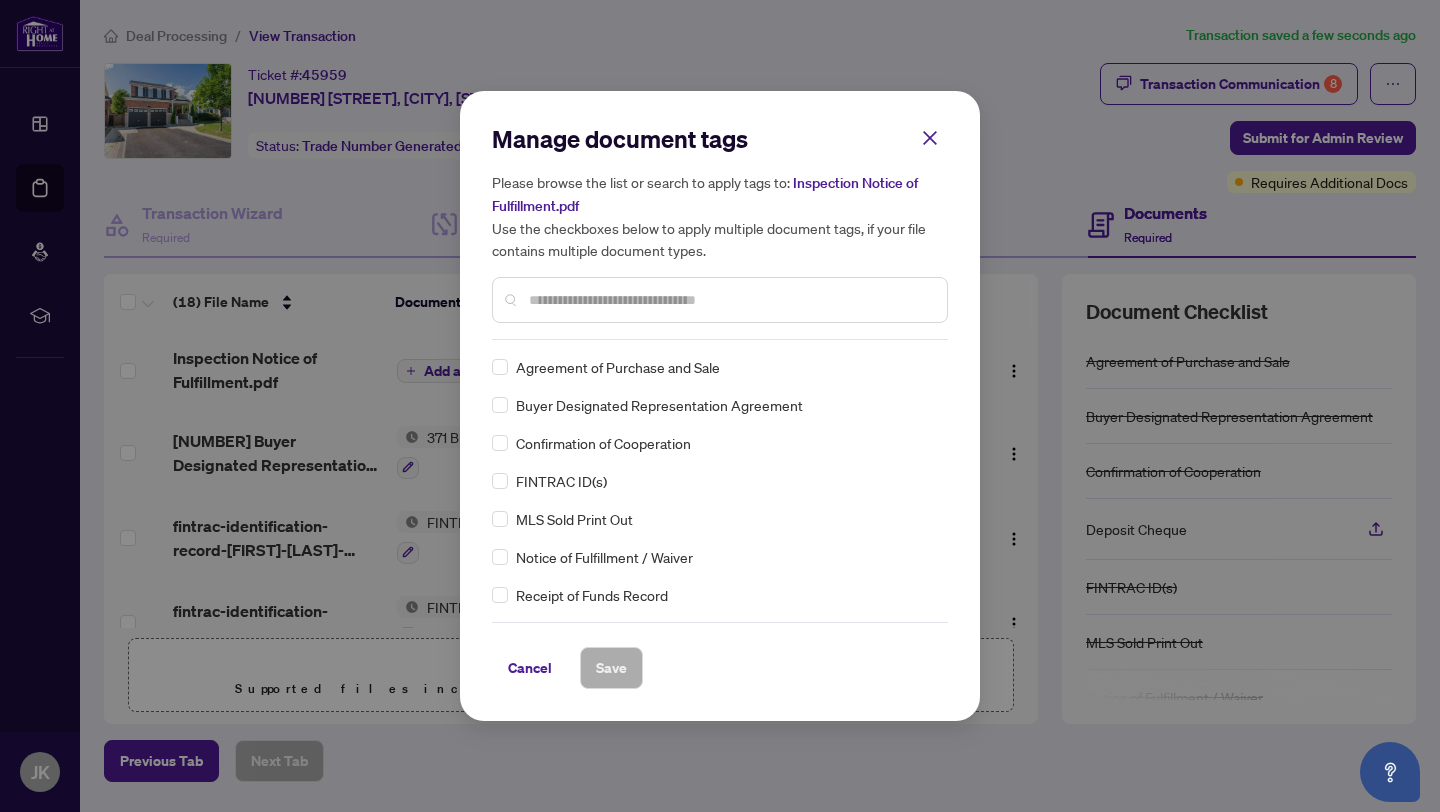 click on "Notice of Fulfillment / Waiver" at bounding box center [604, 557] 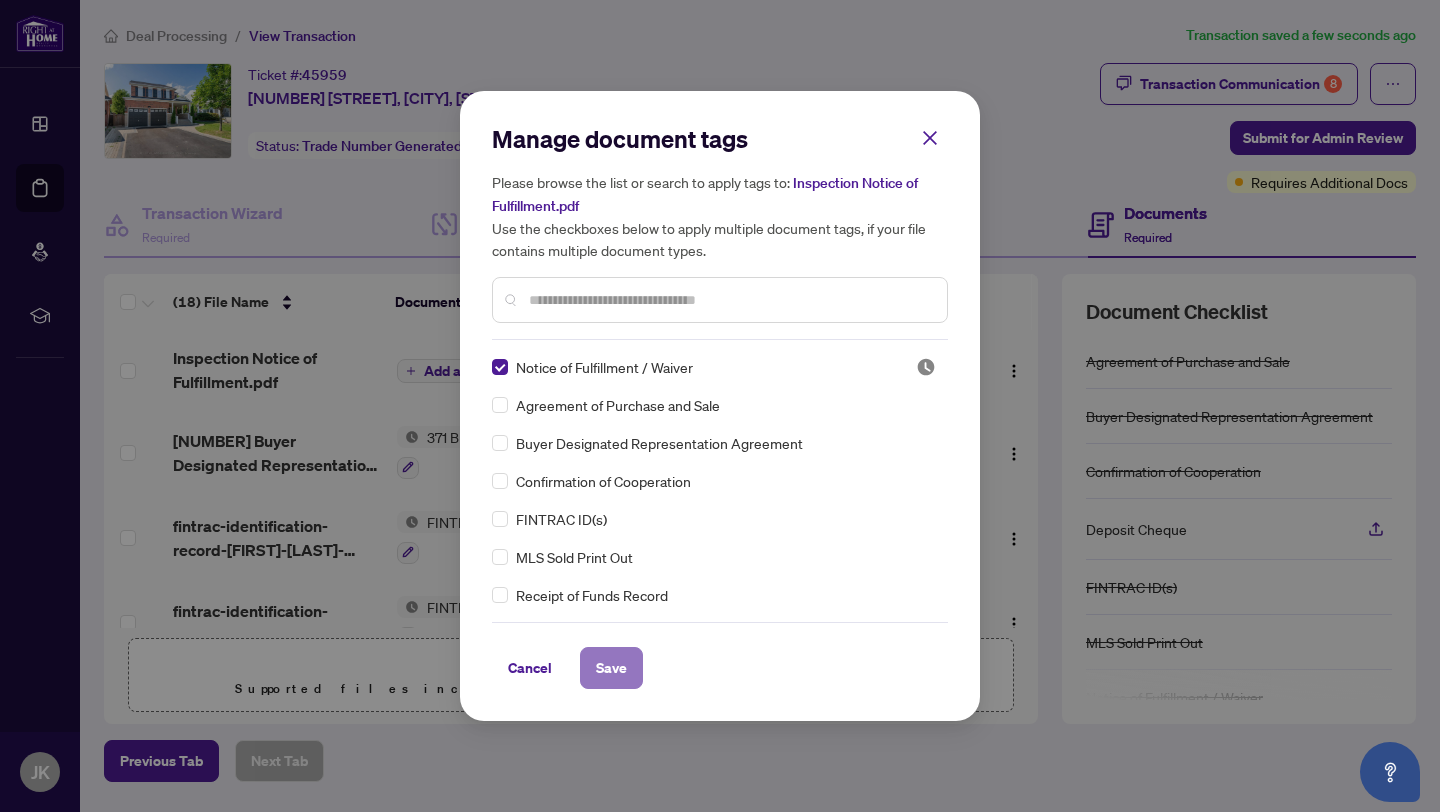 click on "Save" at bounding box center [611, 668] 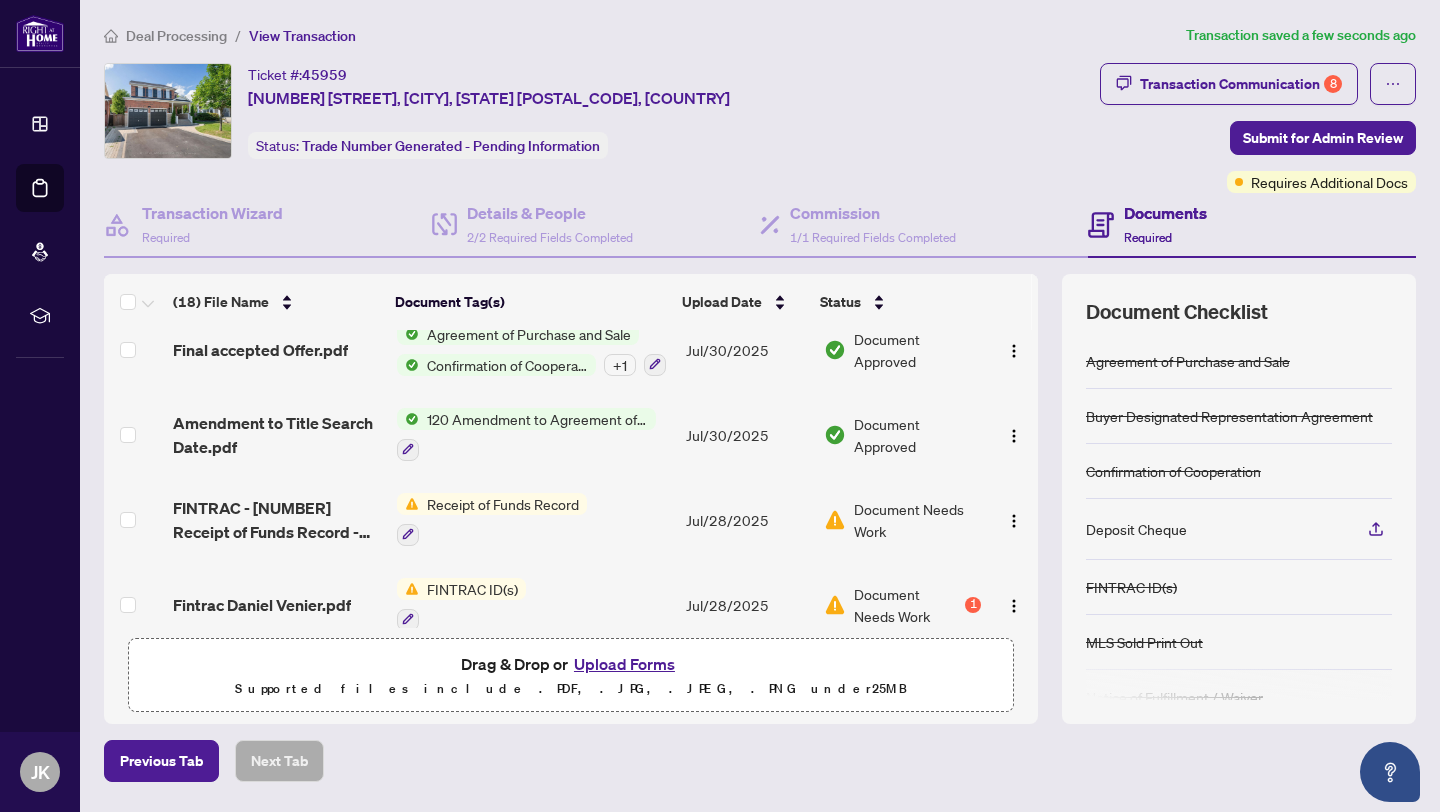 scroll, scrollTop: 1217, scrollLeft: 0, axis: vertical 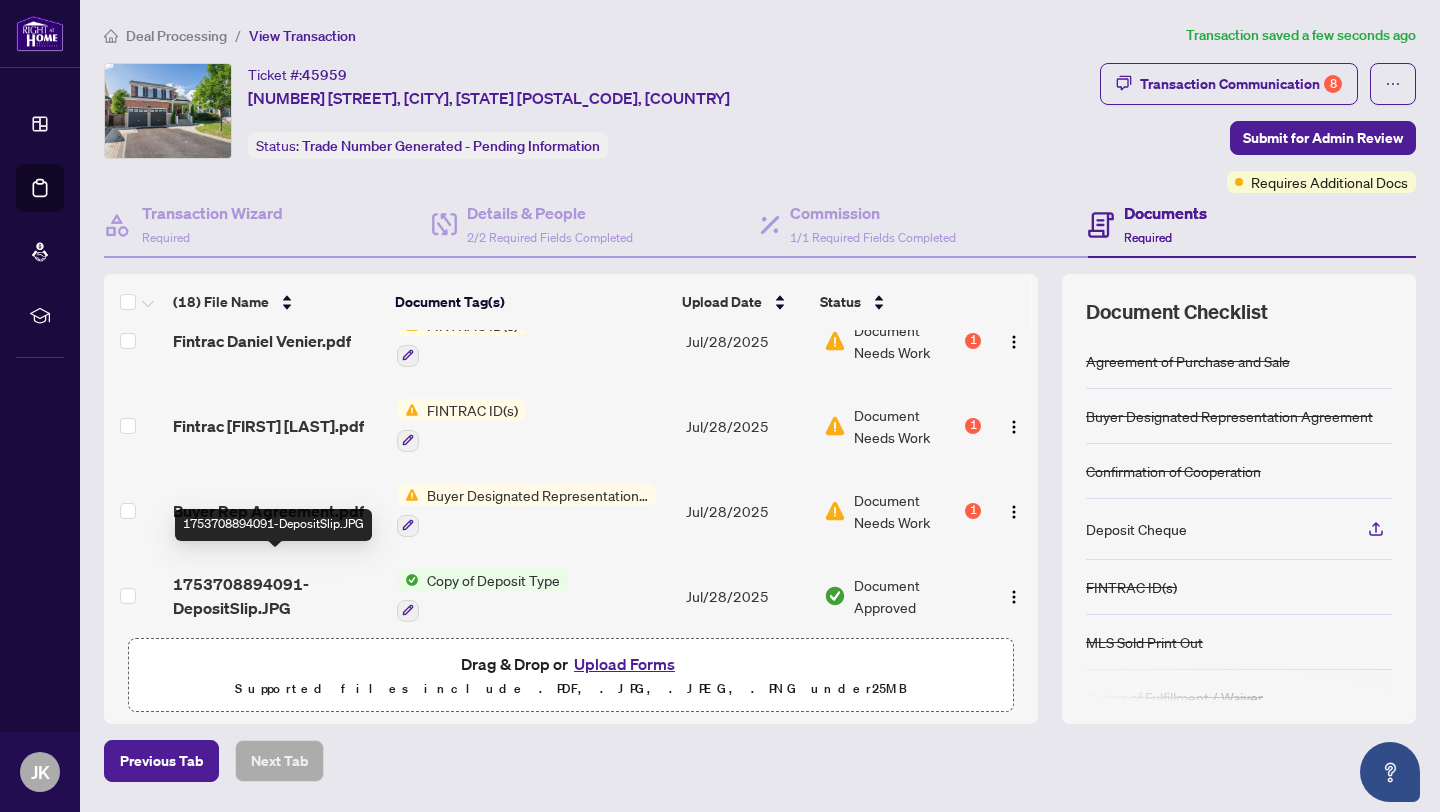click on "1753708894091-DepositSlip.JPG" at bounding box center (277, 596) 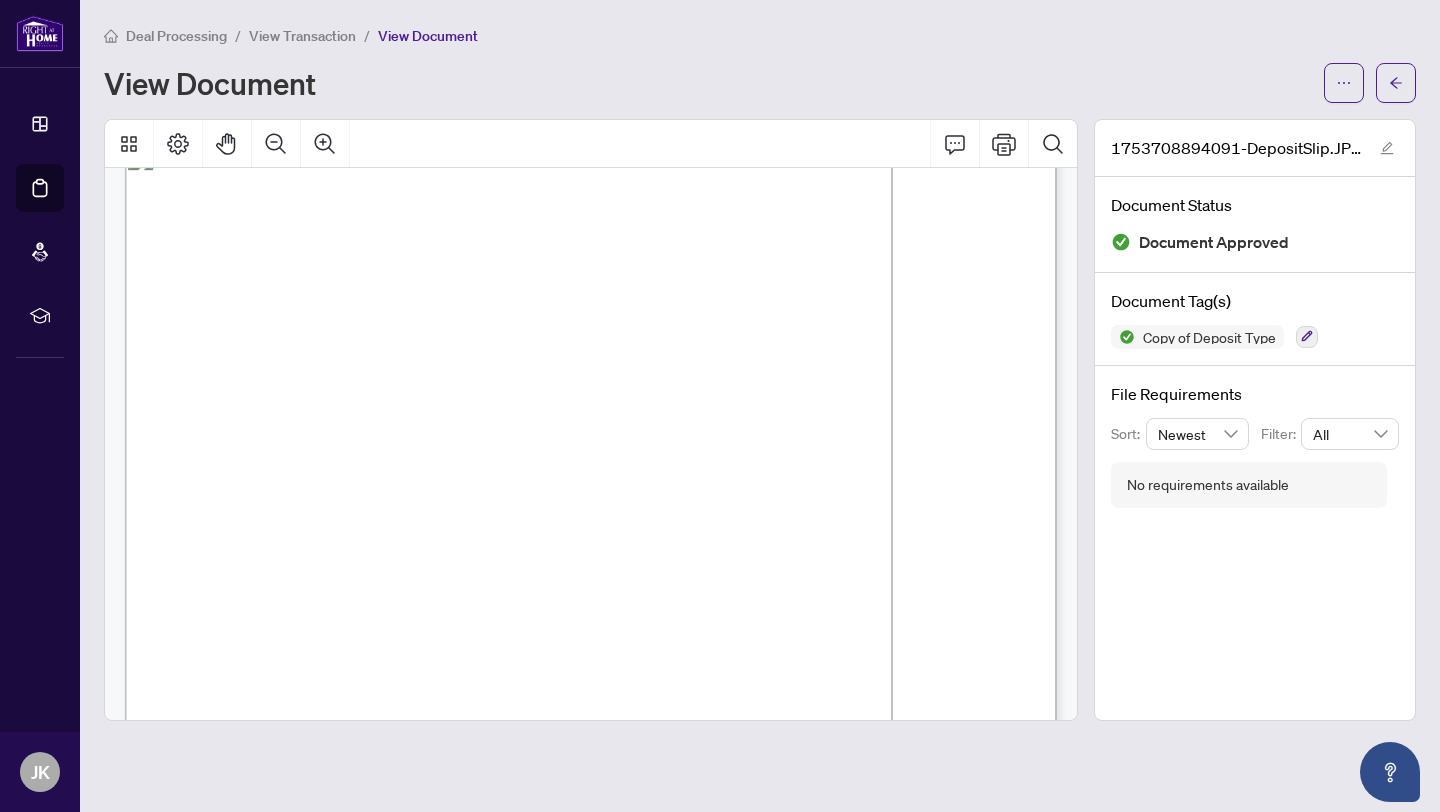scroll, scrollTop: 0, scrollLeft: 0, axis: both 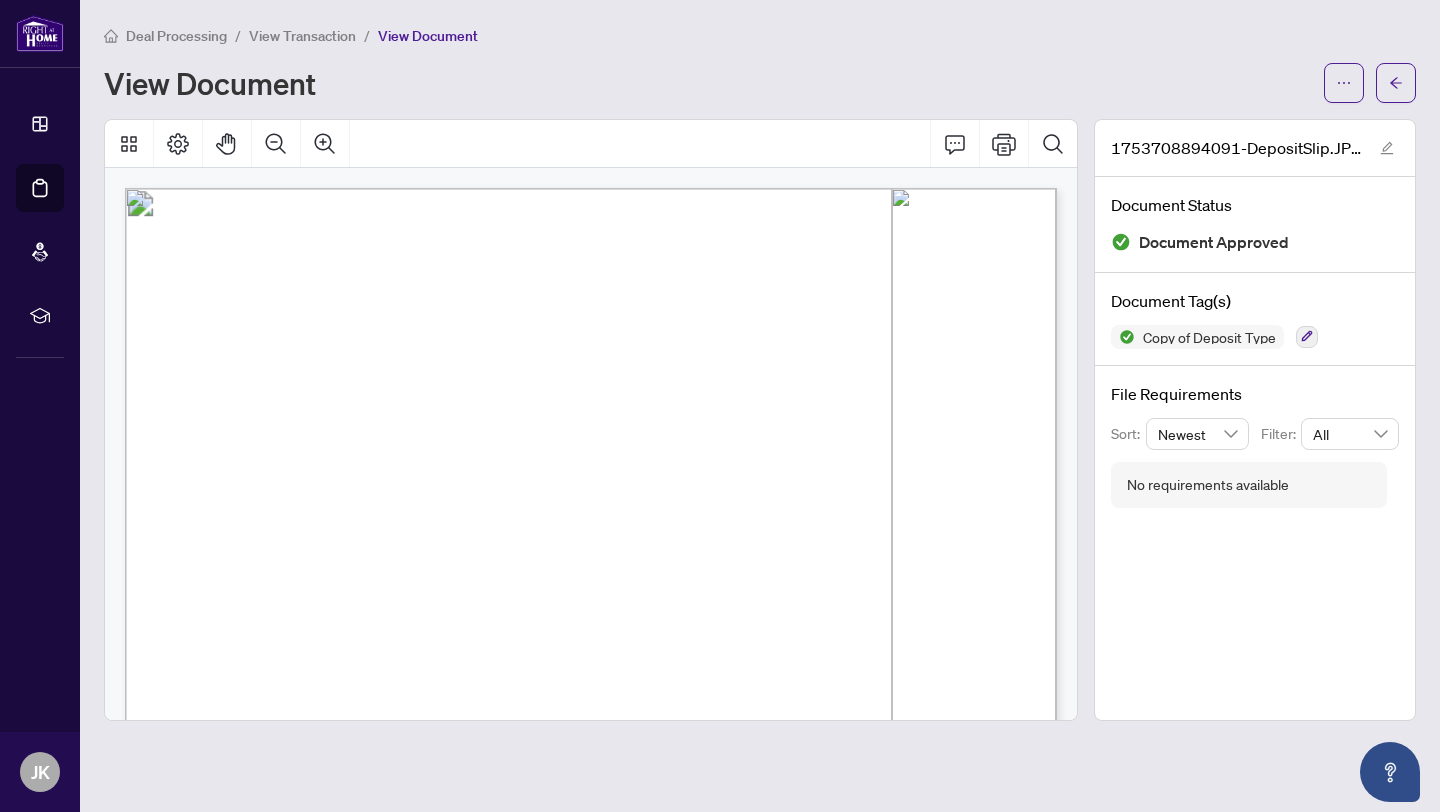 click at bounding box center (854, 1220) 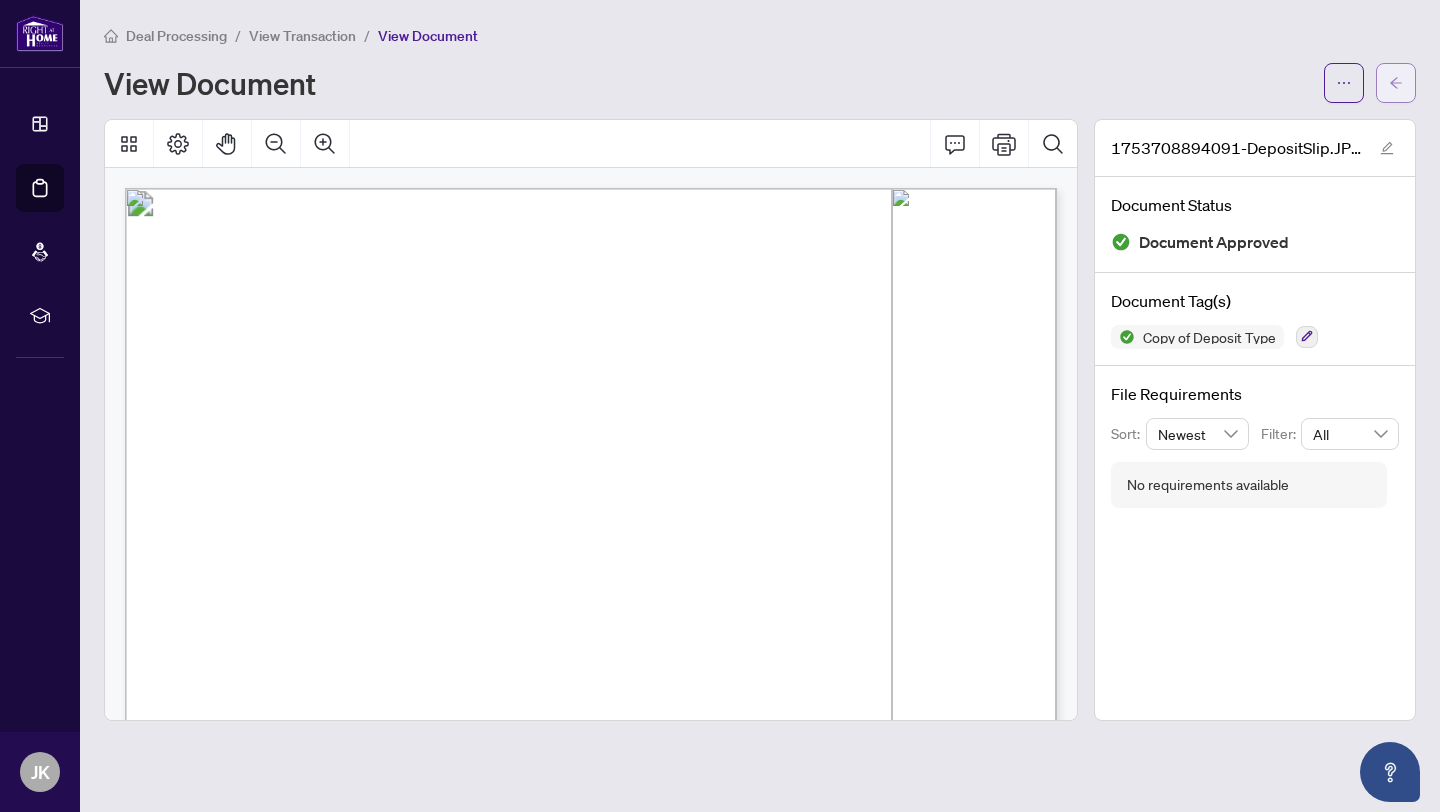 click at bounding box center [1396, 83] 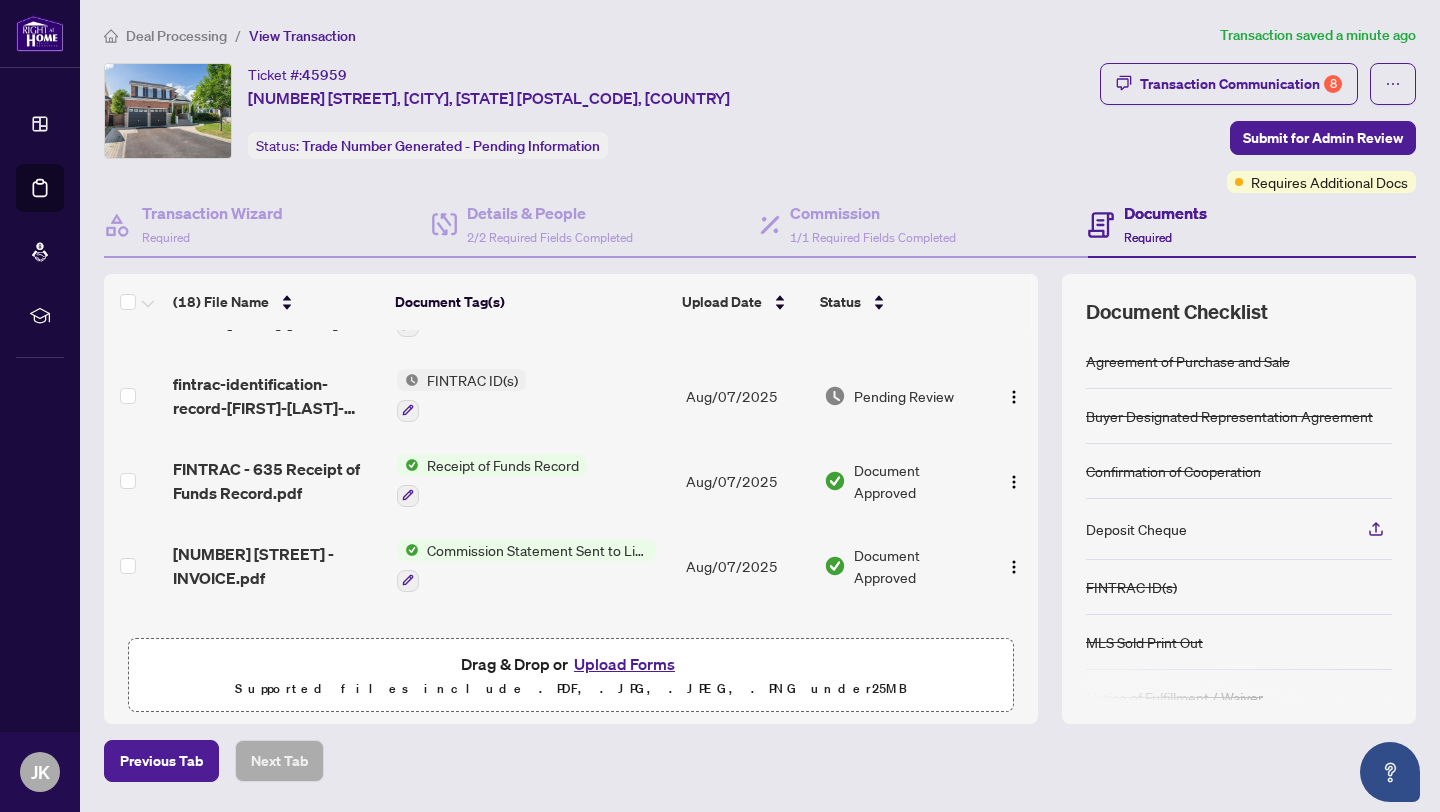 scroll, scrollTop: 0, scrollLeft: 0, axis: both 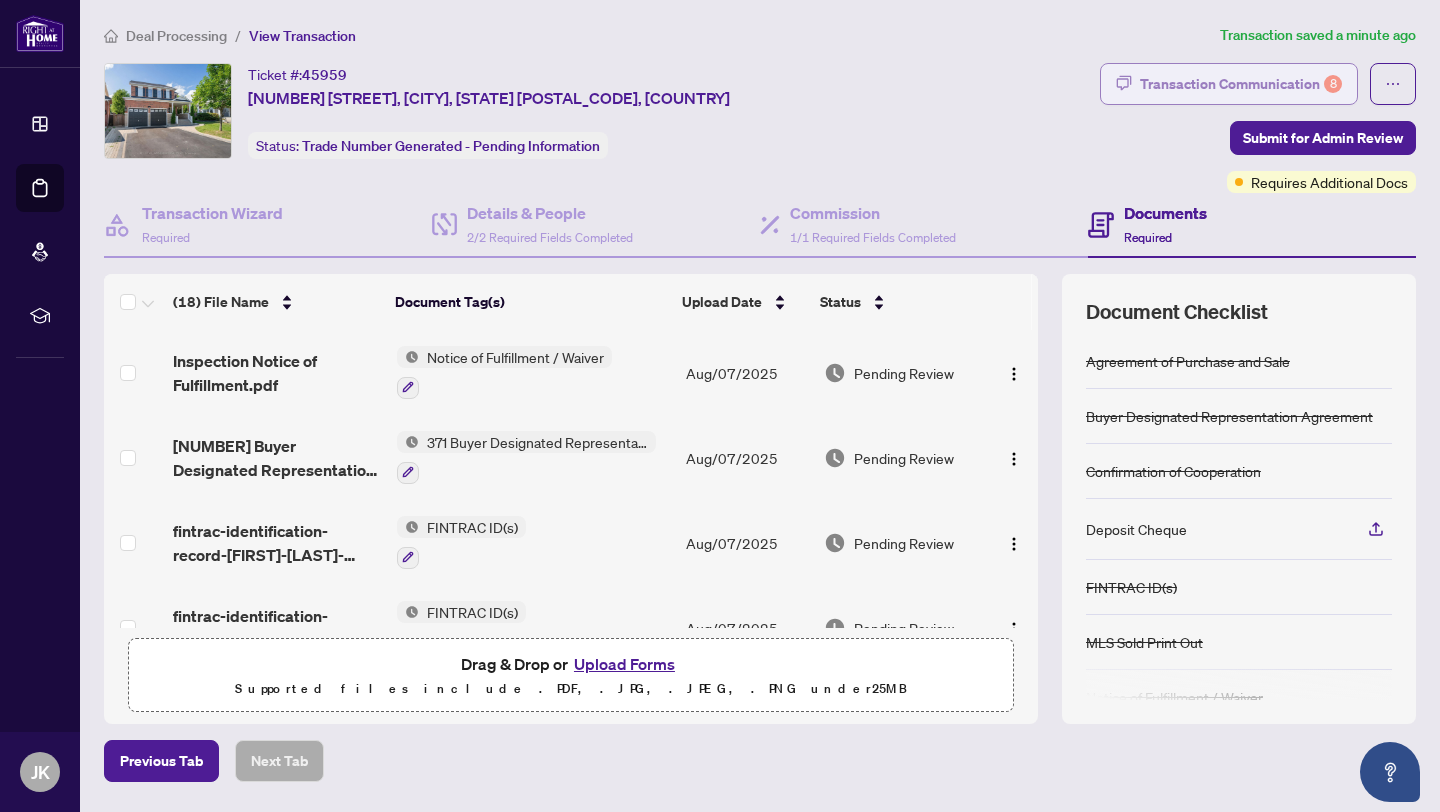 click on "Transaction Communication 8" at bounding box center (1241, 84) 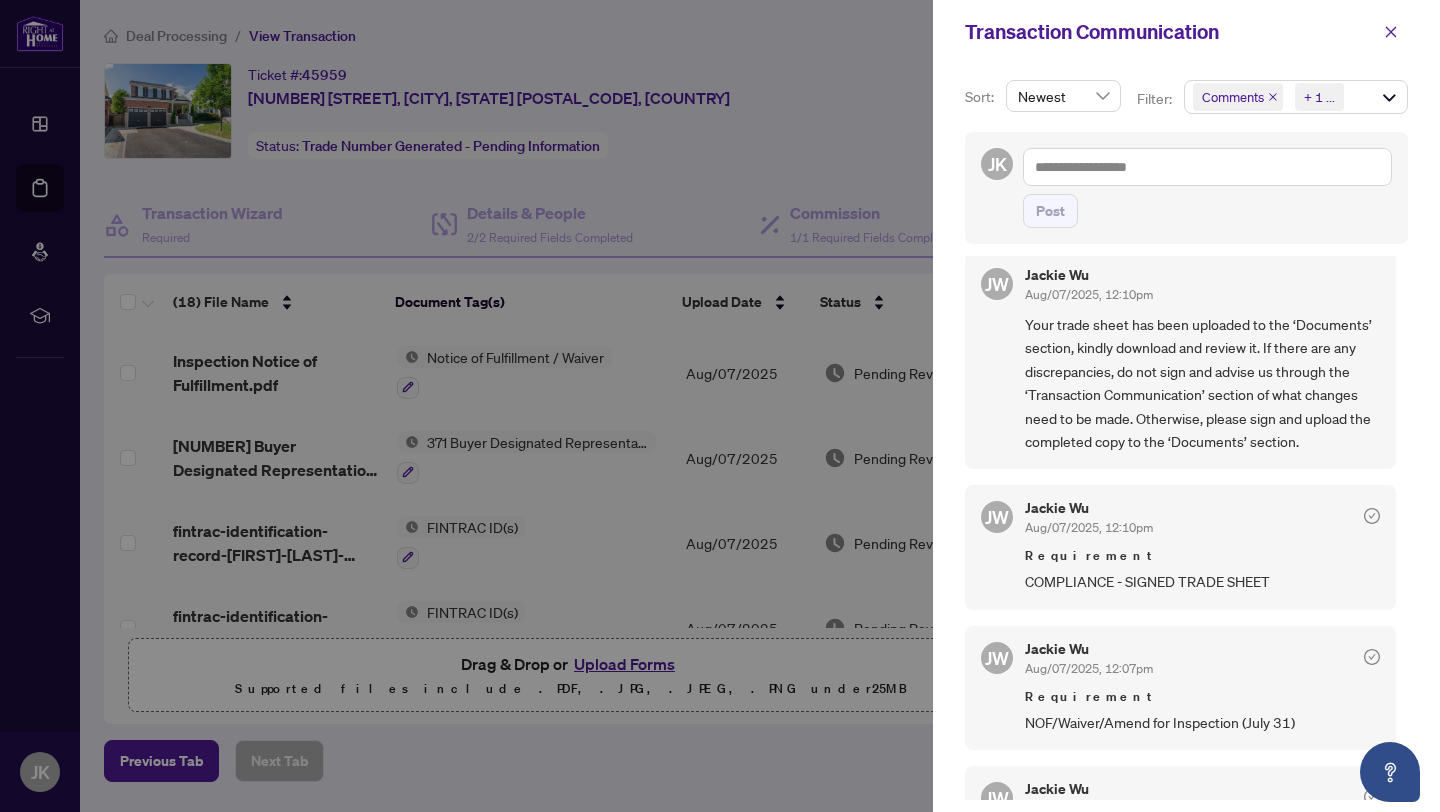 scroll, scrollTop: 0, scrollLeft: 0, axis: both 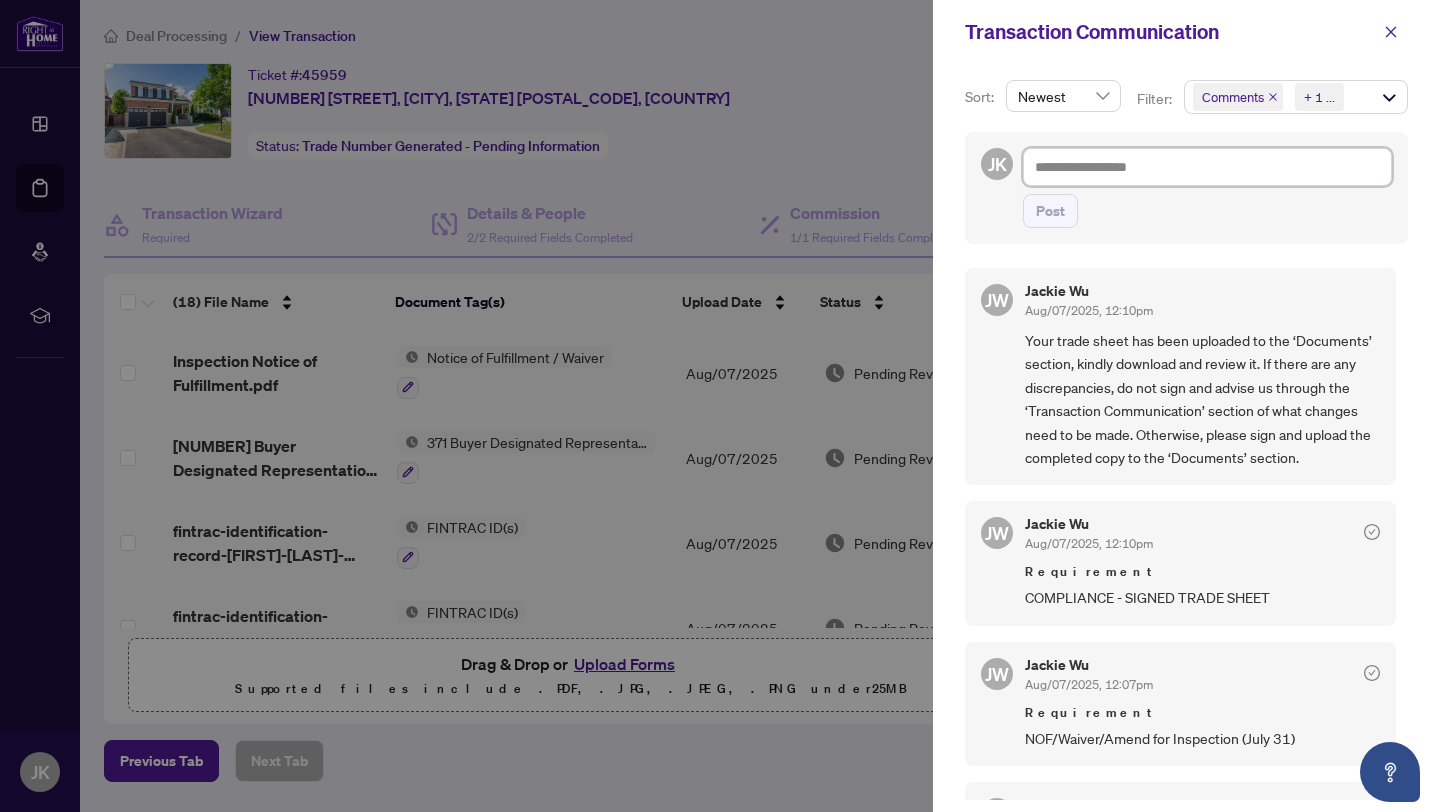 click at bounding box center (1207, 167) 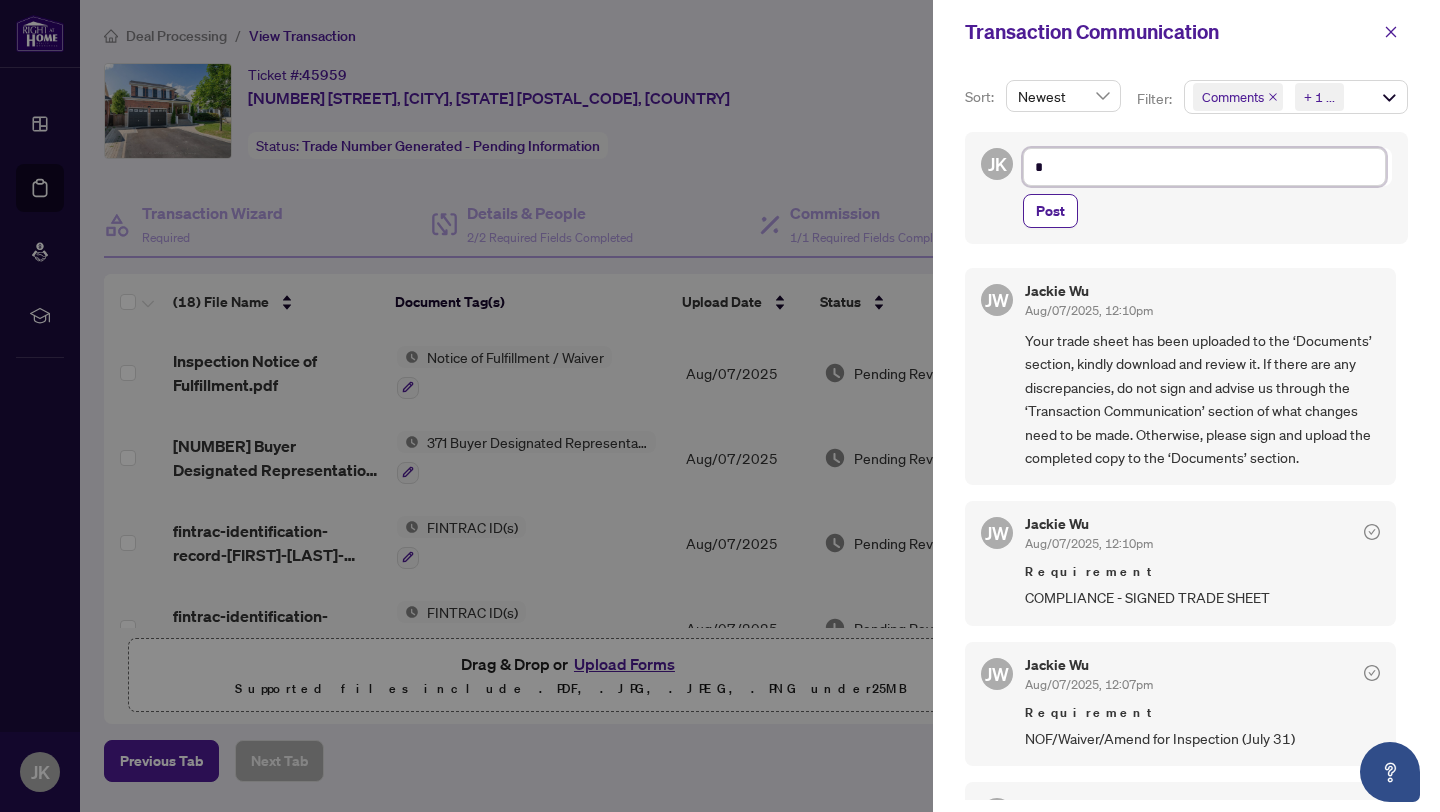 type on "**" 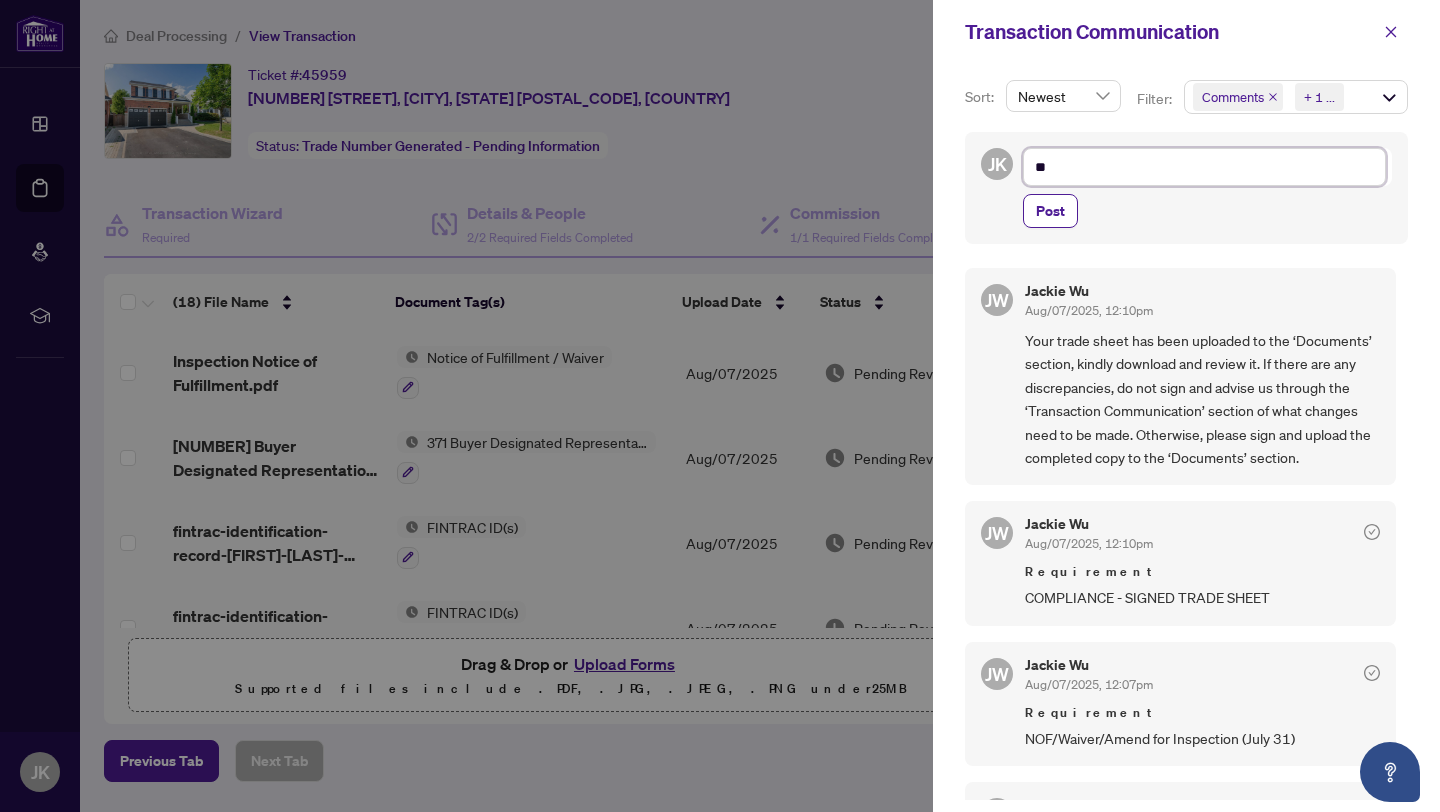 type on "***" 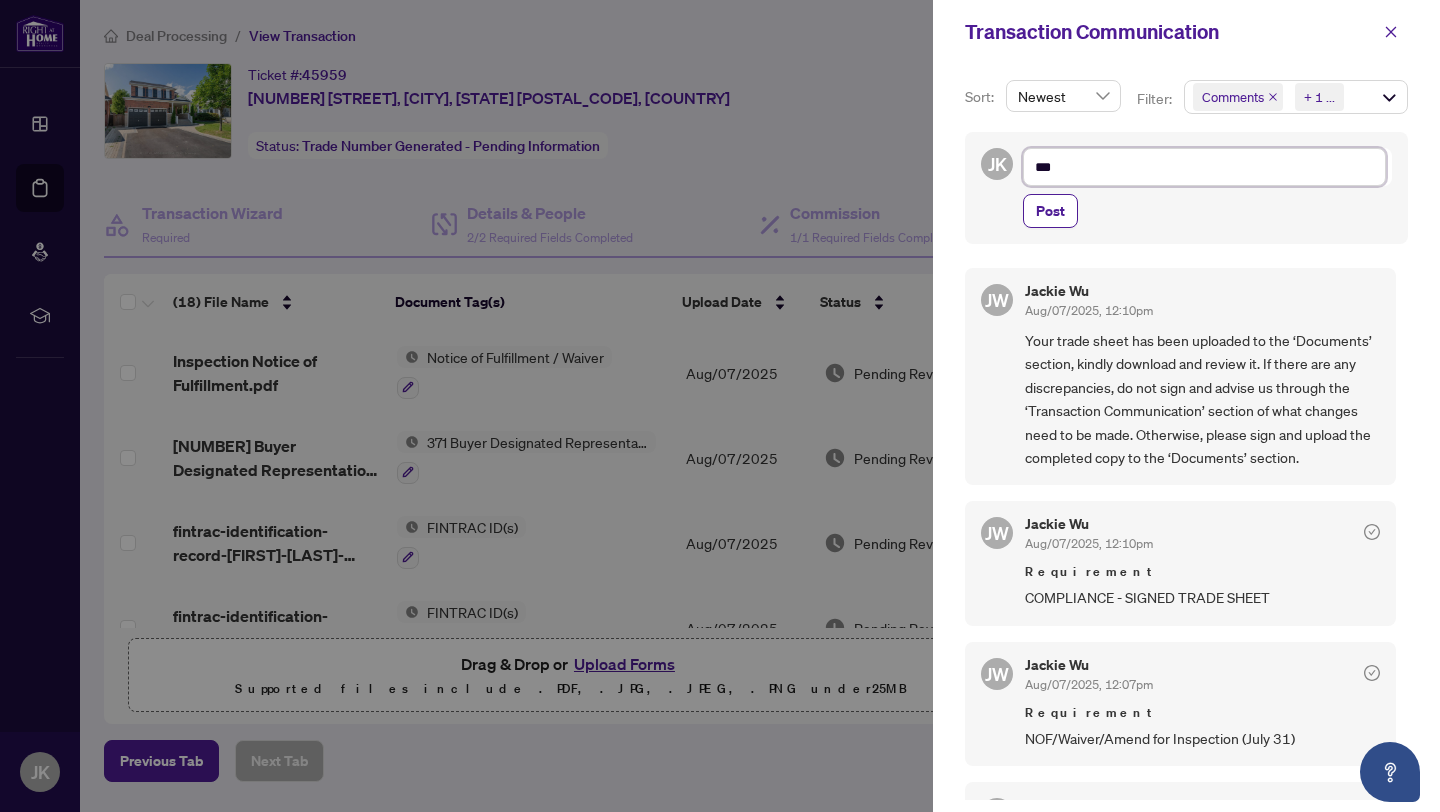 type on "****" 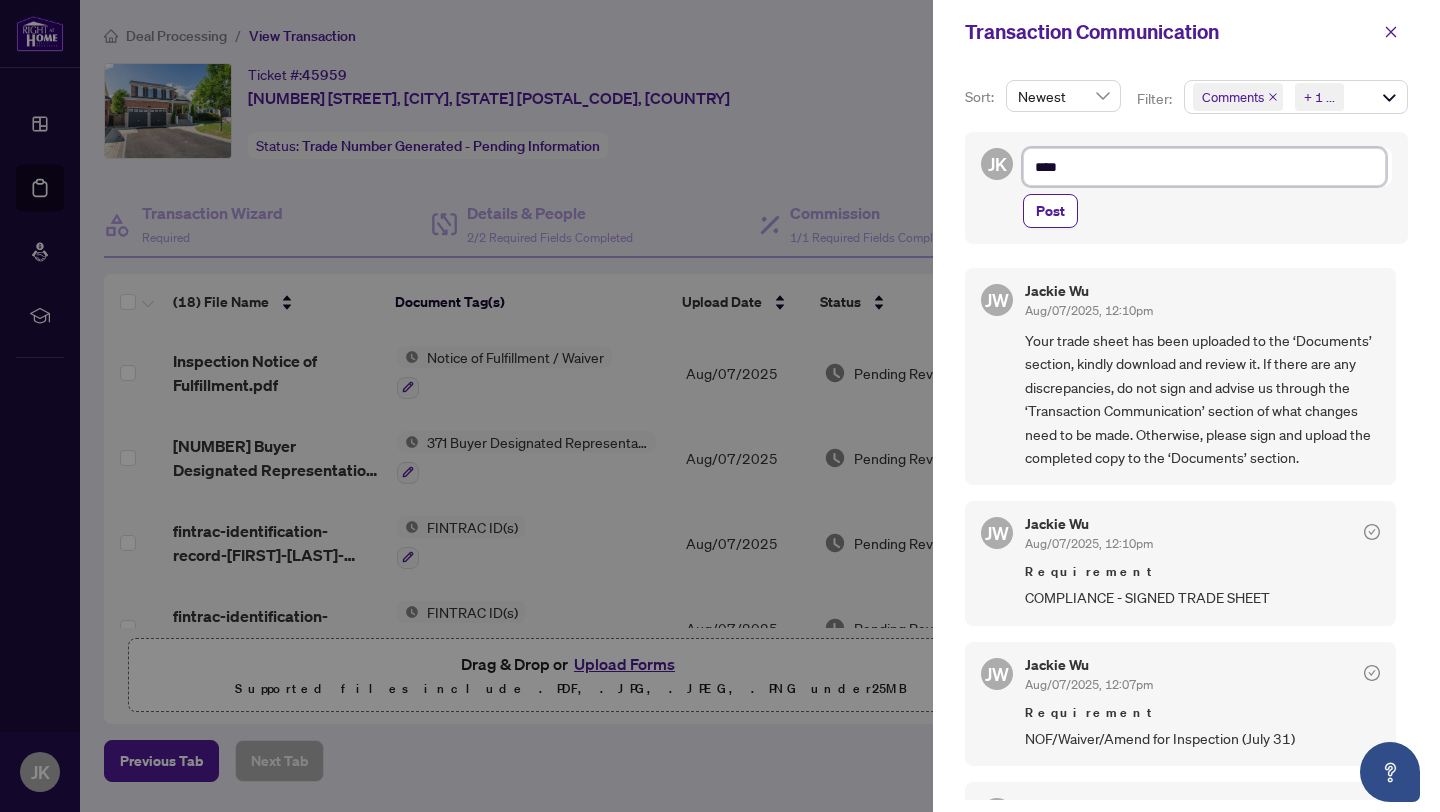 type on "*****" 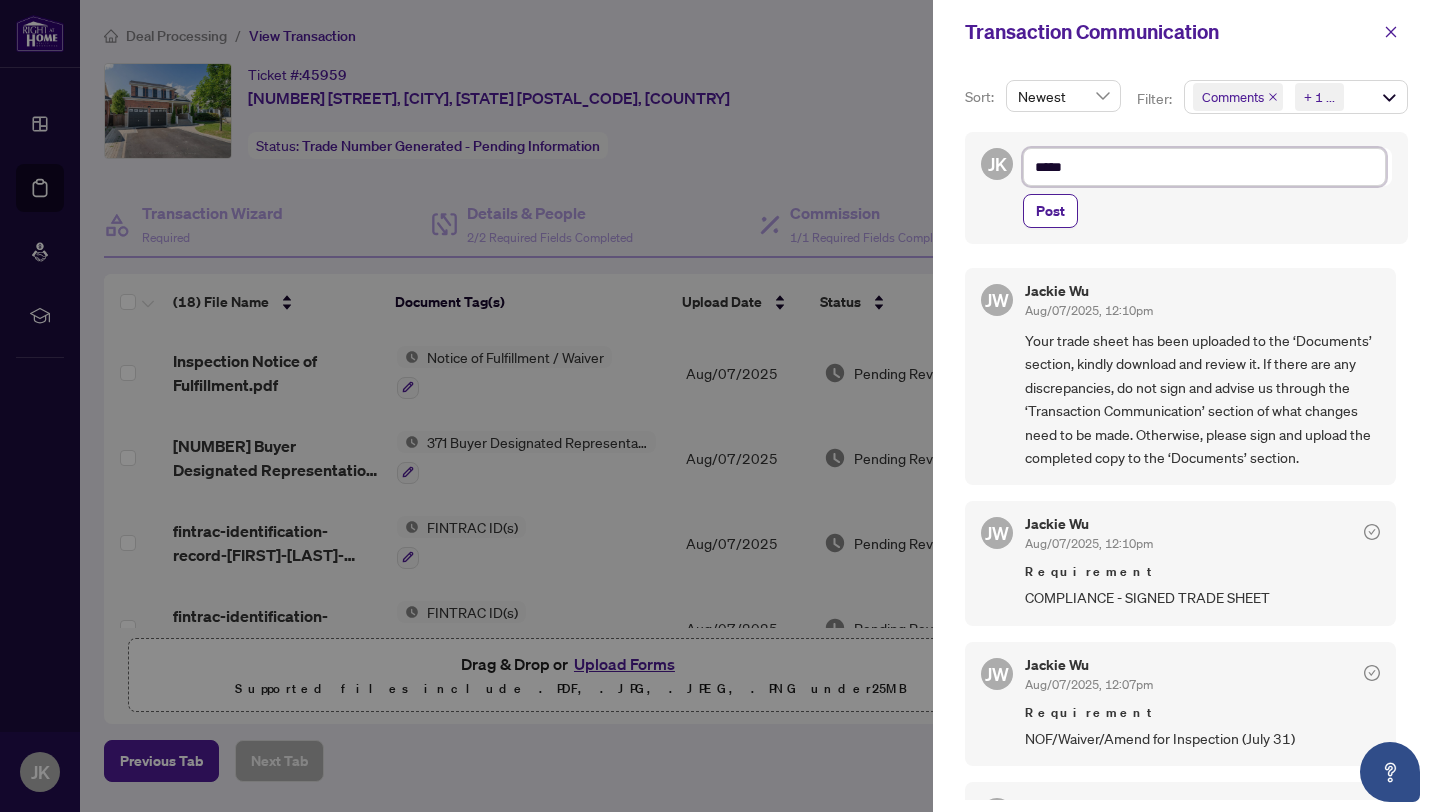 type on "******" 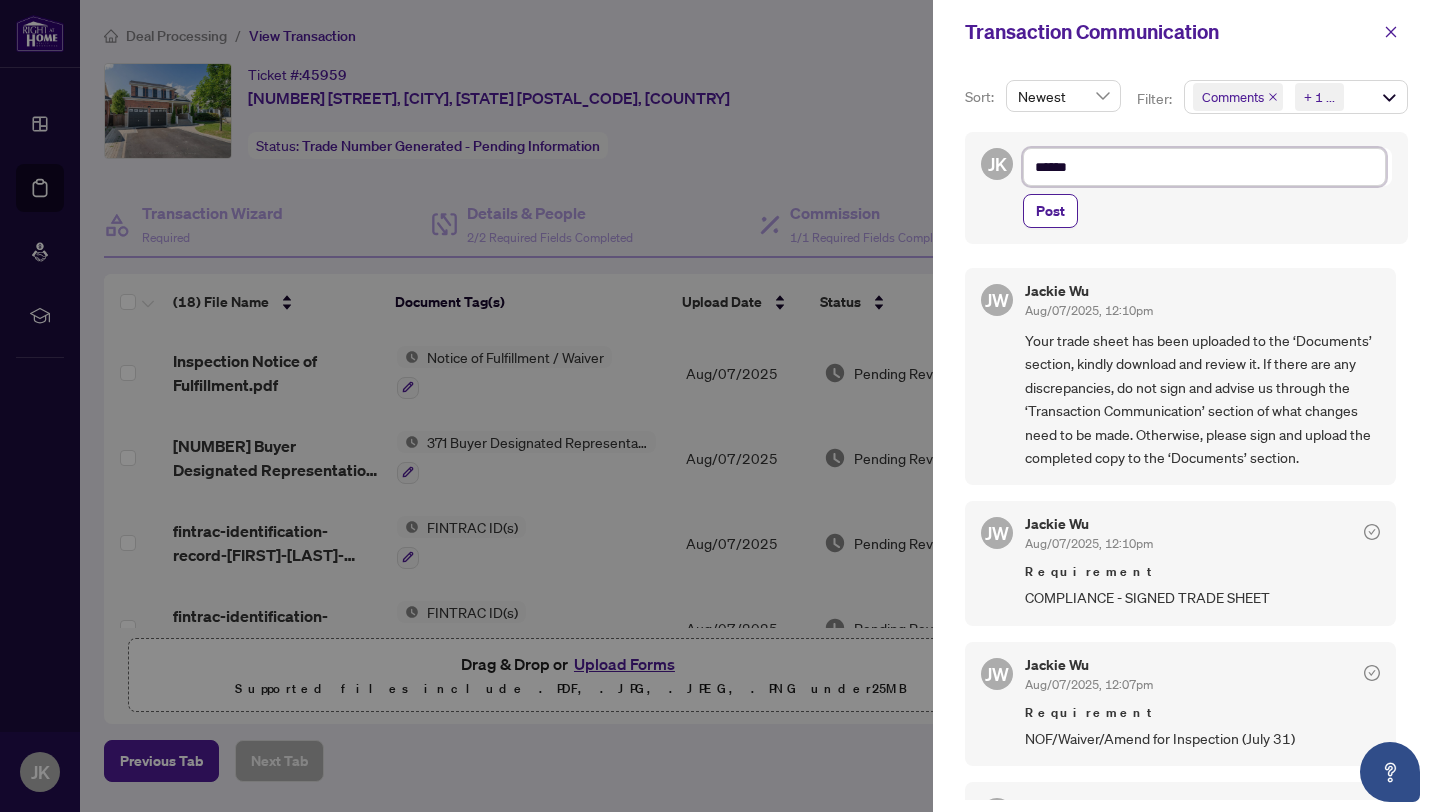 type on "*******" 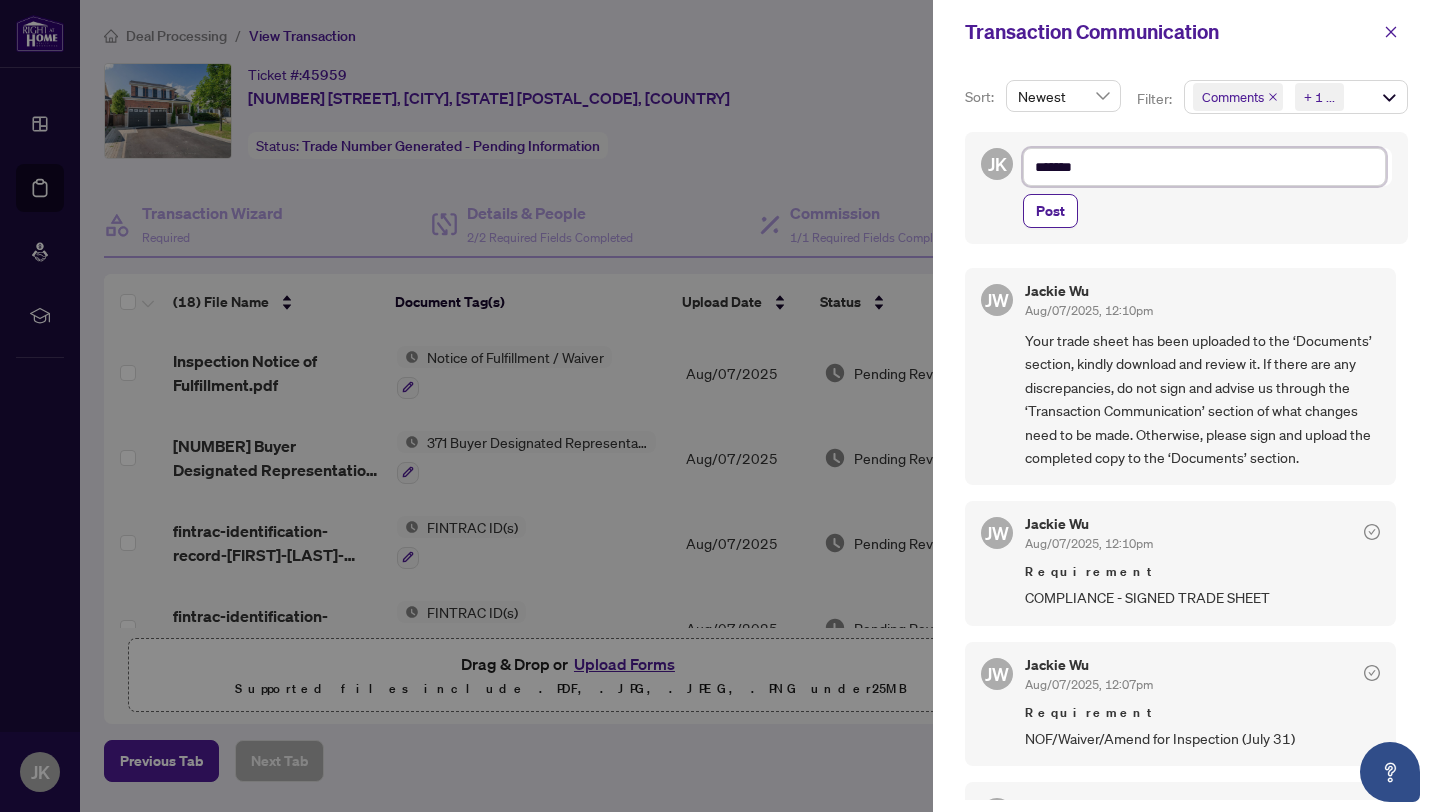 type on "********" 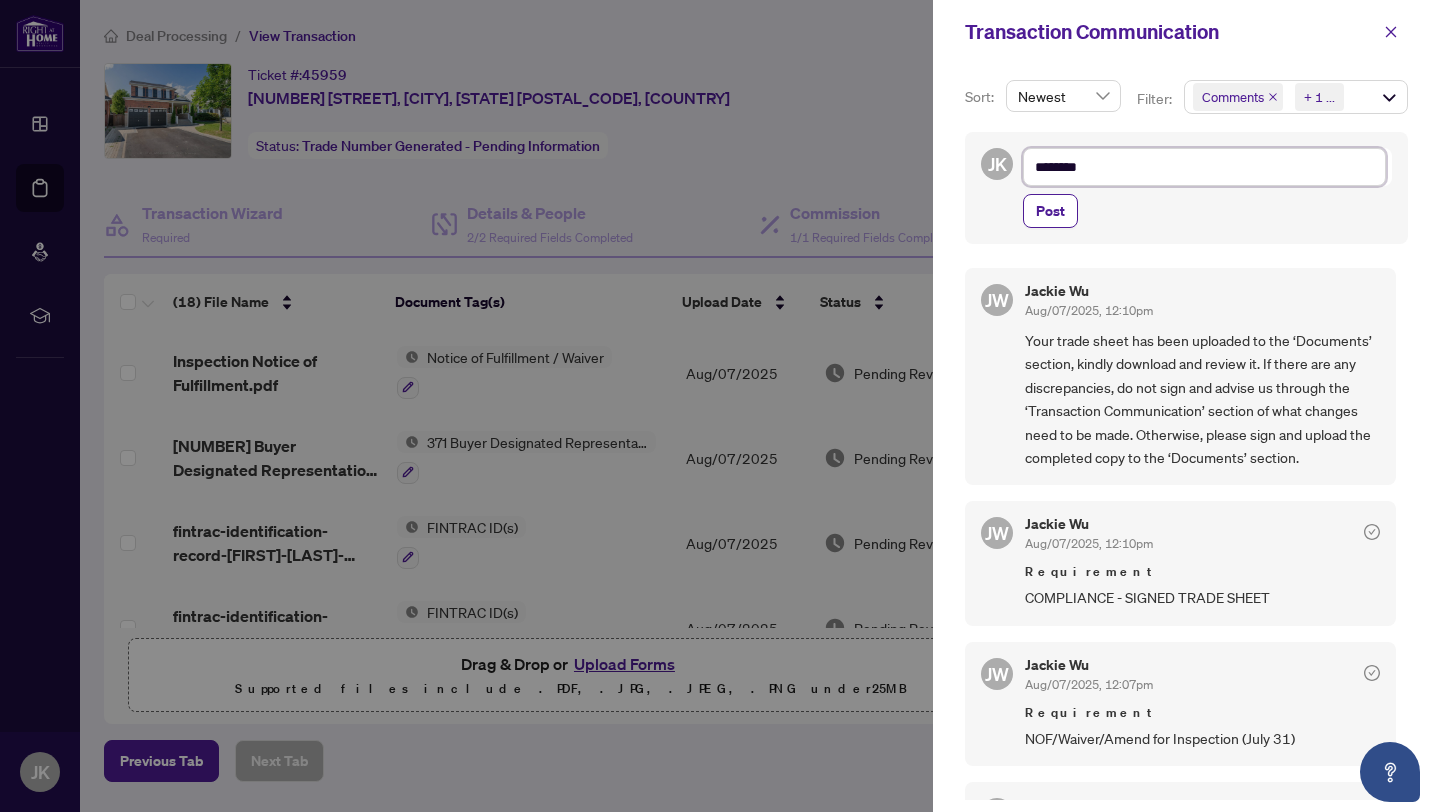 type on "********" 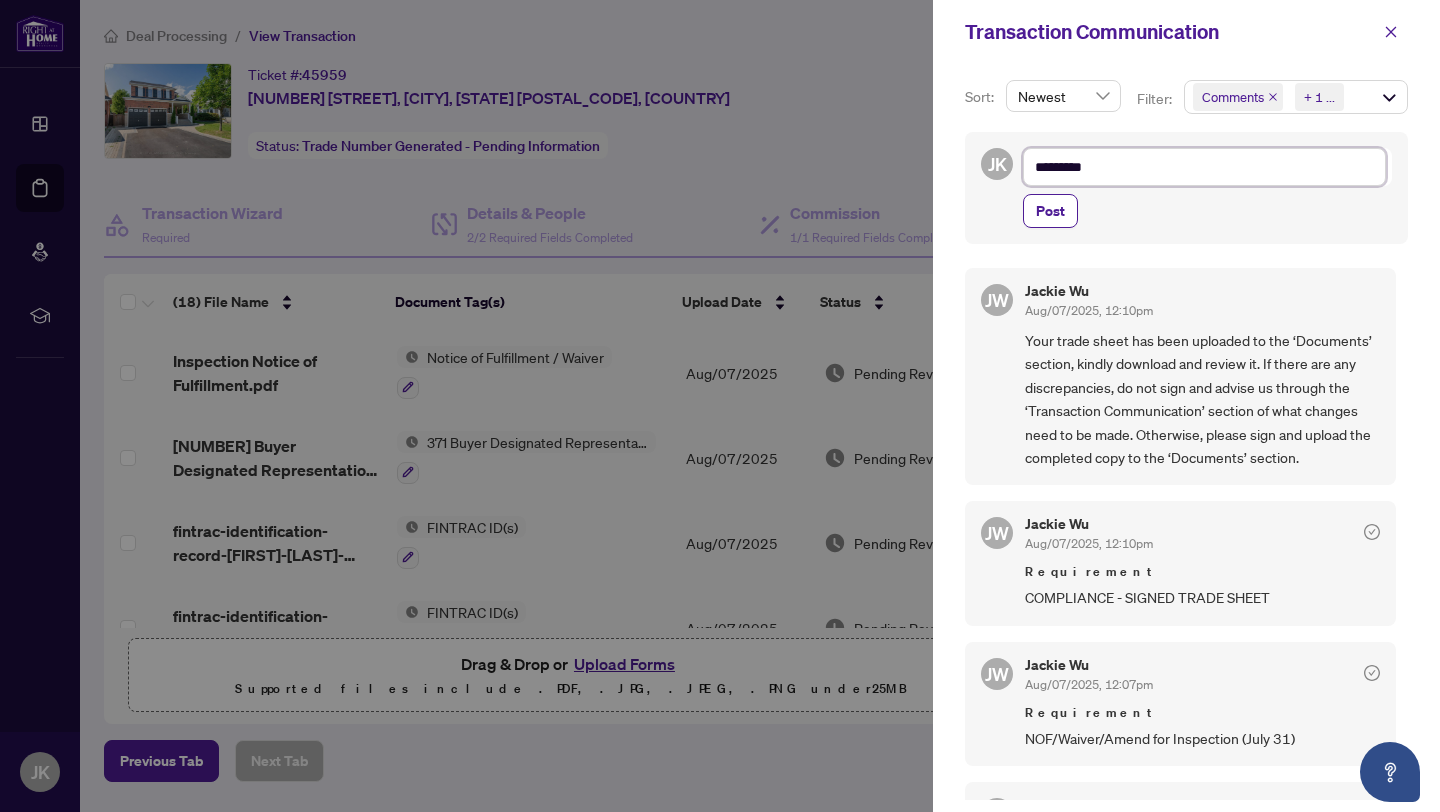 type on "**********" 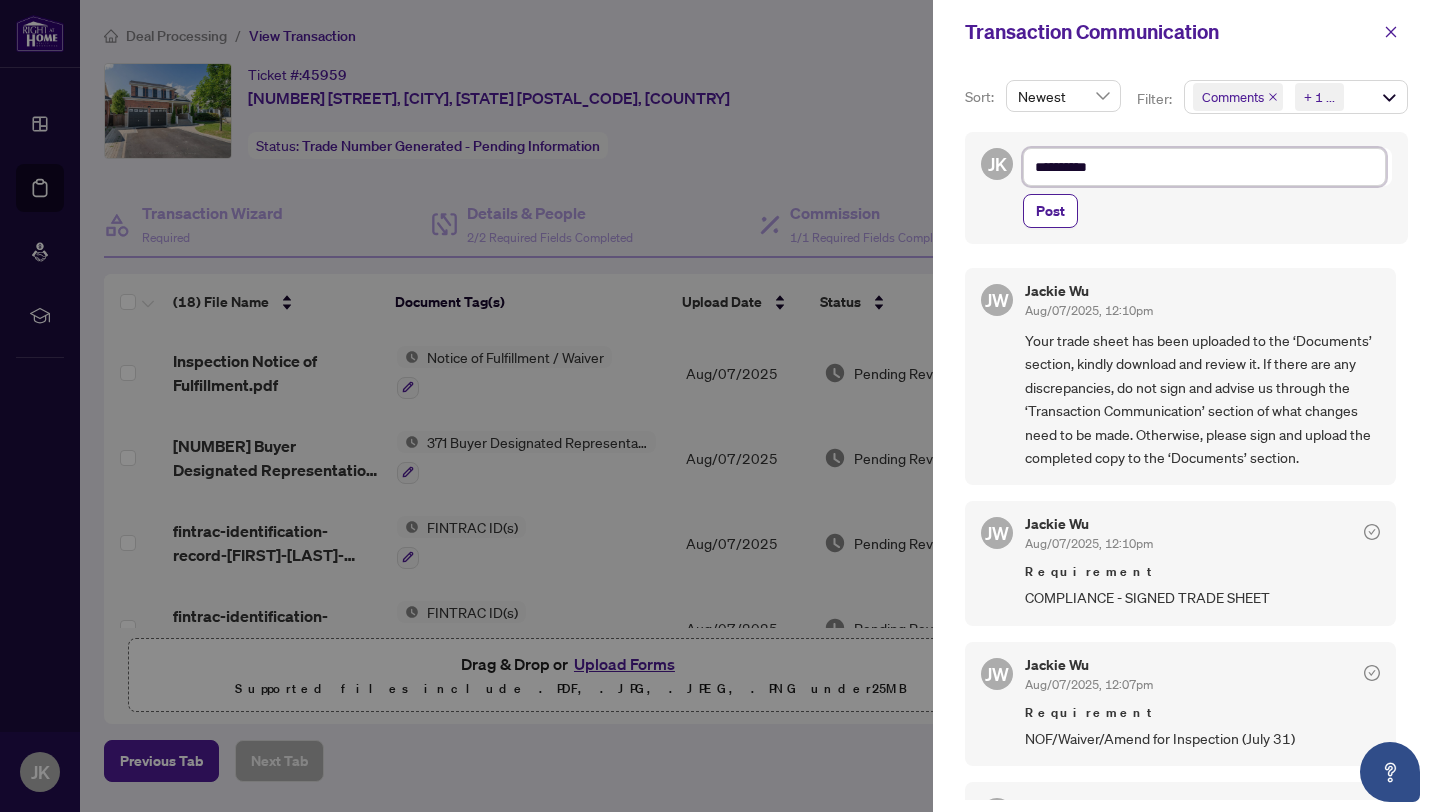 type on "**********" 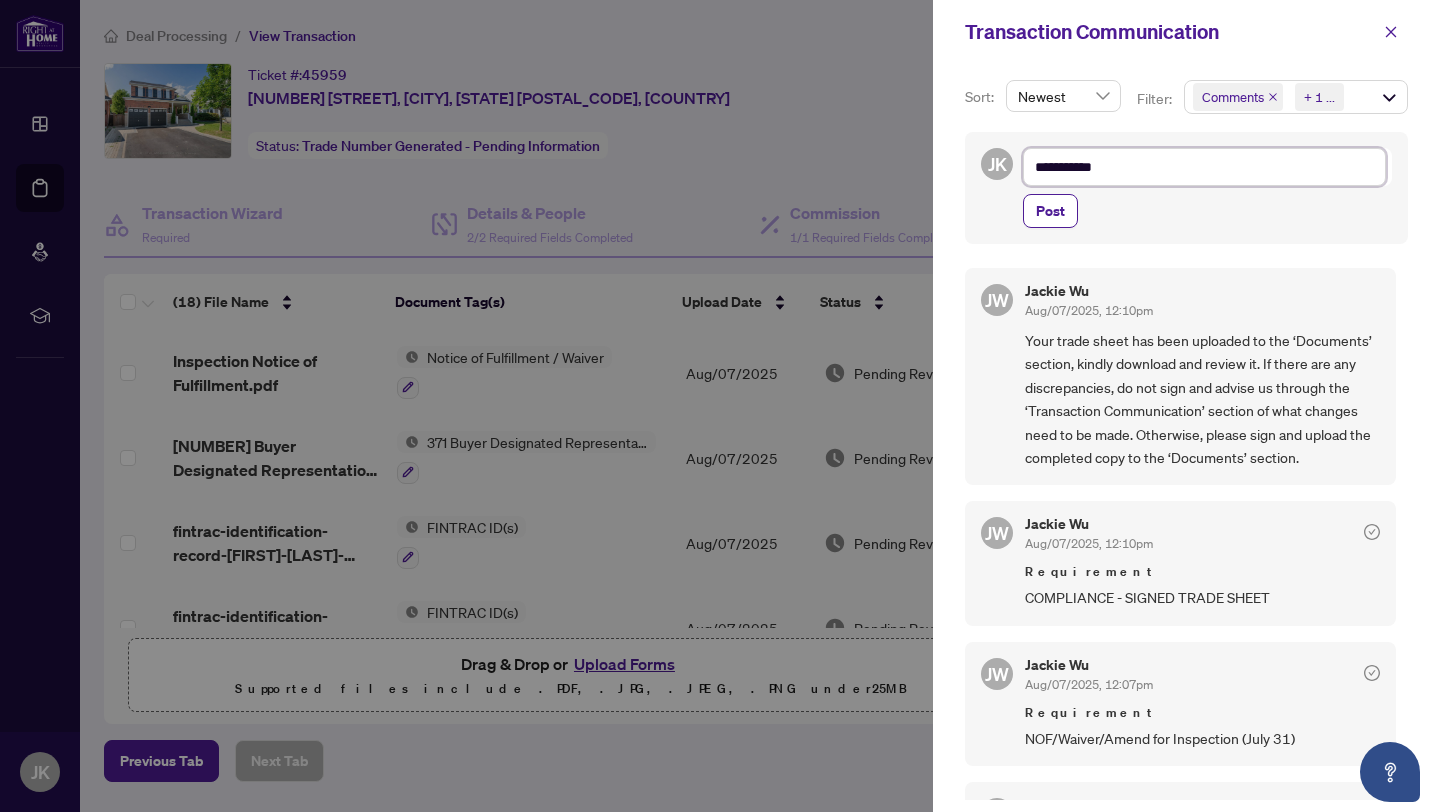 type on "**********" 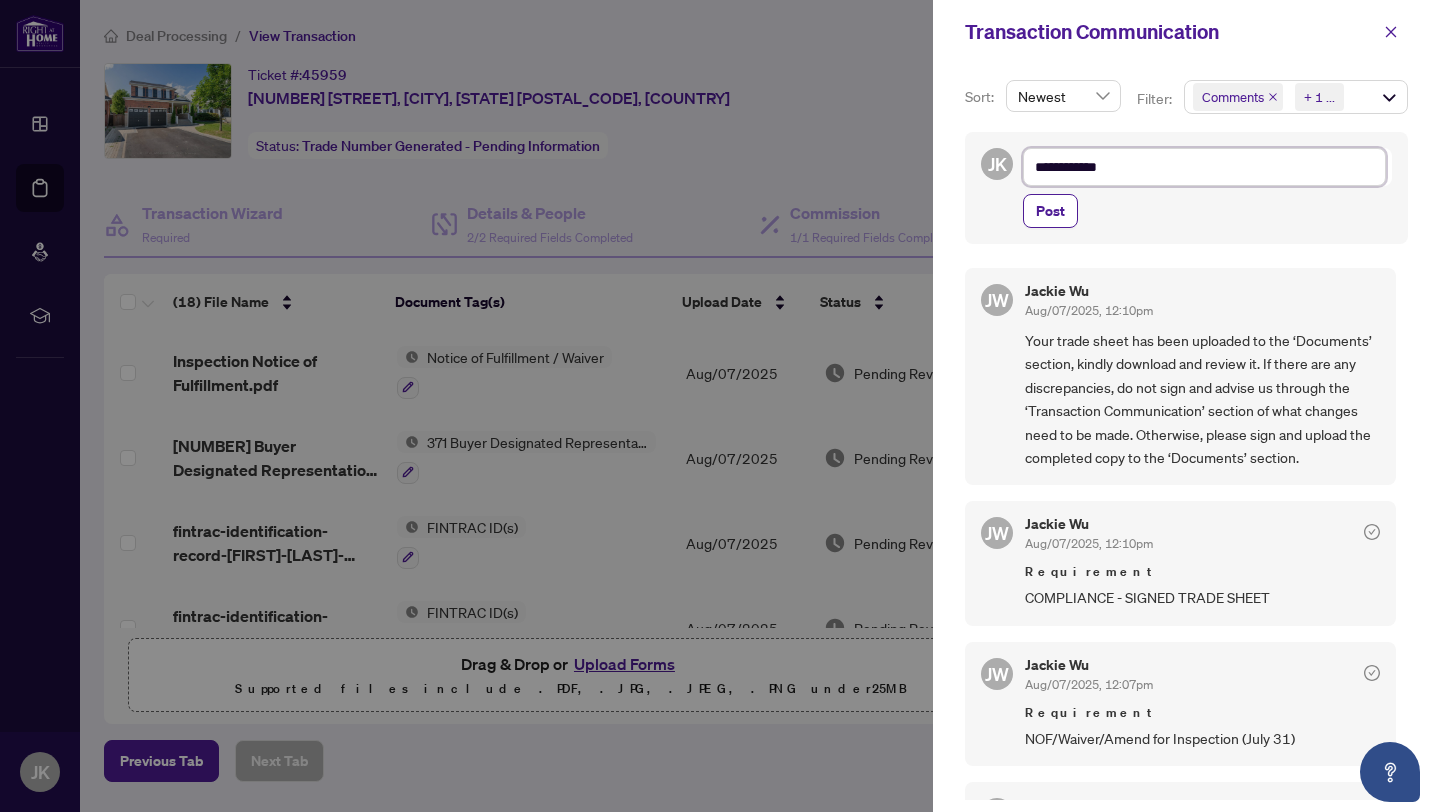 type on "**********" 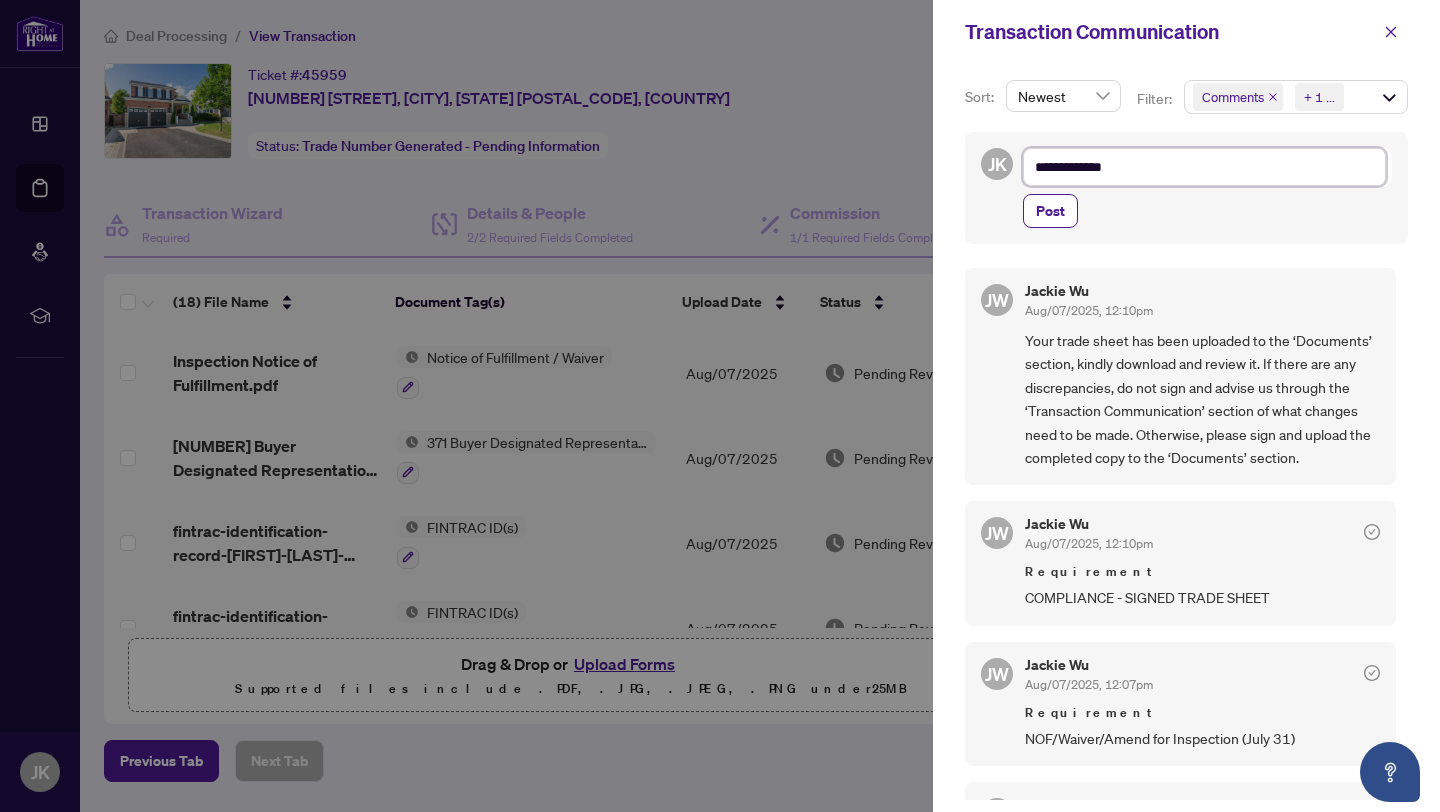 type on "**********" 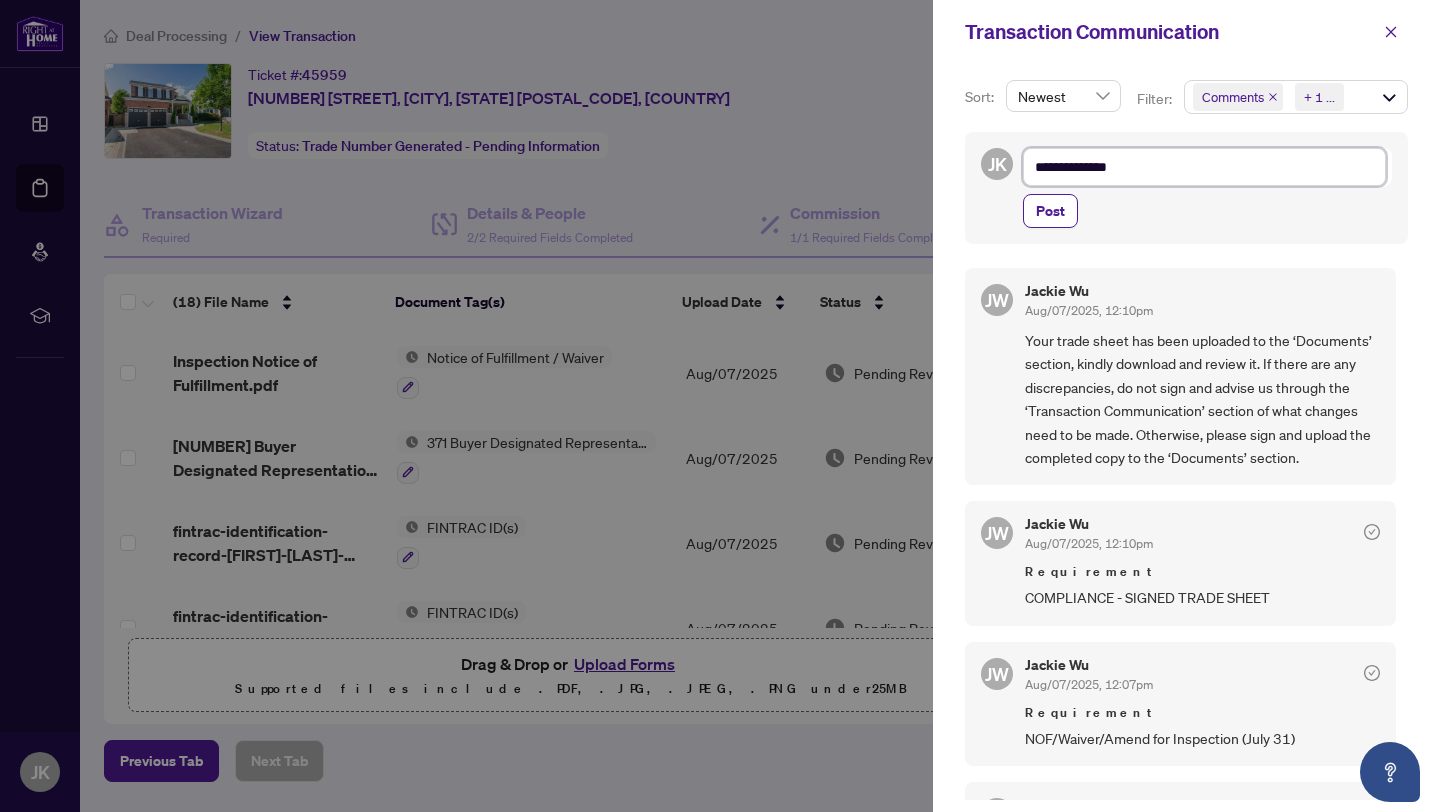 type on "**********" 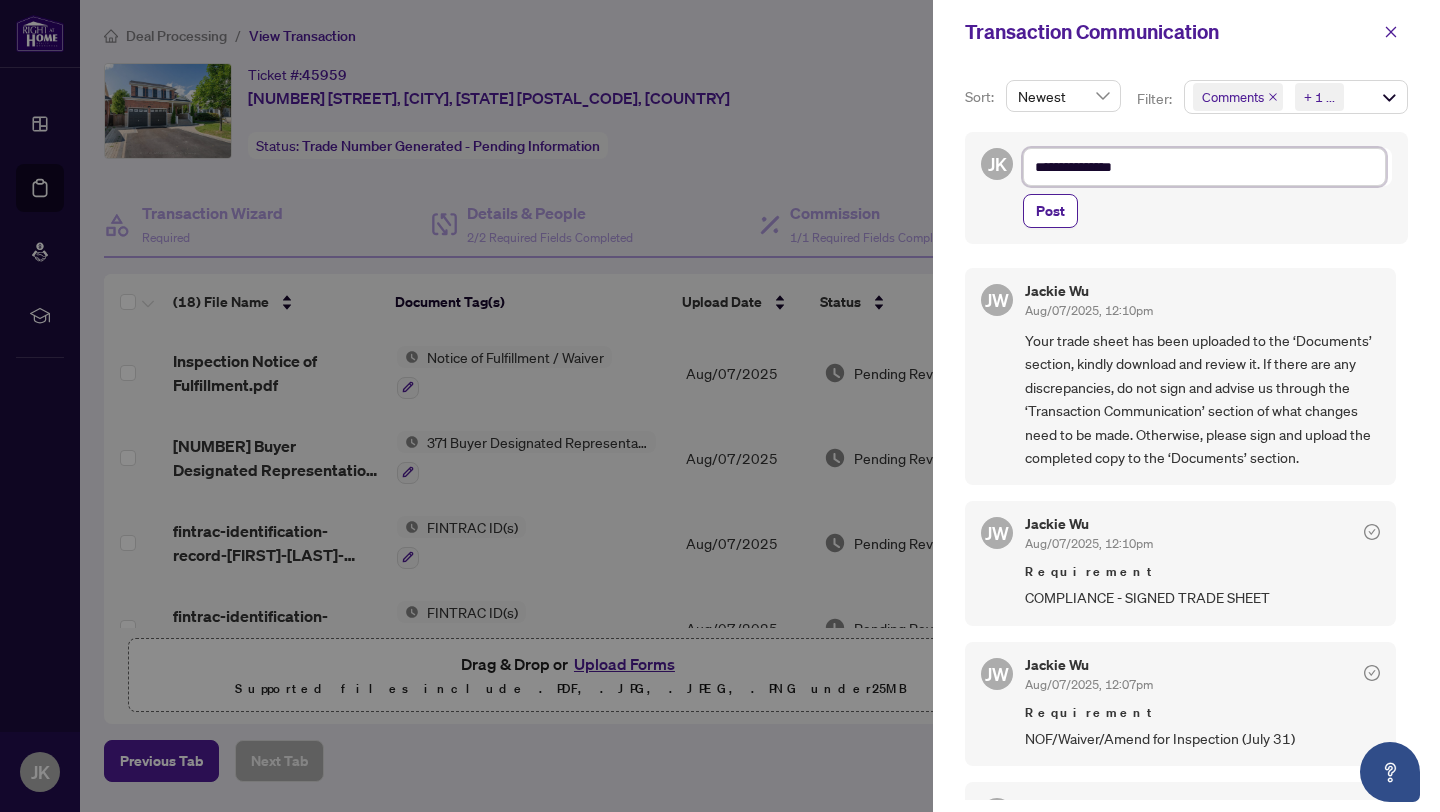 type on "**********" 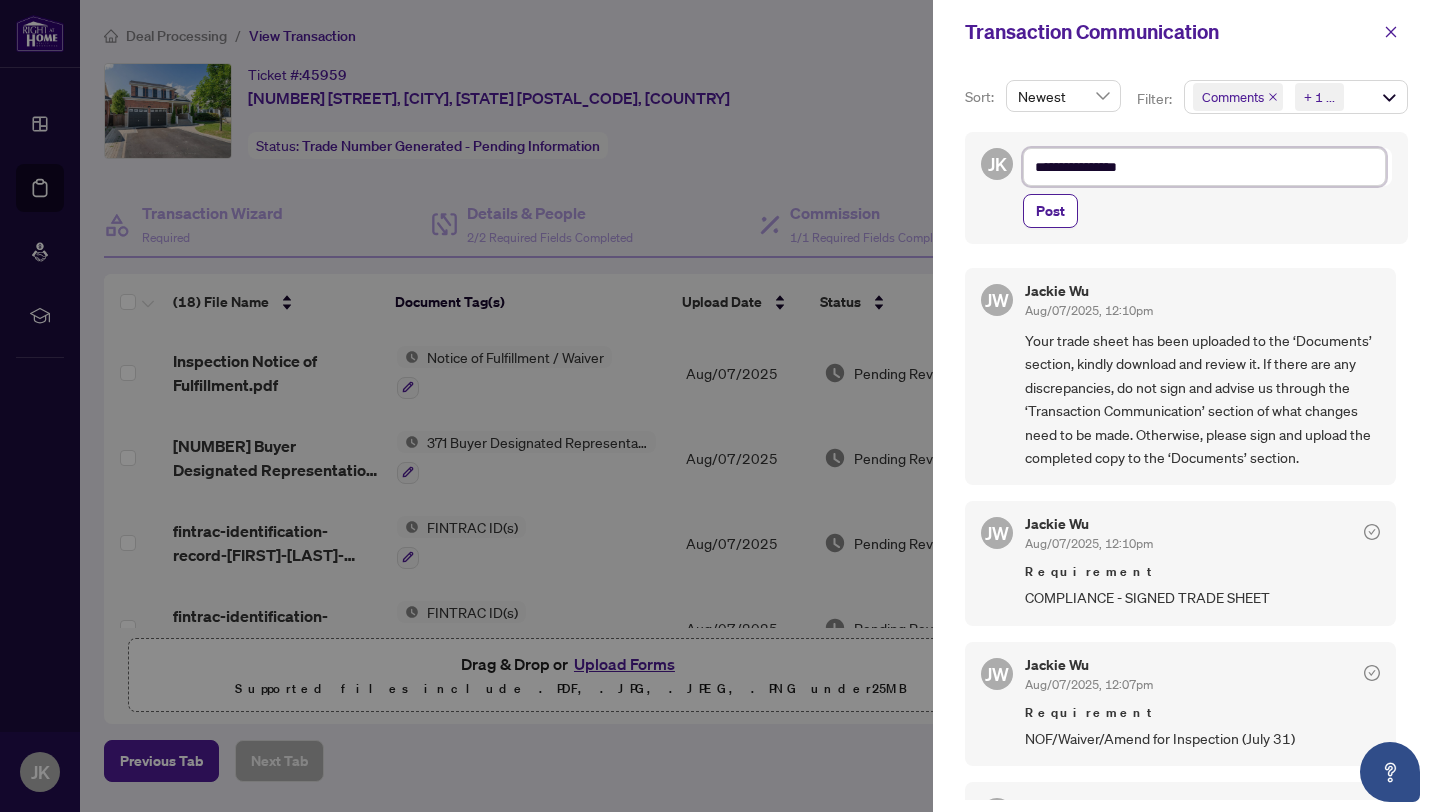 type on "**********" 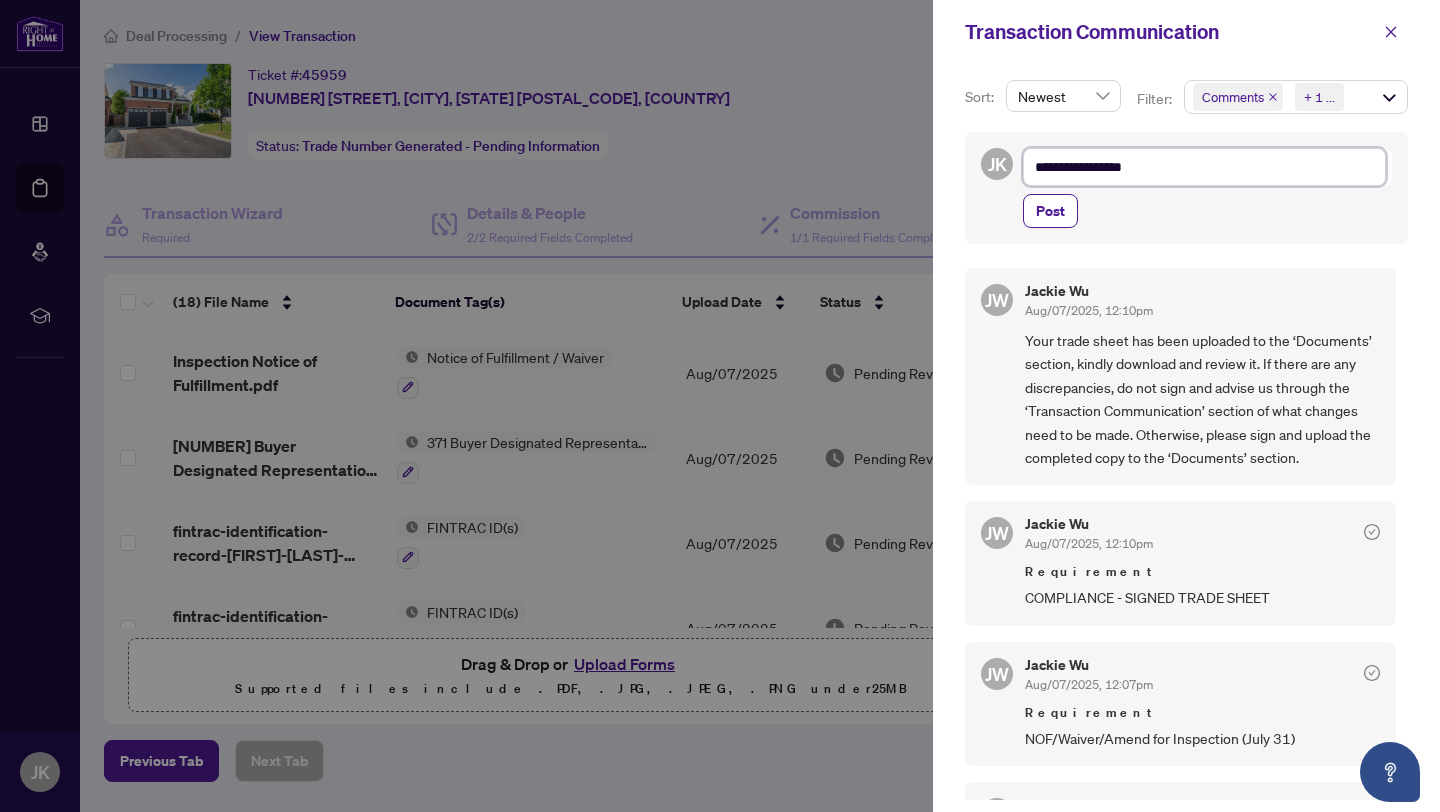 type on "**********" 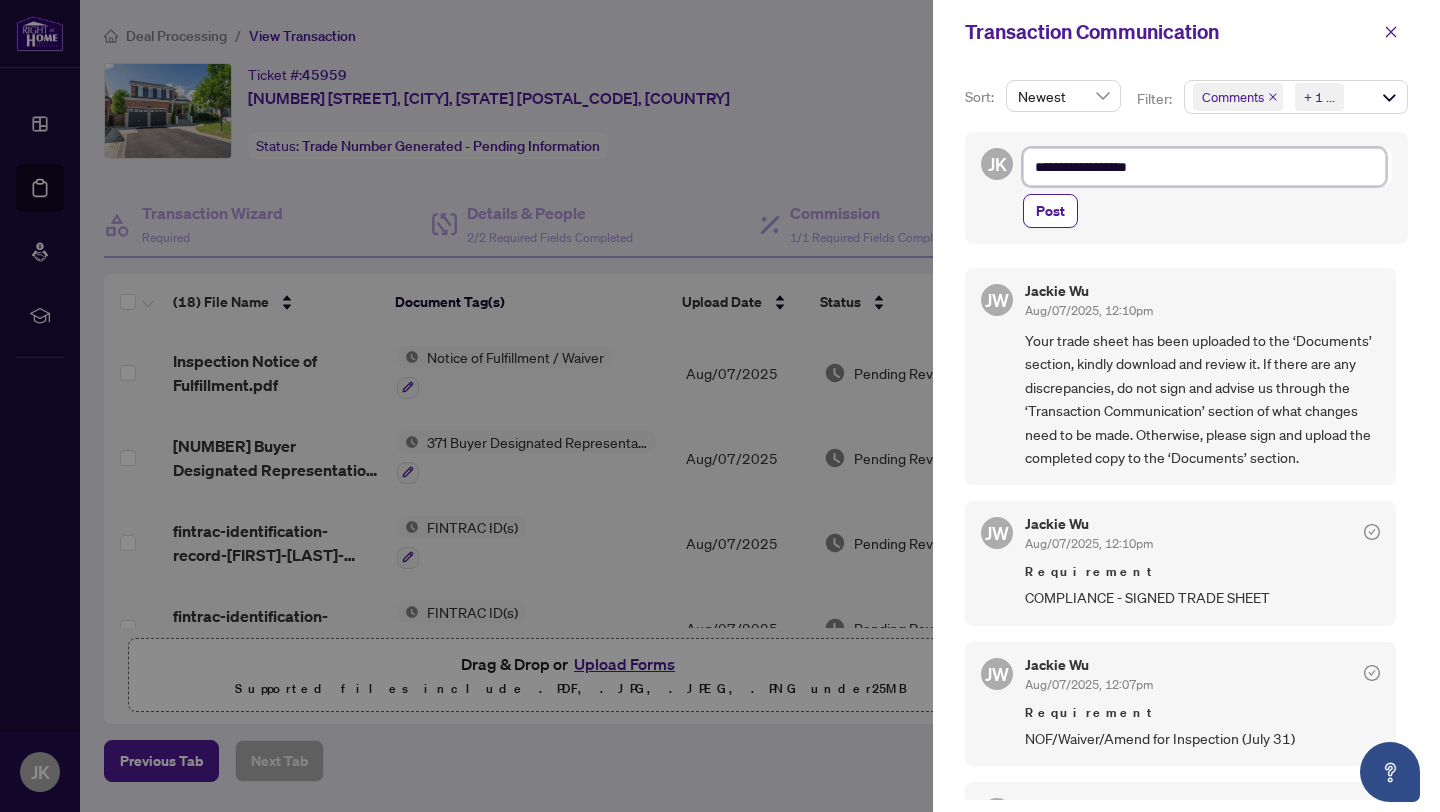 type on "**********" 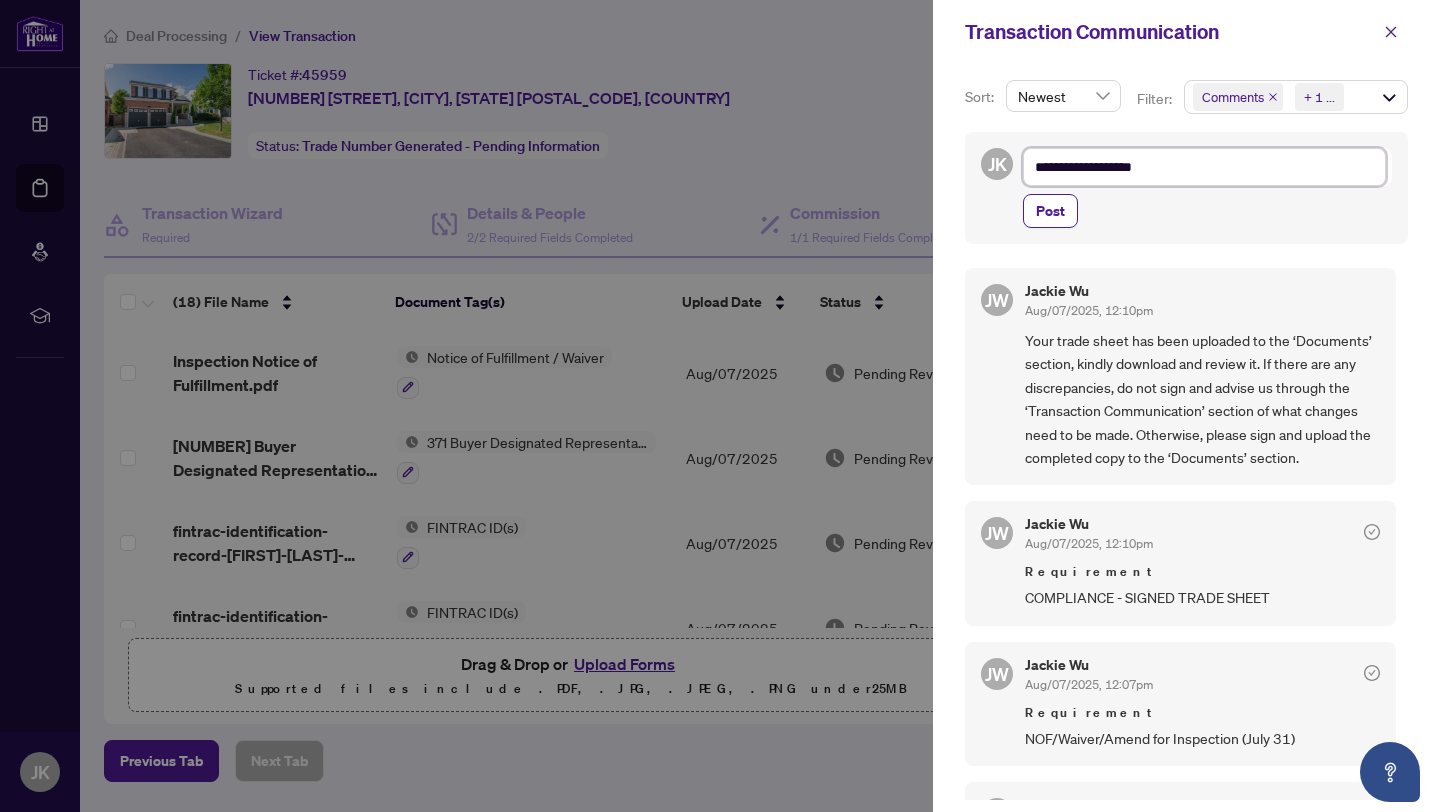 type on "**********" 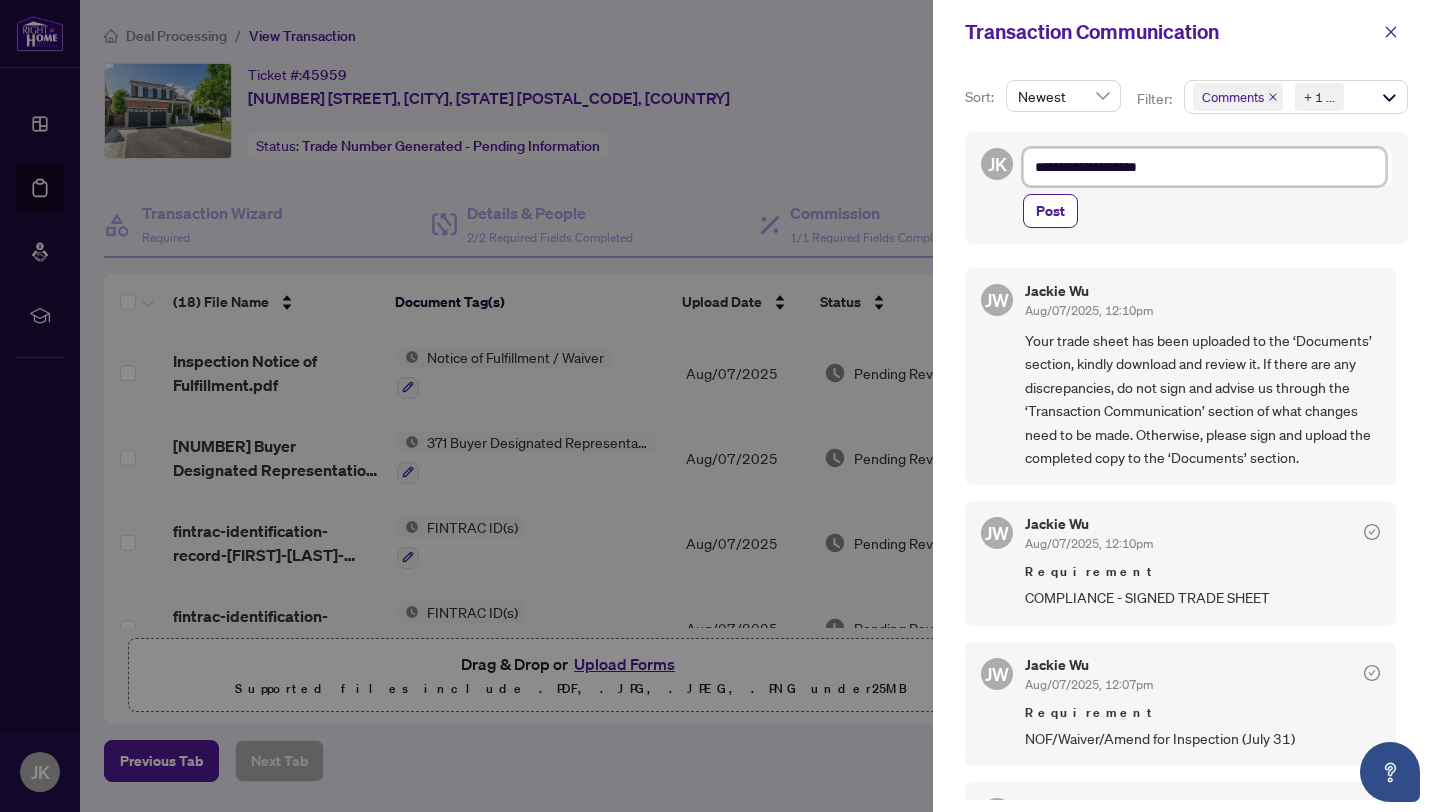 type on "**********" 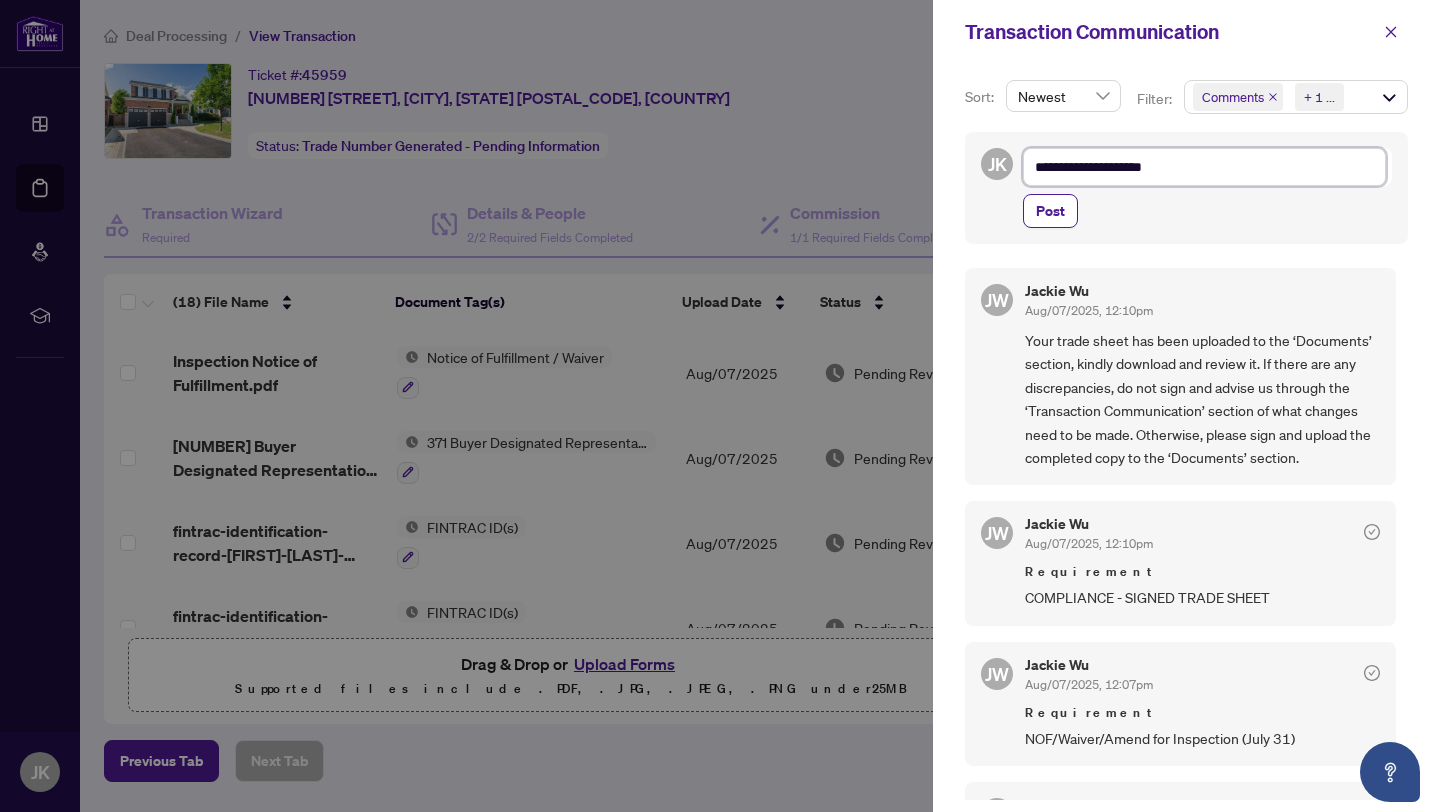 type on "**********" 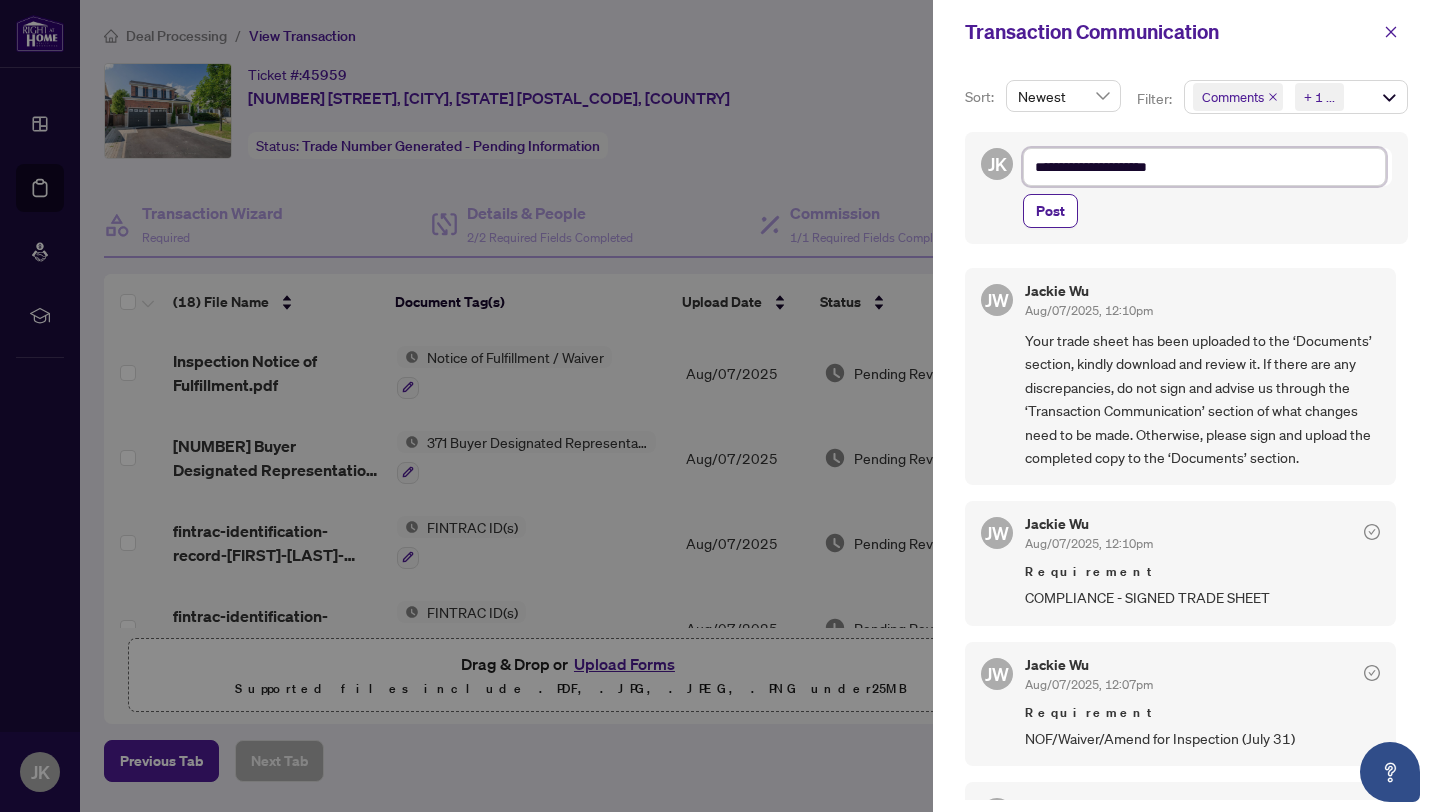 type on "**********" 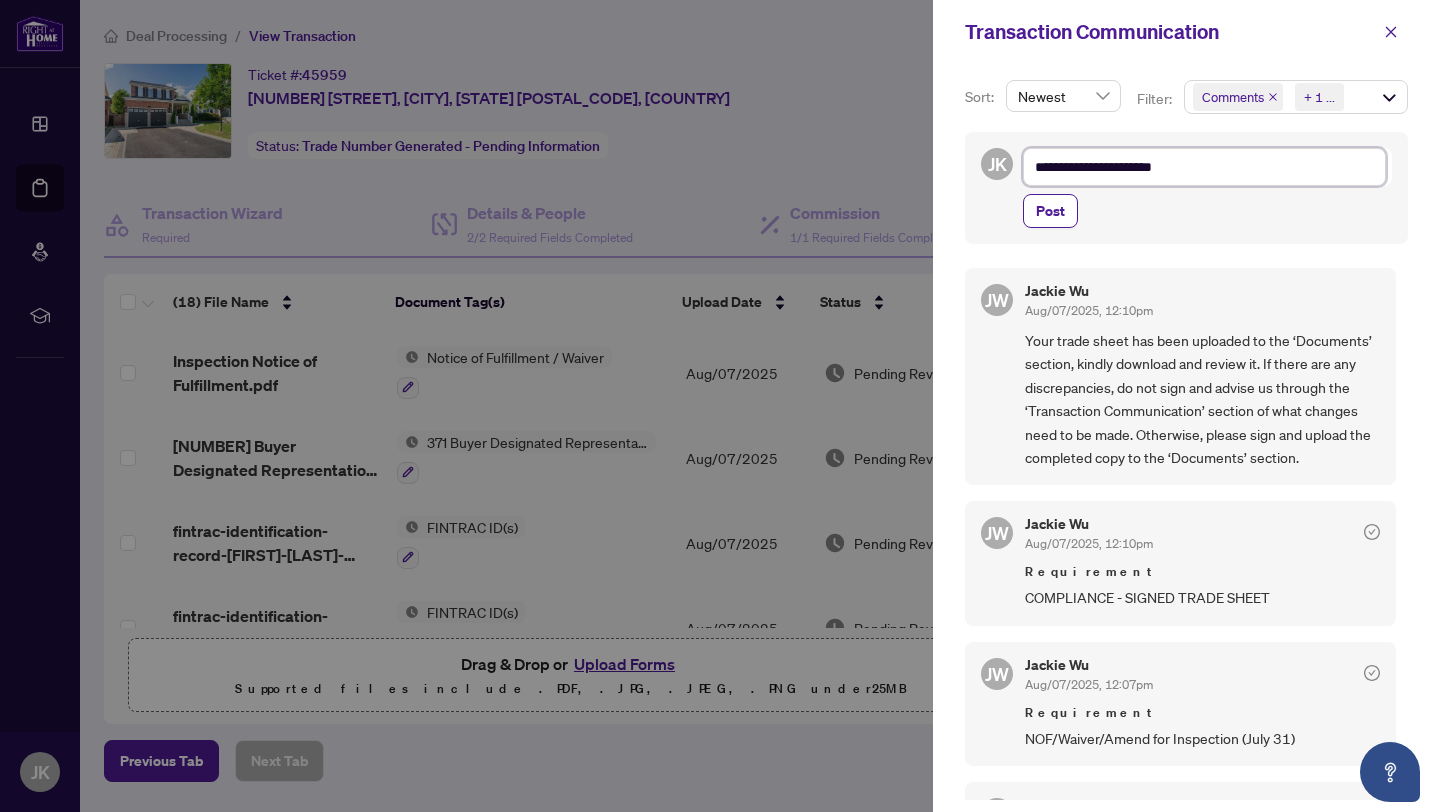 type on "**********" 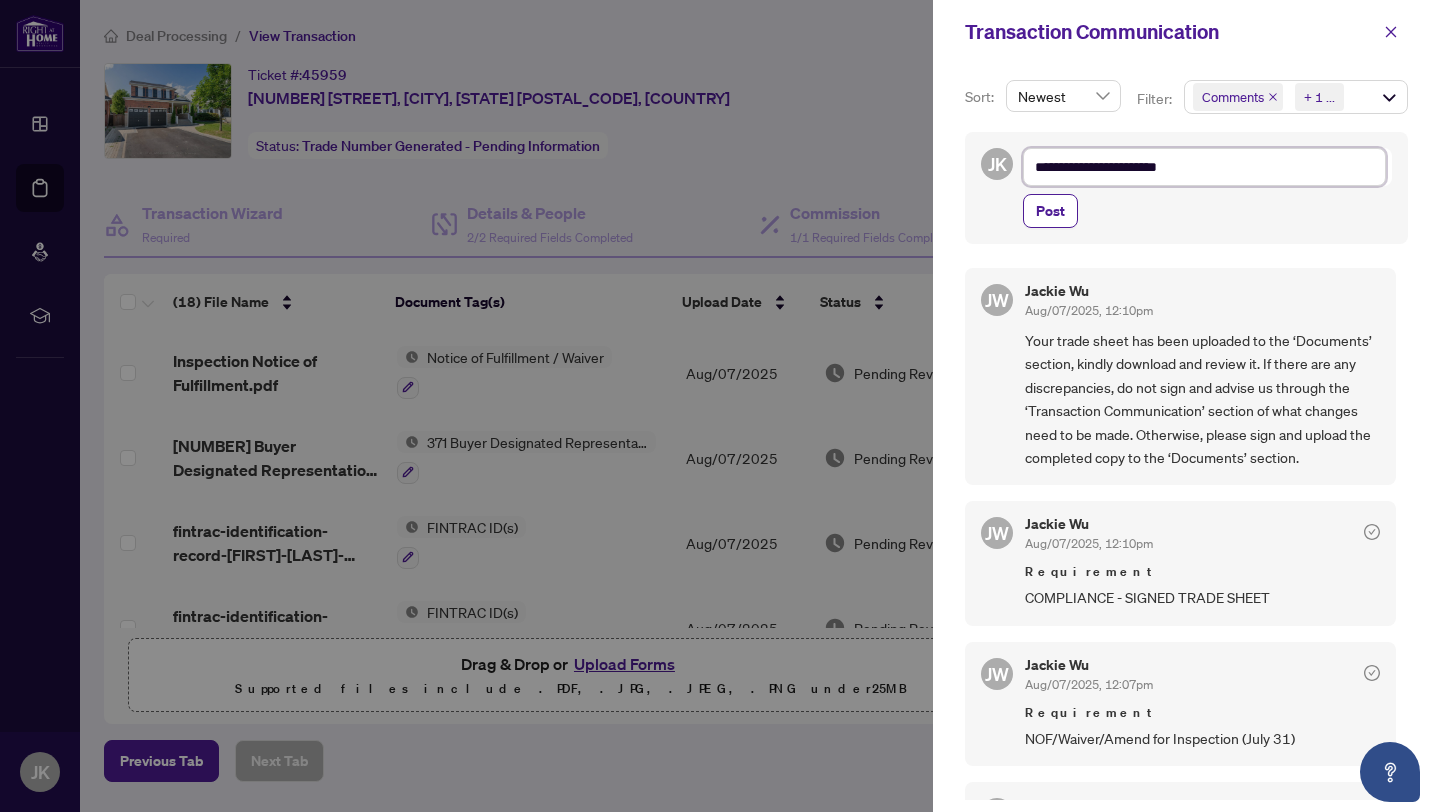 type on "**********" 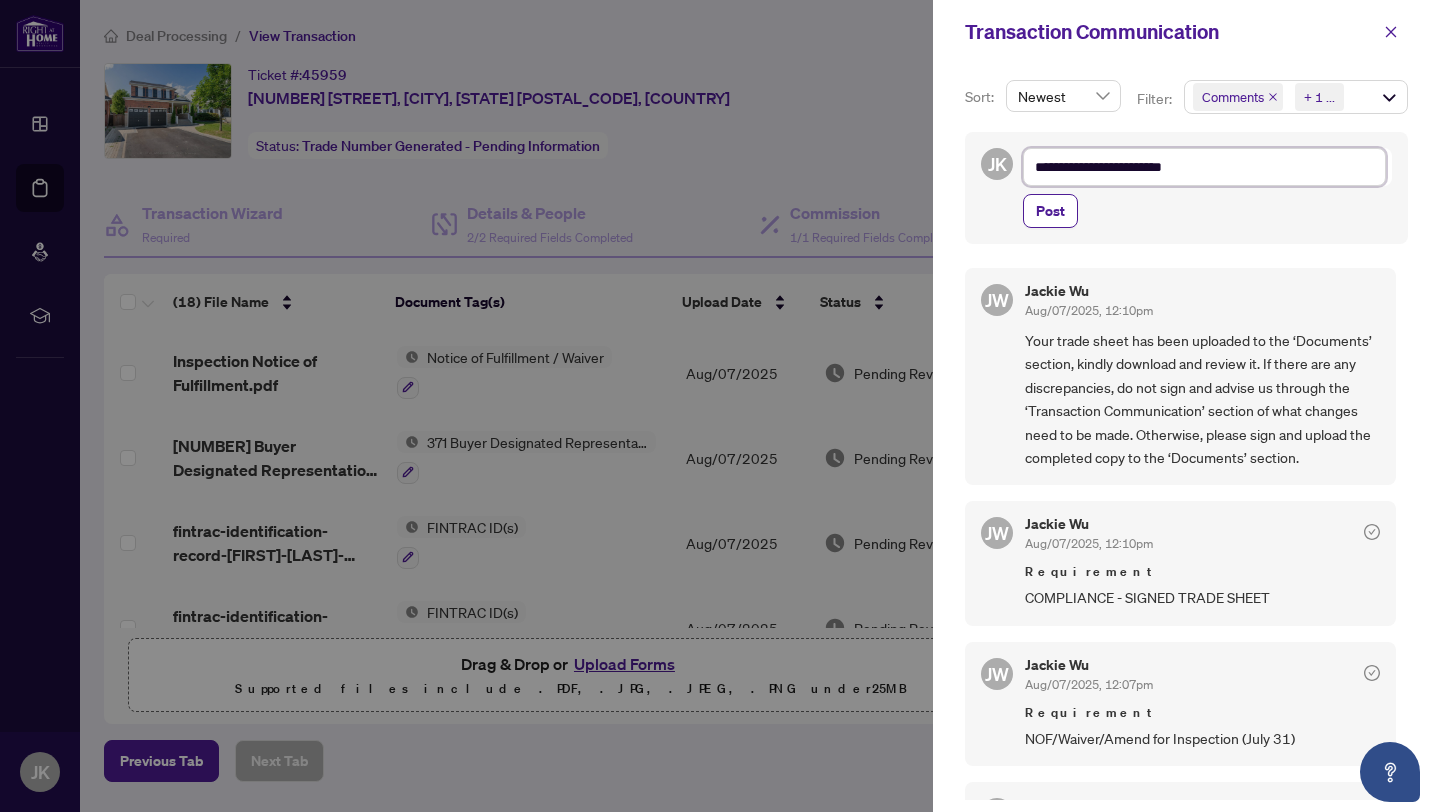 type on "**********" 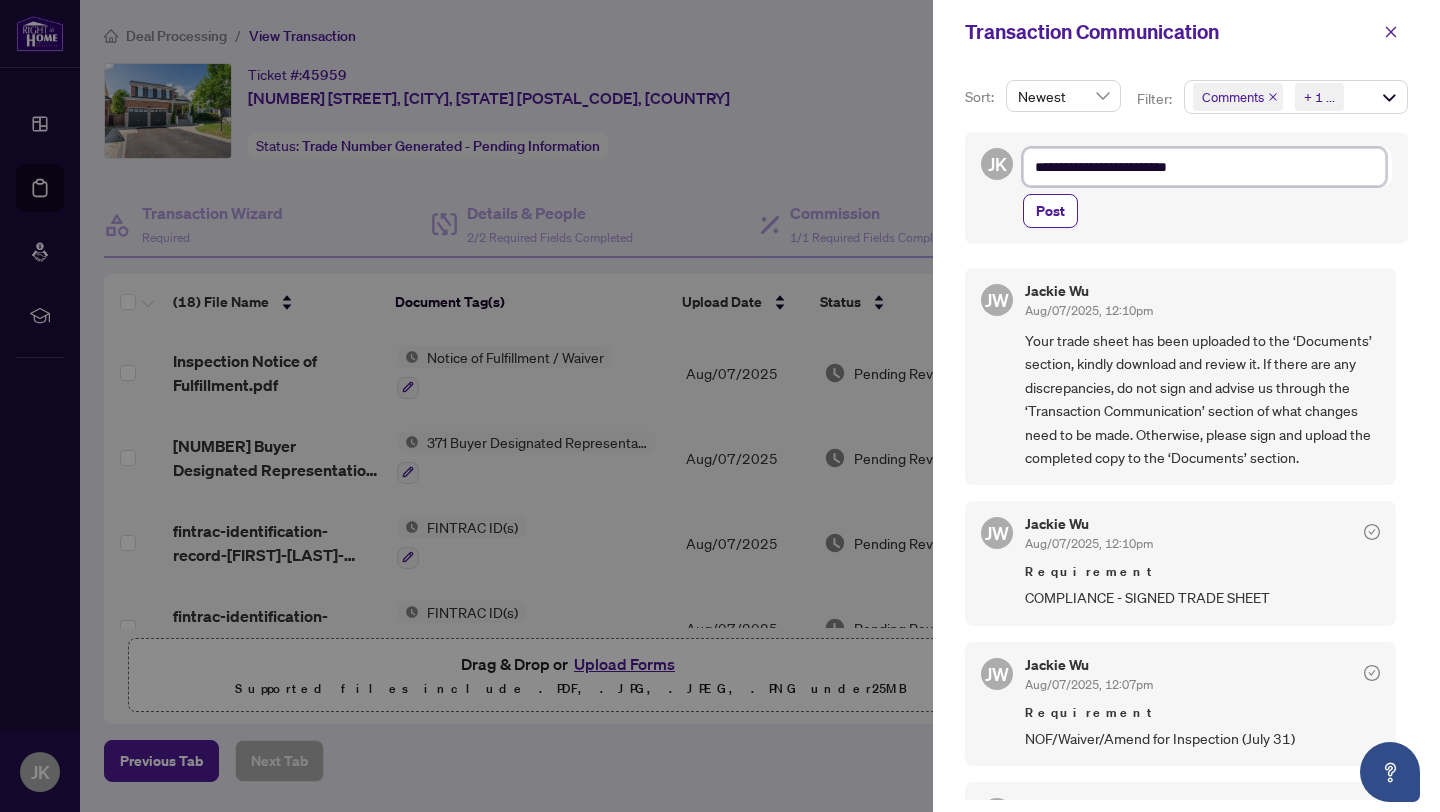 type on "**********" 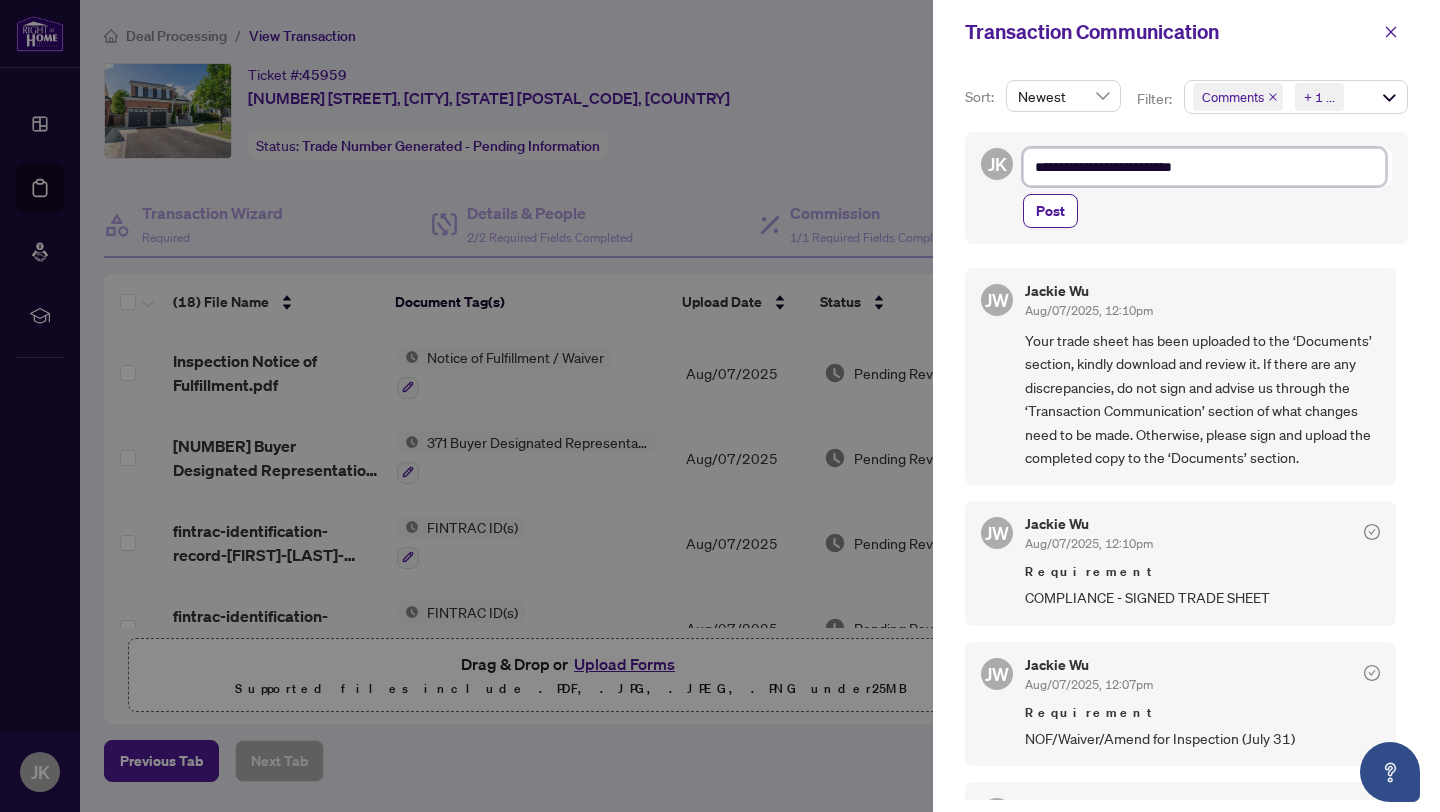 type on "**********" 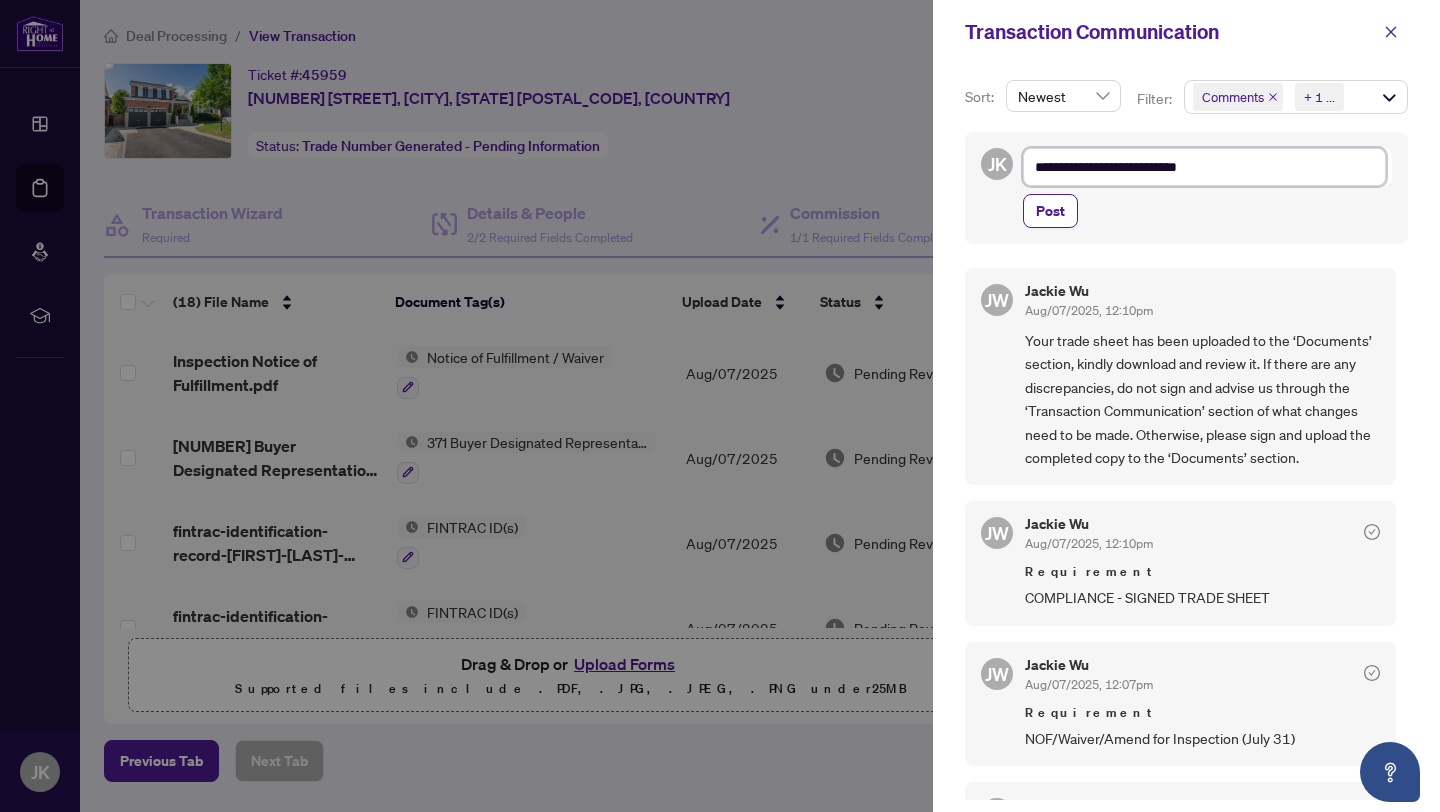 type on "**********" 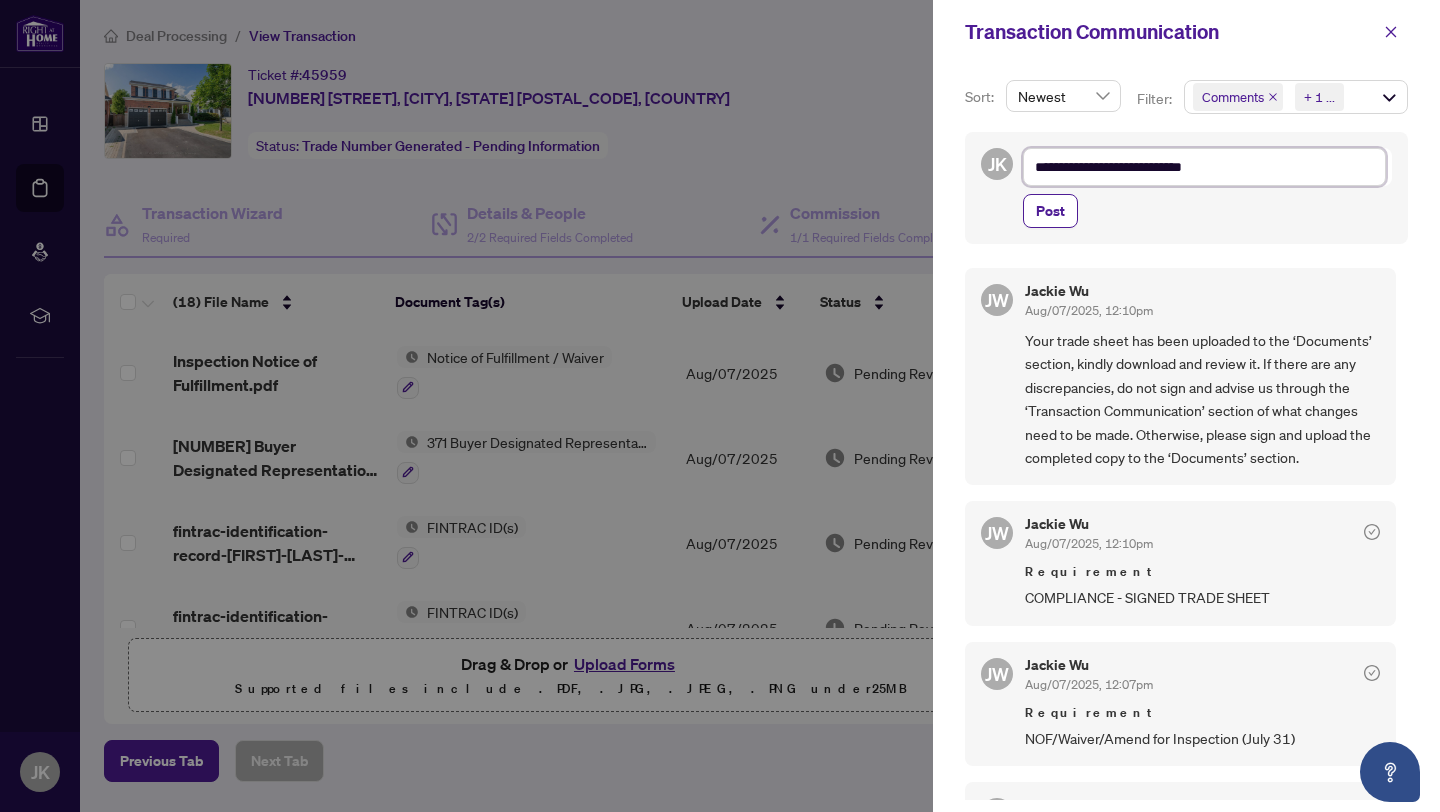 type on "**********" 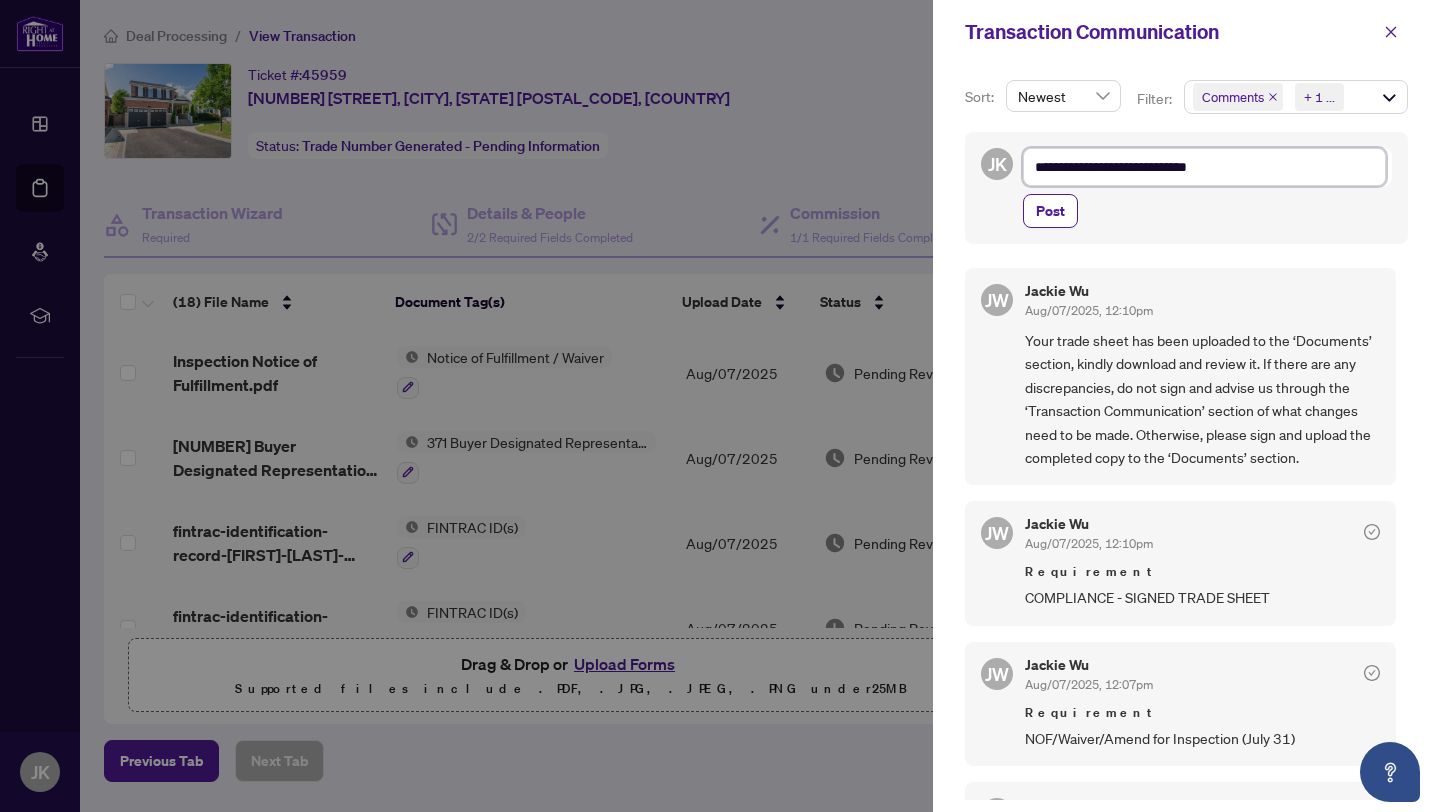 type on "**********" 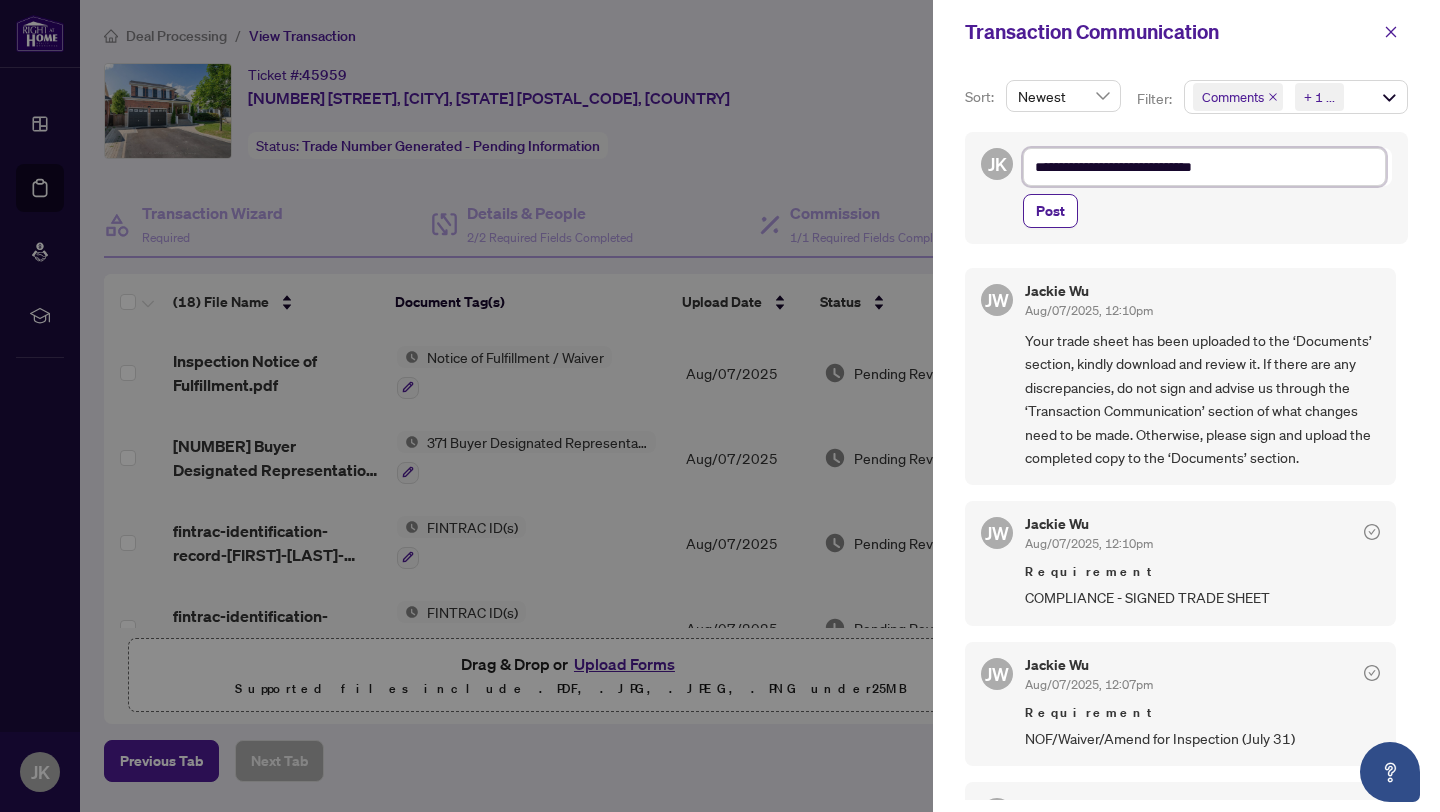 type on "**********" 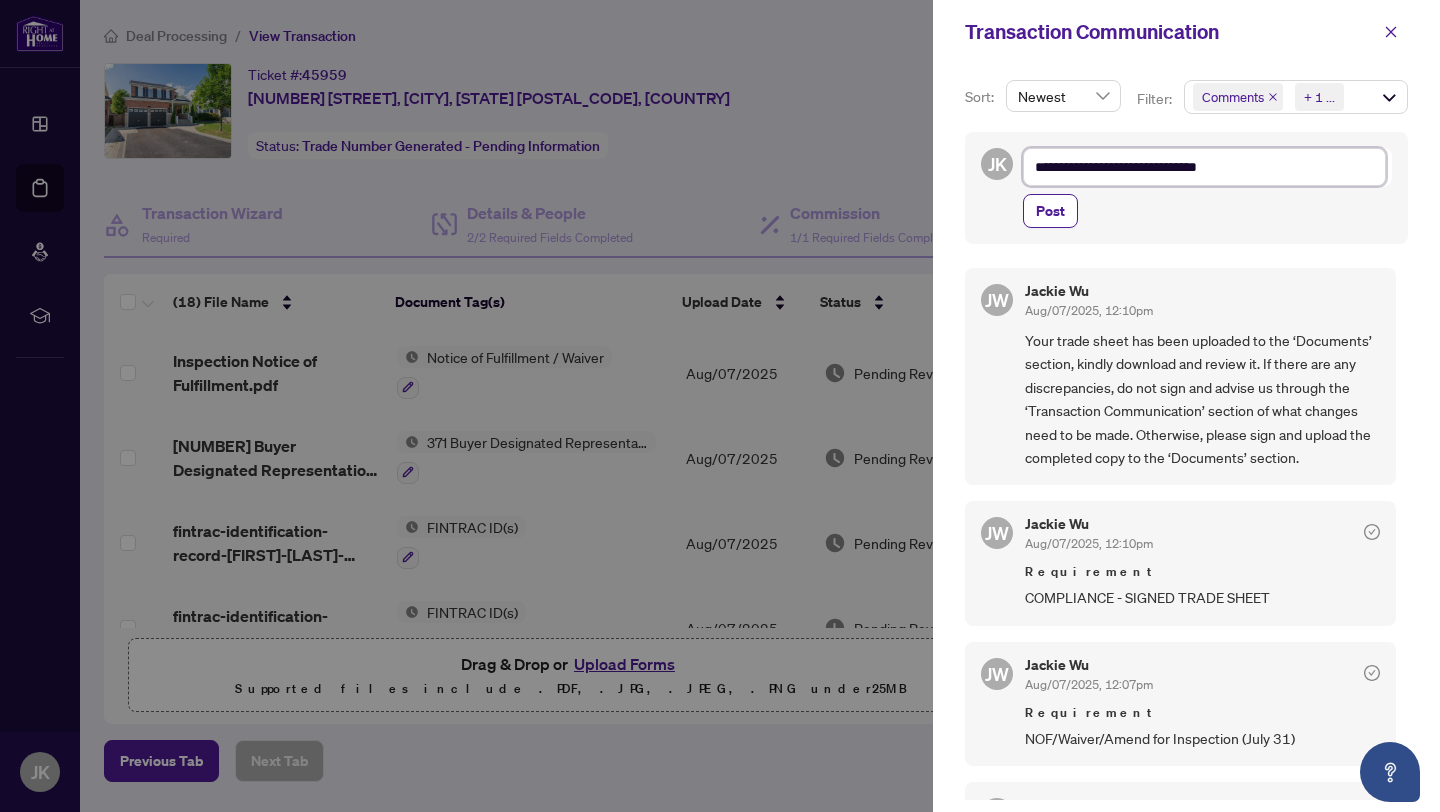 type on "**********" 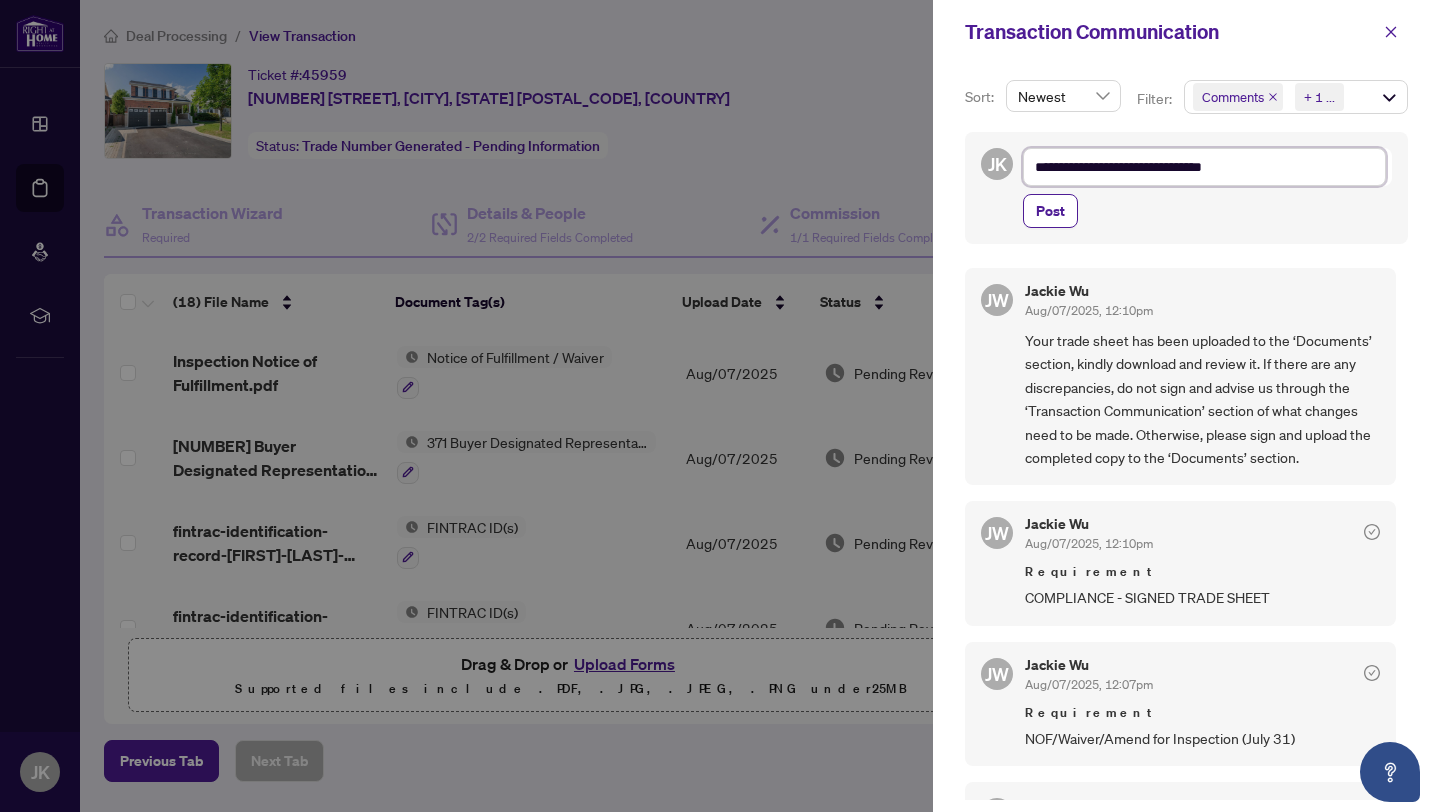 type on "**********" 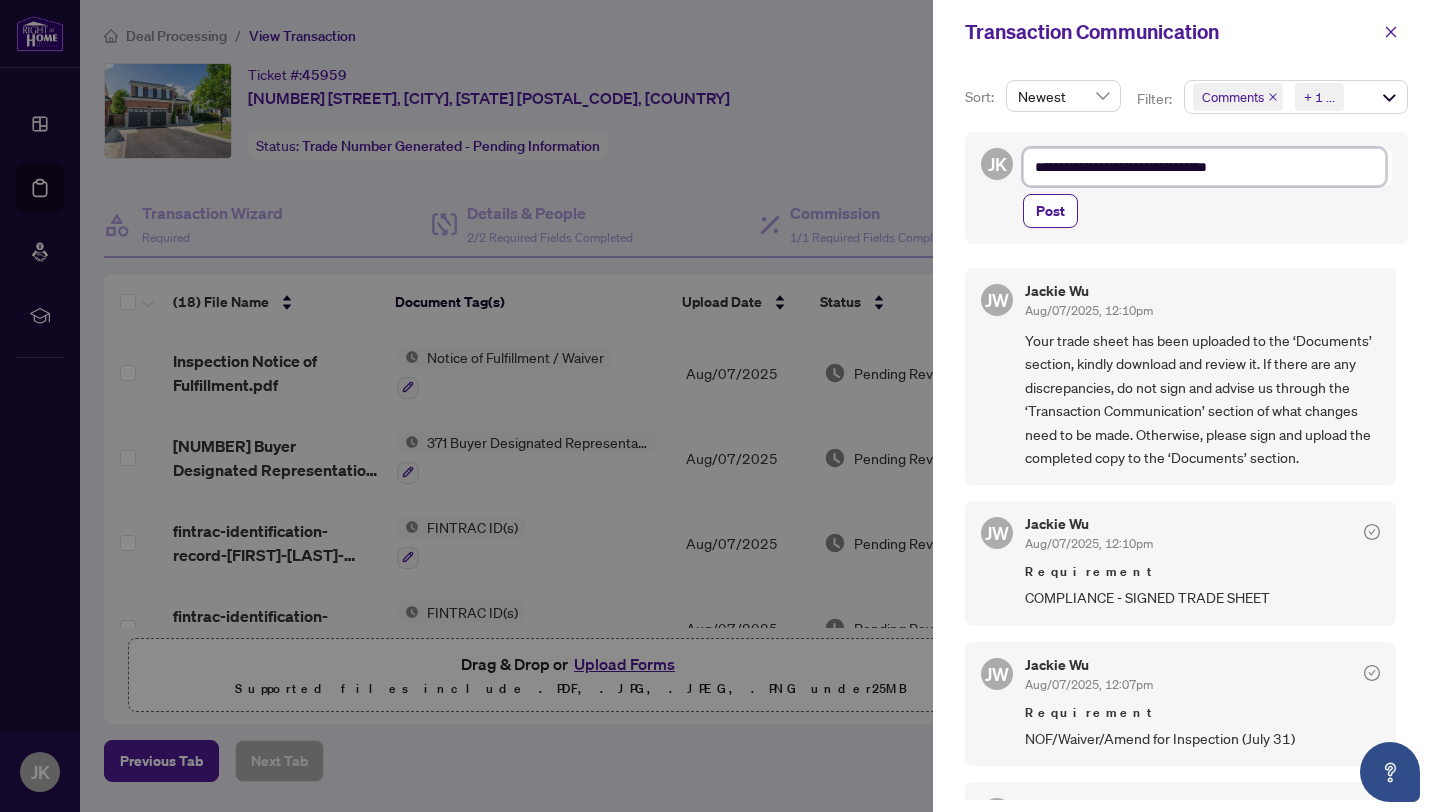 type on "**********" 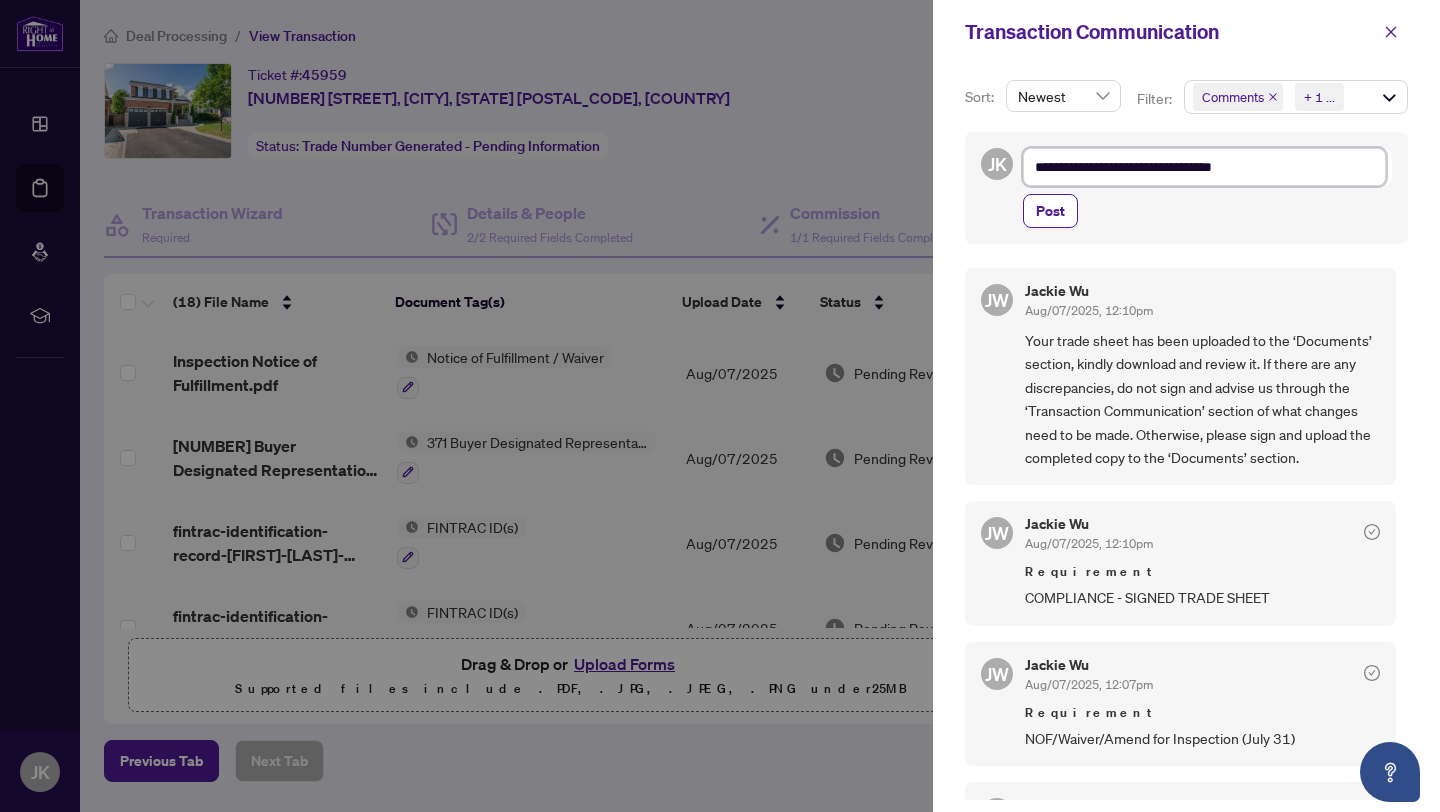 type on "**********" 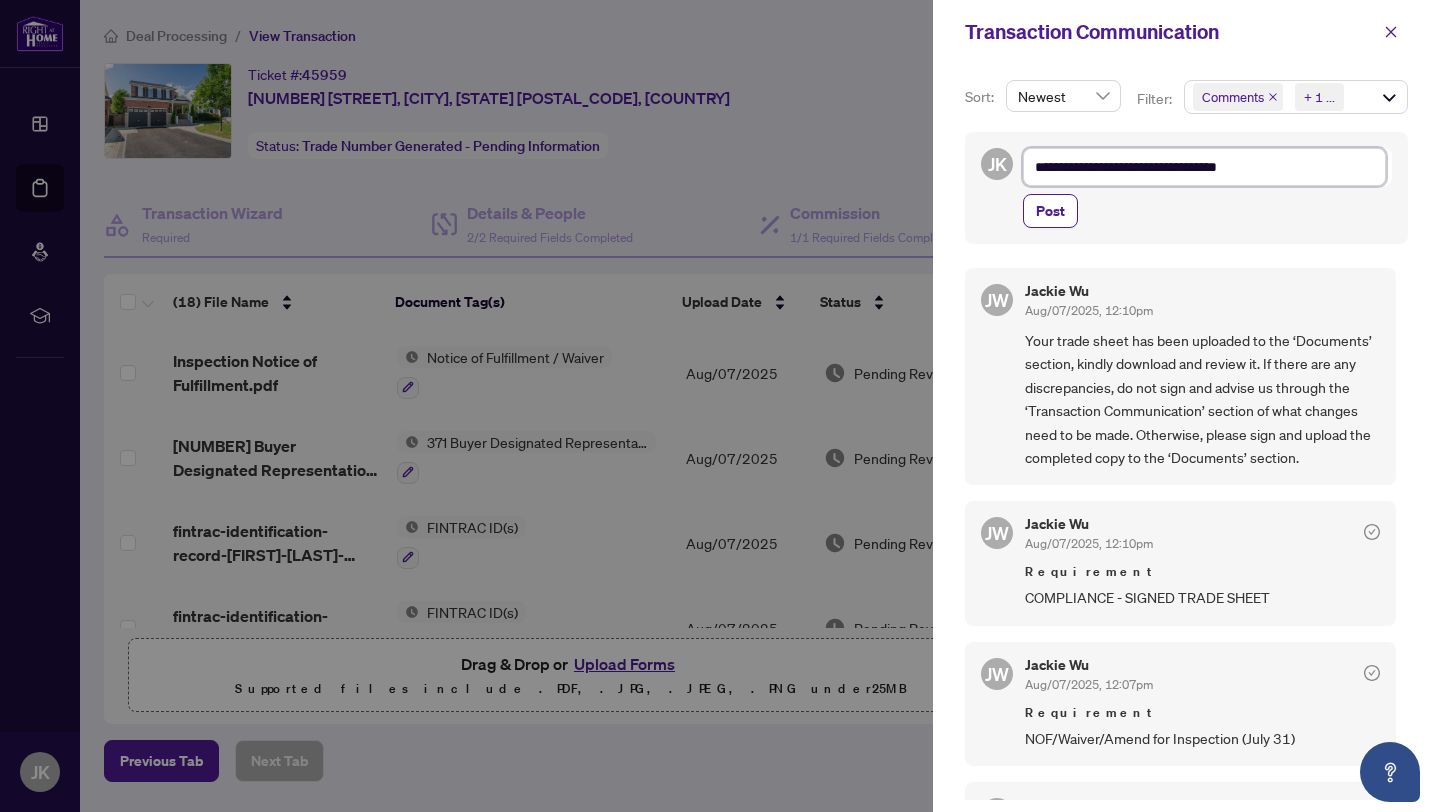 type on "**********" 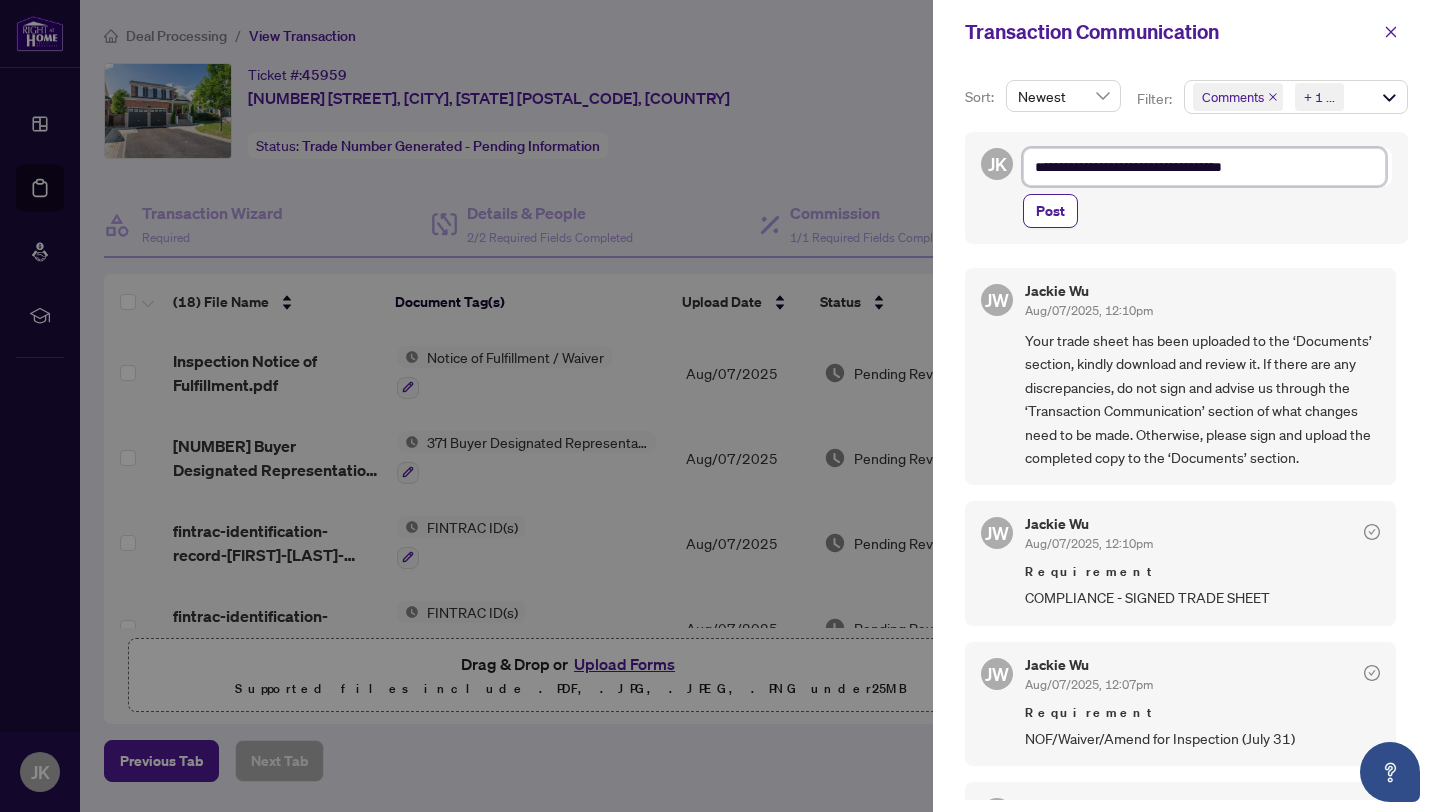 type on "**********" 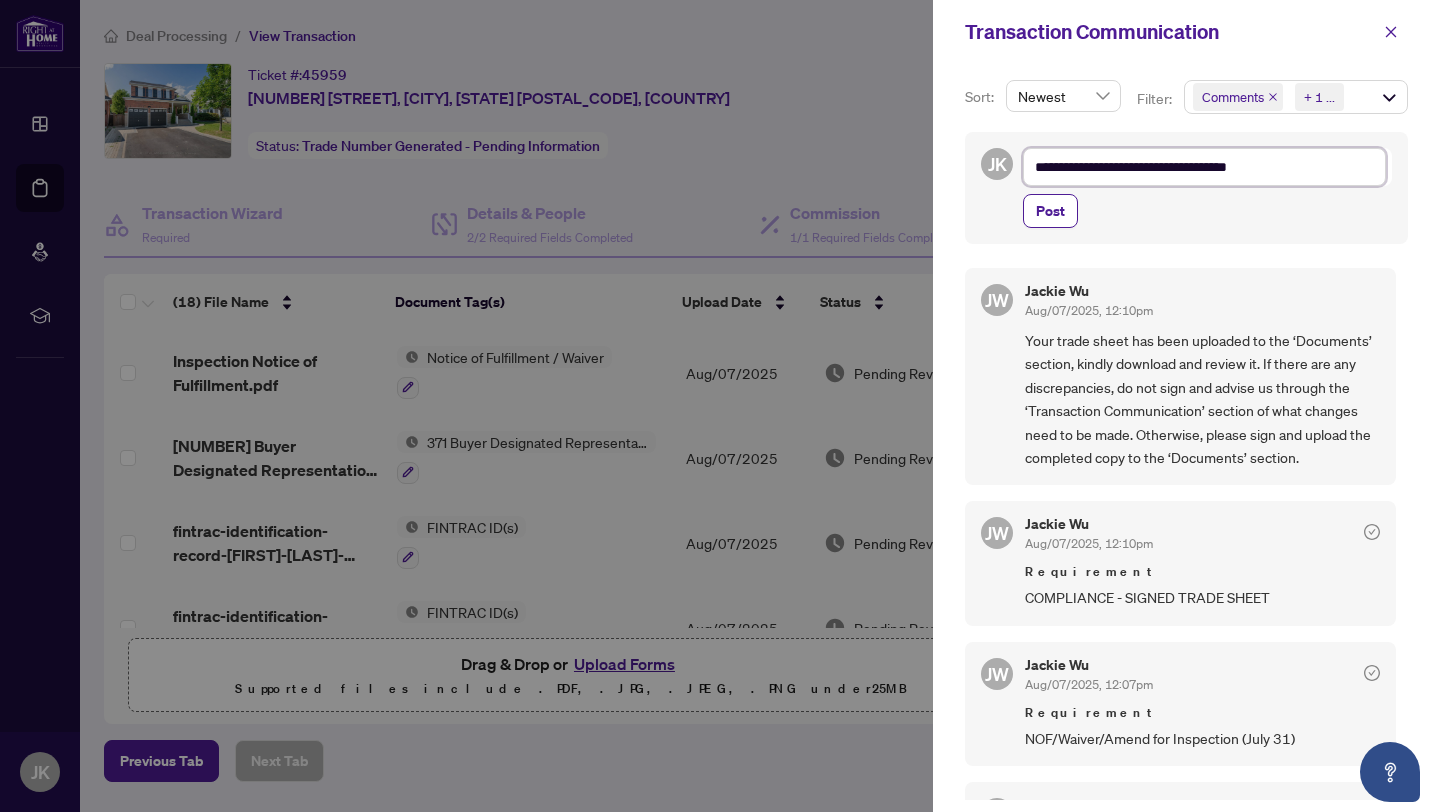 type on "**********" 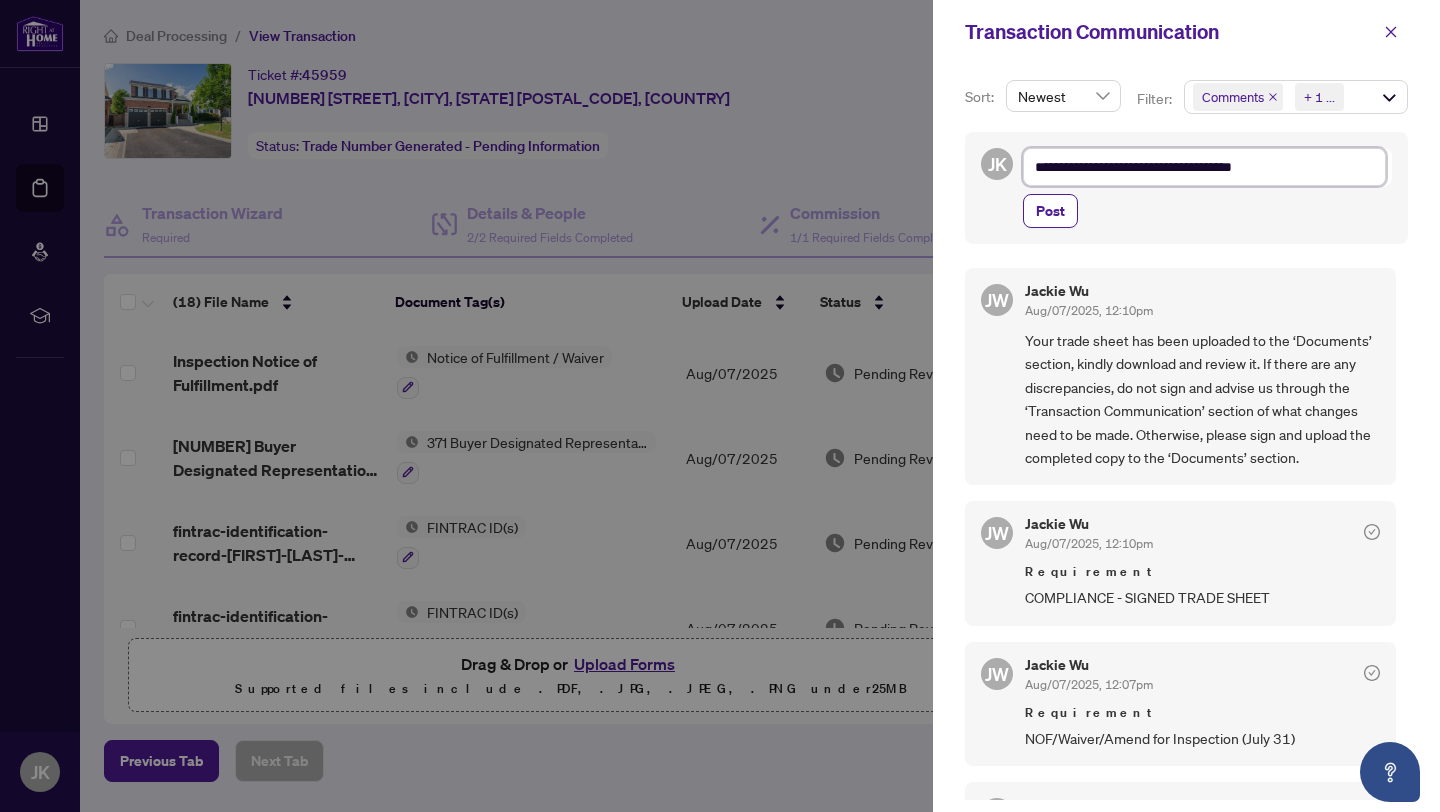 type on "**********" 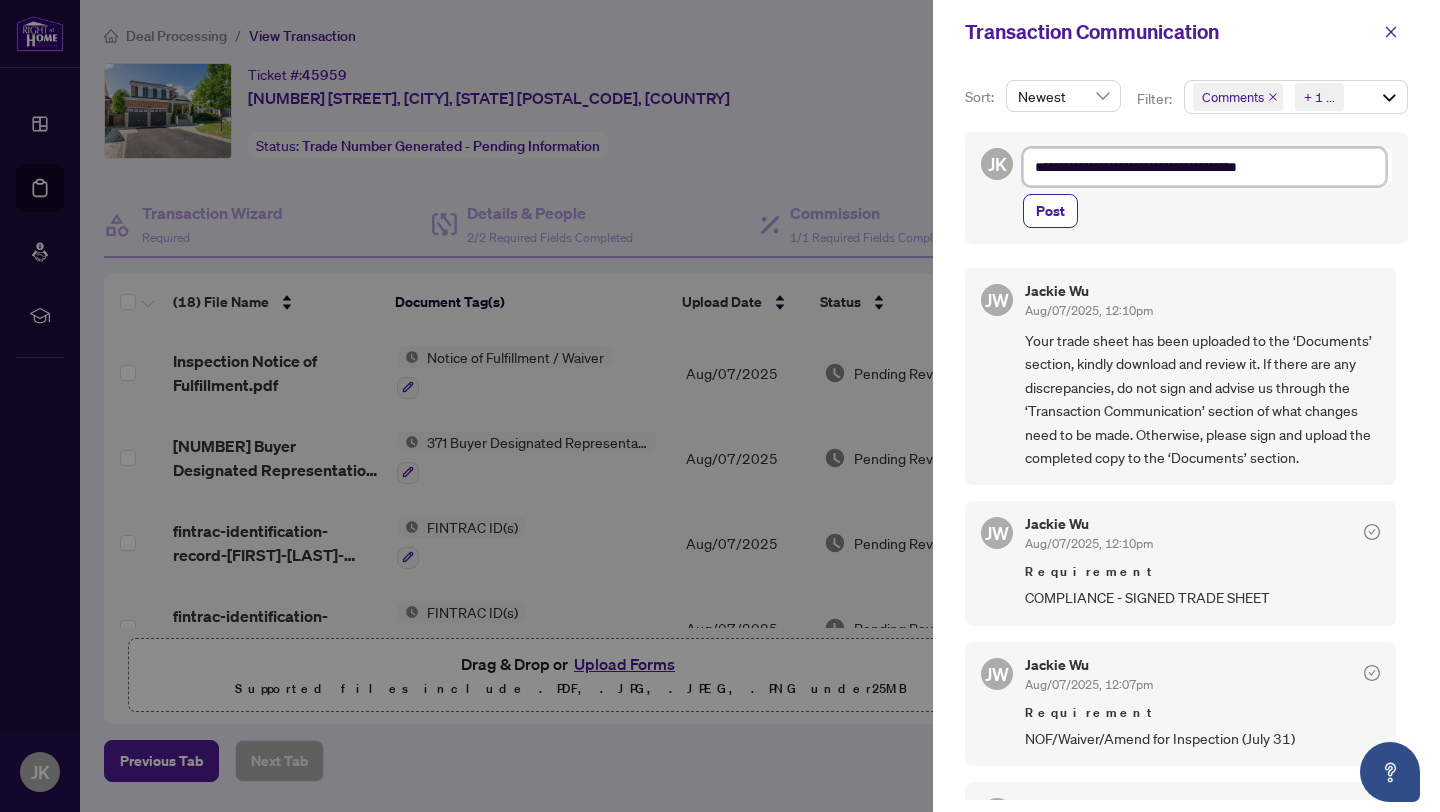 type on "**********" 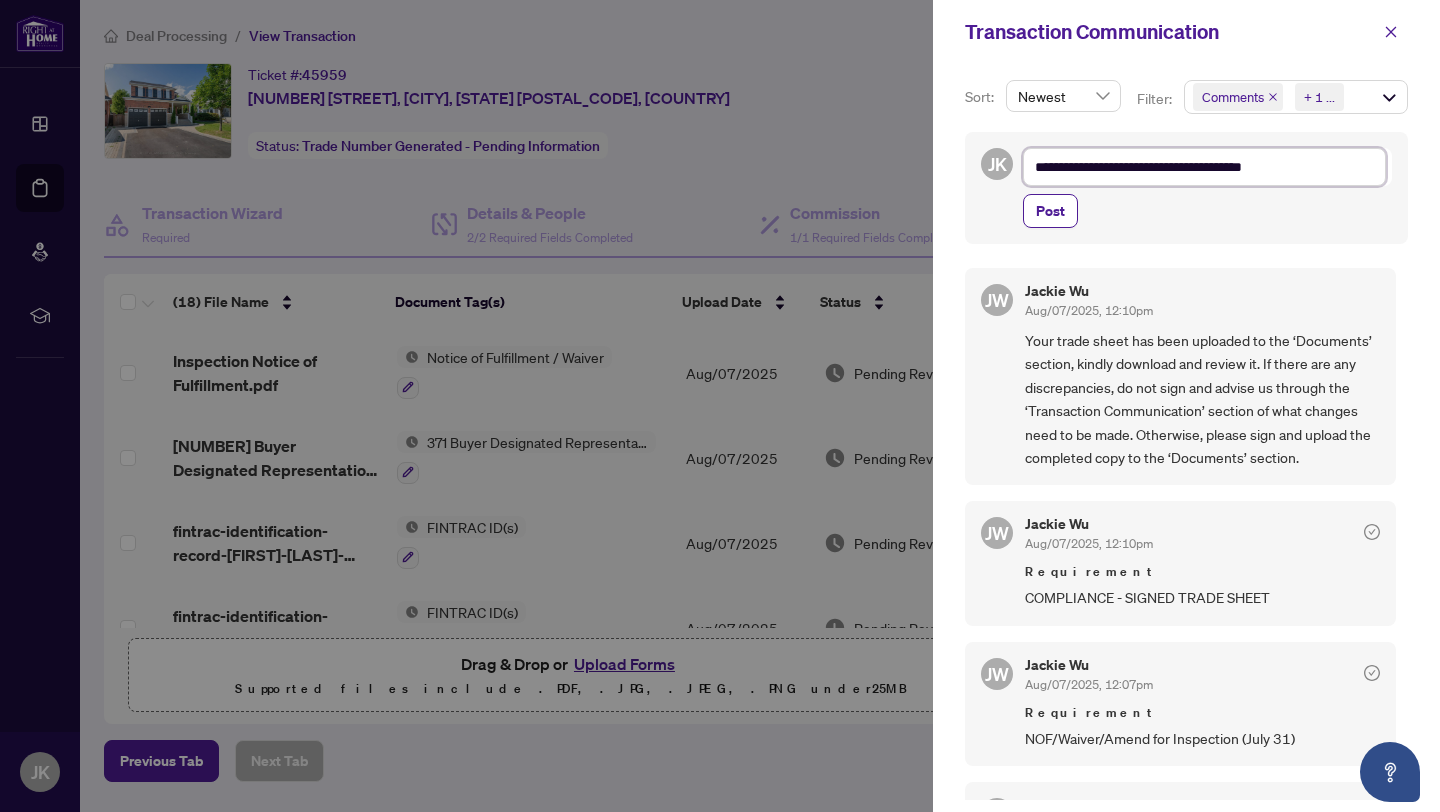 type on "**********" 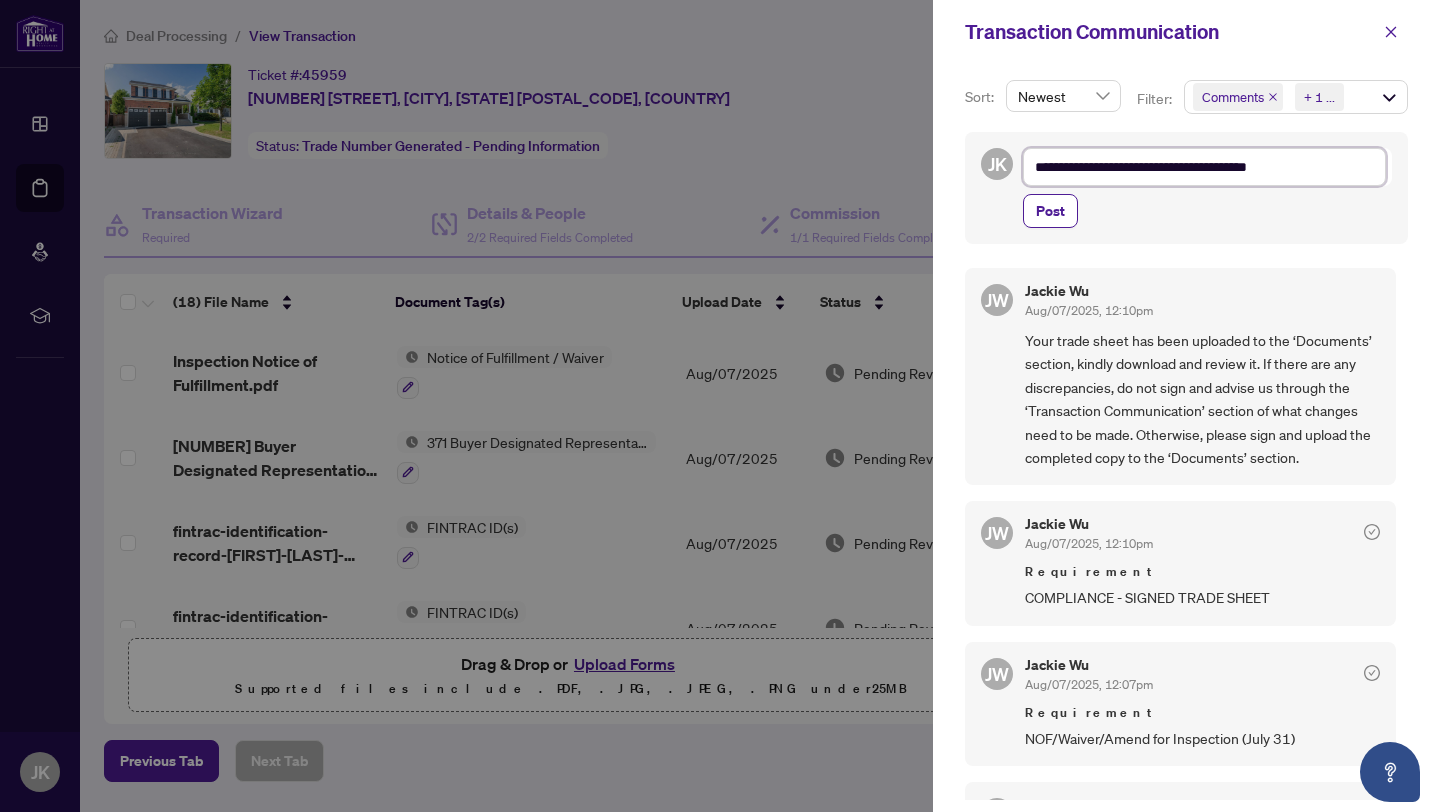 type on "**********" 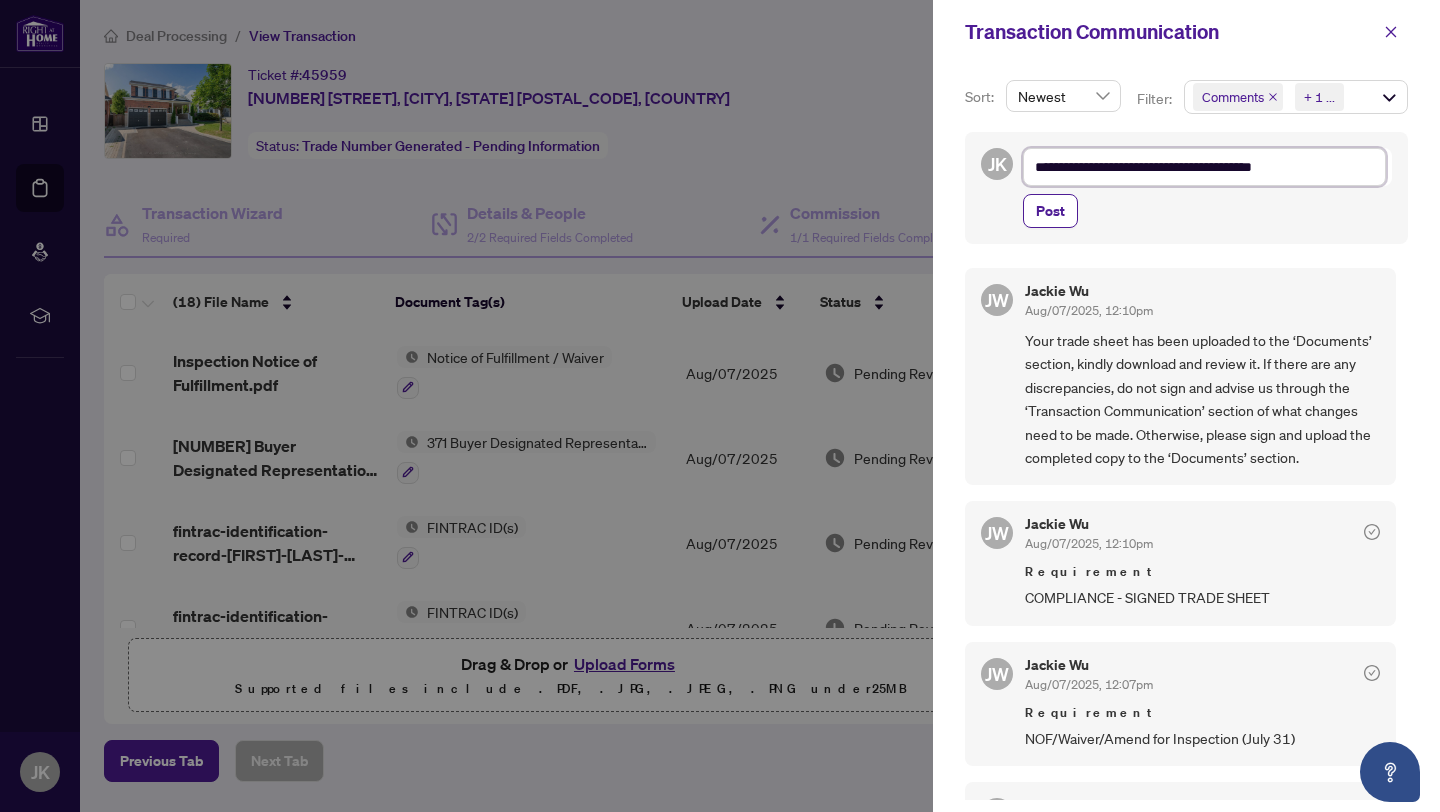 type on "**********" 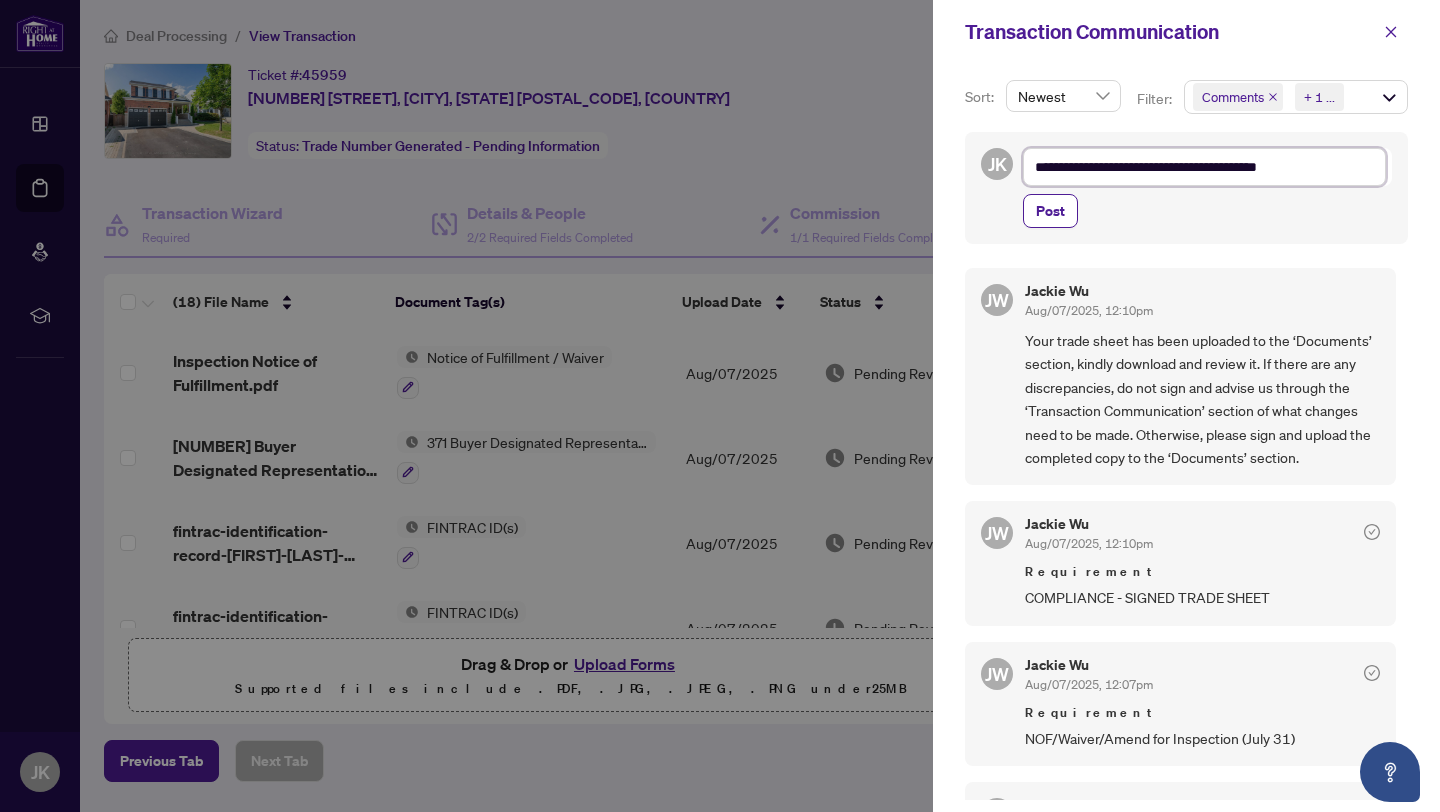 type on "**********" 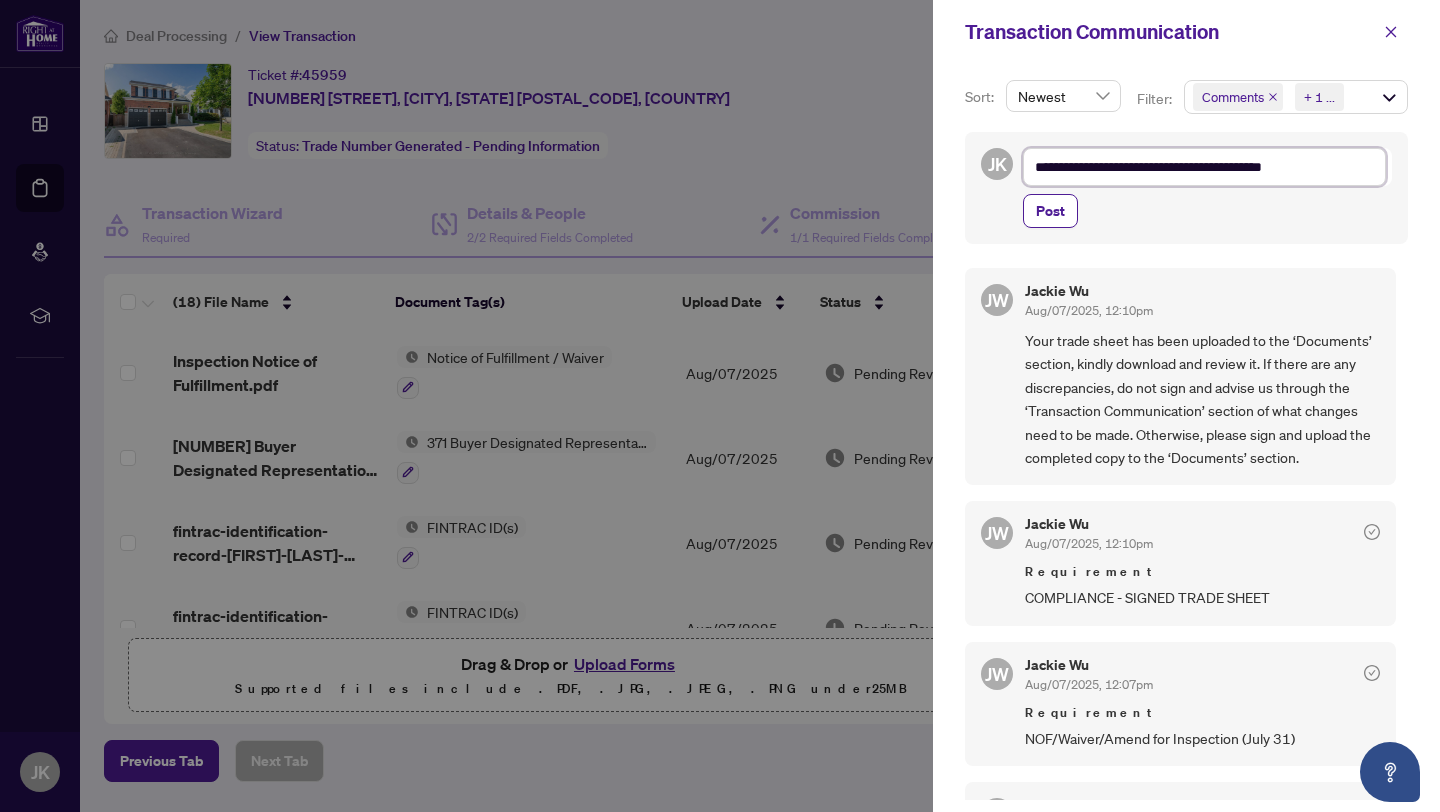 type on "**********" 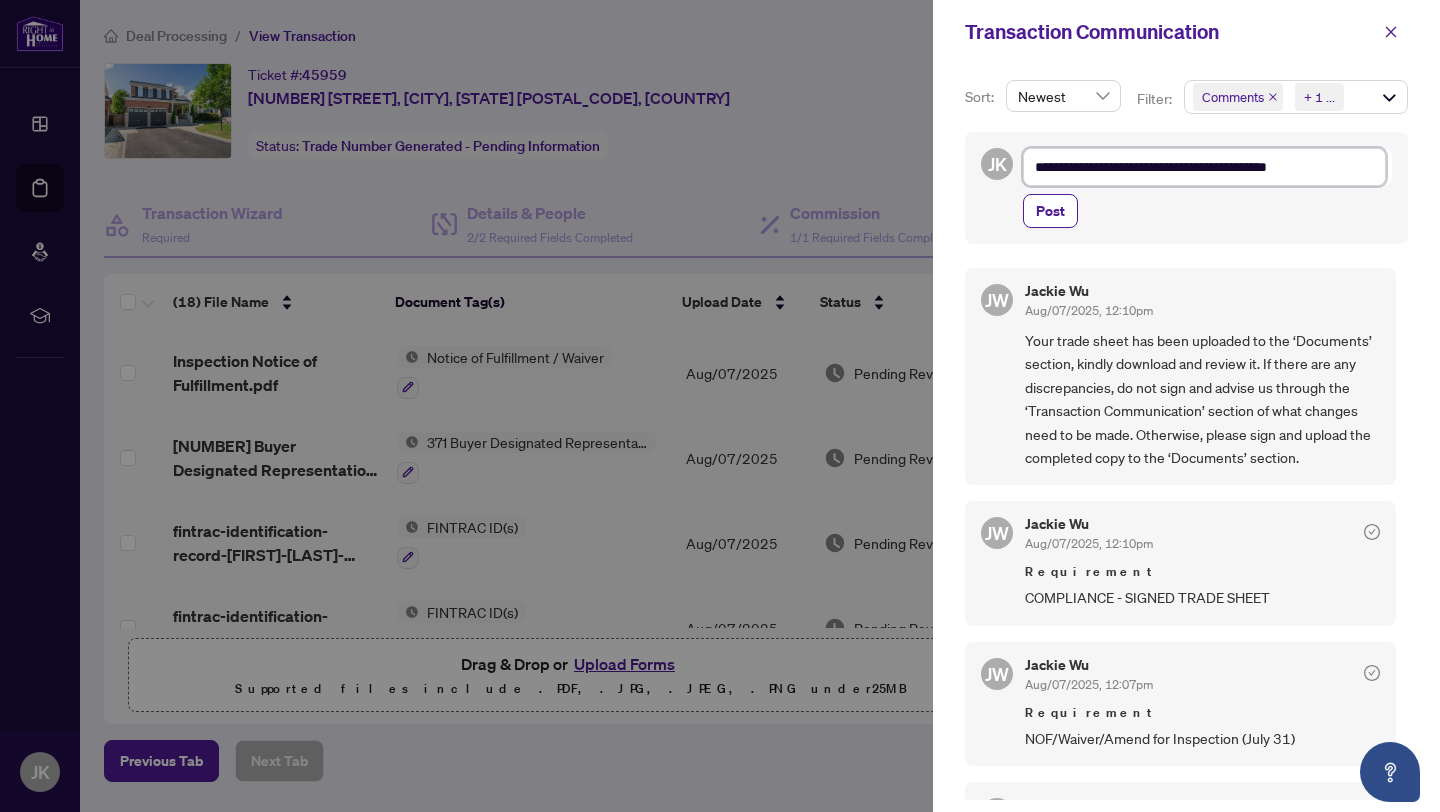 type on "**********" 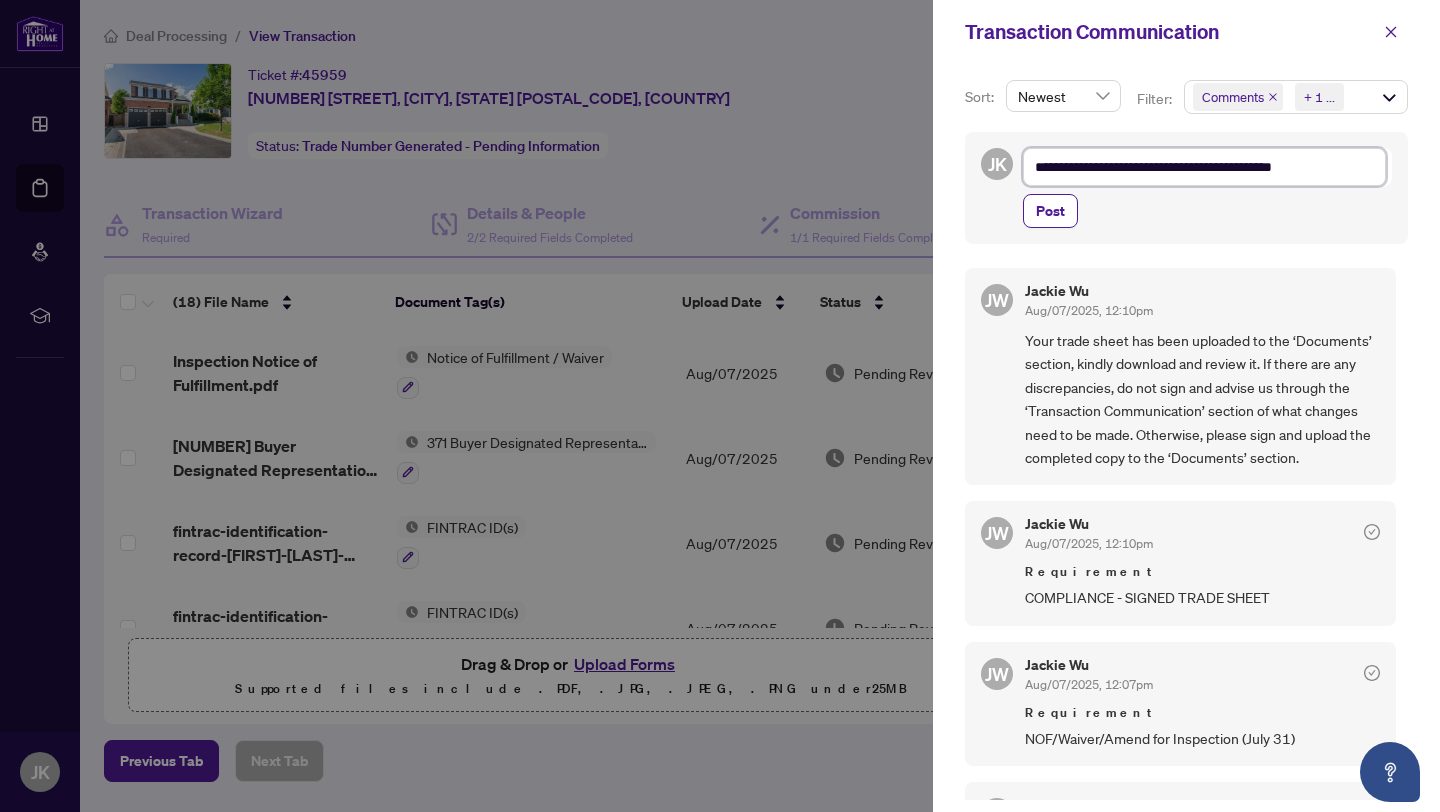 type on "**********" 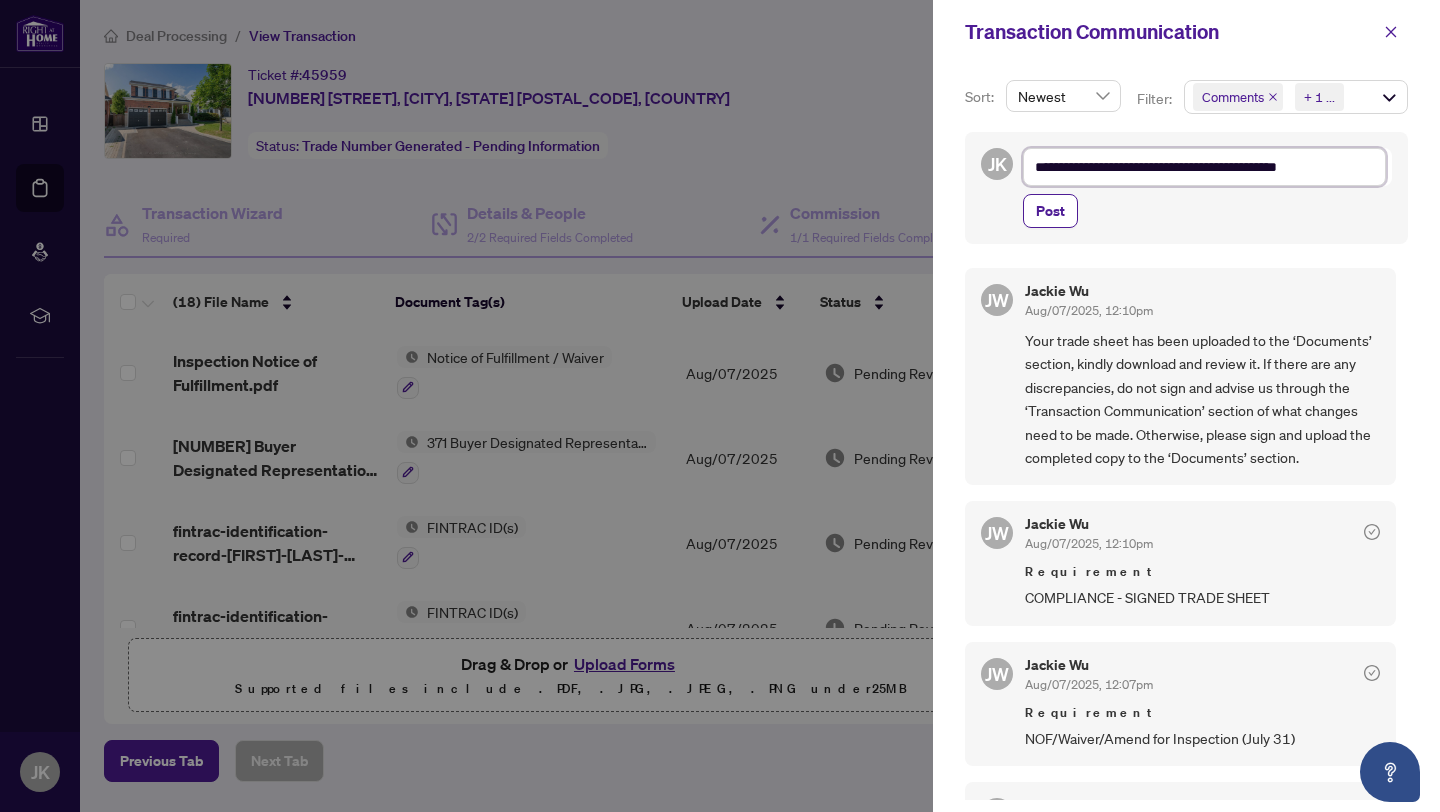 type on "**********" 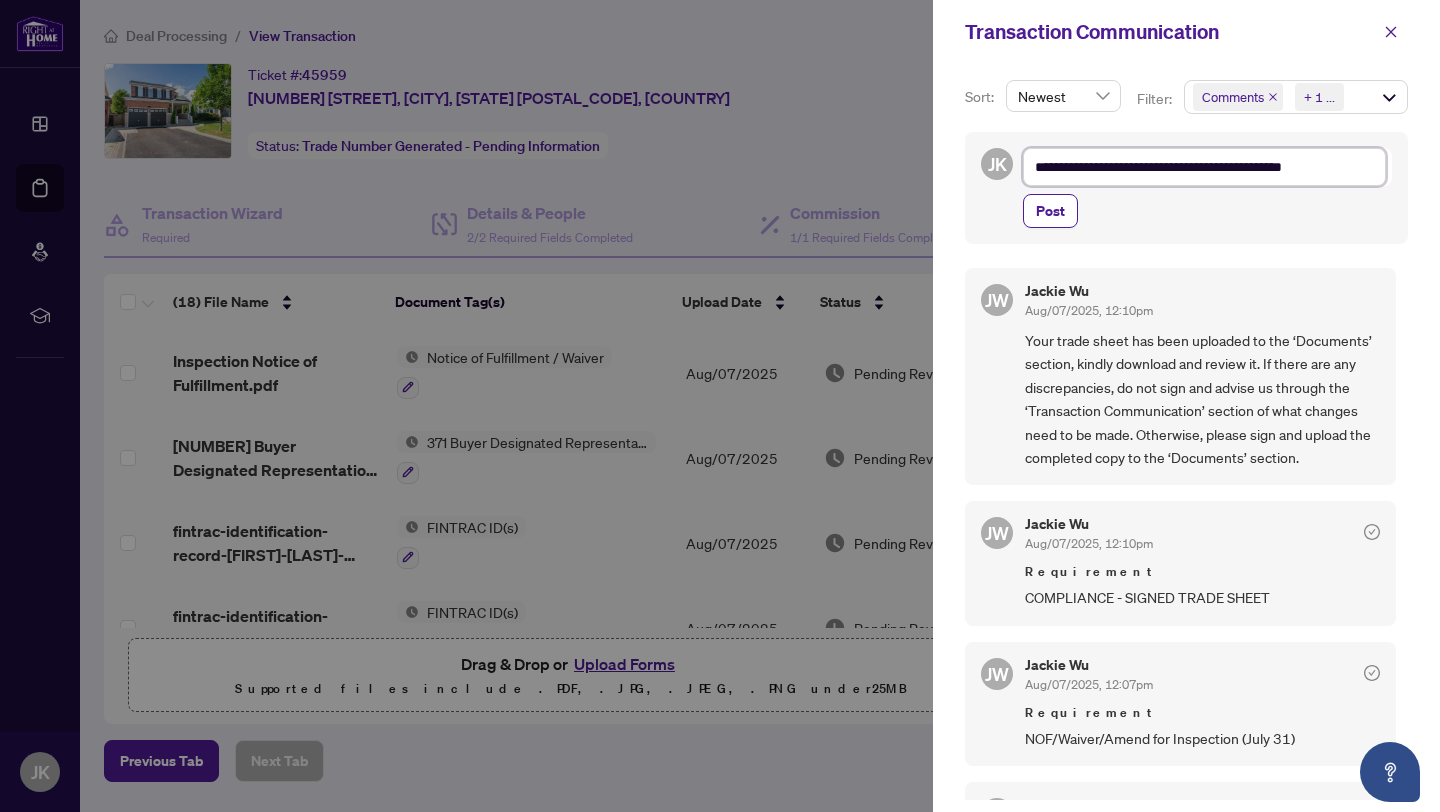 type on "**********" 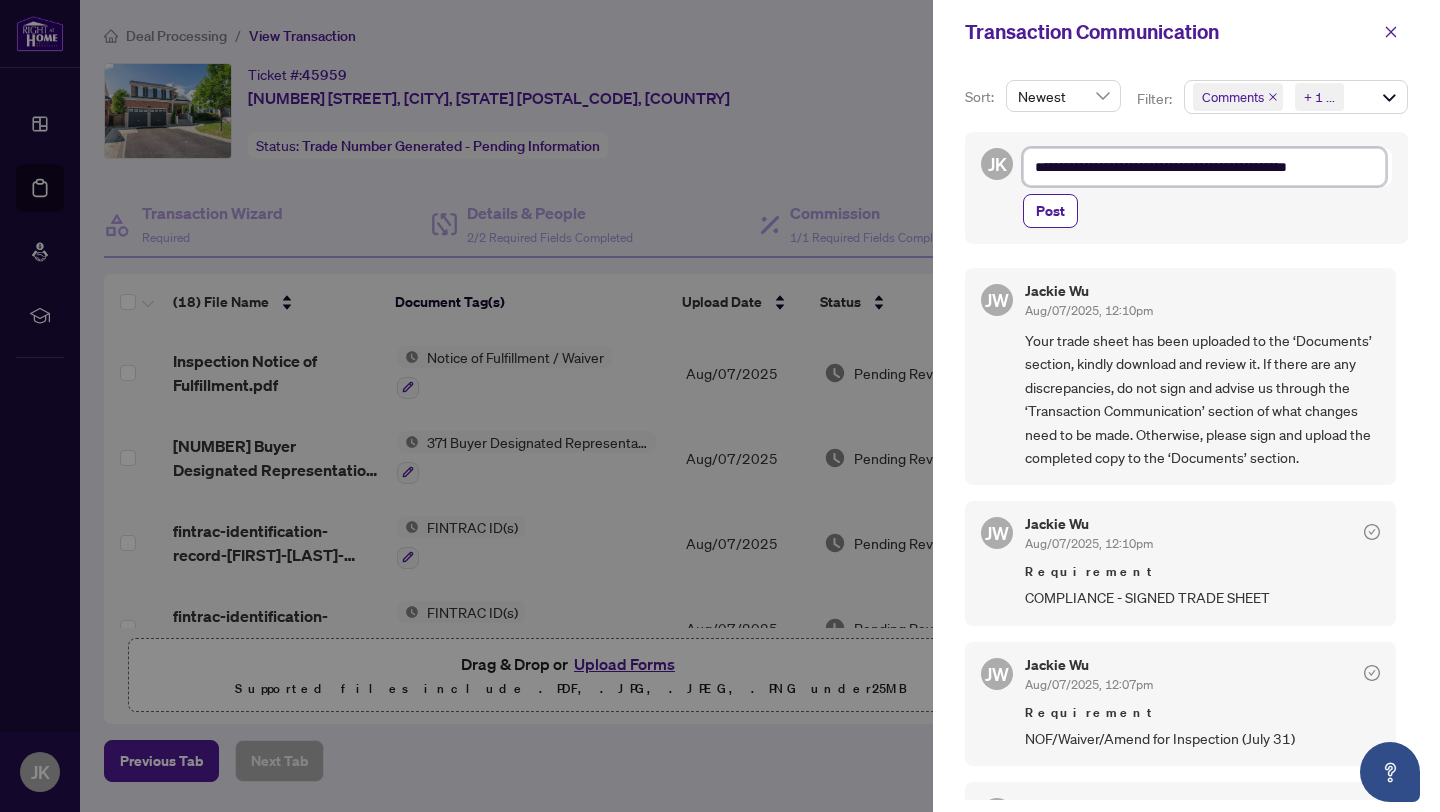 type on "**********" 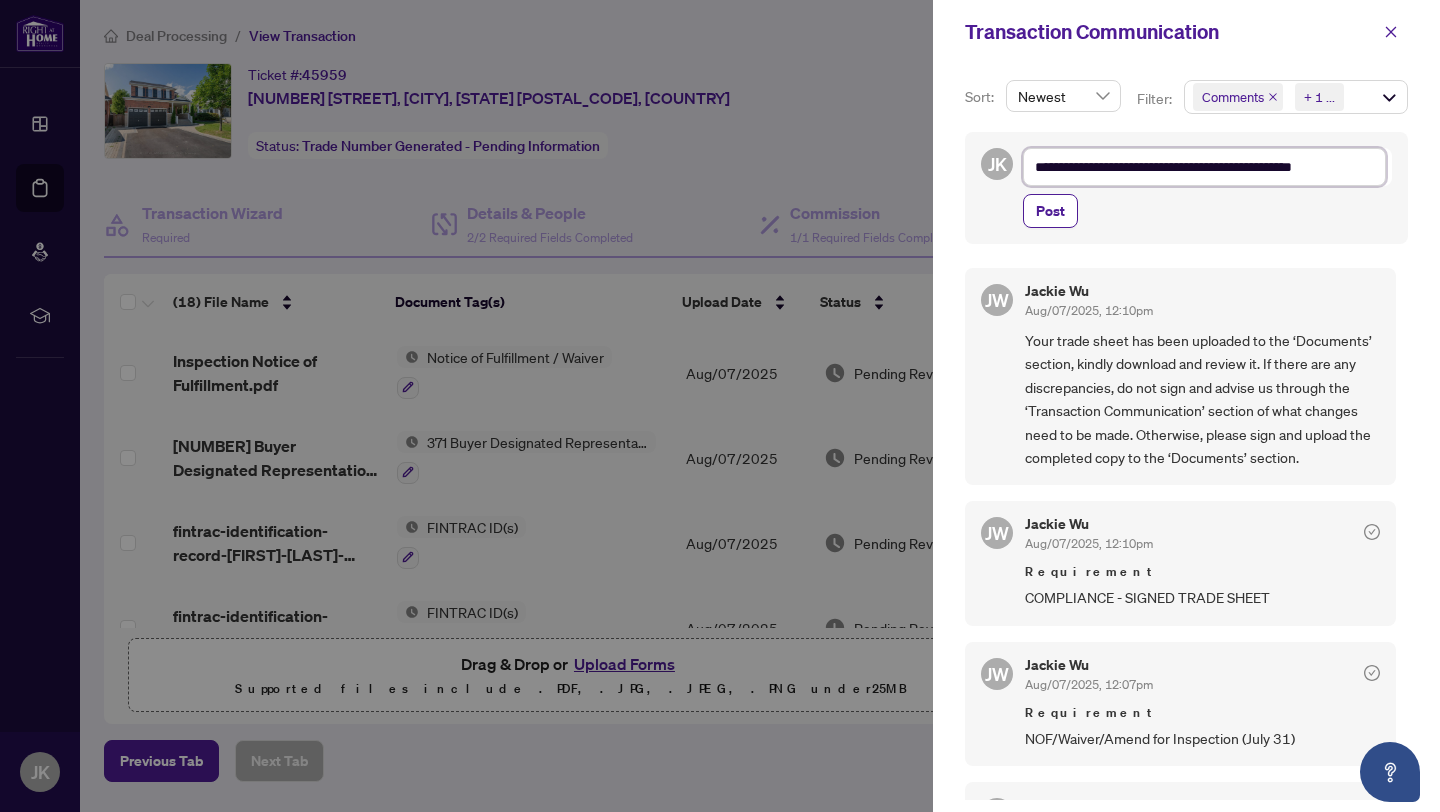 type on "**********" 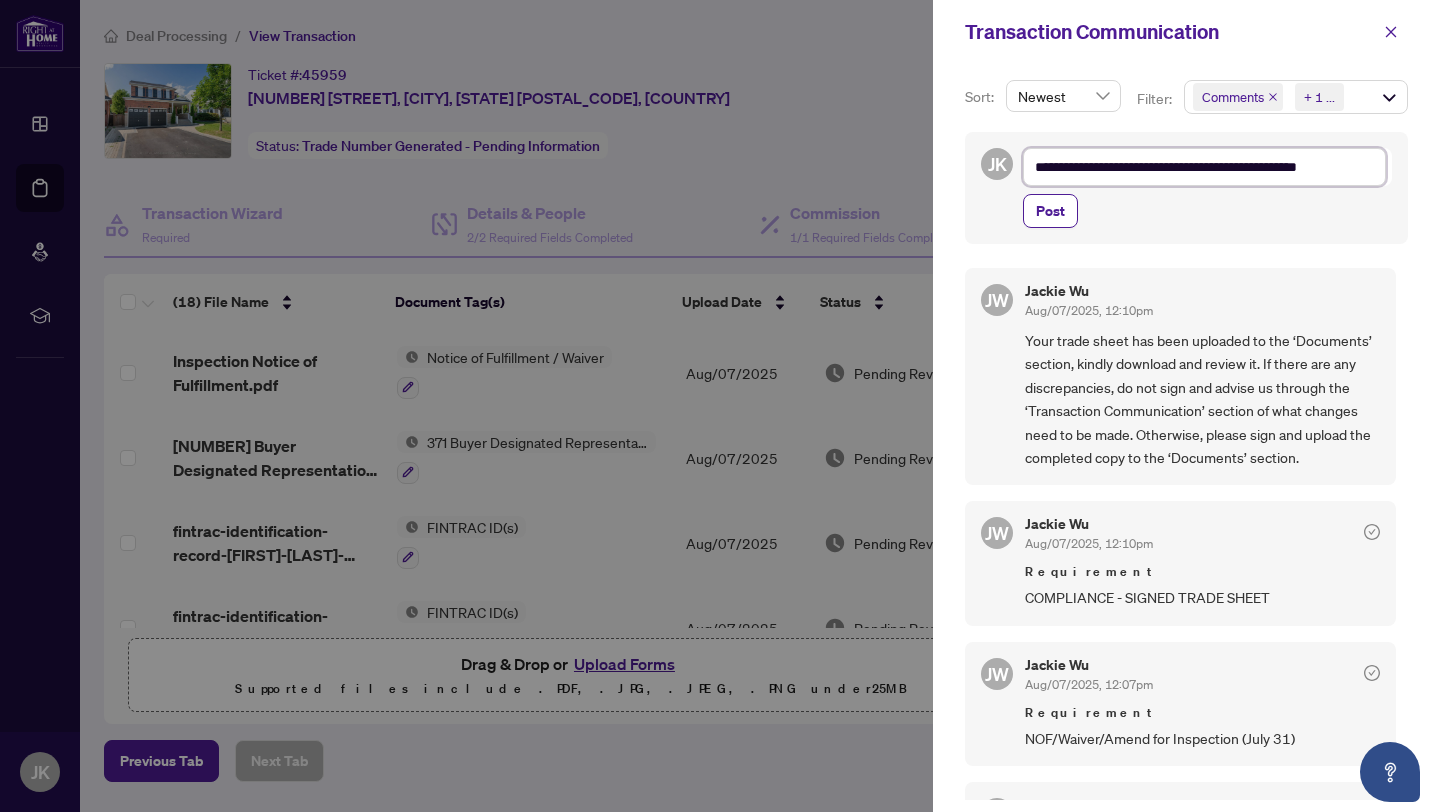 type on "**********" 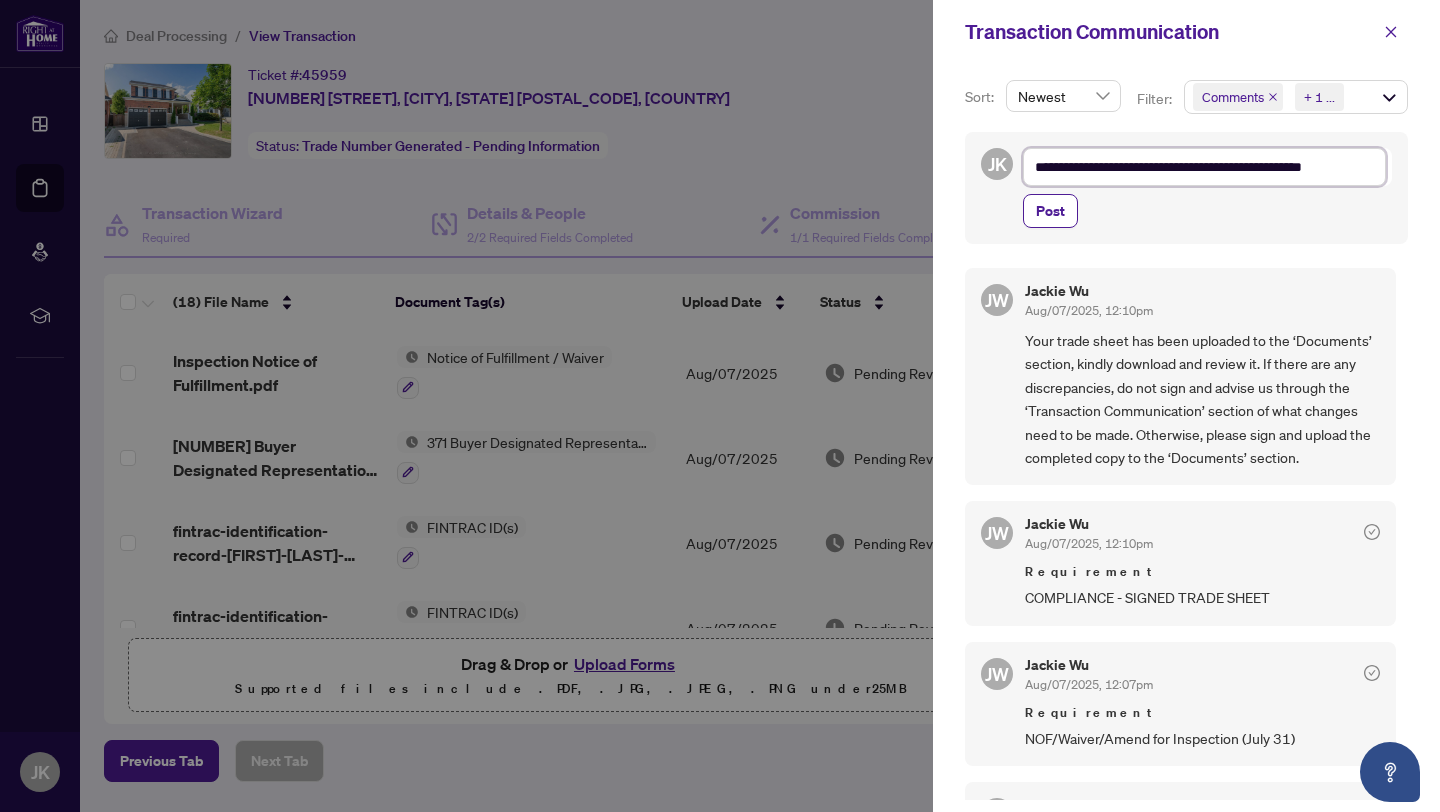 type on "**********" 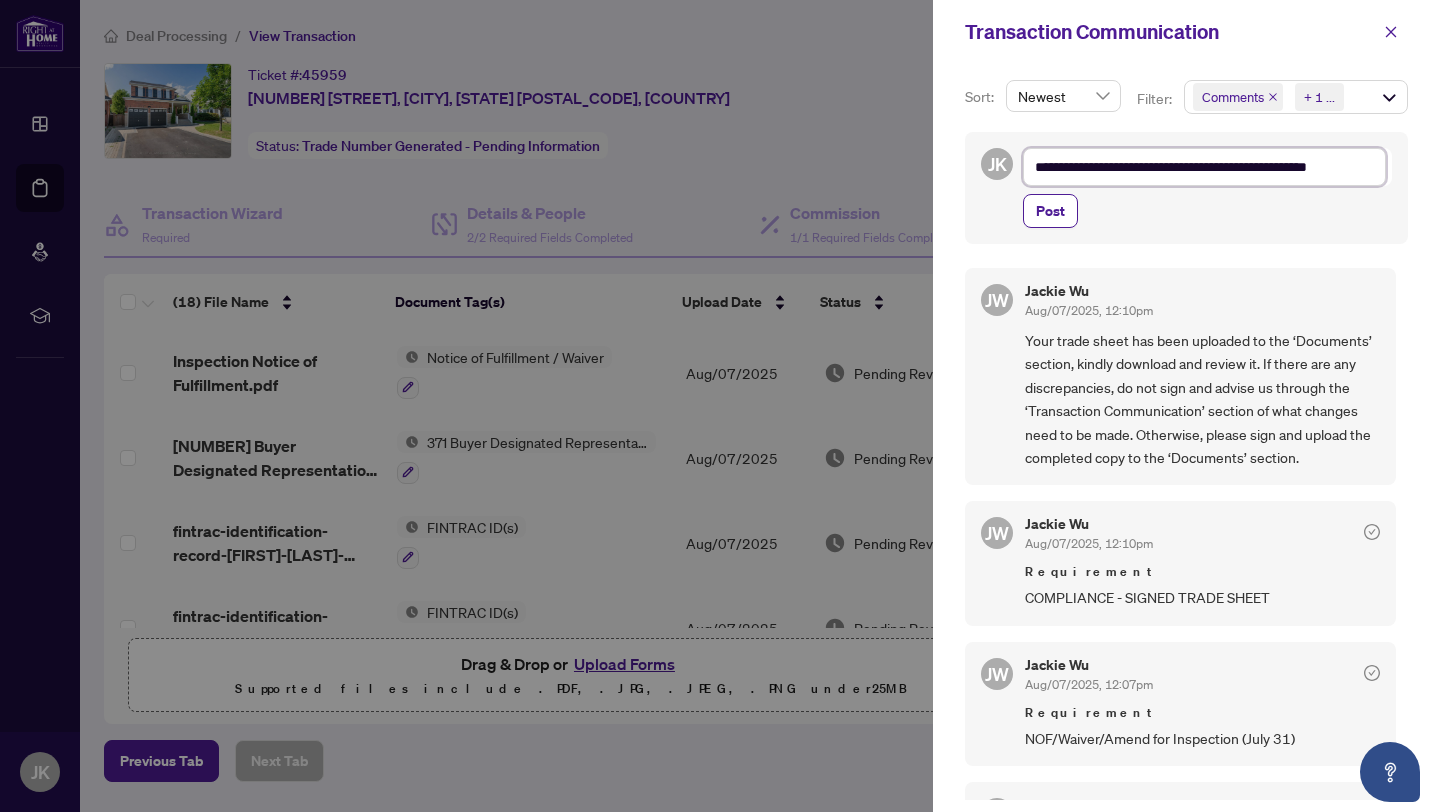 type on "**********" 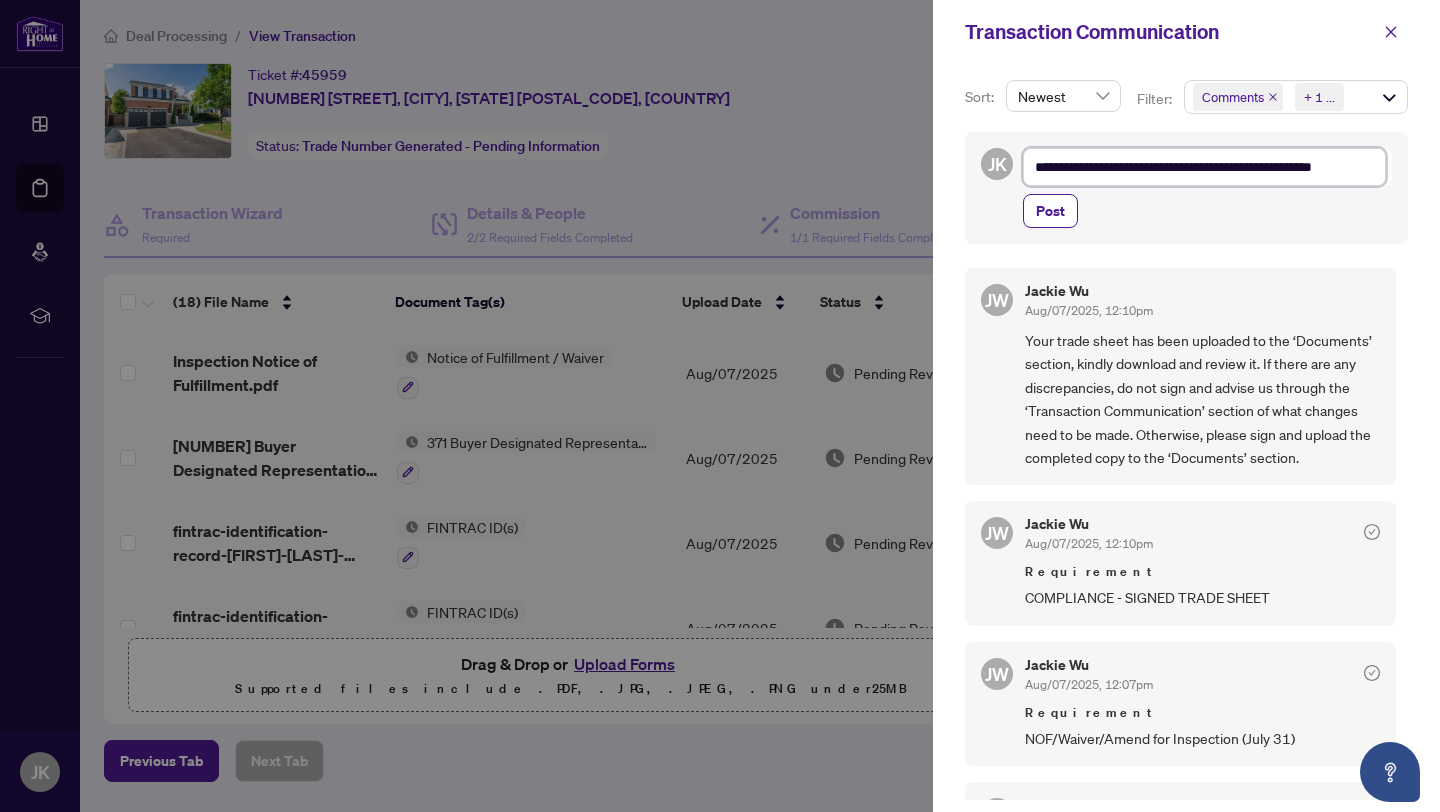 type on "**********" 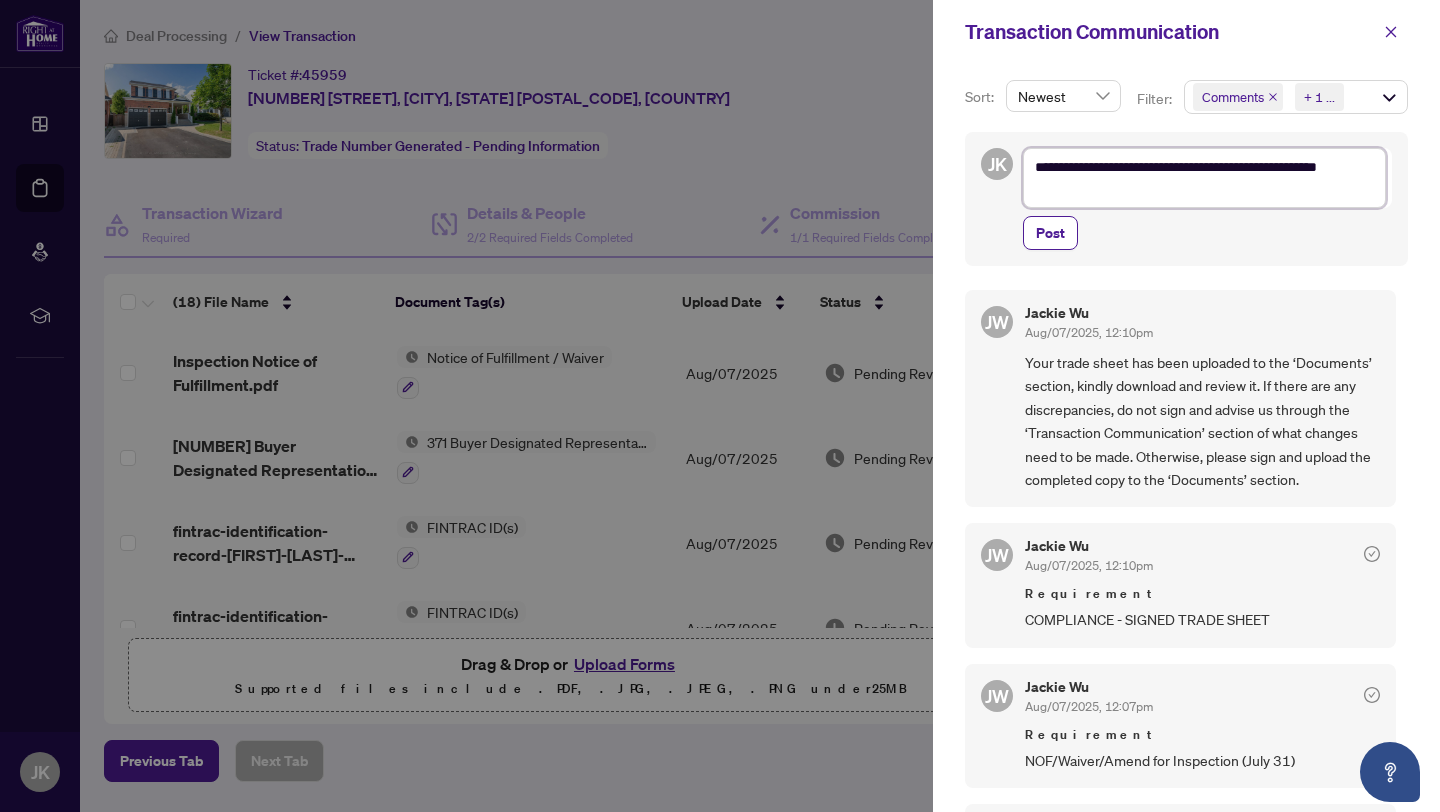 type on "**********" 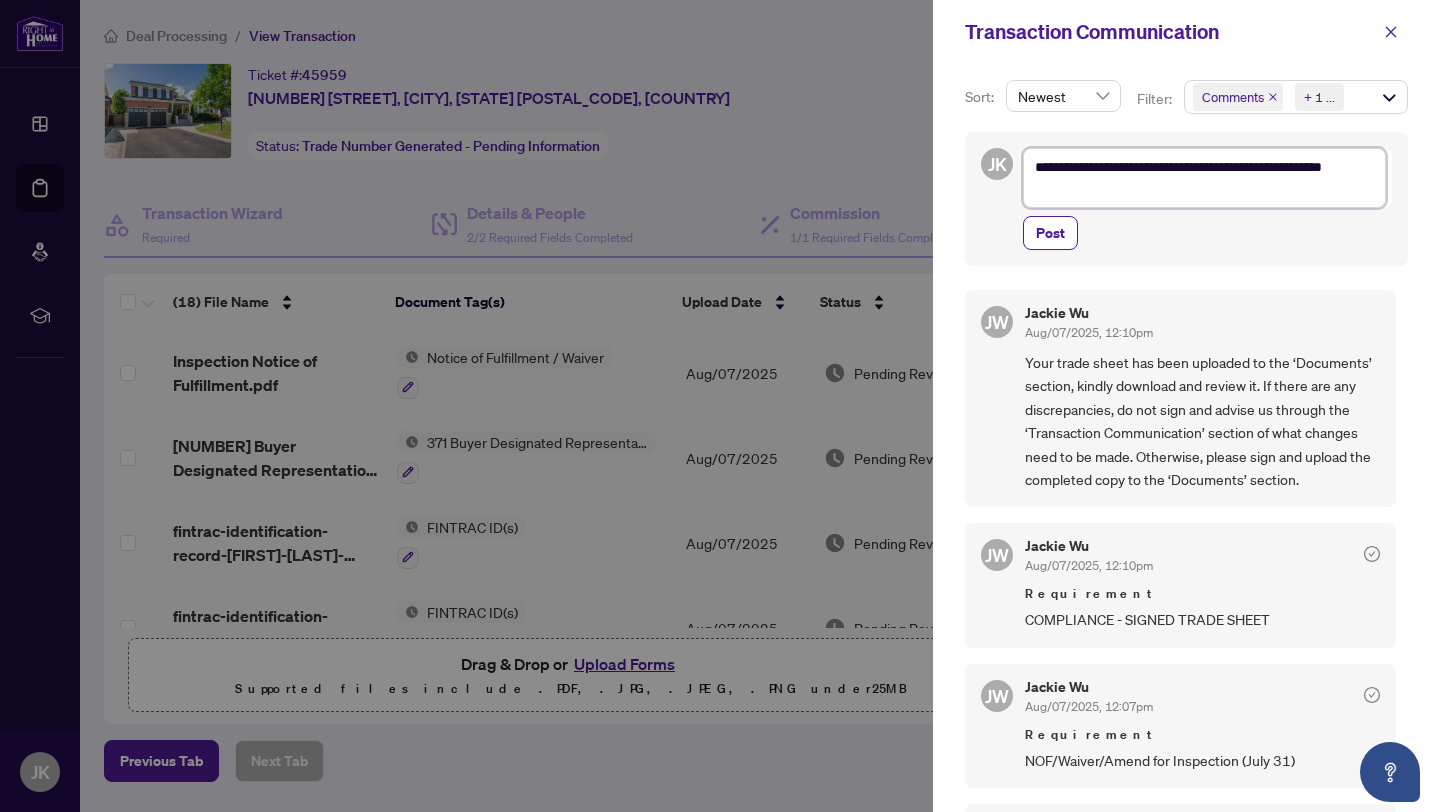type on "**********" 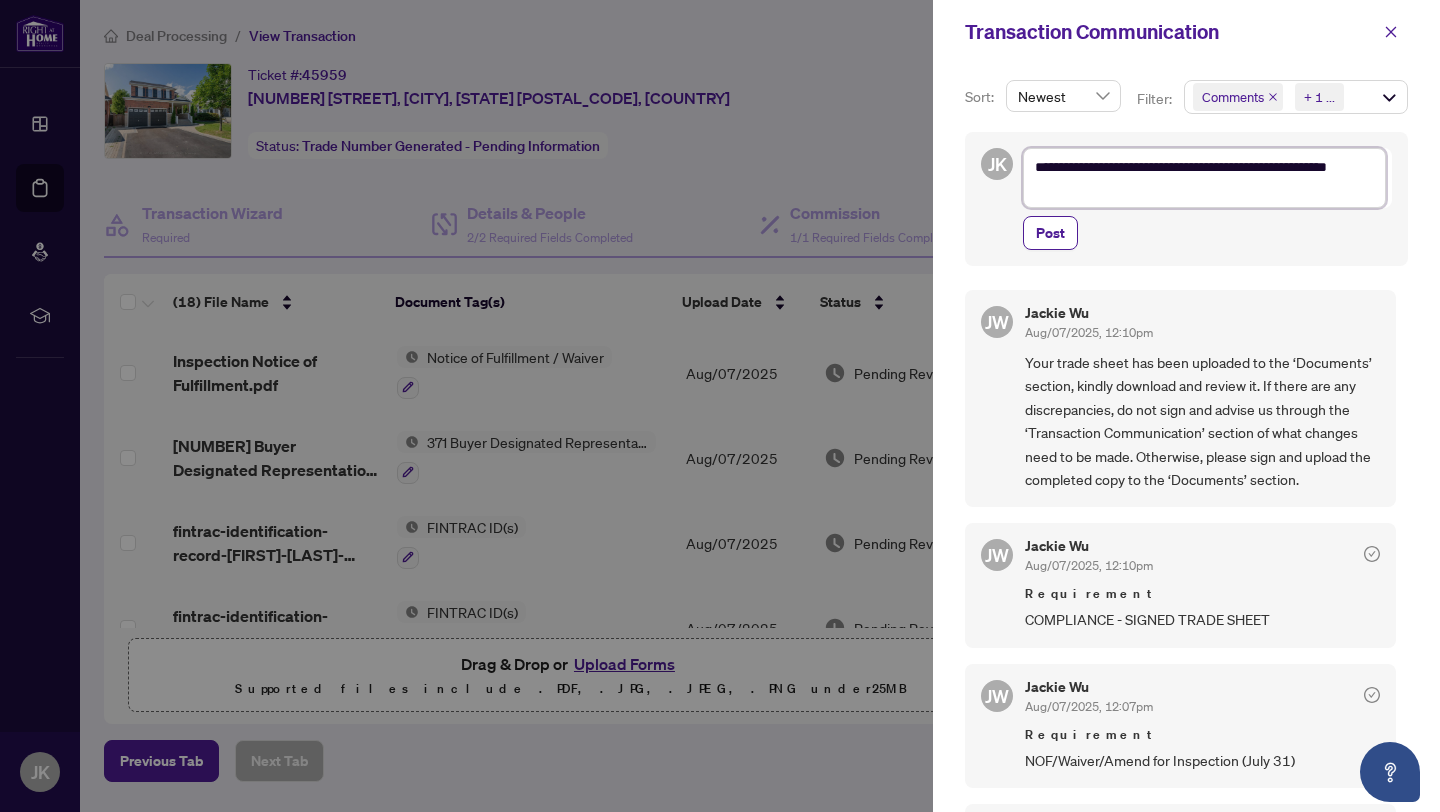 type on "**********" 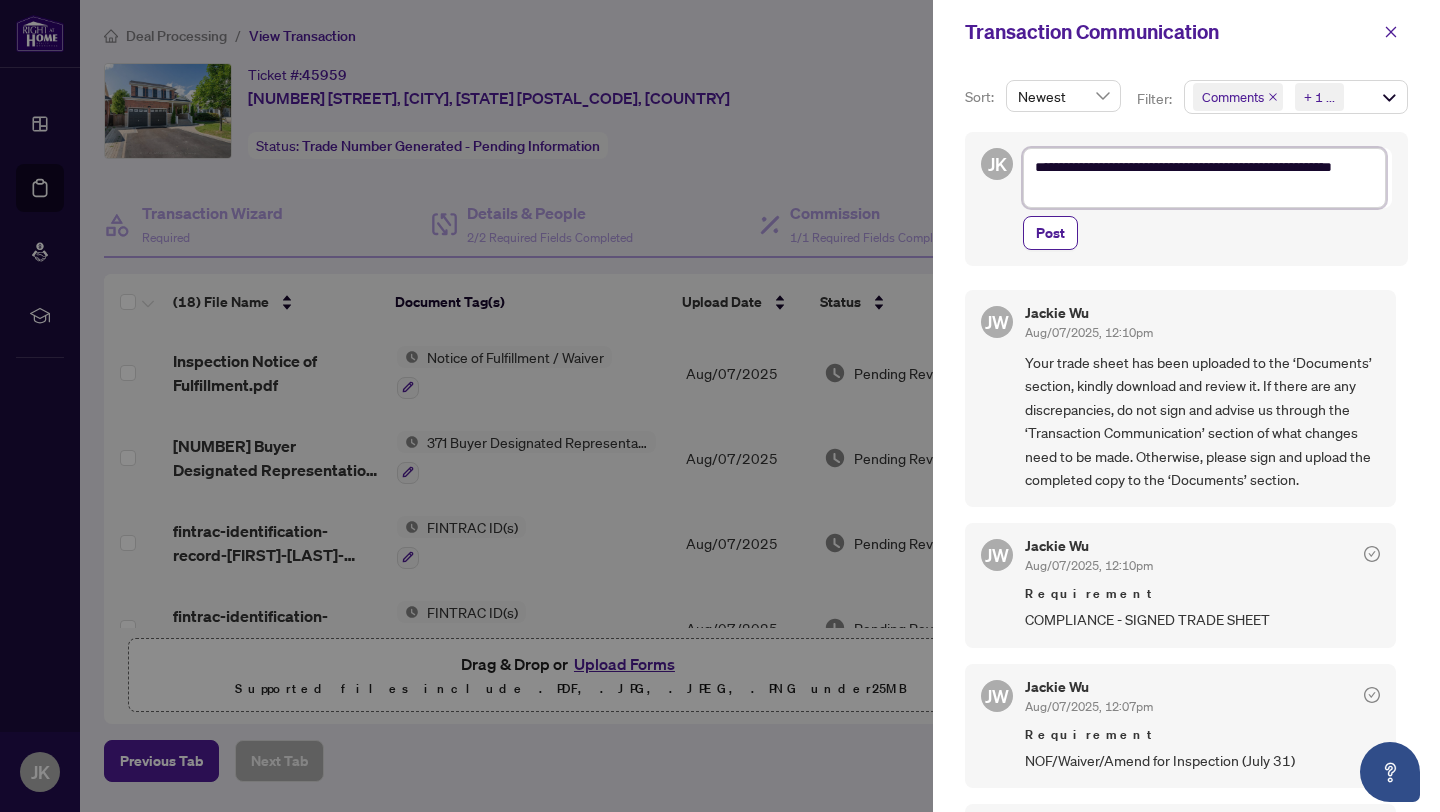 type on "**********" 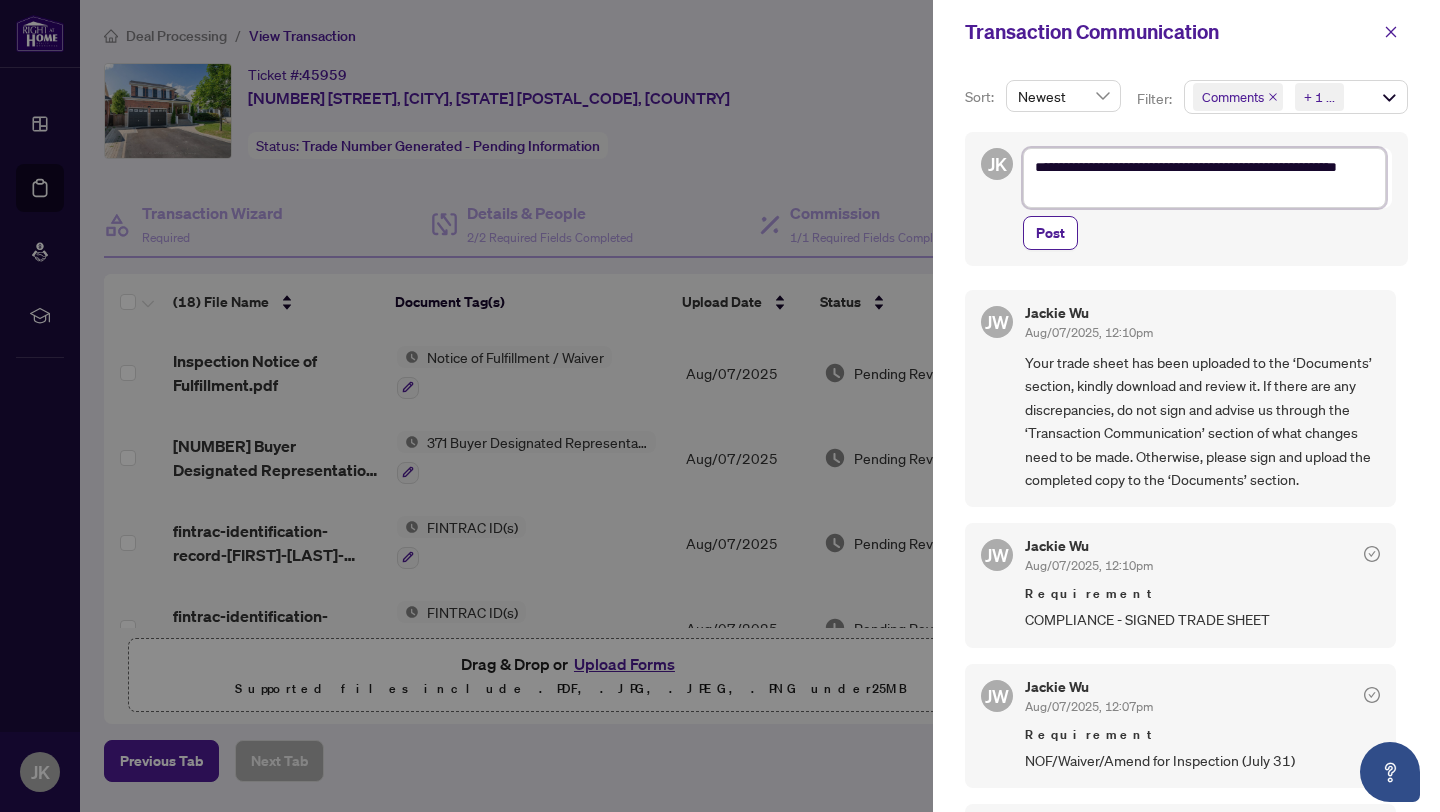 type on "**********" 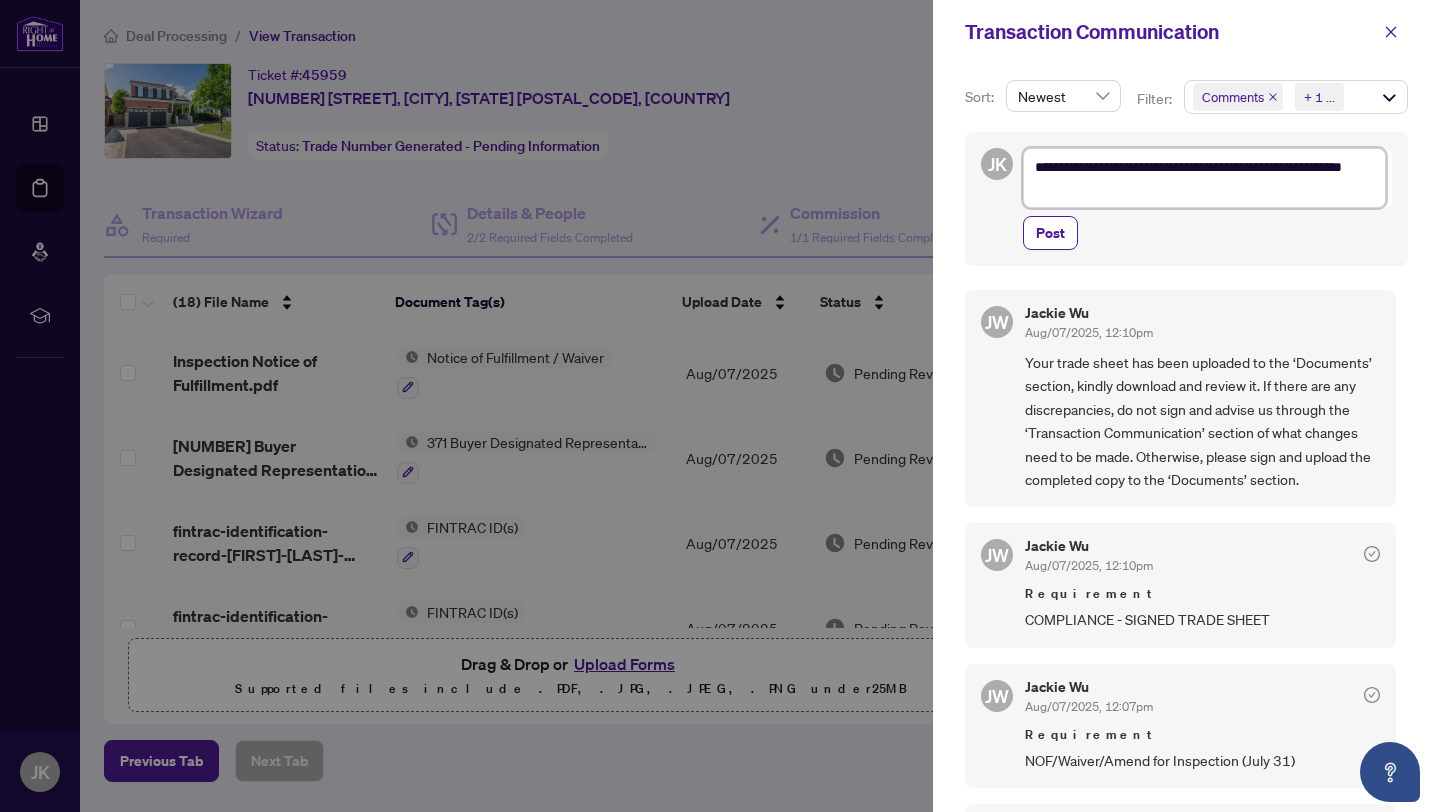 type on "**********" 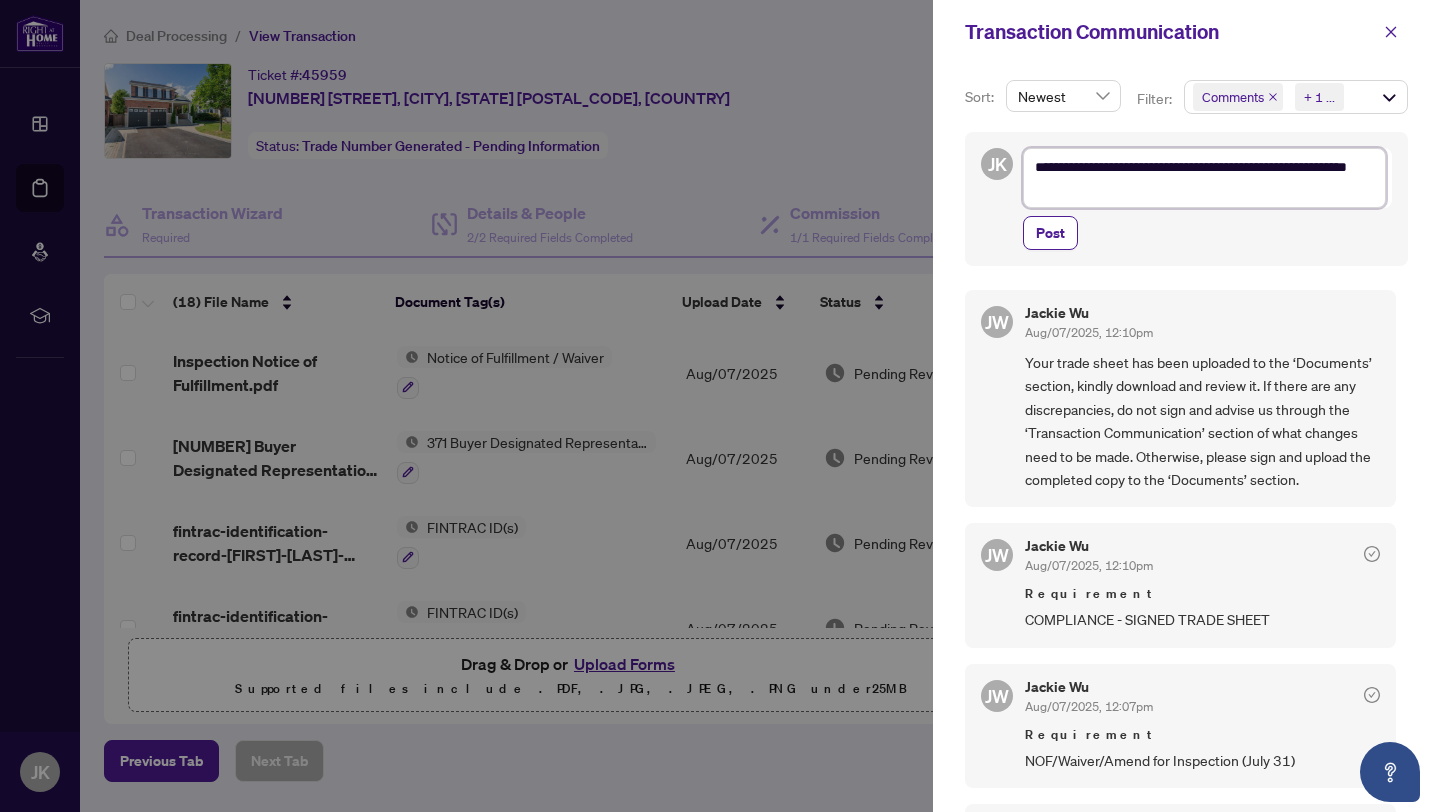 type on "**********" 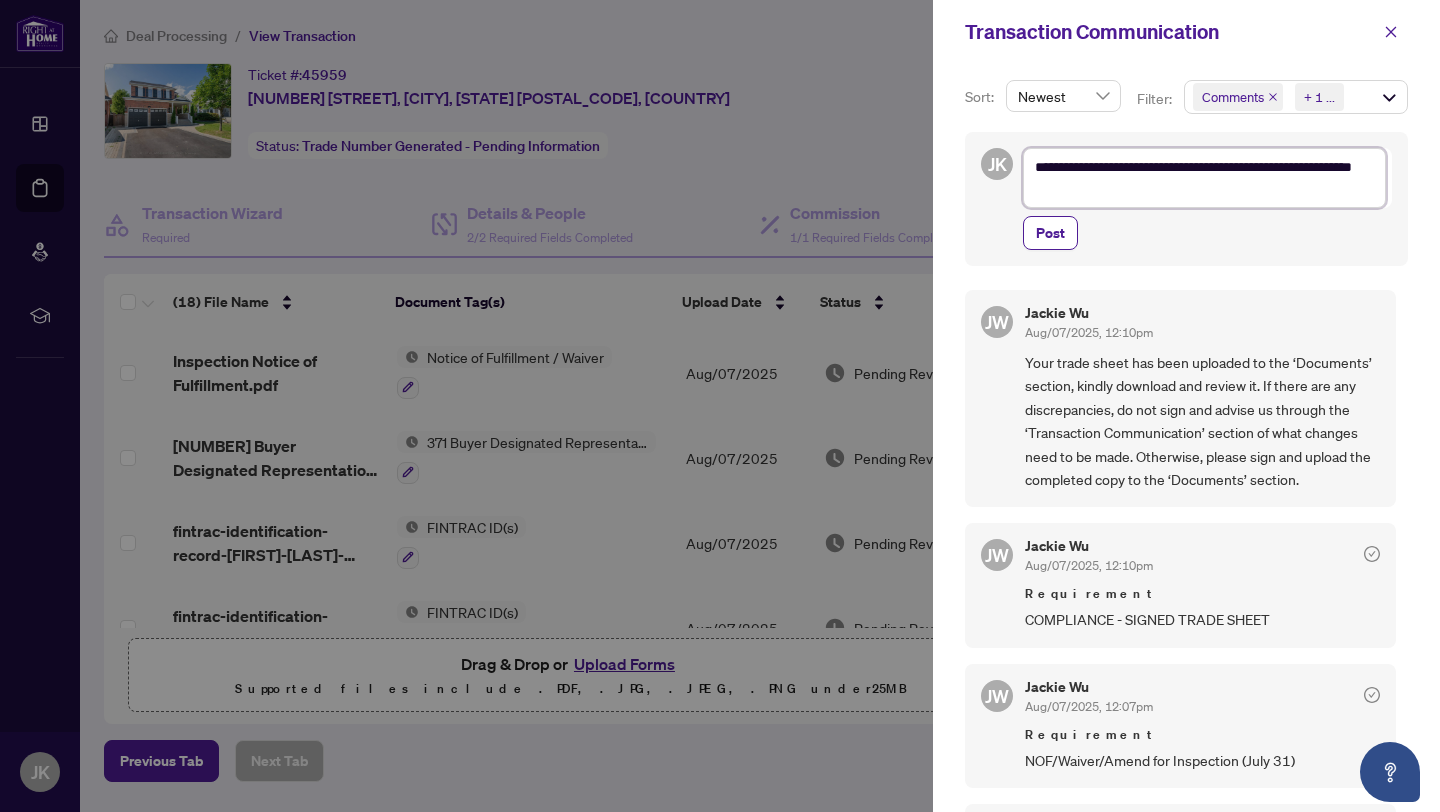 type on "**********" 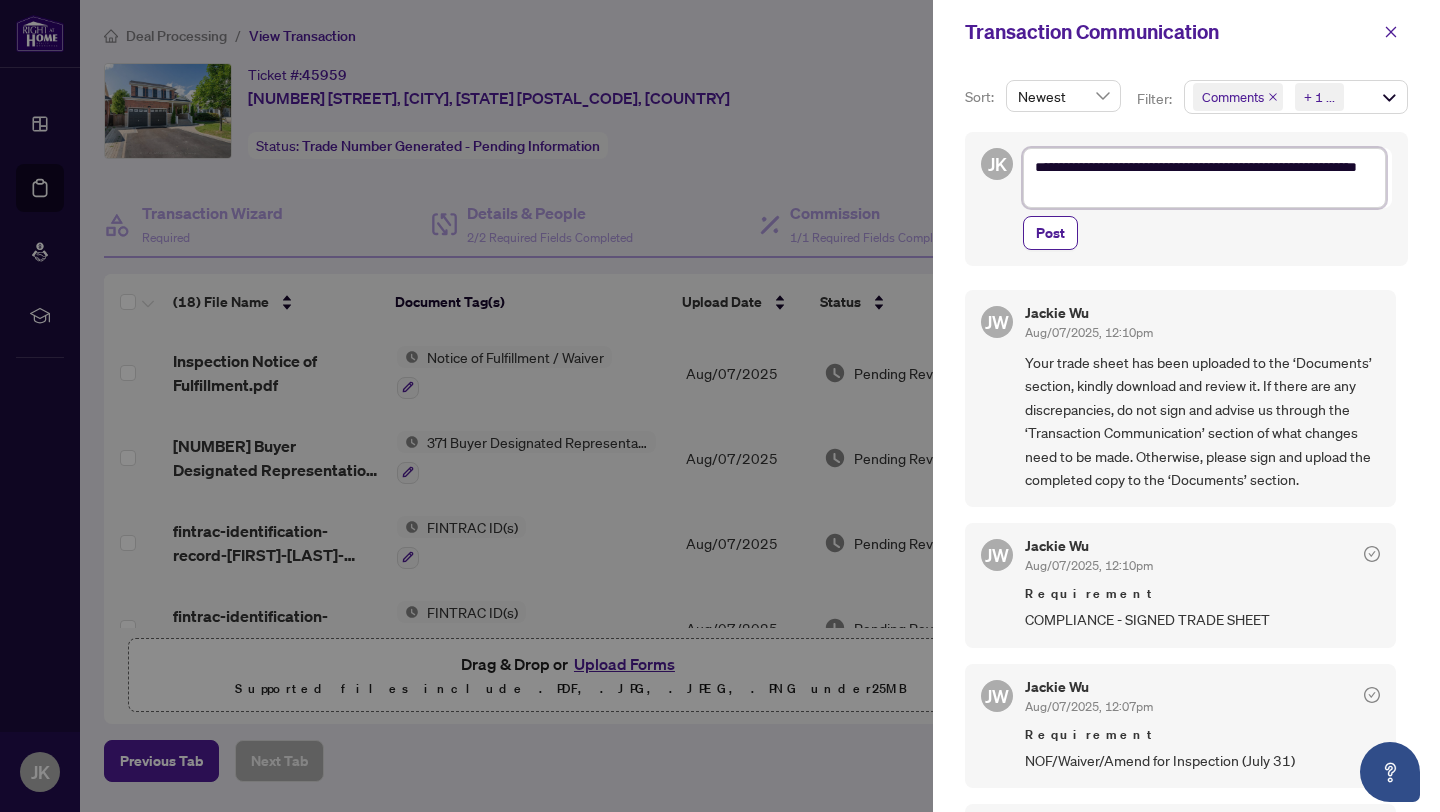 type on "**********" 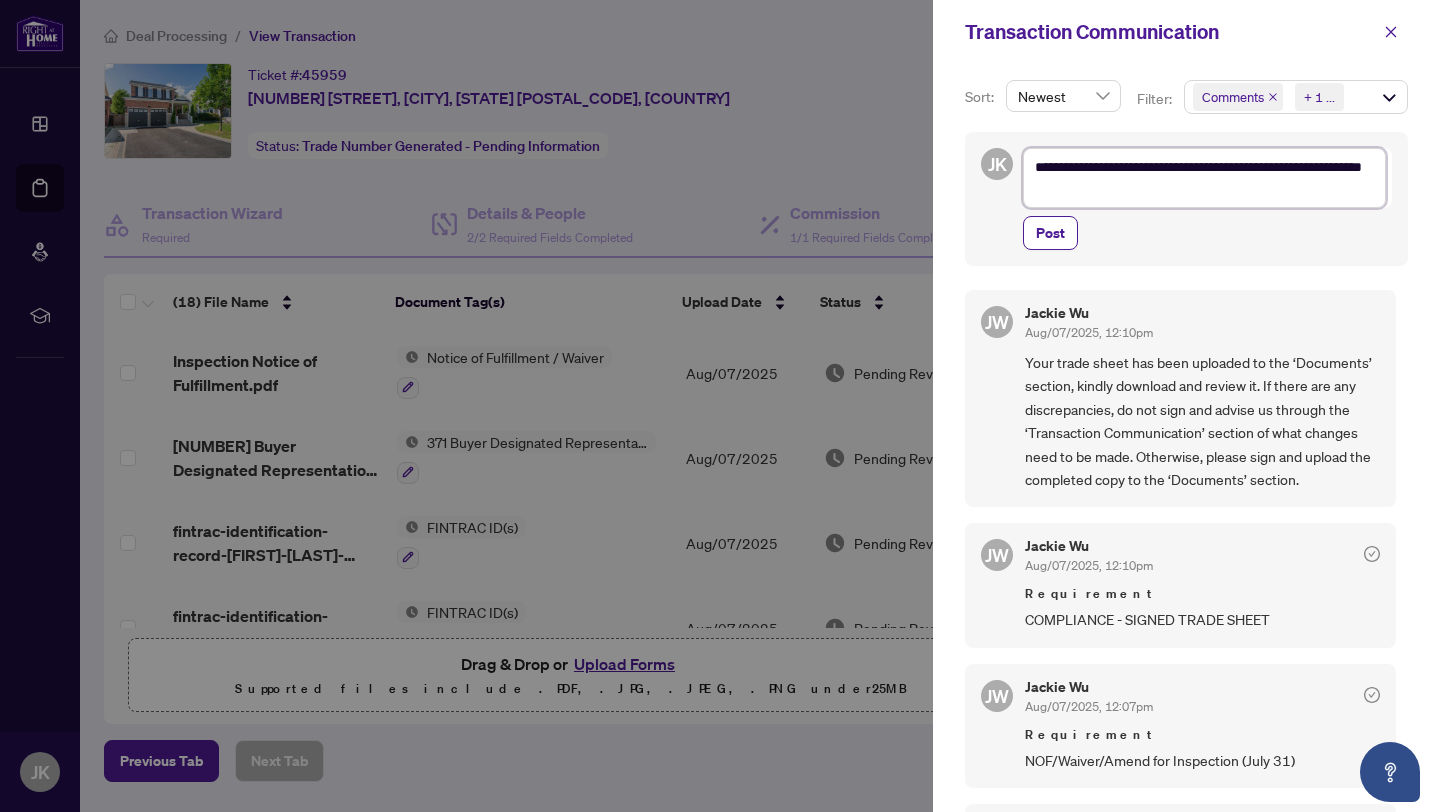 type on "**********" 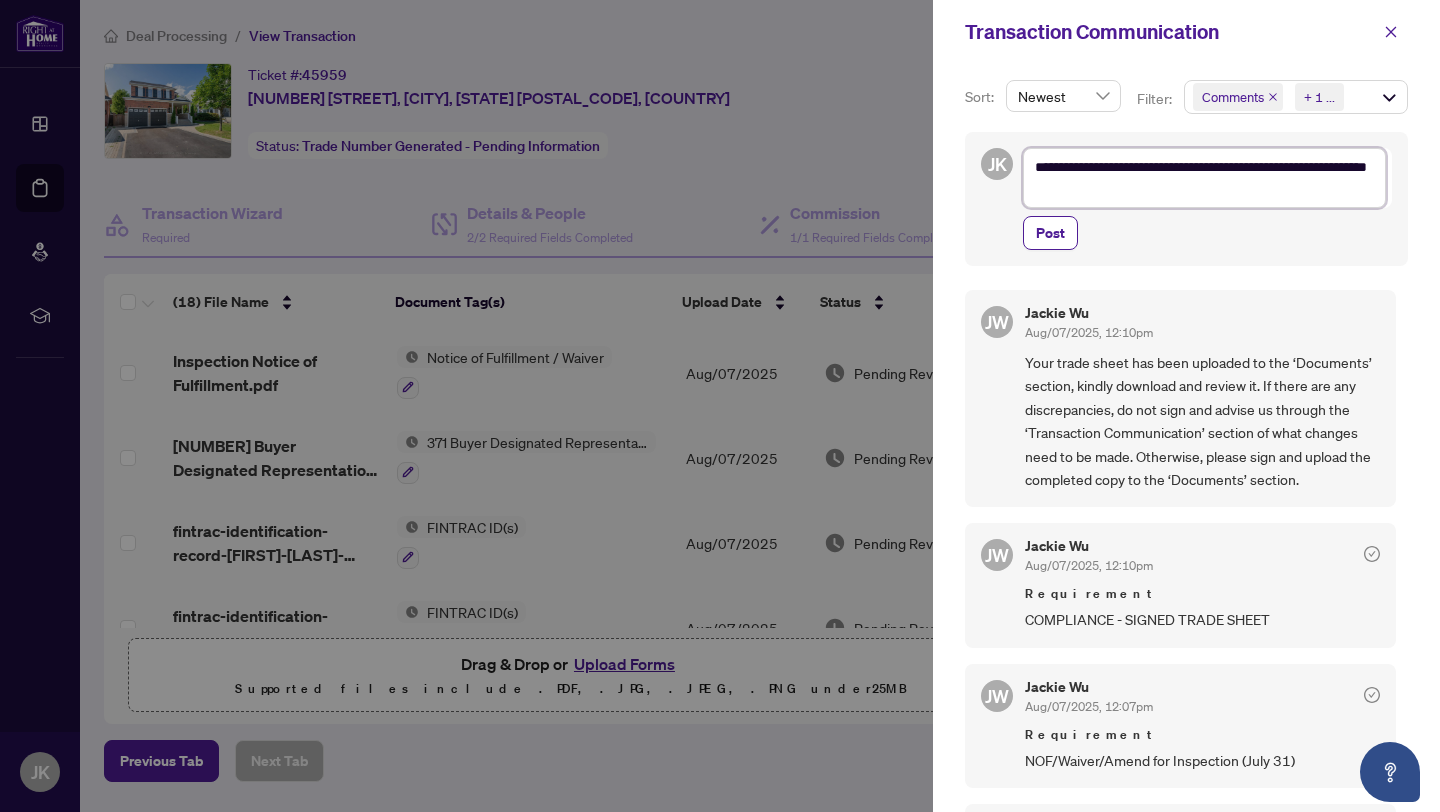 type on "**********" 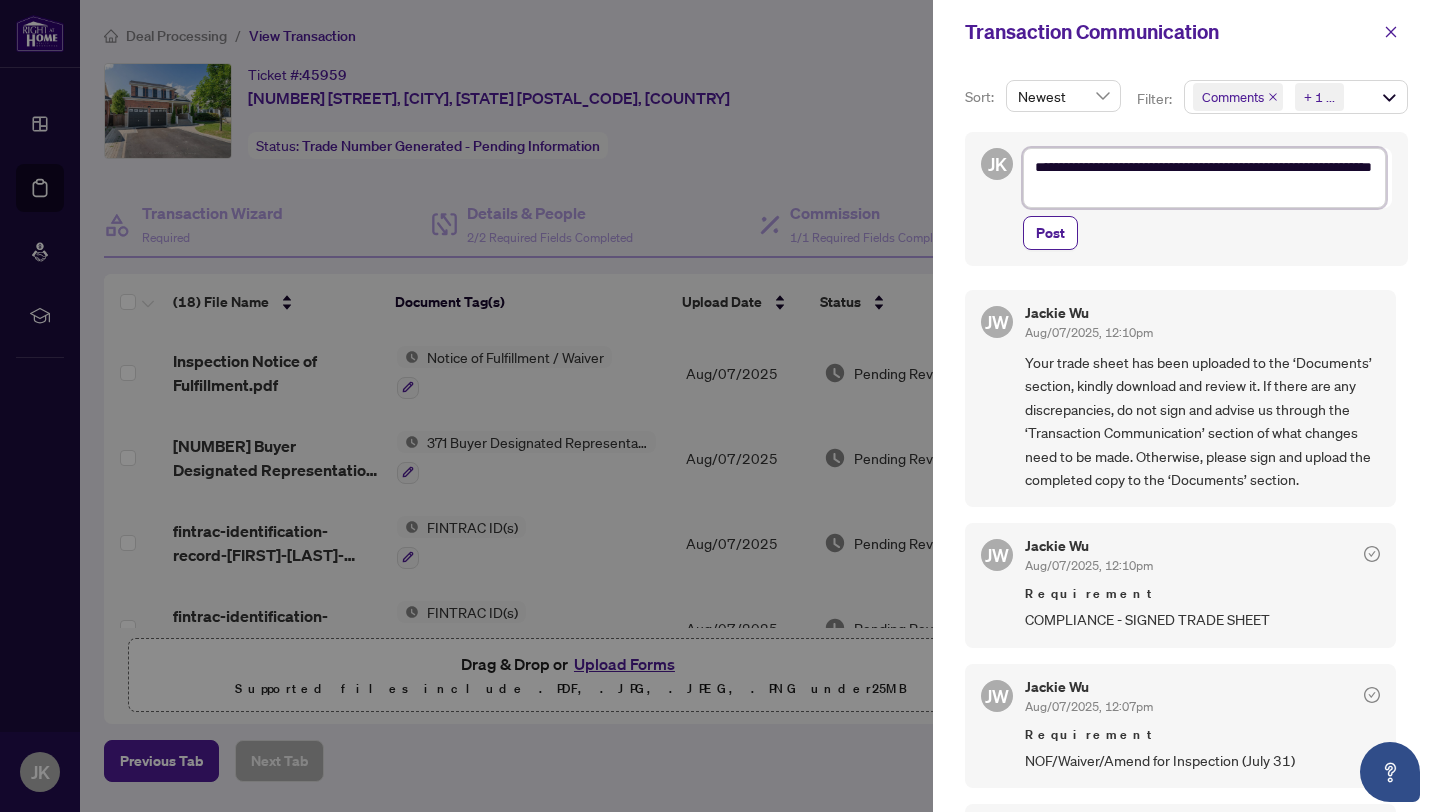 type on "**********" 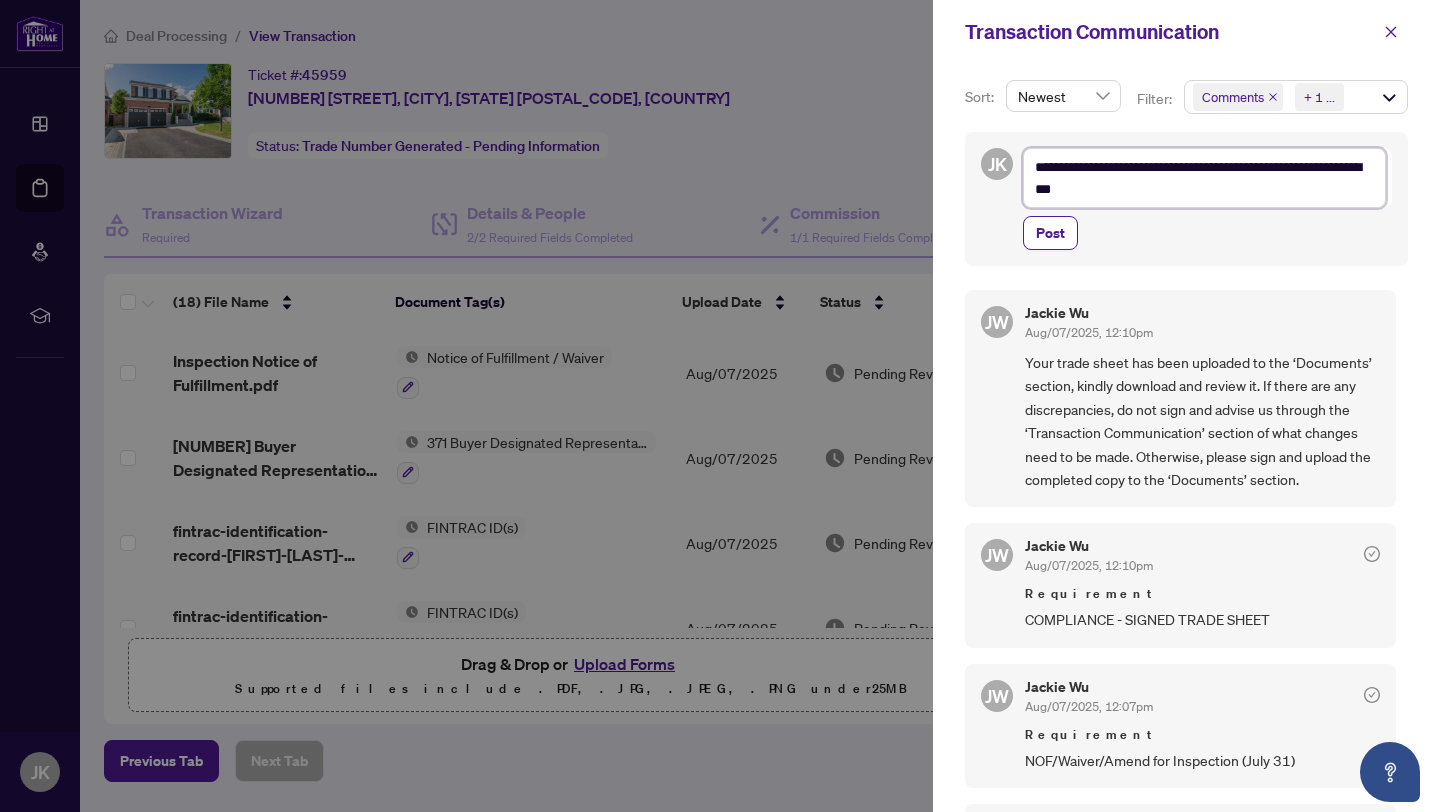 type on "**********" 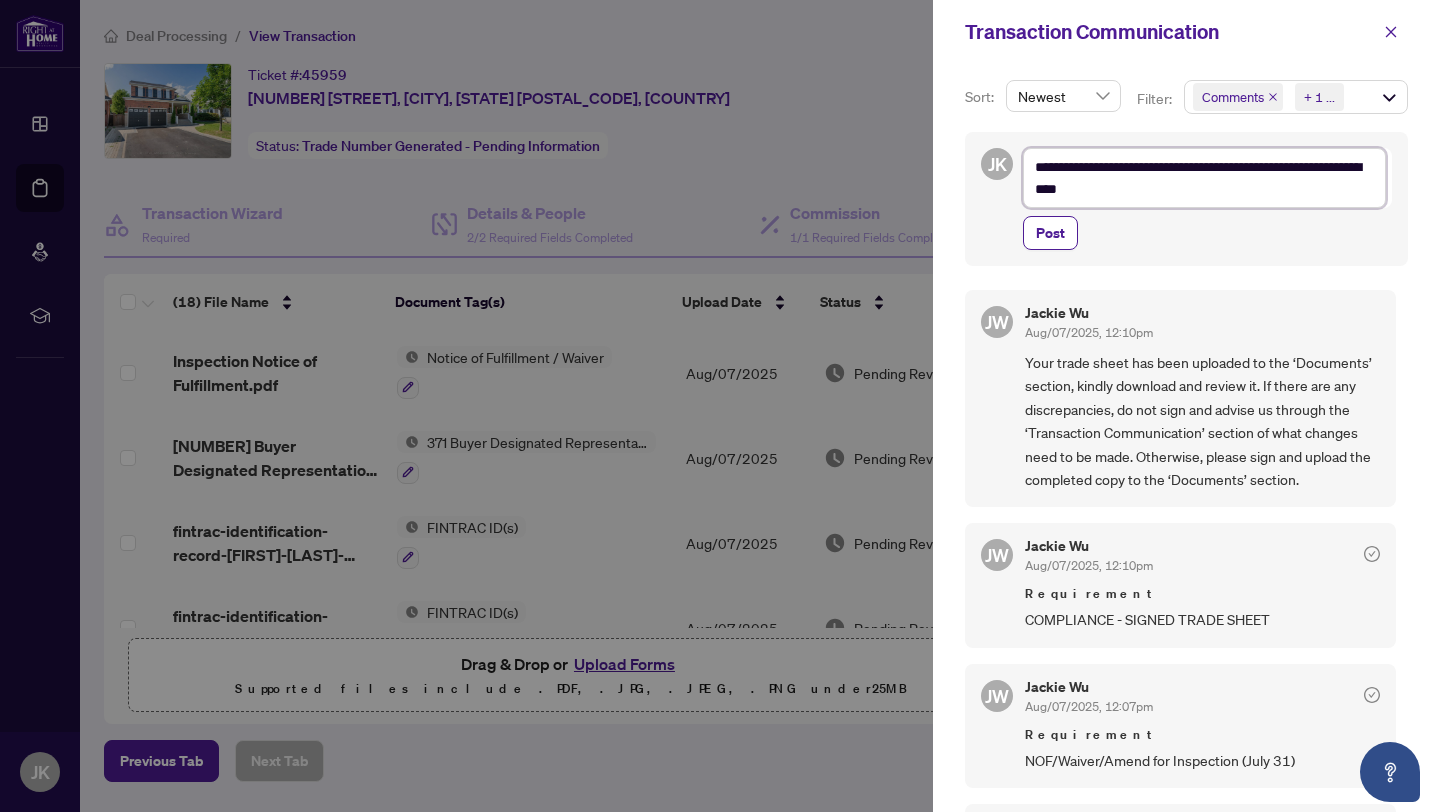 type on "**********" 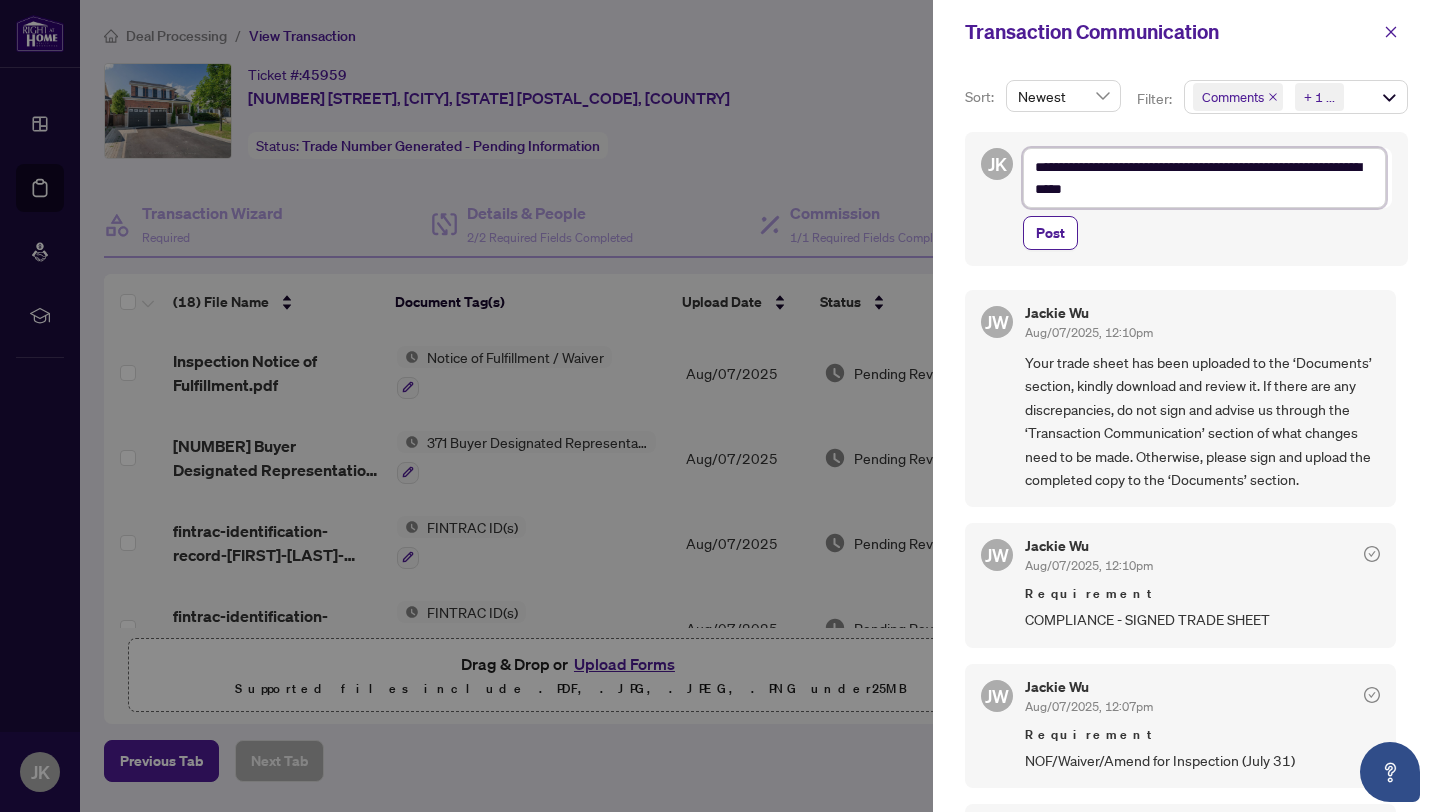 type on "**********" 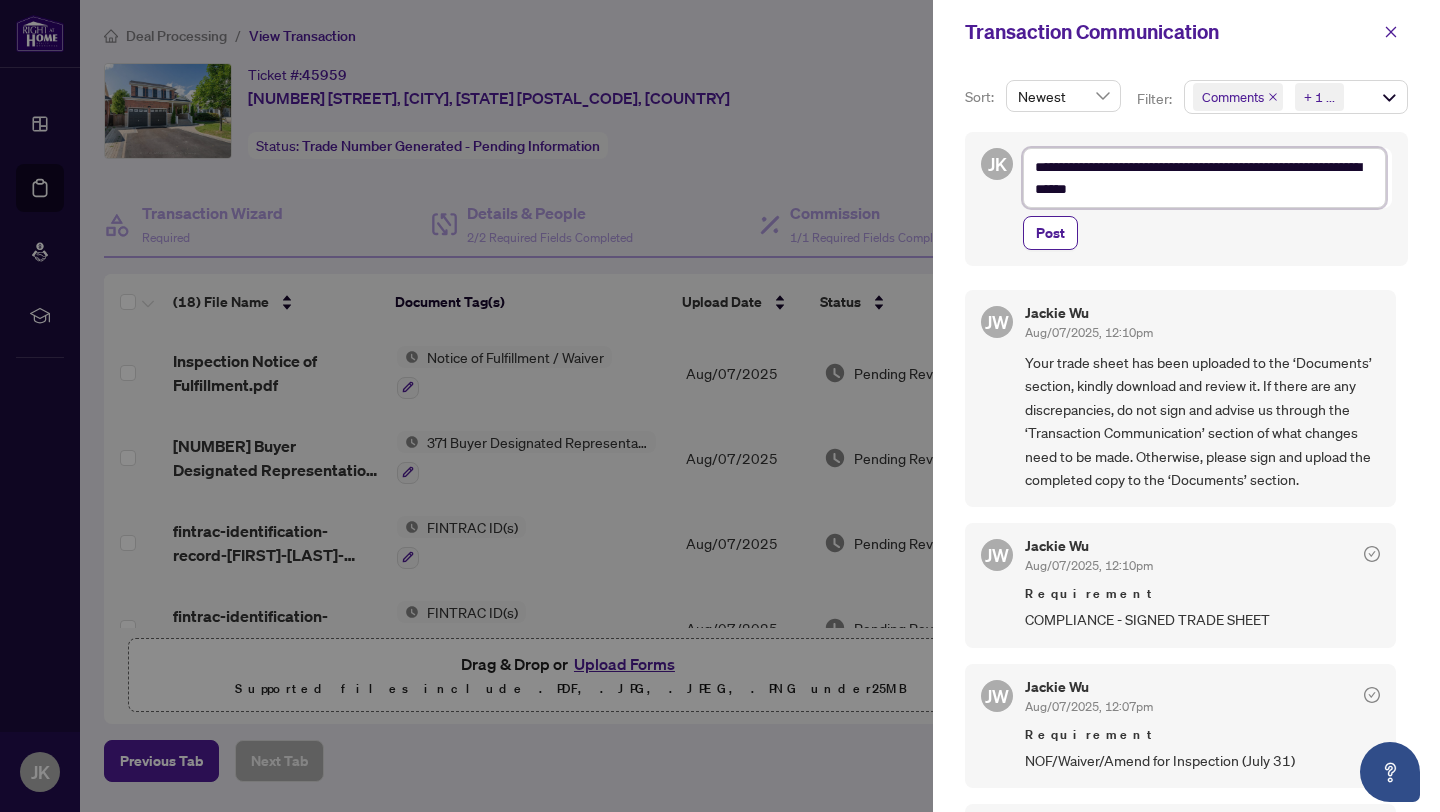 type on "**********" 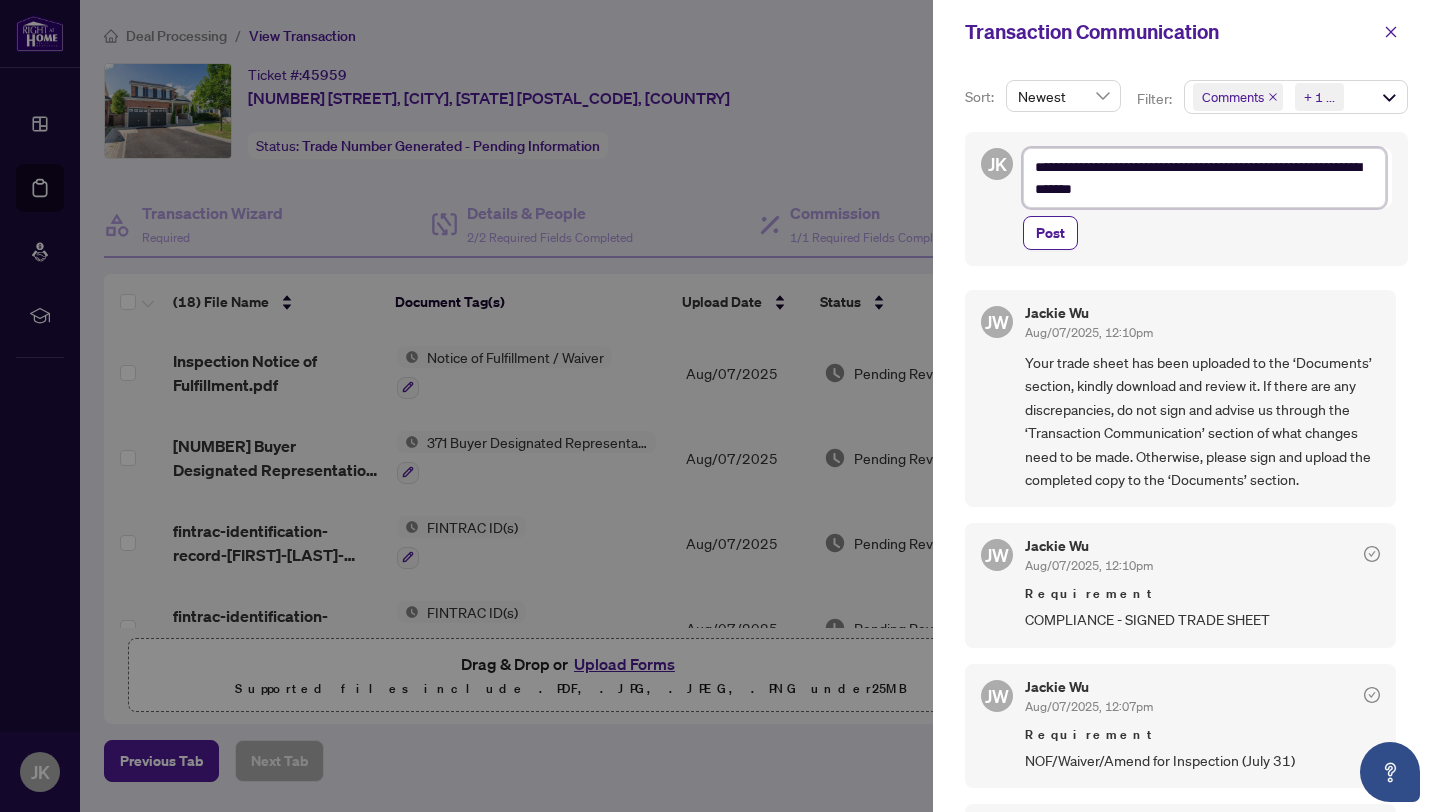 type on "**********" 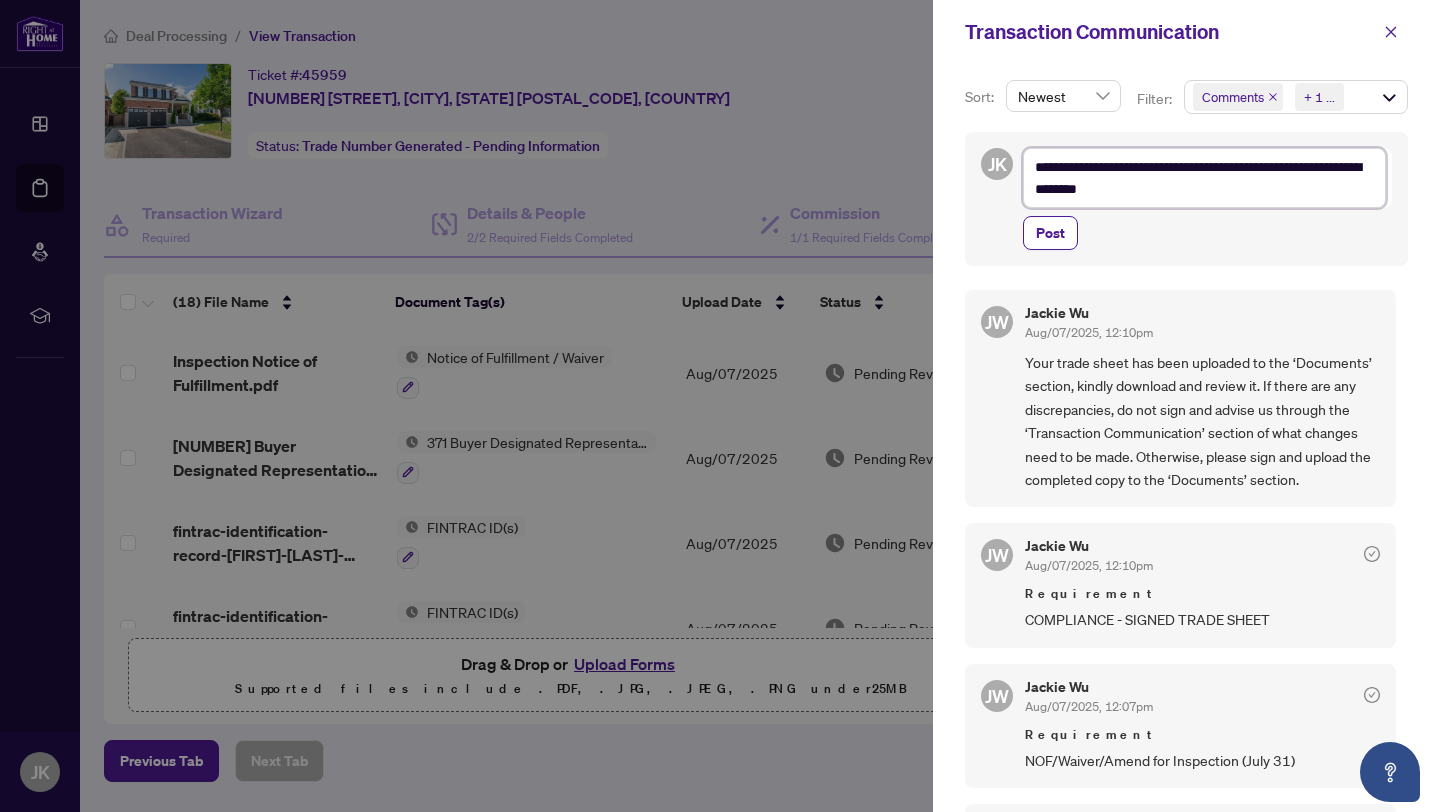 type on "**********" 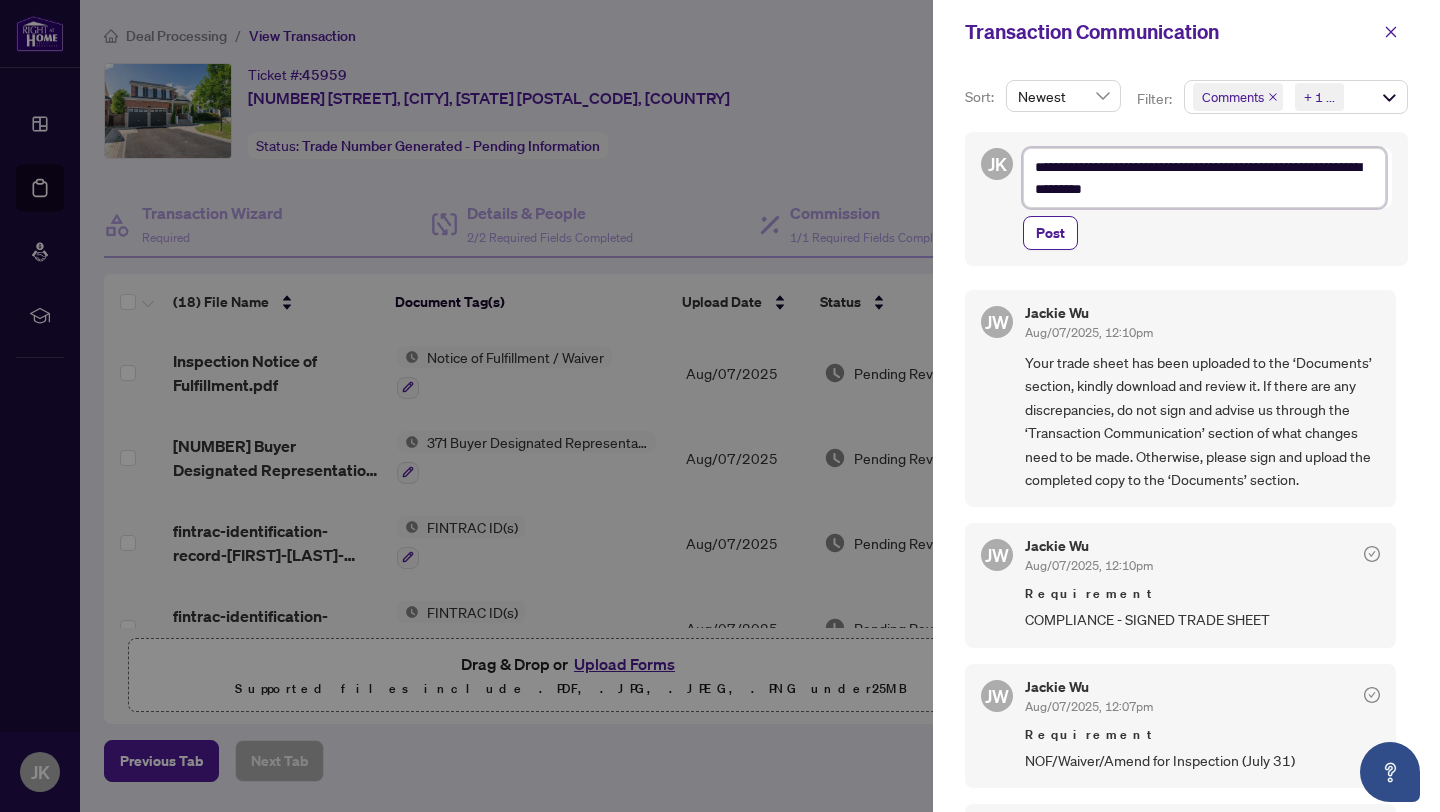 type on "**********" 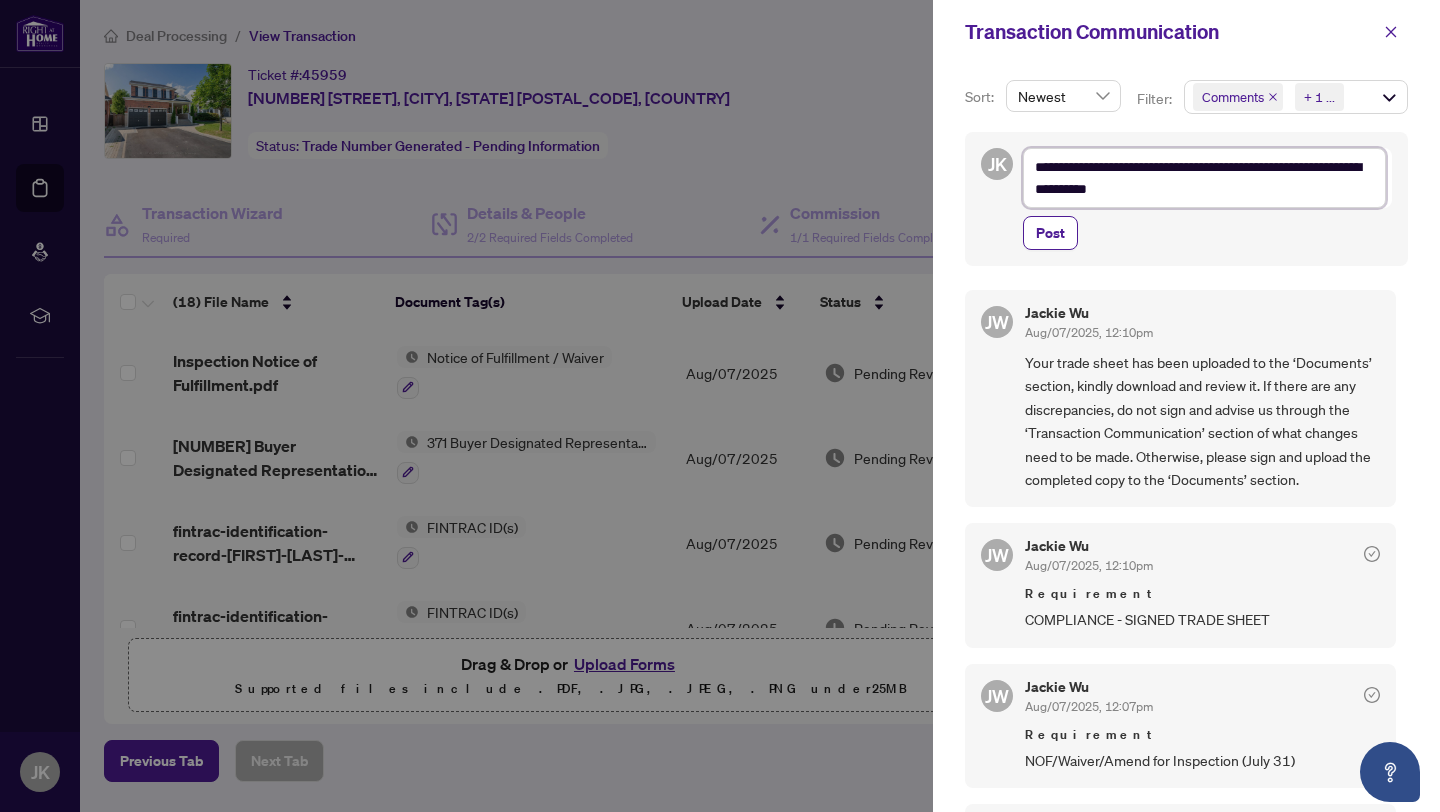 type on "**********" 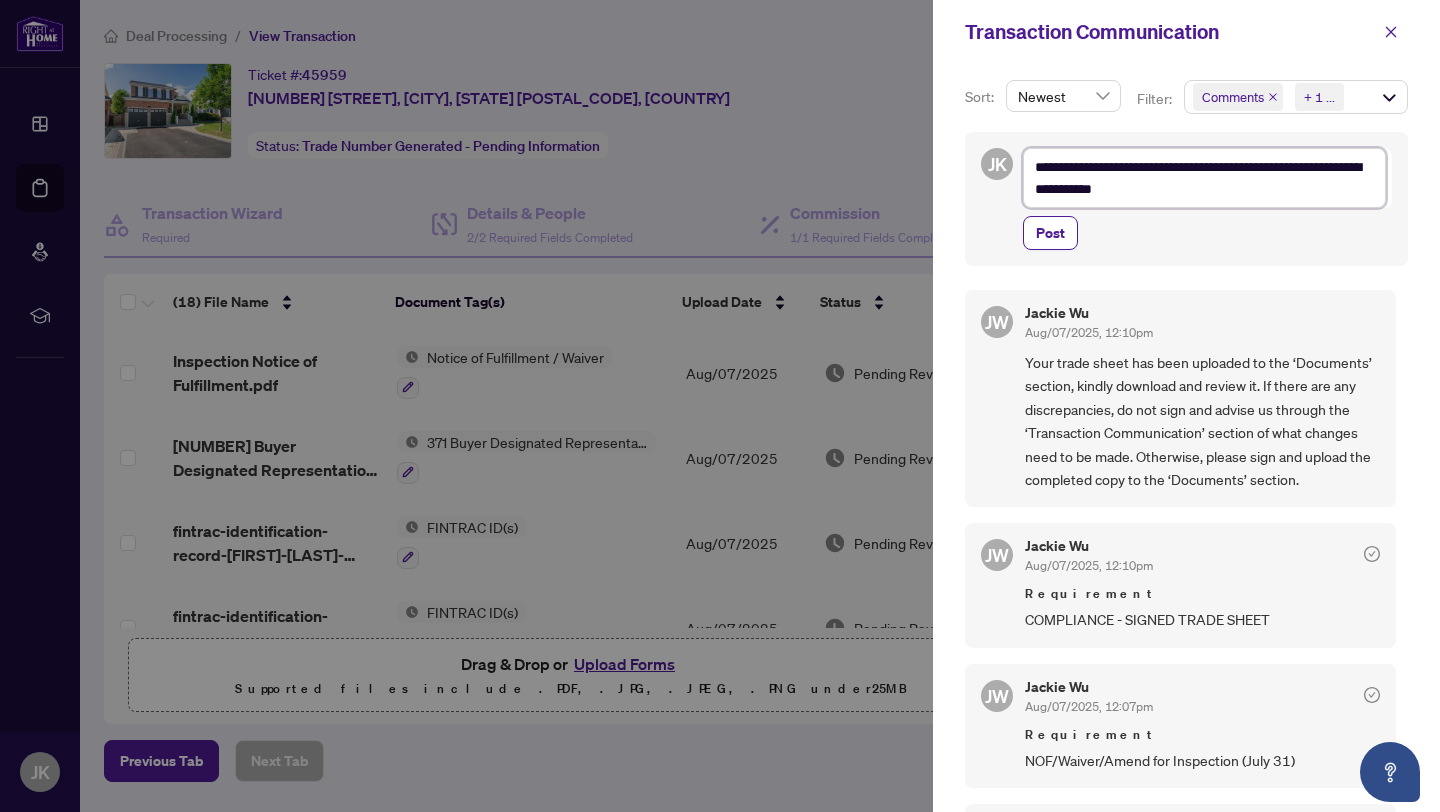 type on "**********" 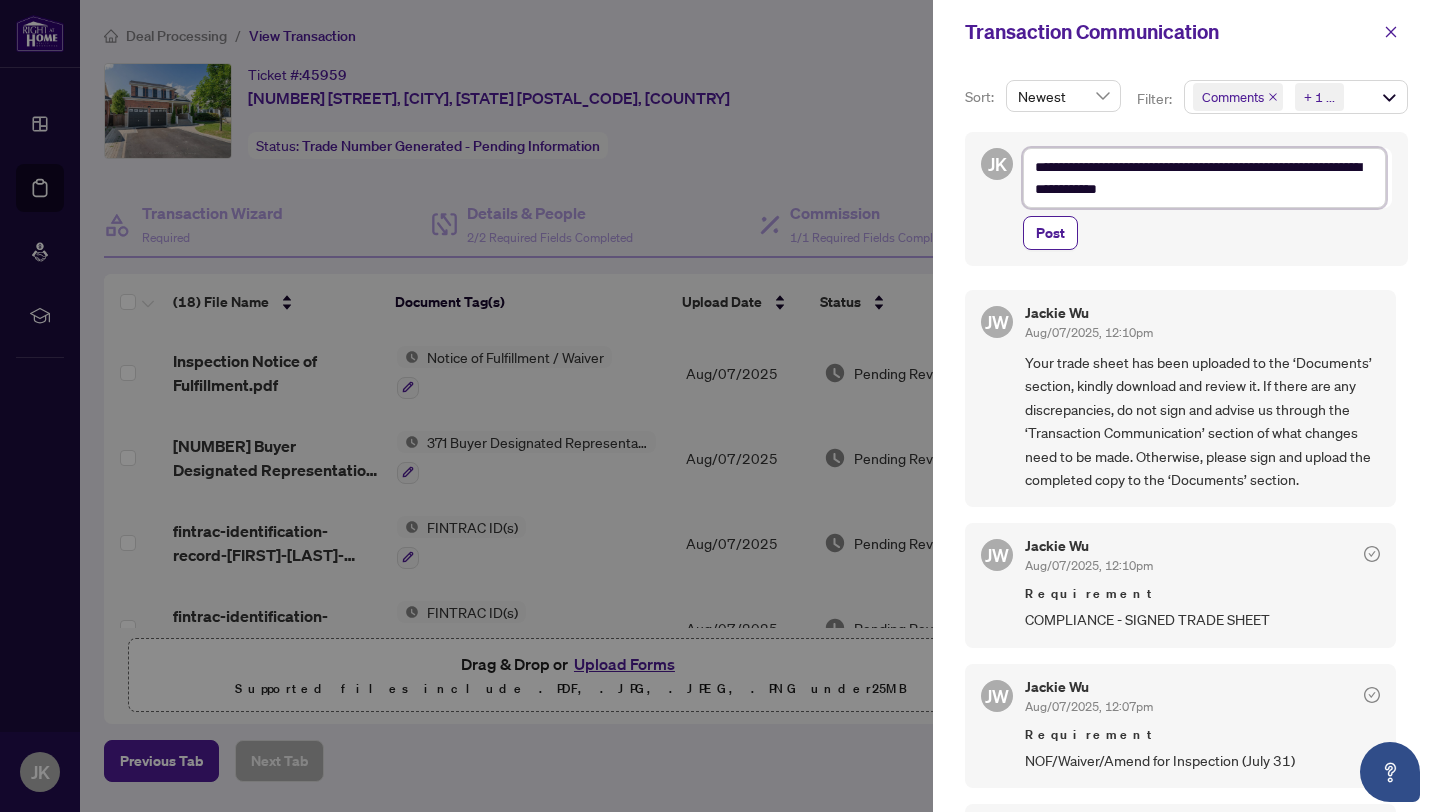 type on "**********" 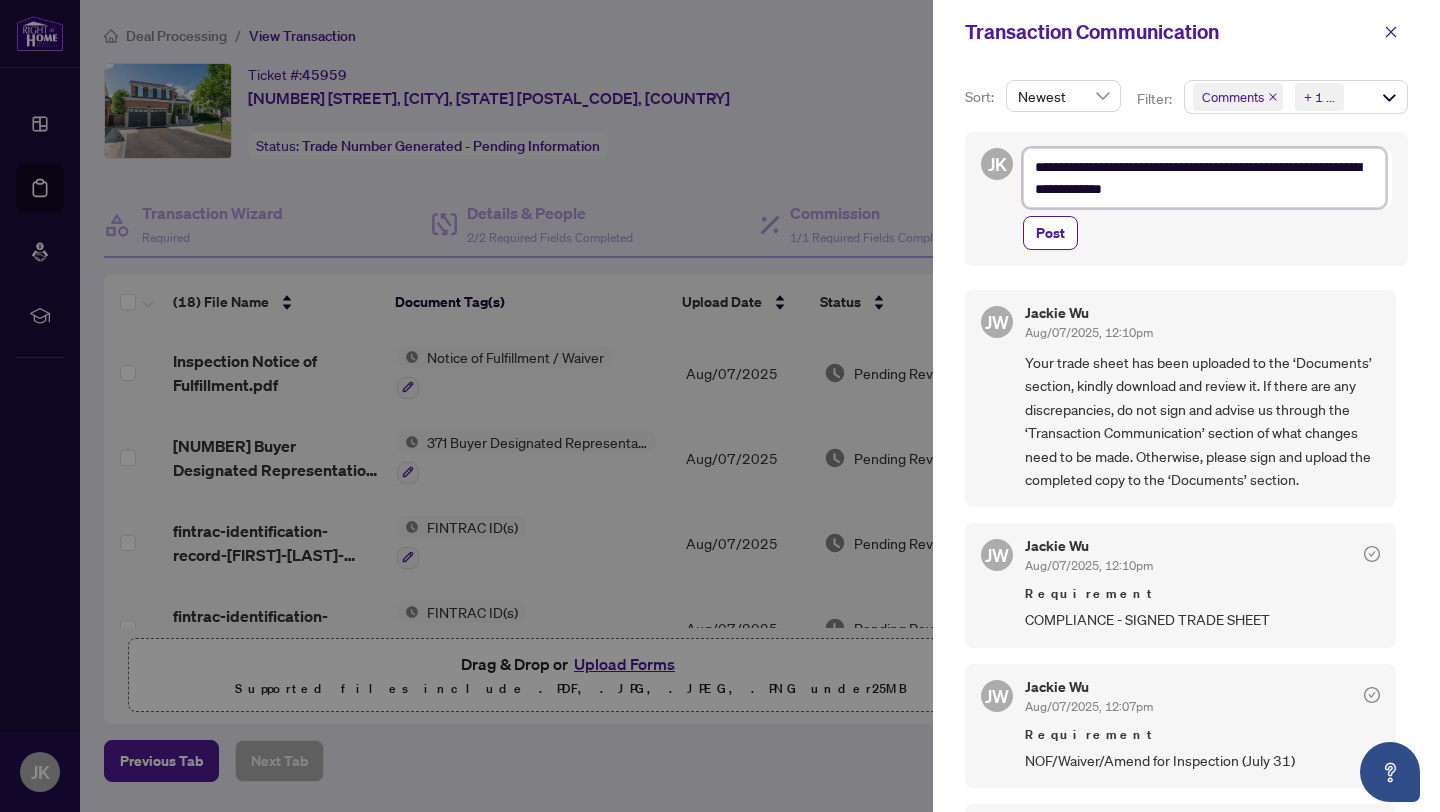 type on "**********" 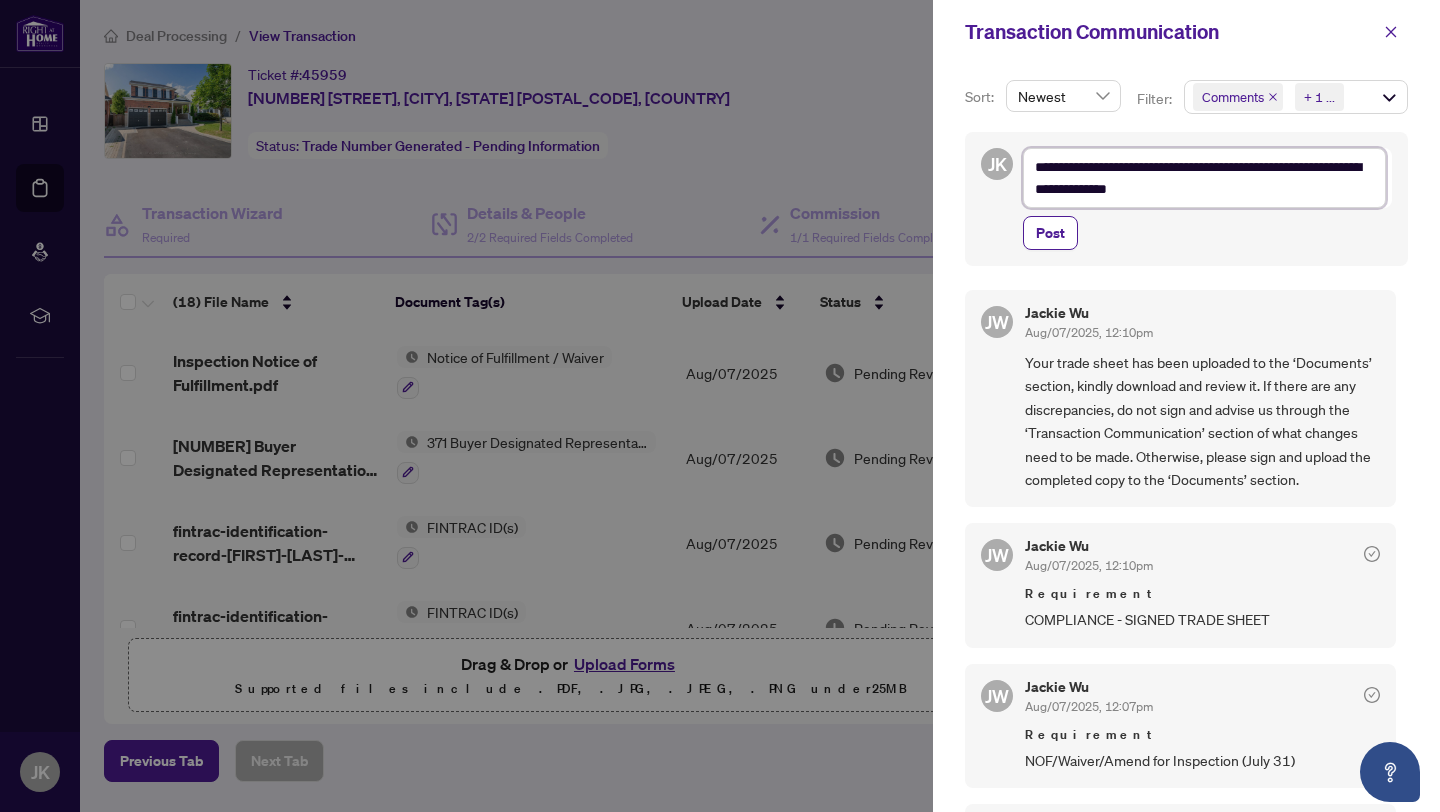 type on "**********" 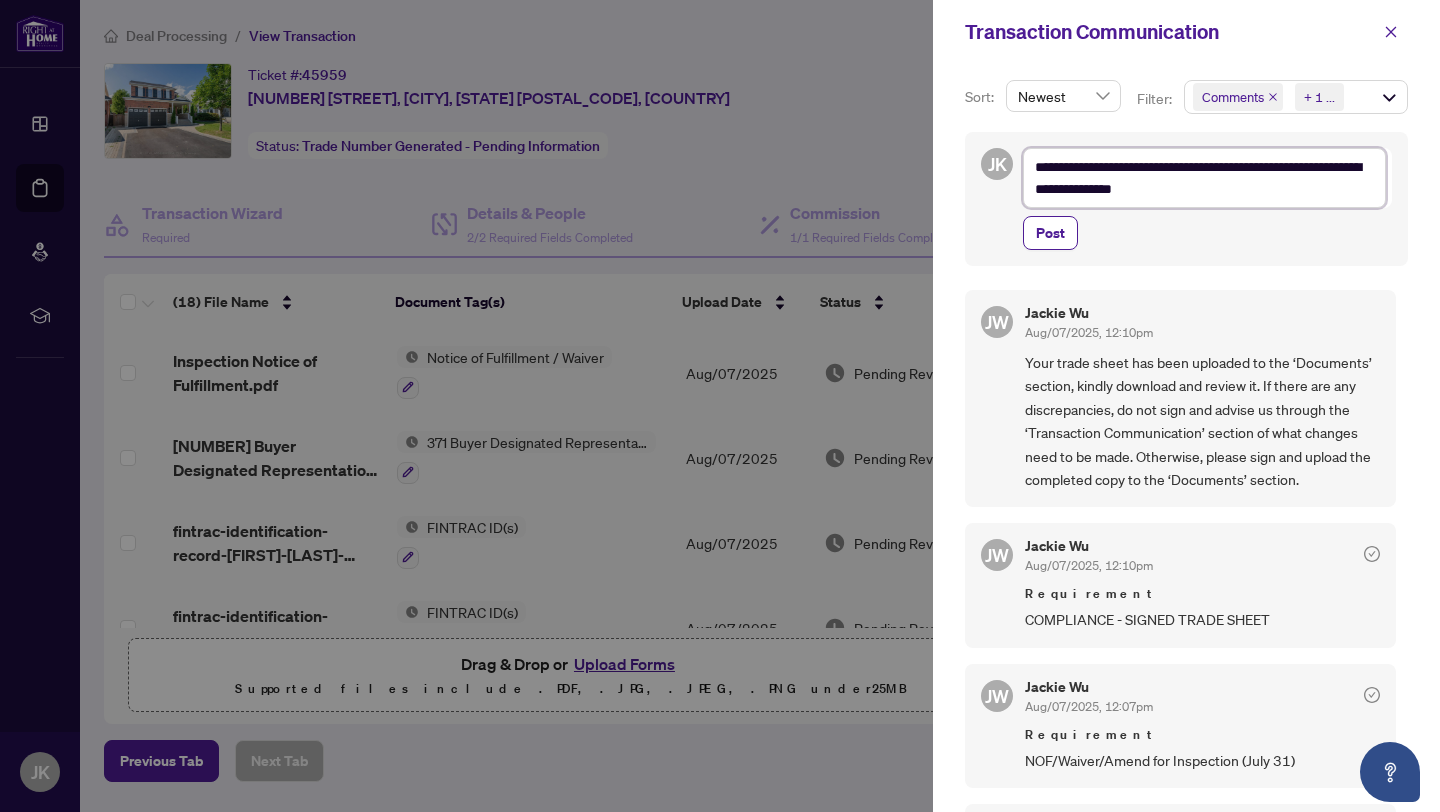 type on "**********" 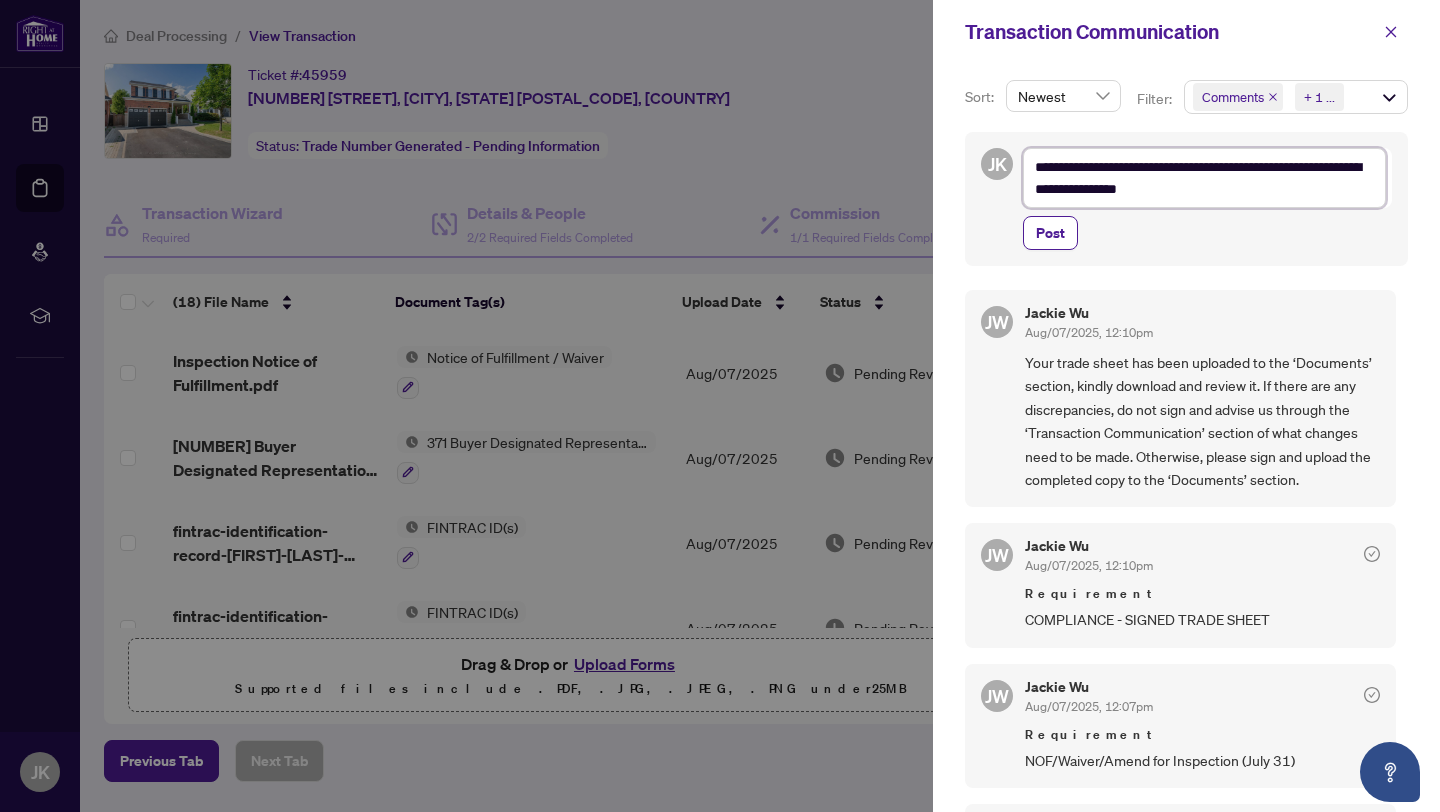 type on "**********" 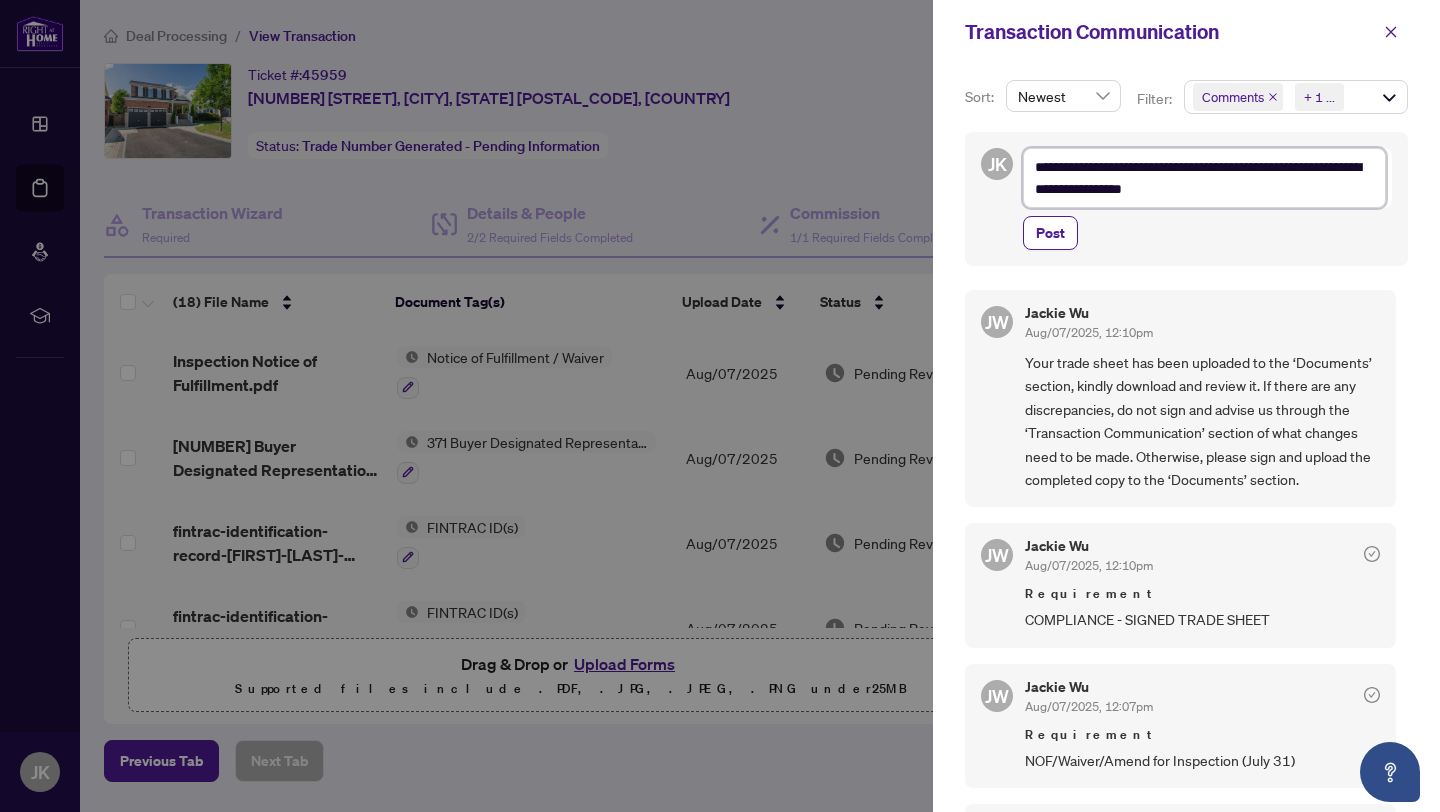 type on "**********" 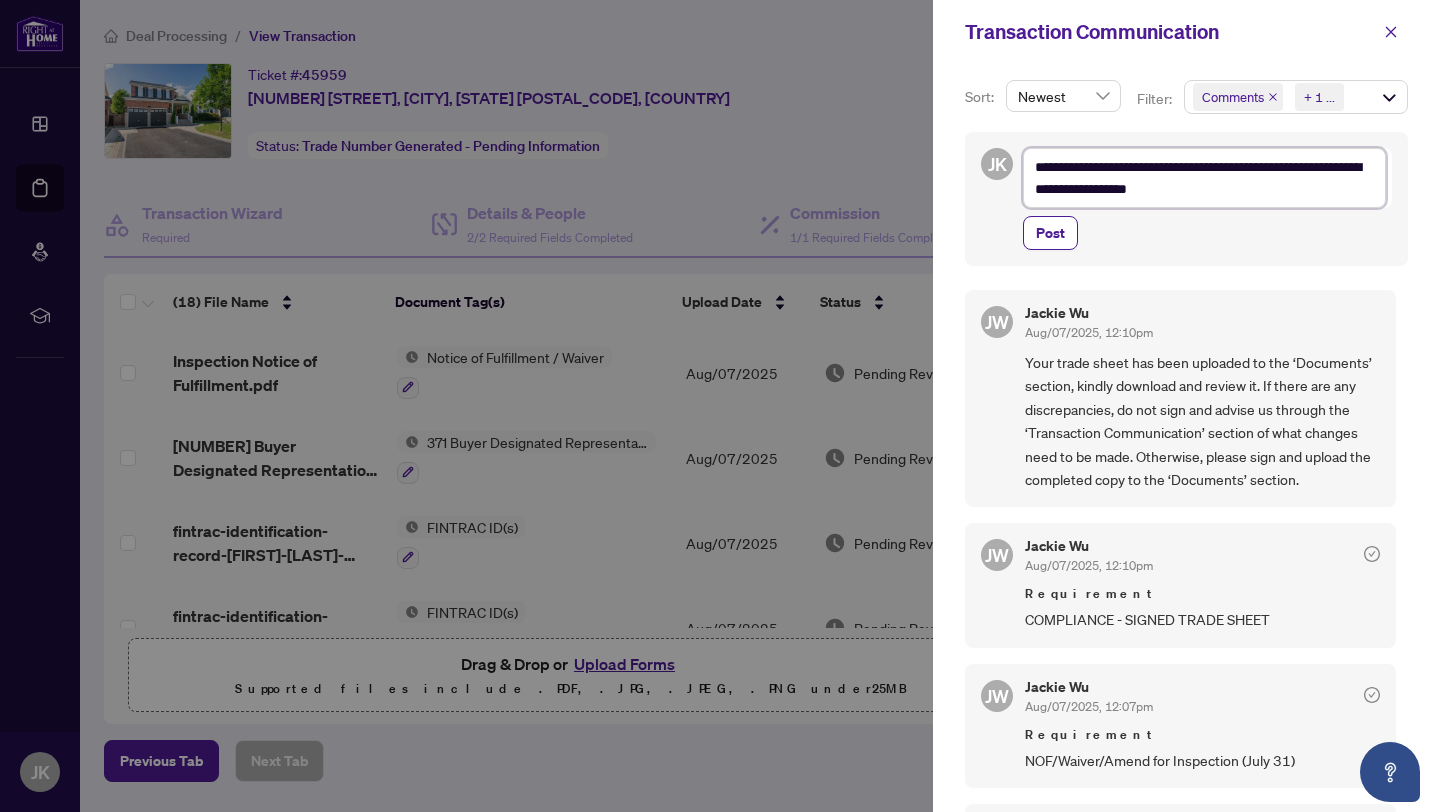 type on "**********" 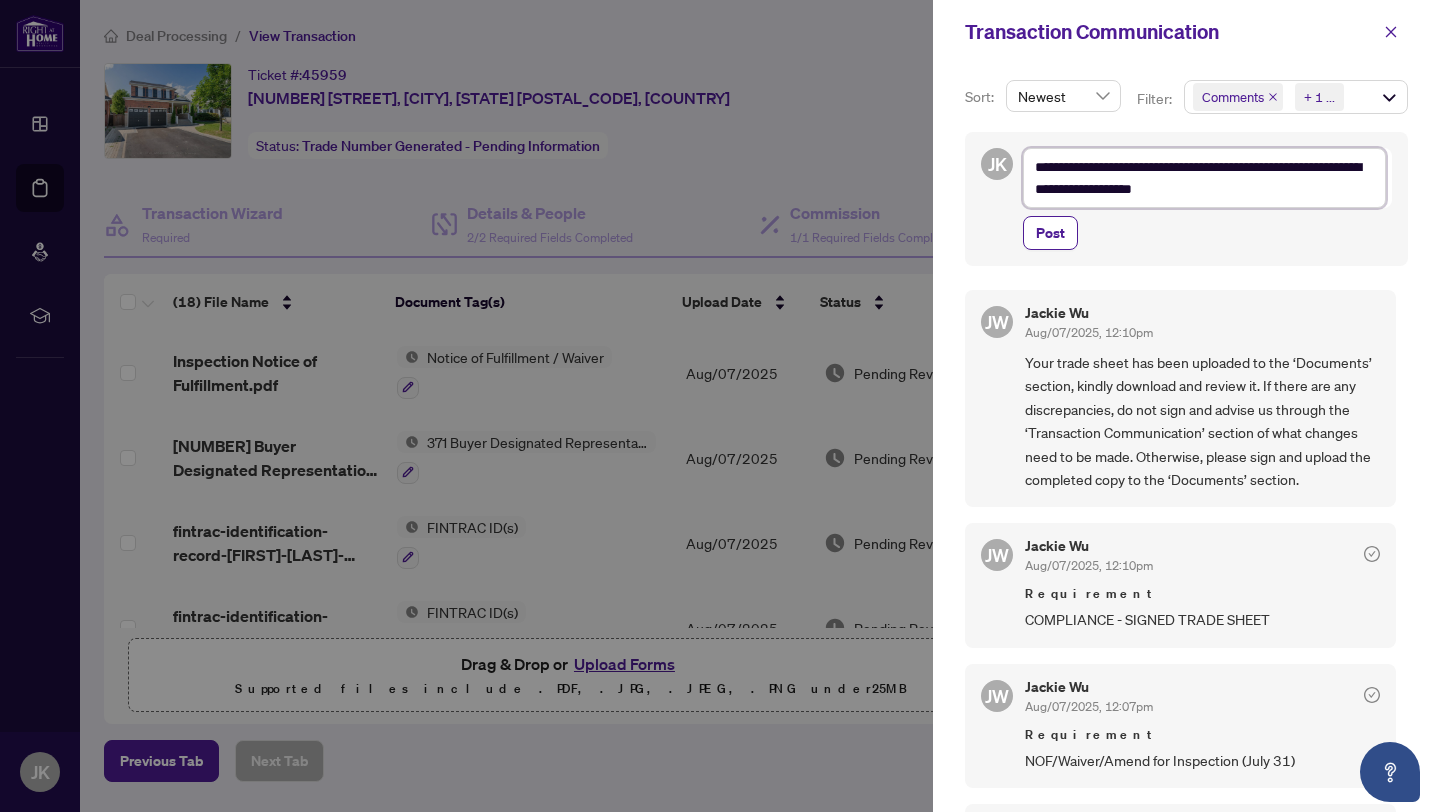 type on "**********" 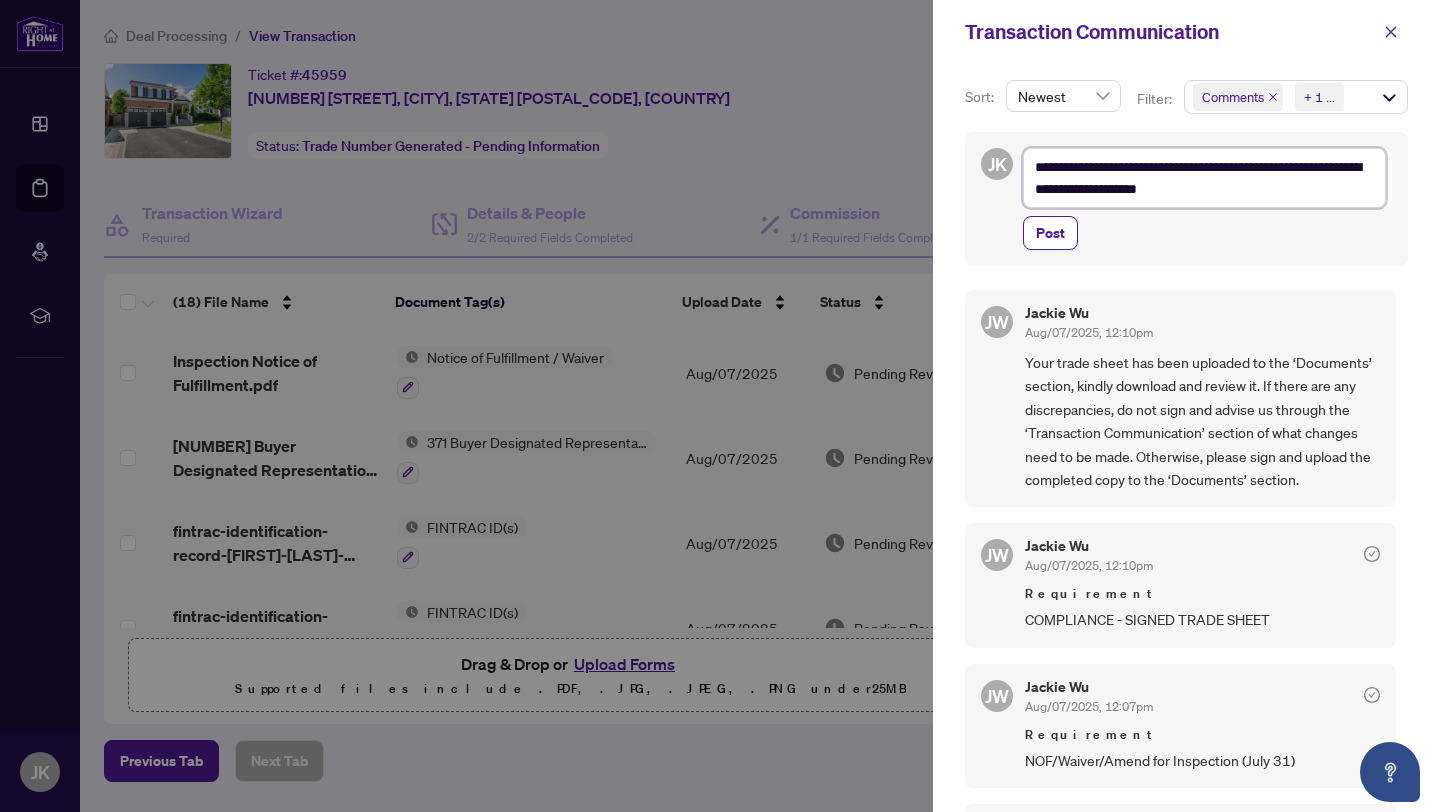 type on "**********" 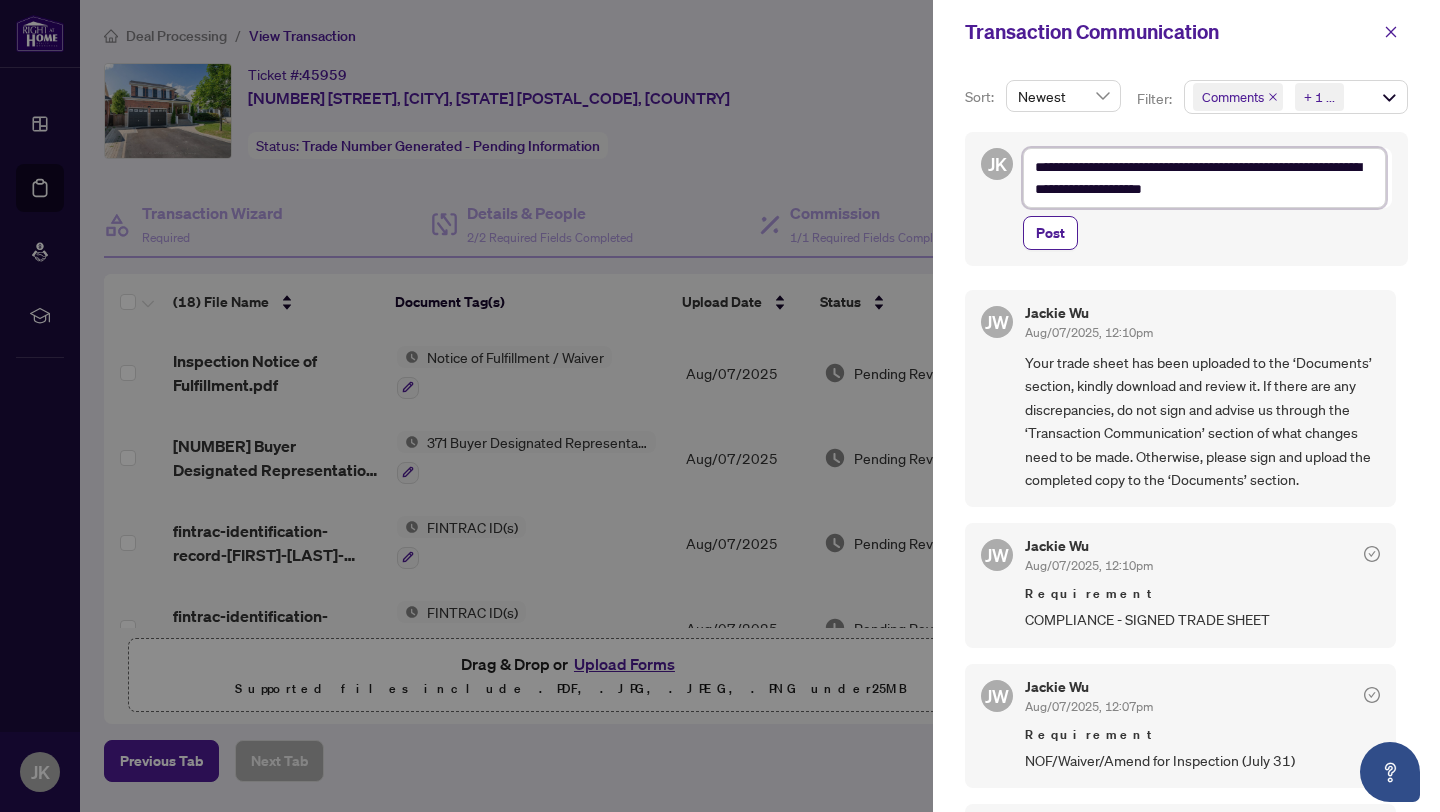 type on "**********" 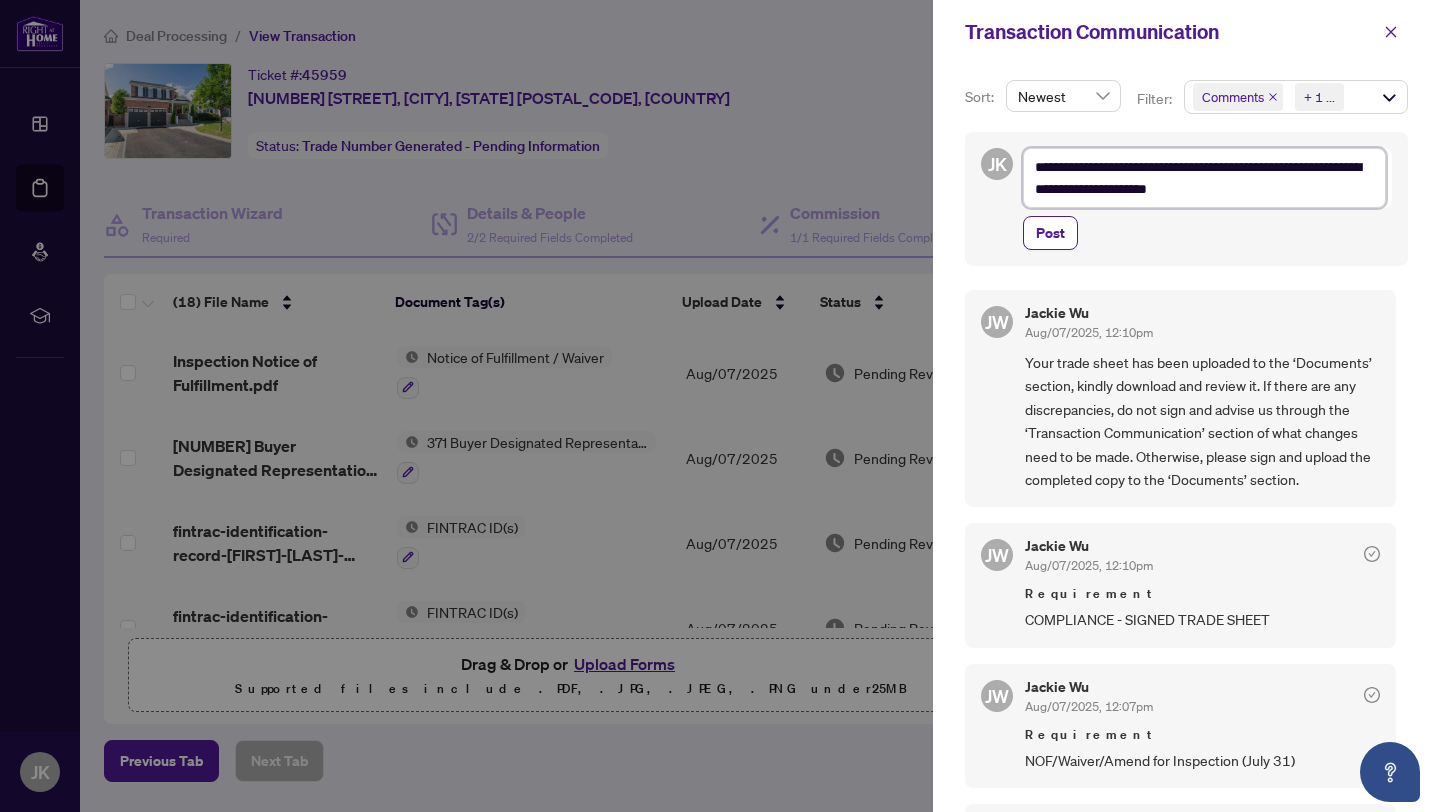 type on "**********" 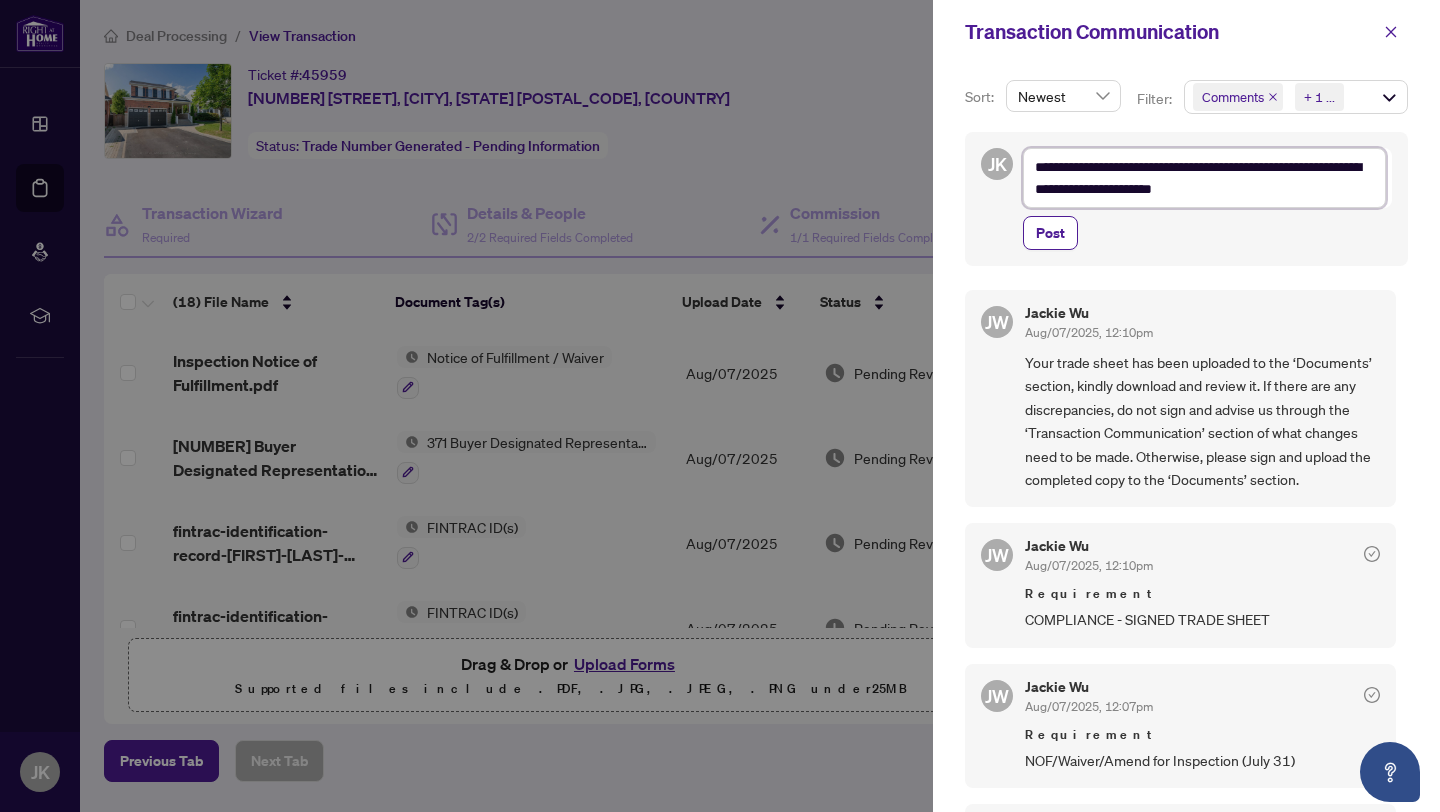 type on "**********" 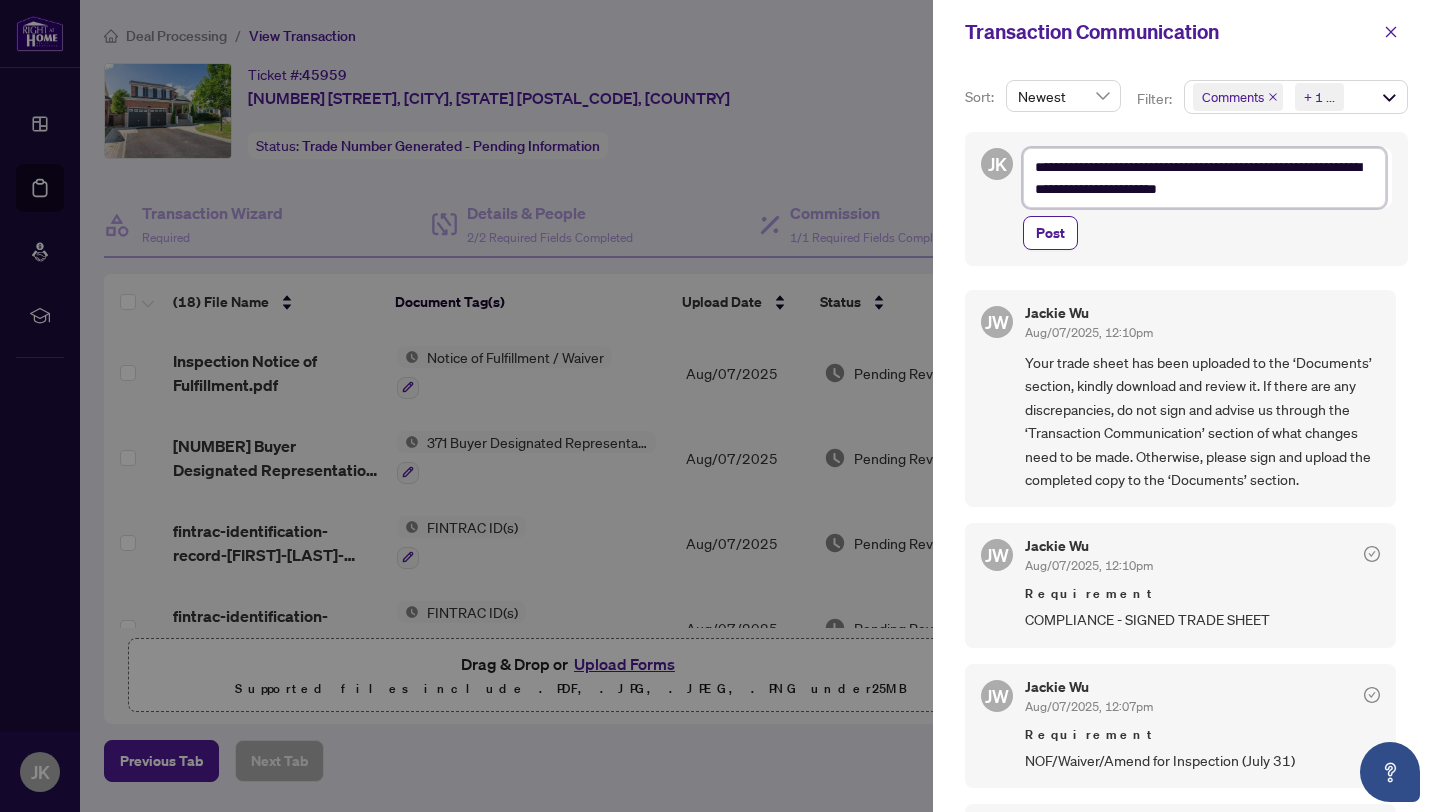 type on "**********" 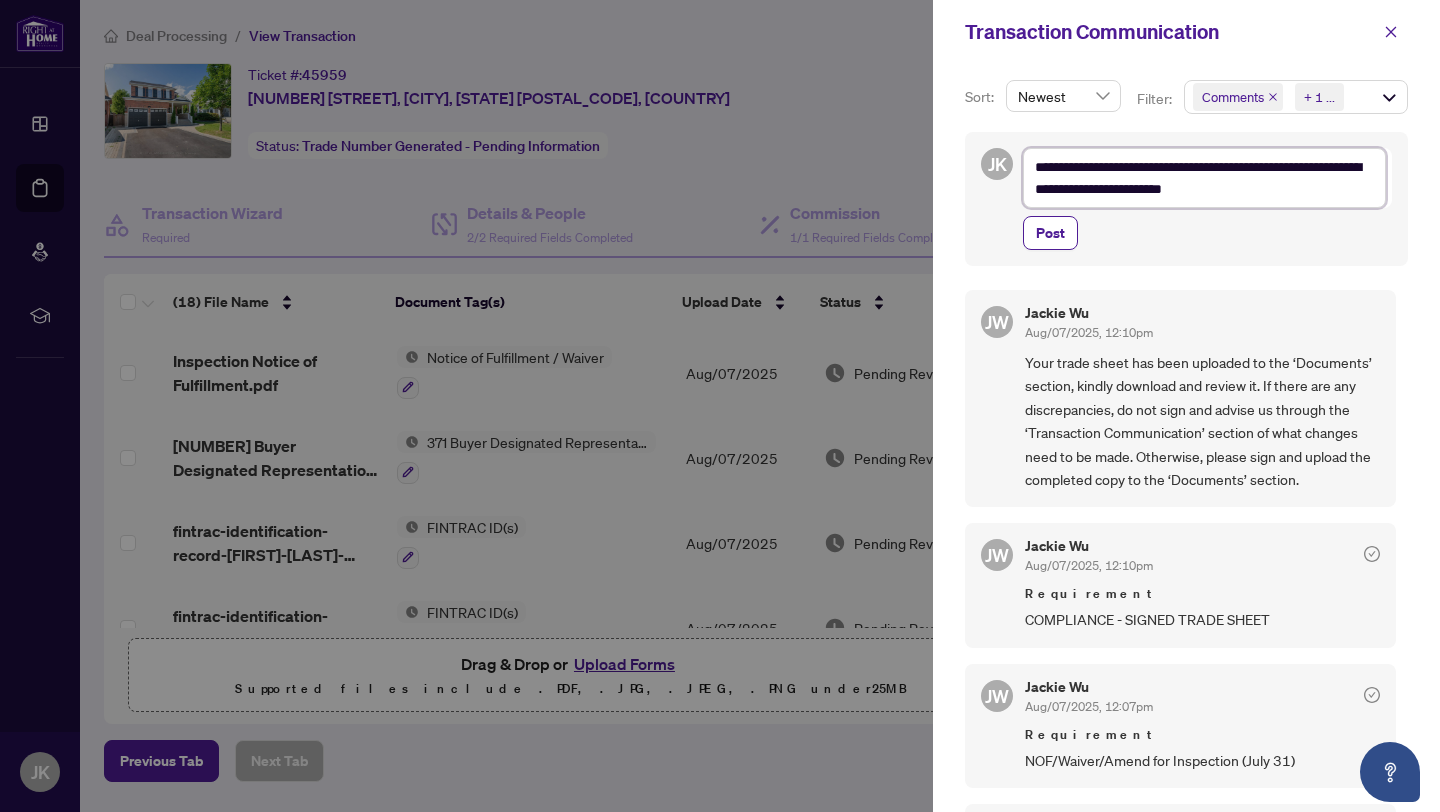 type on "**********" 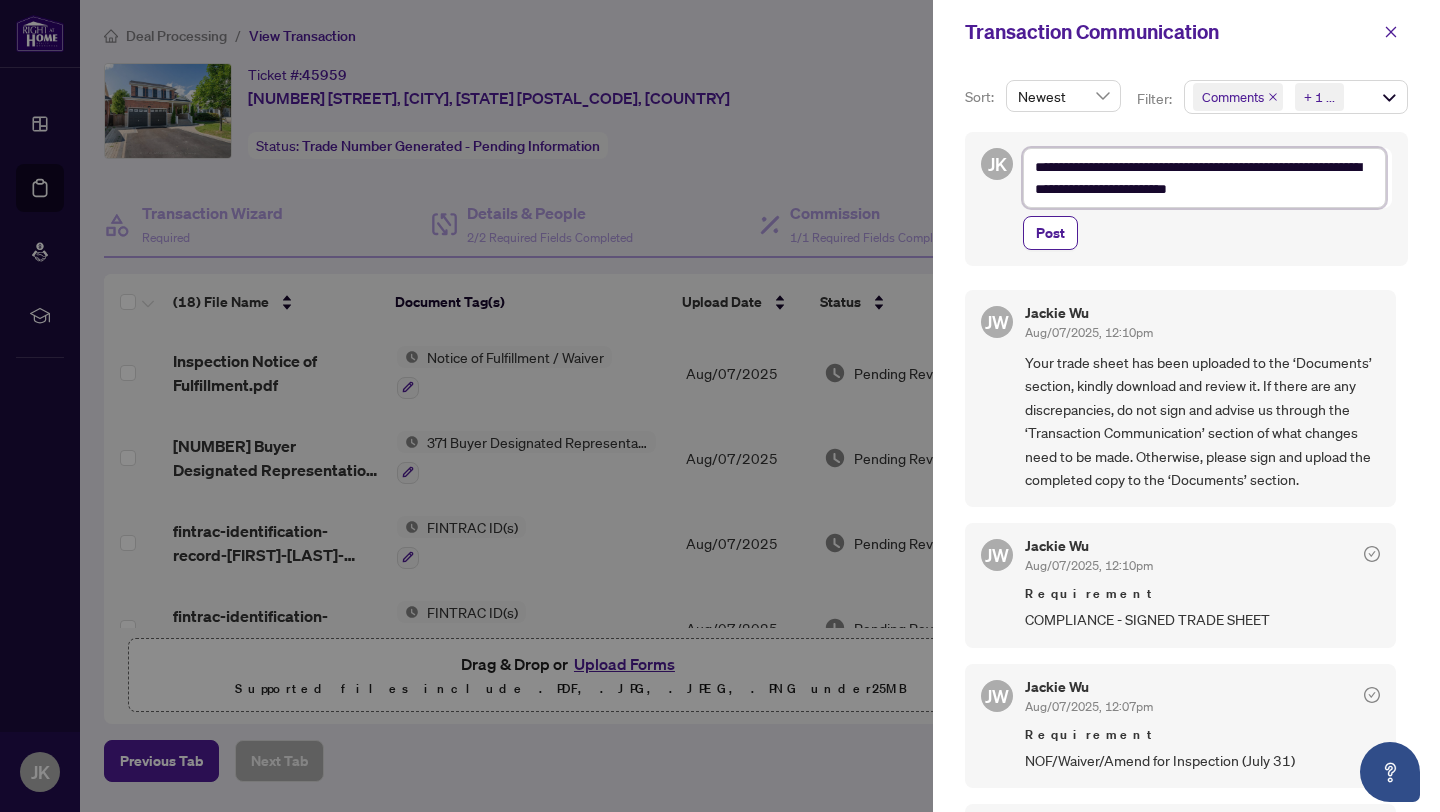 type on "**********" 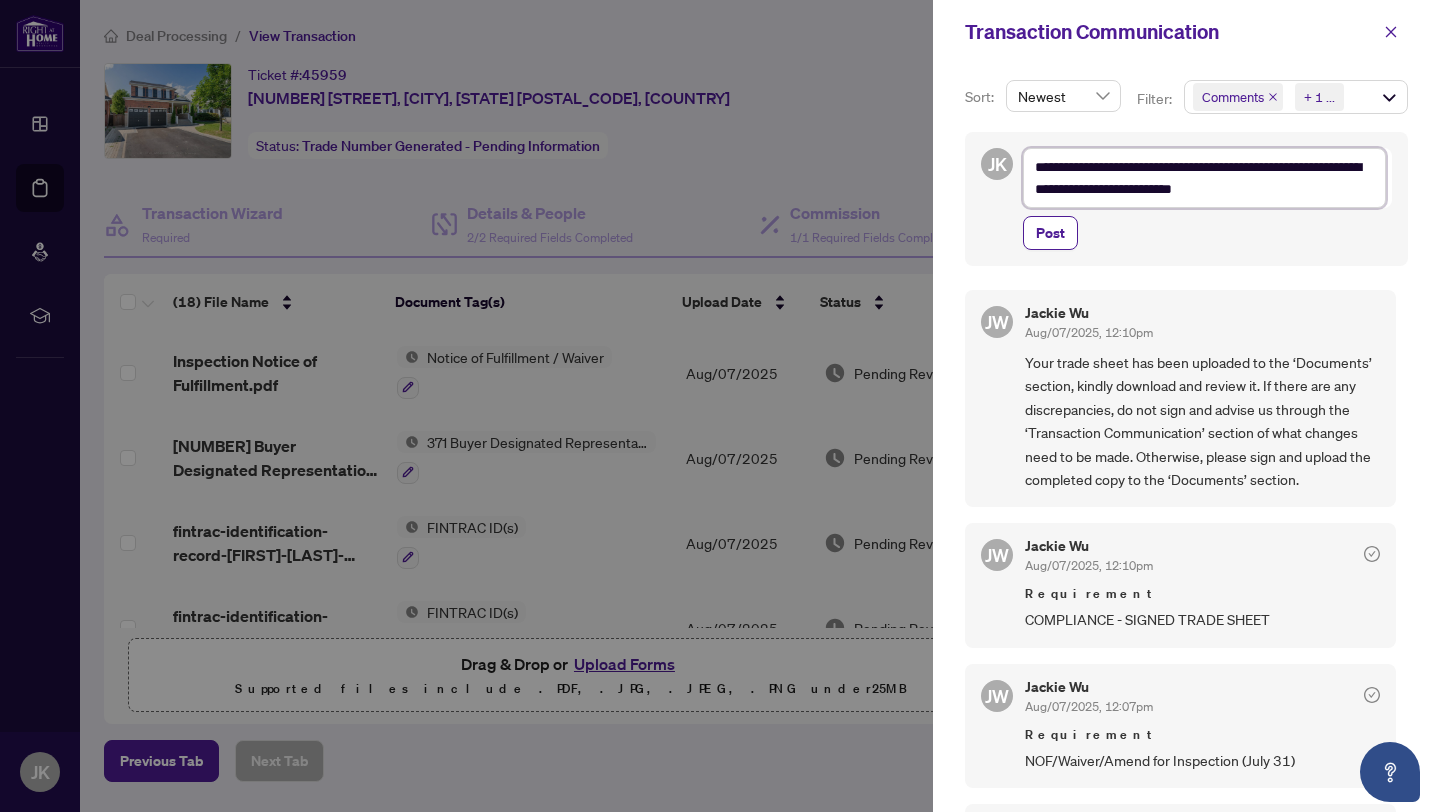 type on "**********" 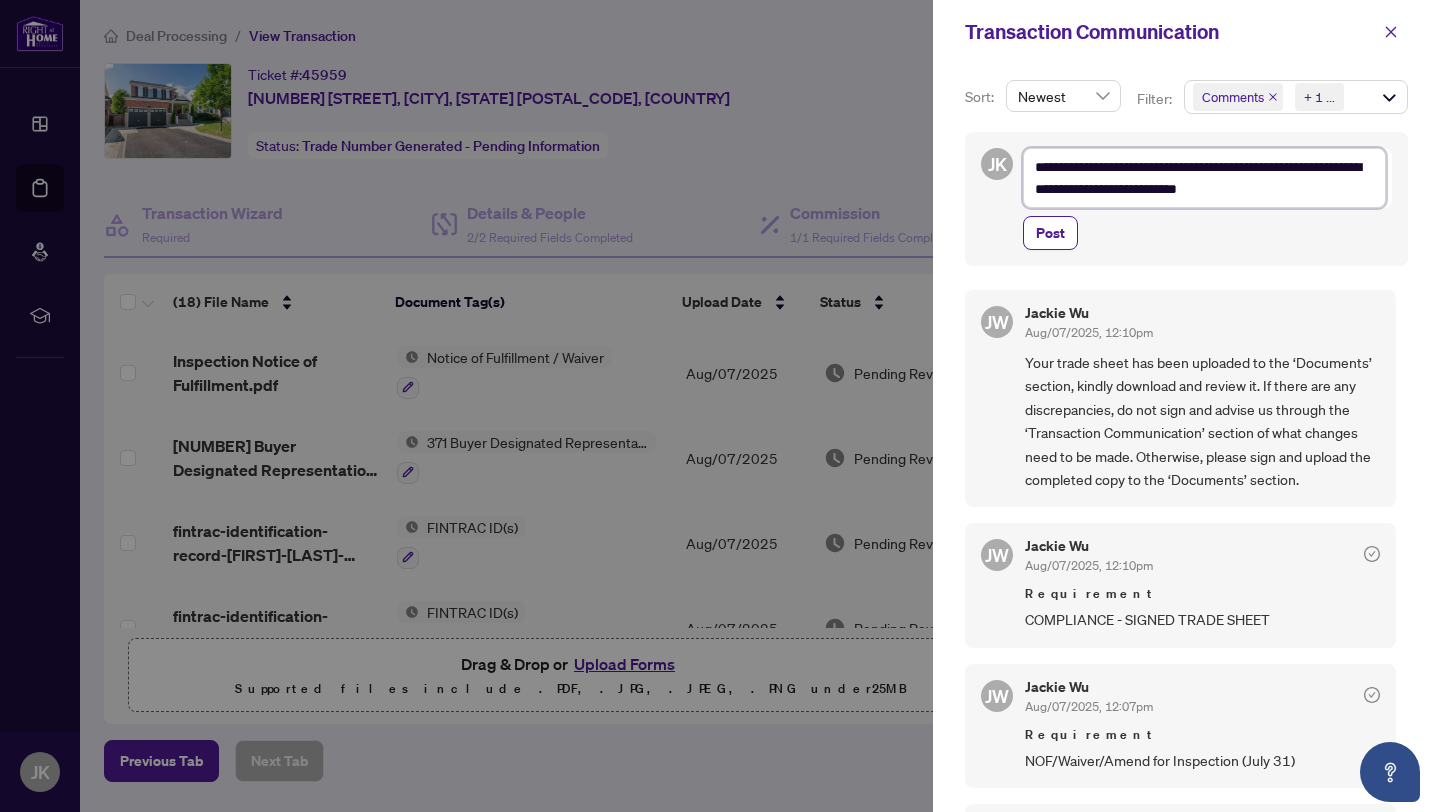 type on "**********" 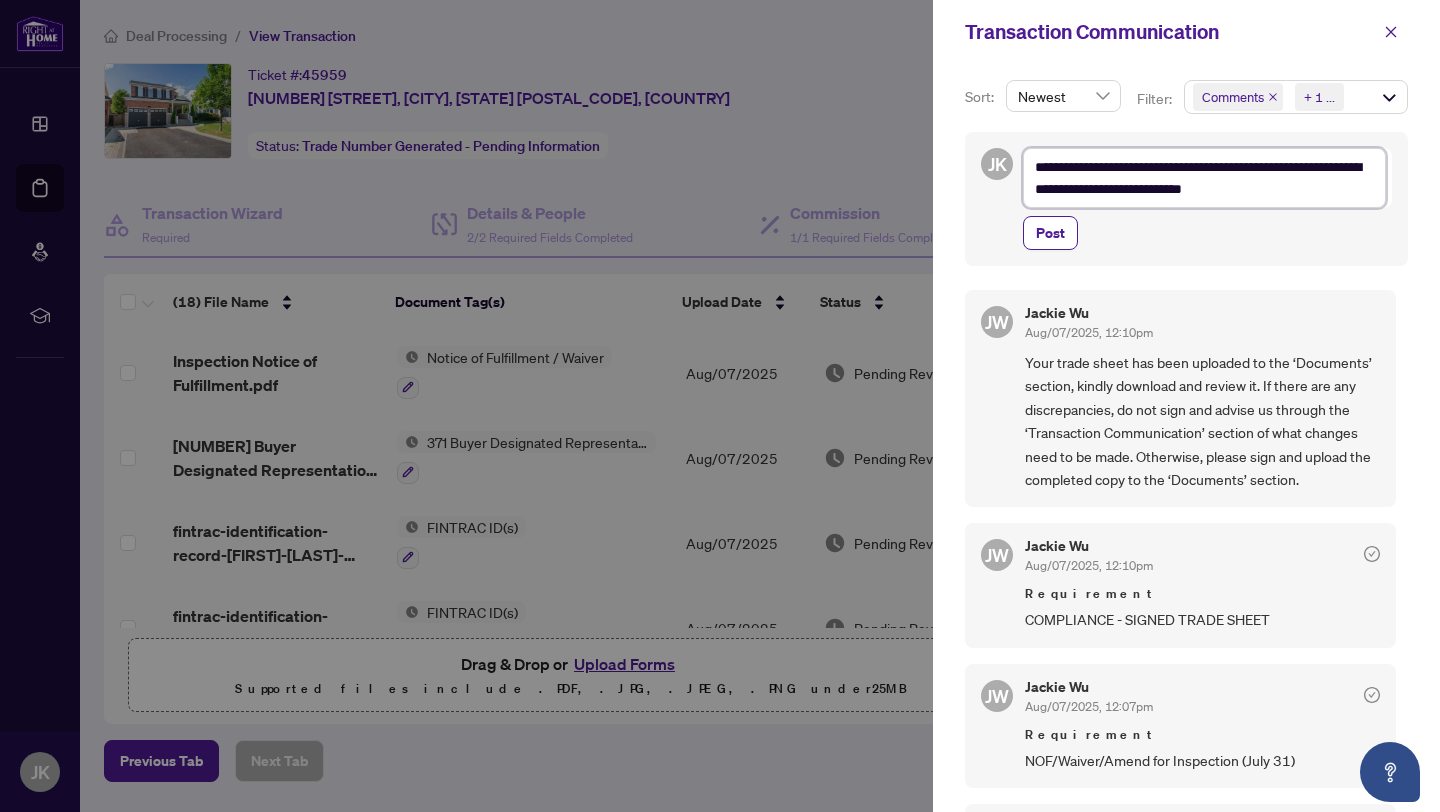 type on "**********" 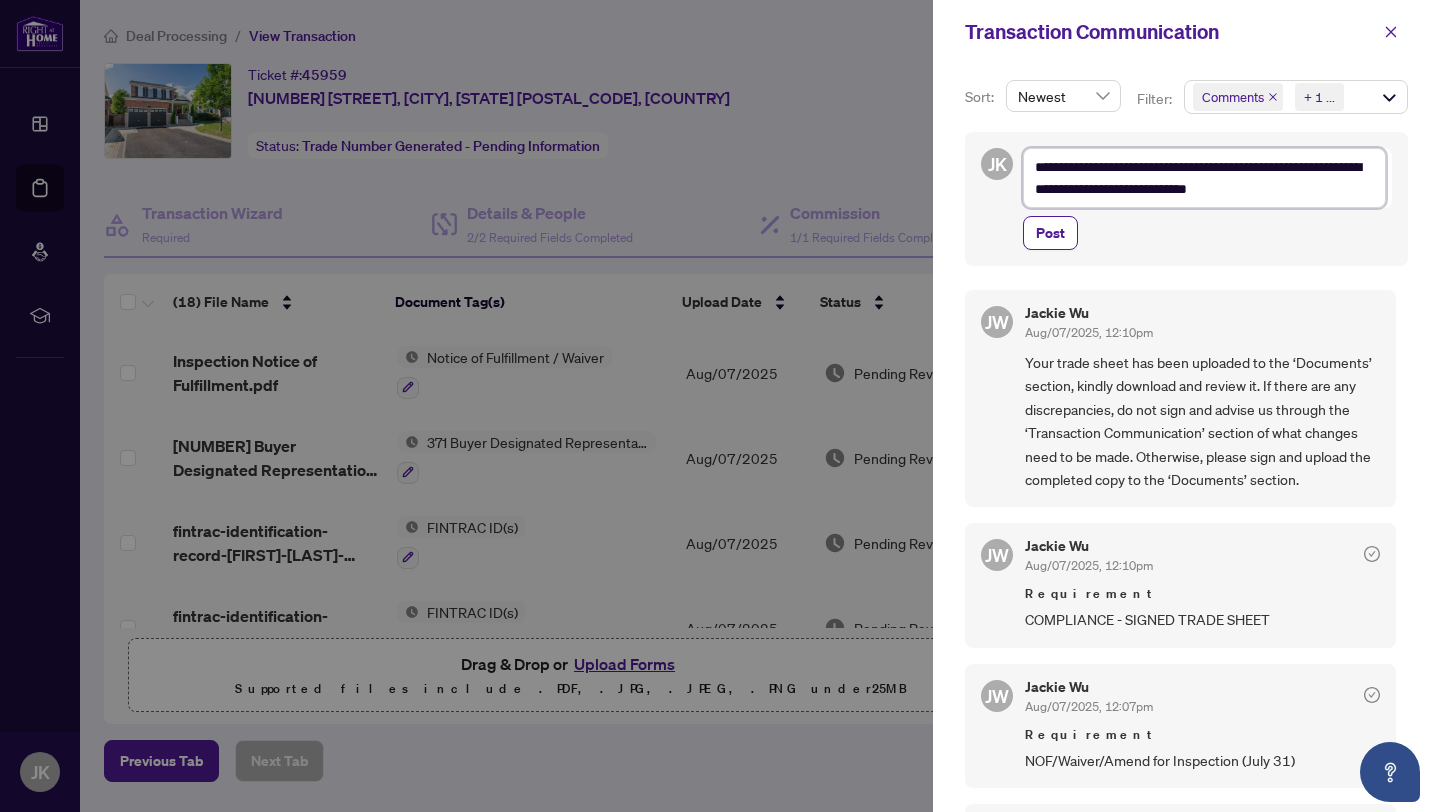 type on "**********" 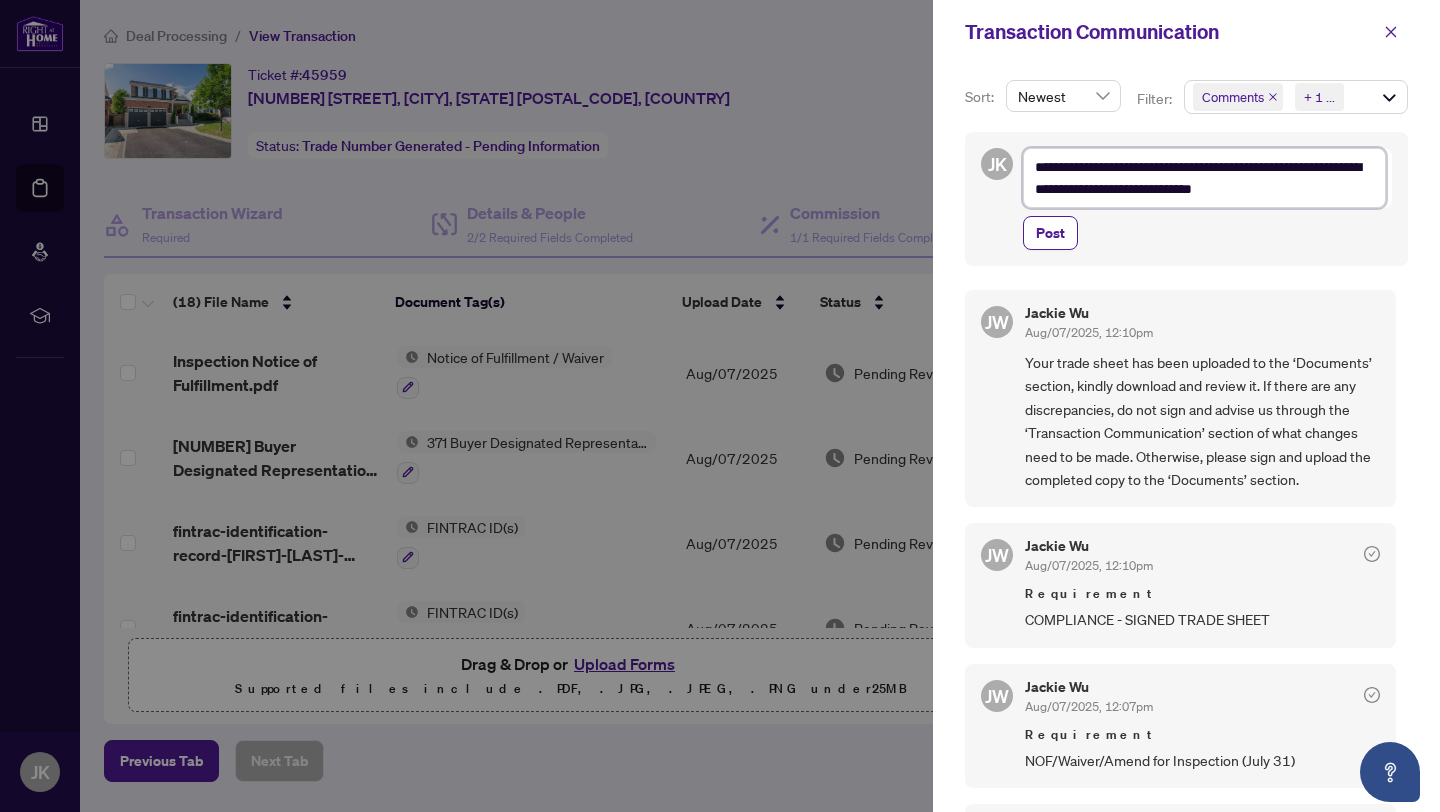 type on "**********" 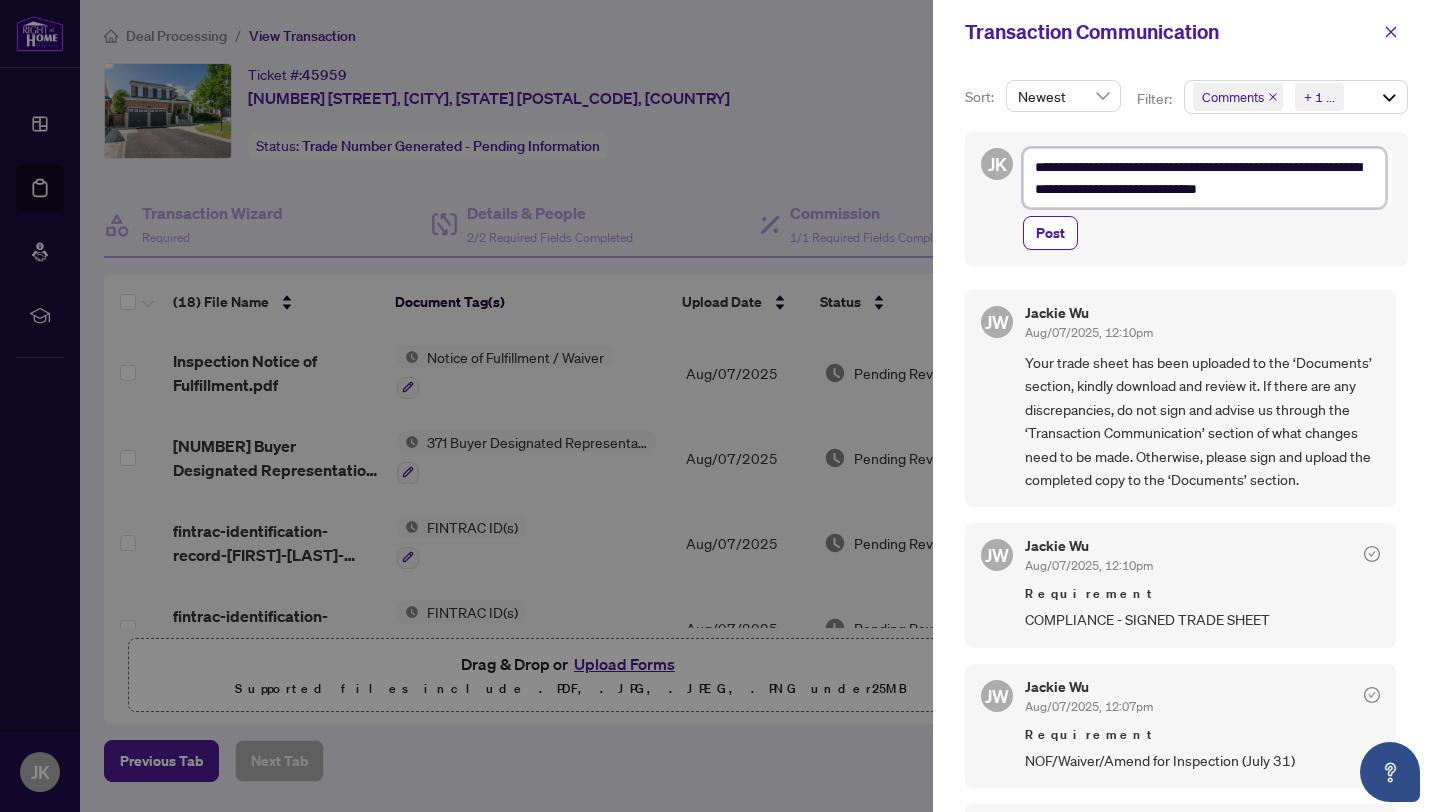 type on "**********" 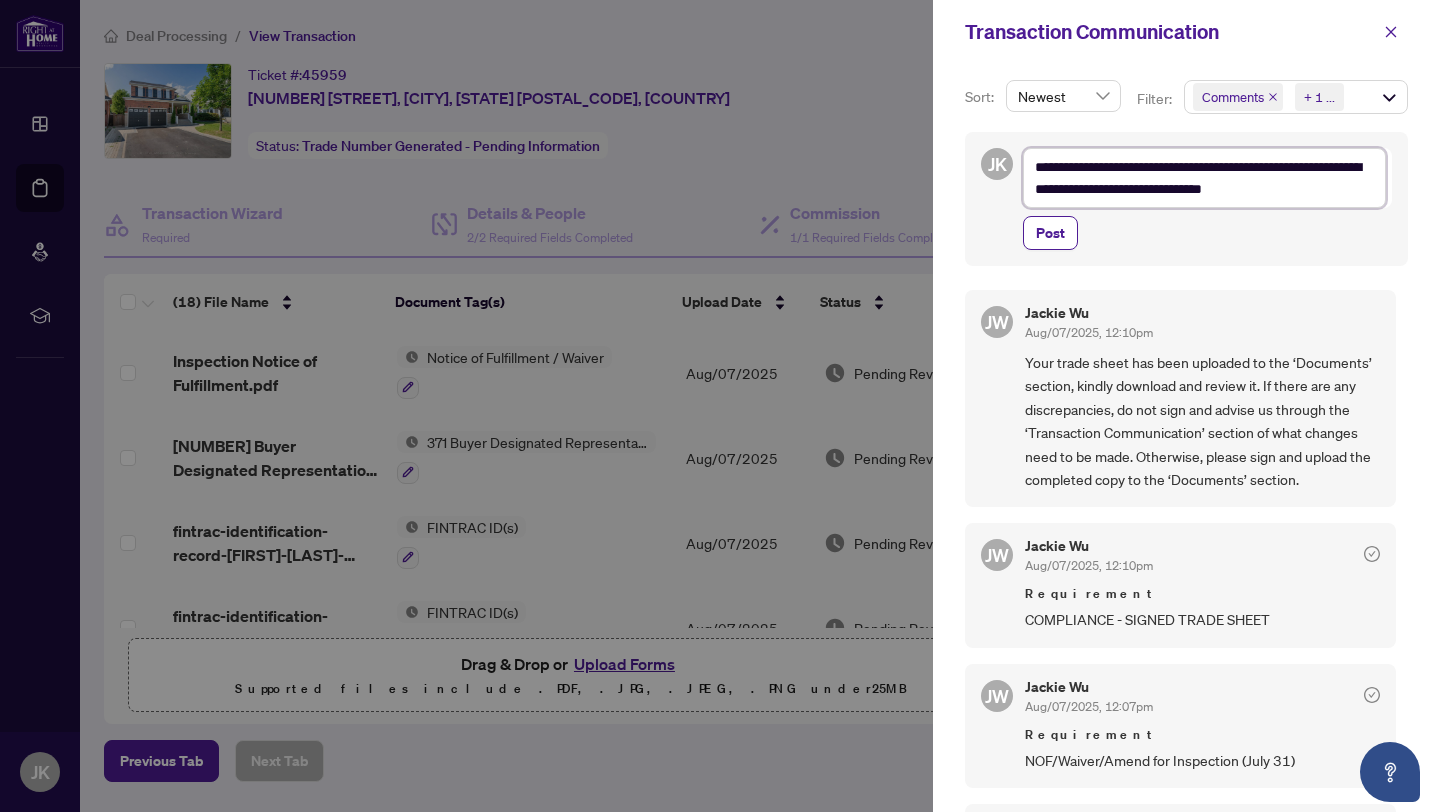 type on "**********" 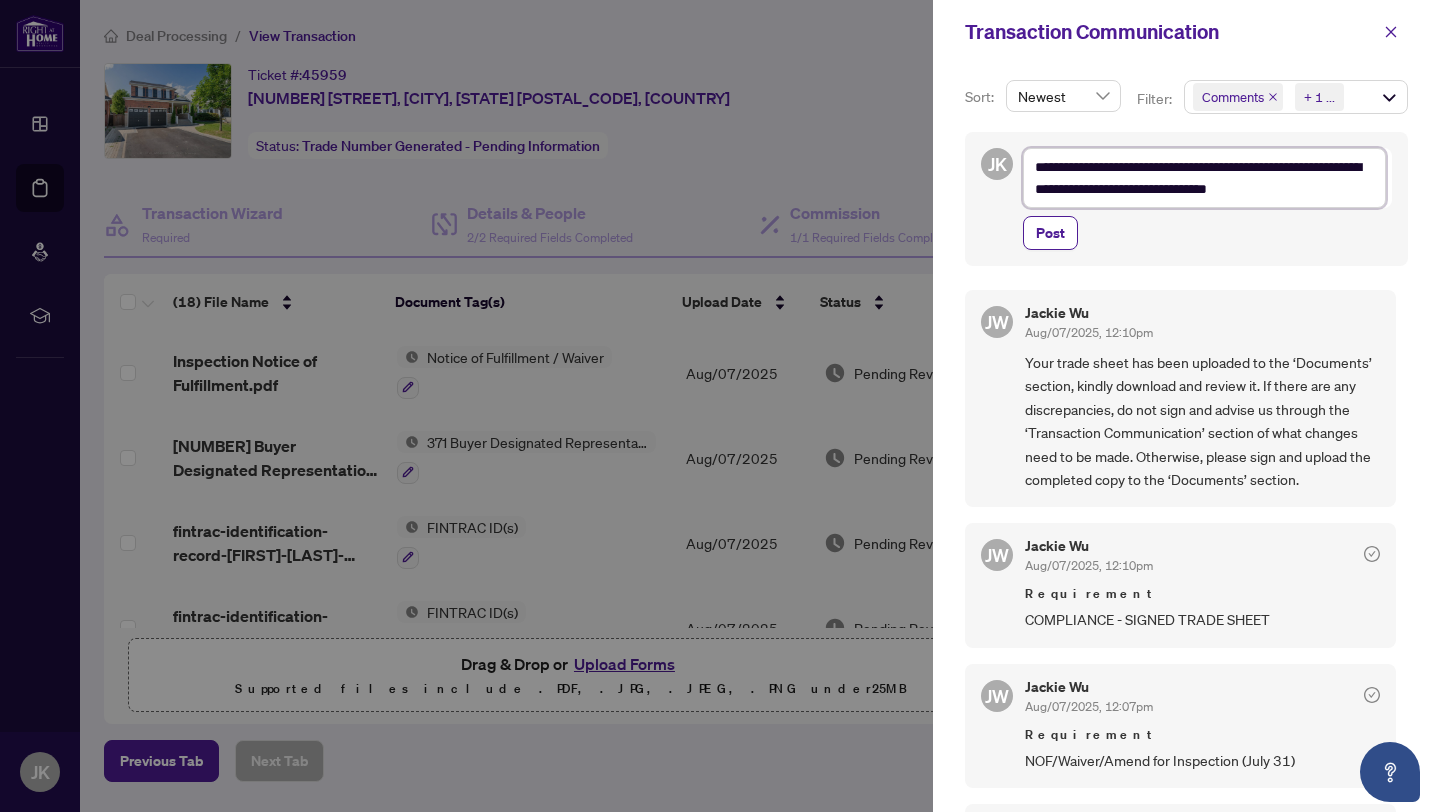 type on "**********" 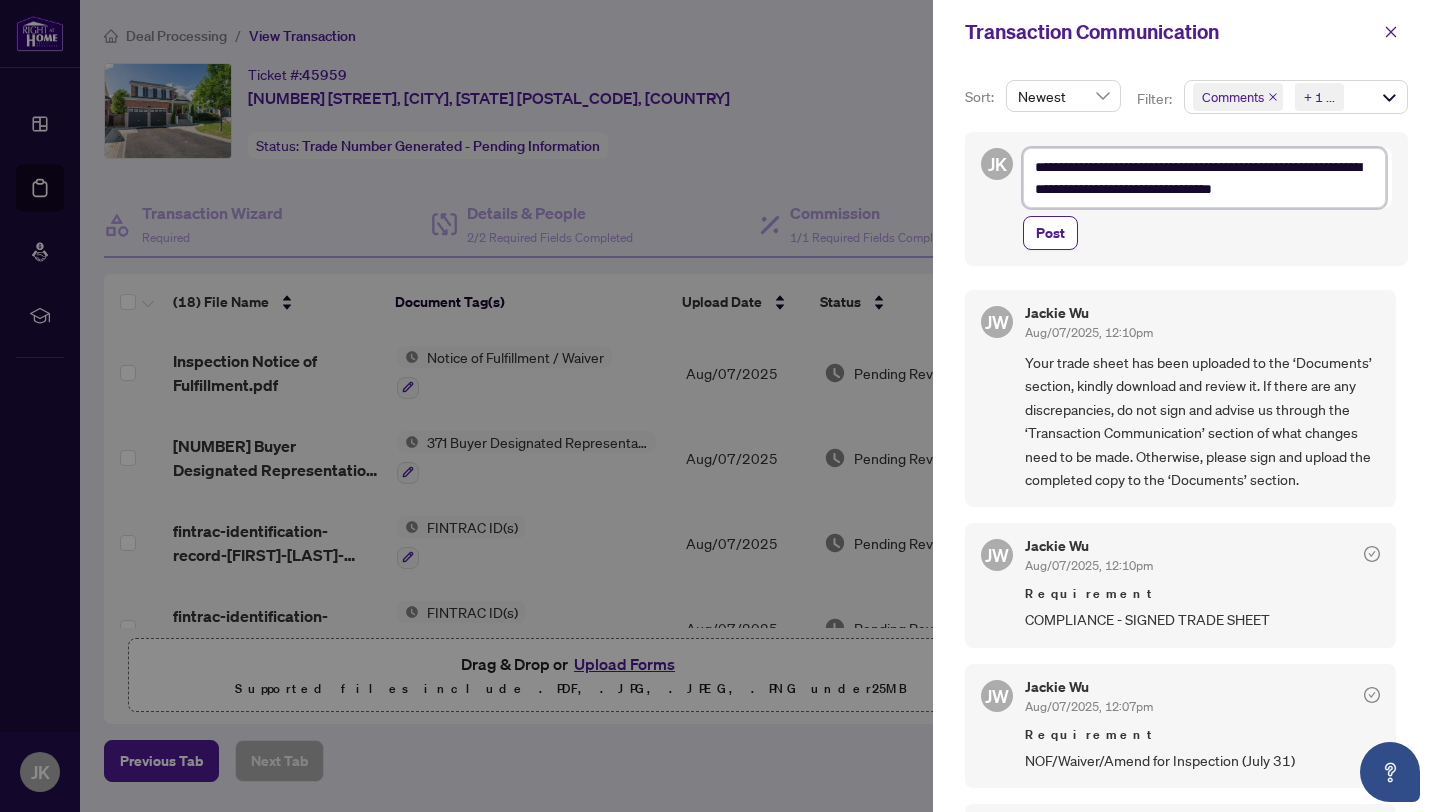 type on "**********" 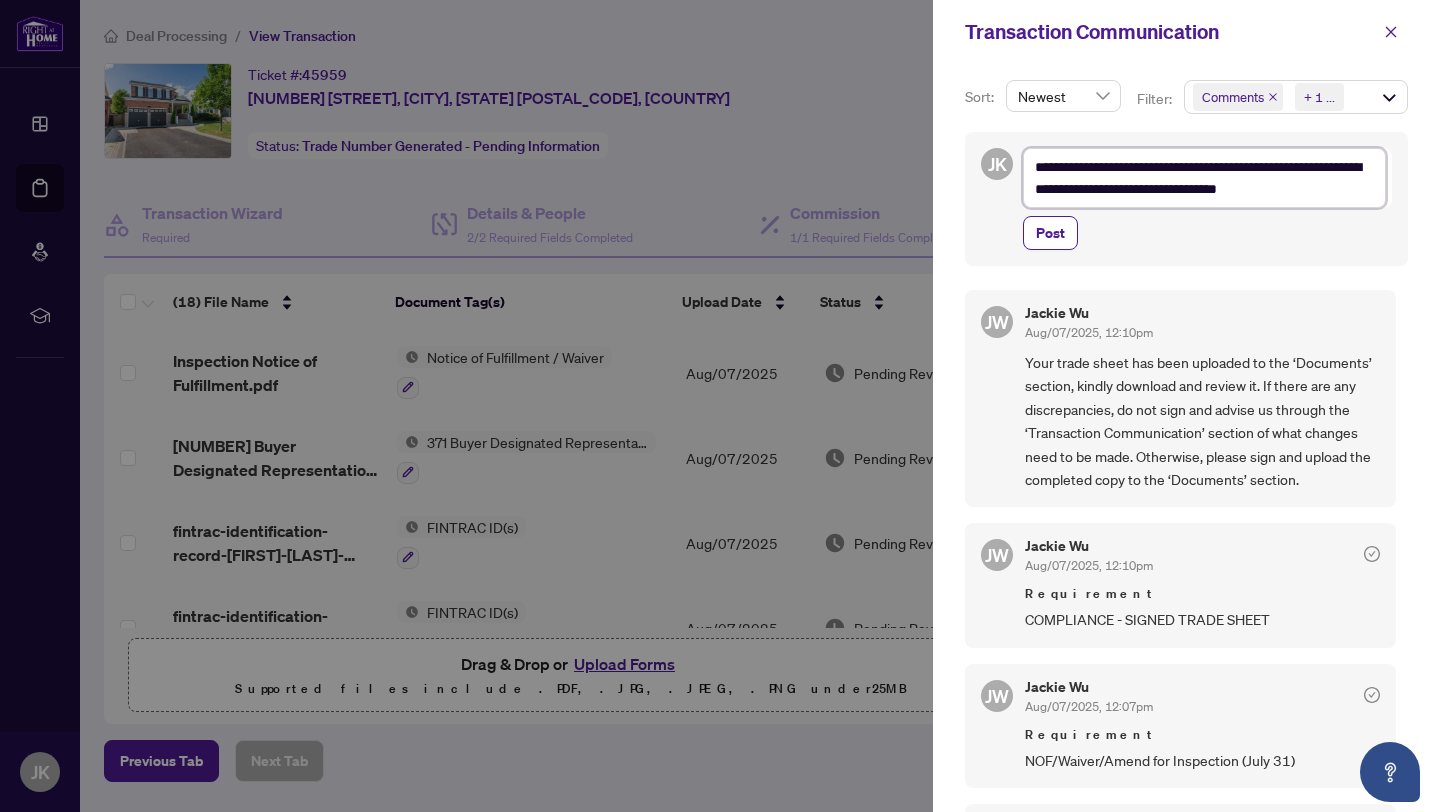 type on "**********" 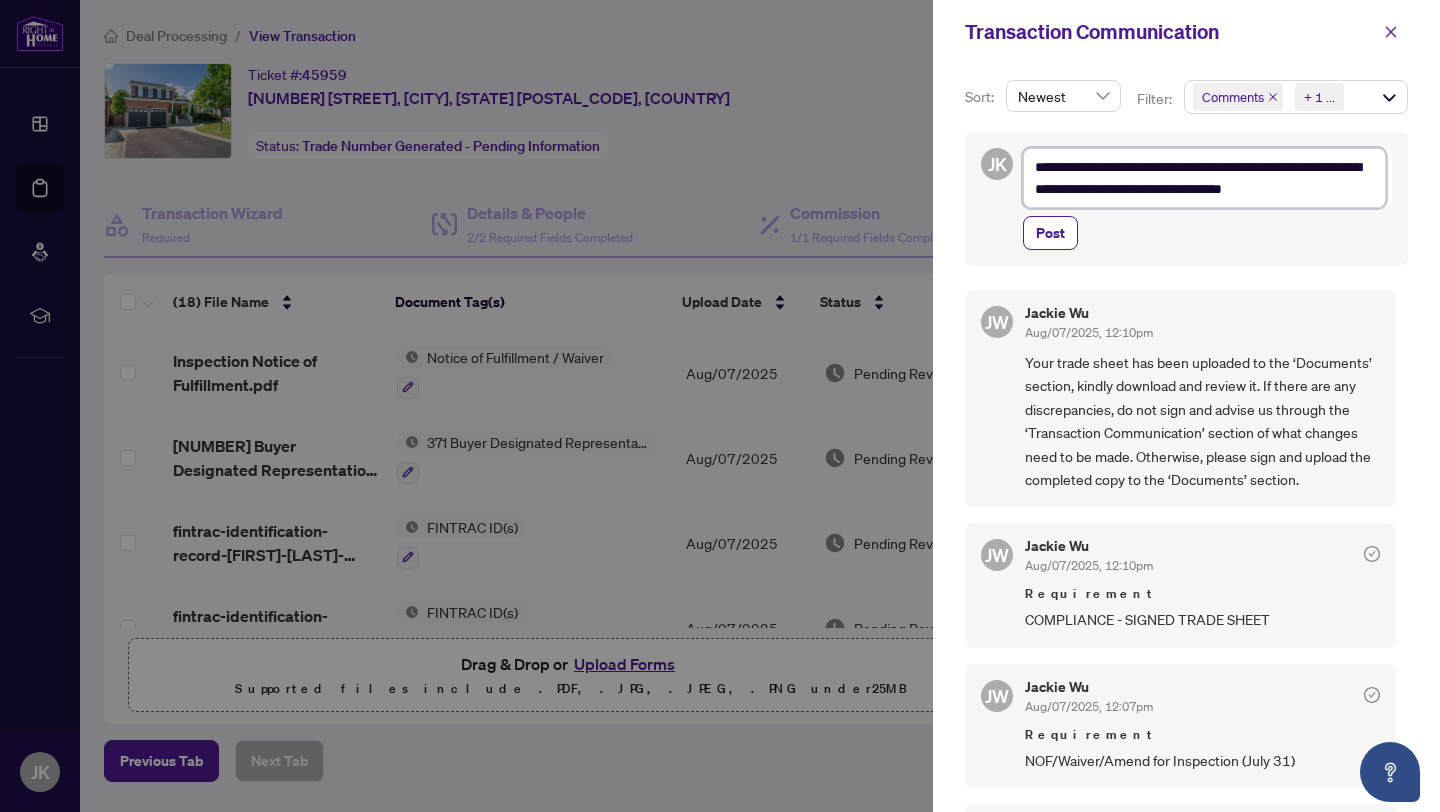 type on "**********" 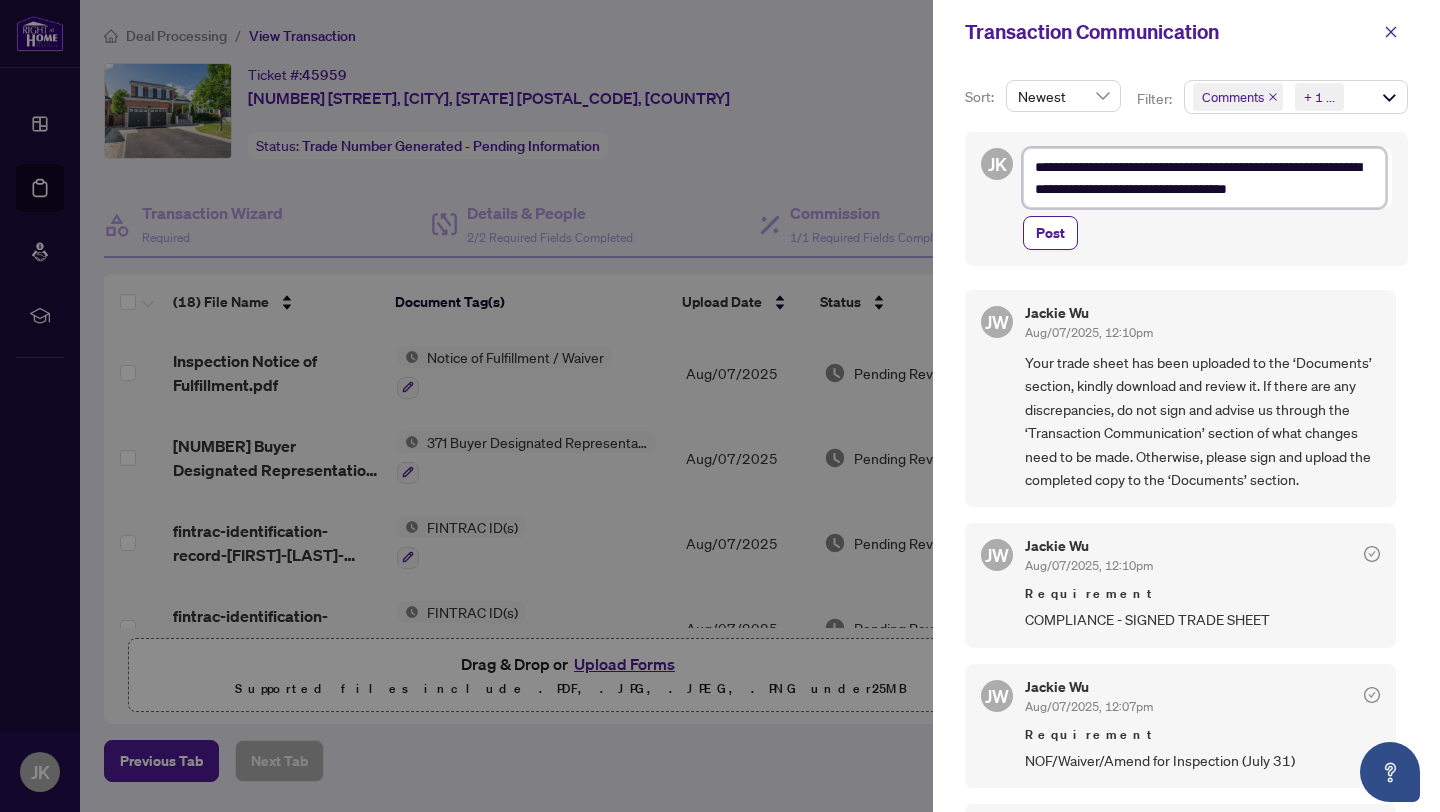 type on "**********" 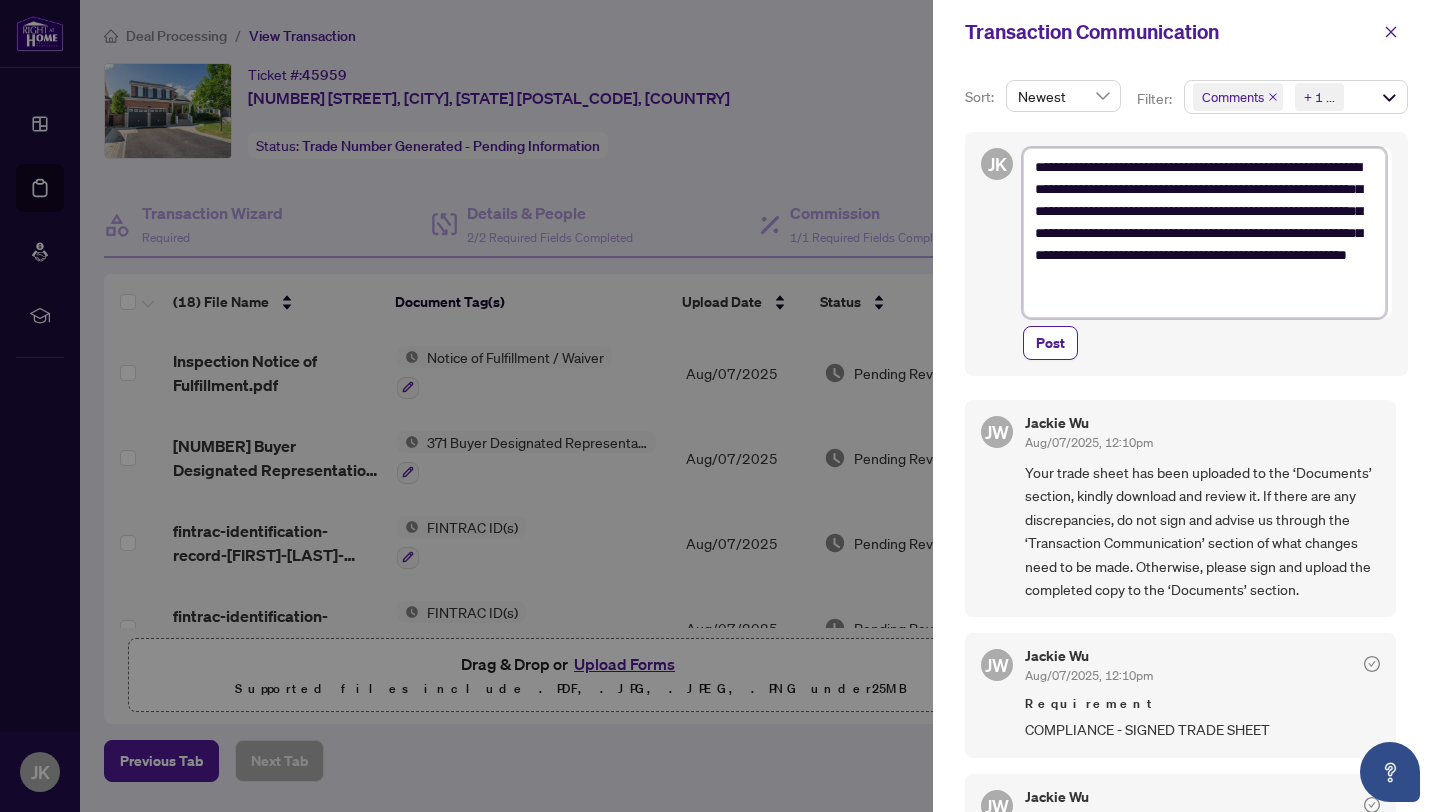 drag, startPoint x: 1121, startPoint y: 307, endPoint x: 1183, endPoint y: 213, distance: 112.60551 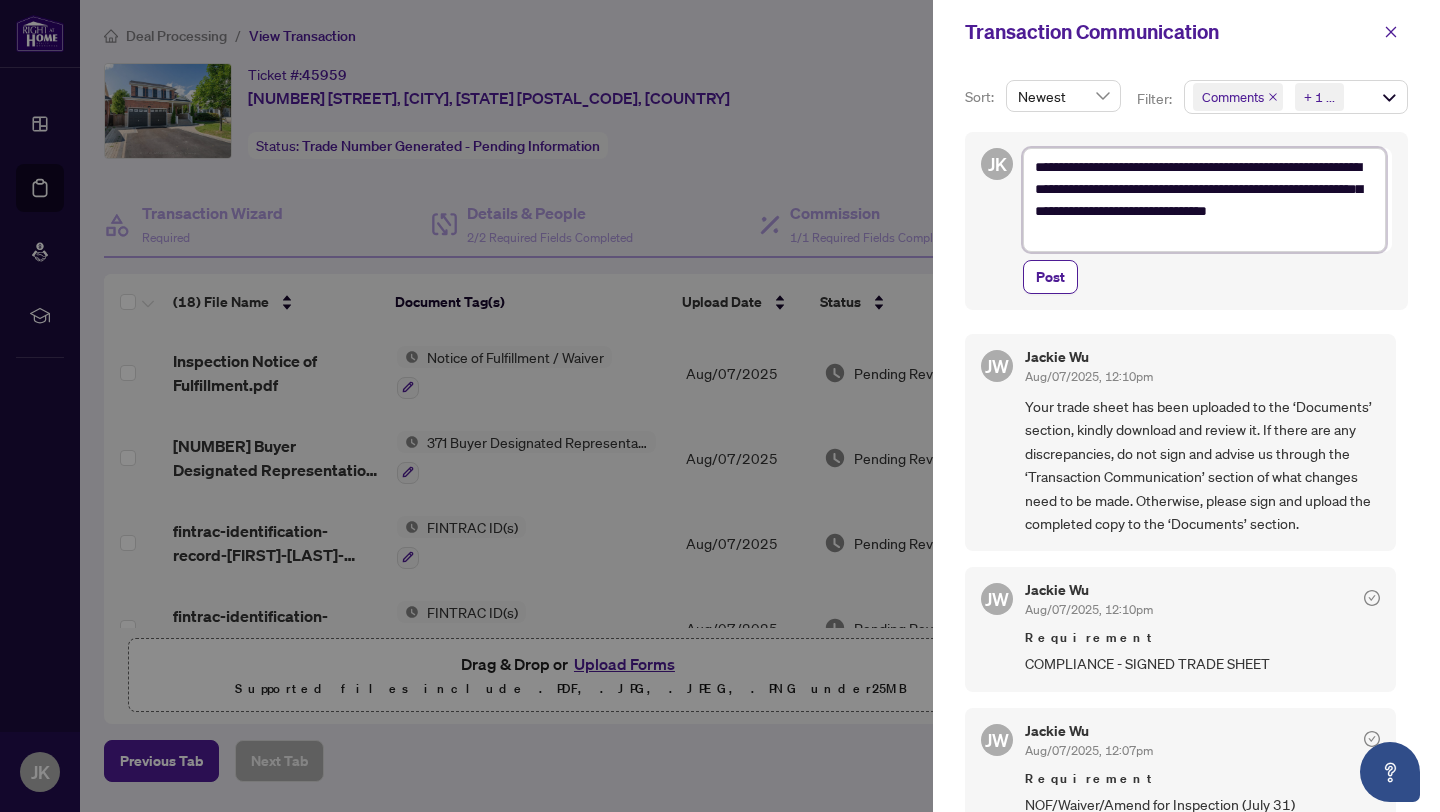 click on "**********" at bounding box center [1204, 200] 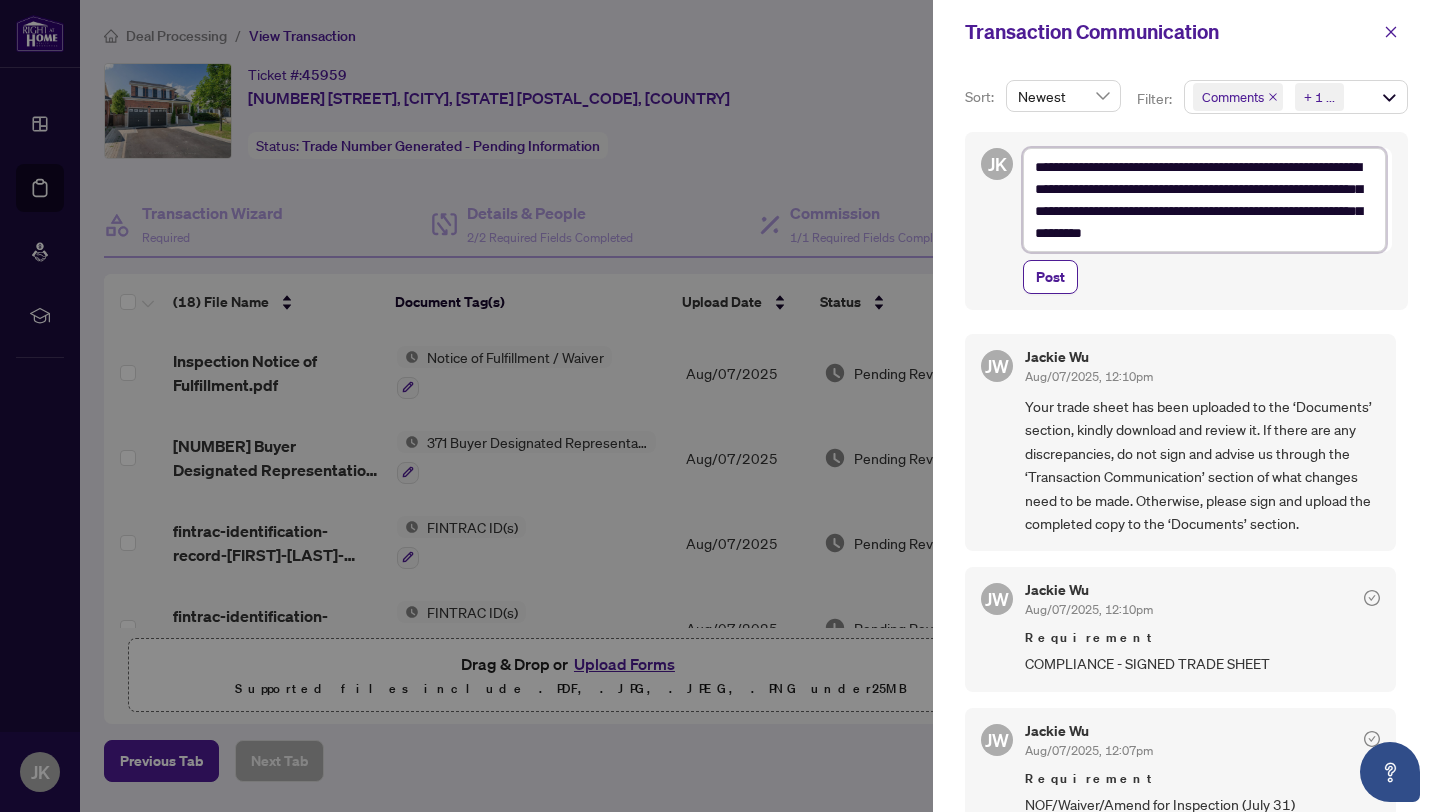 click on "**********" at bounding box center (1204, 200) 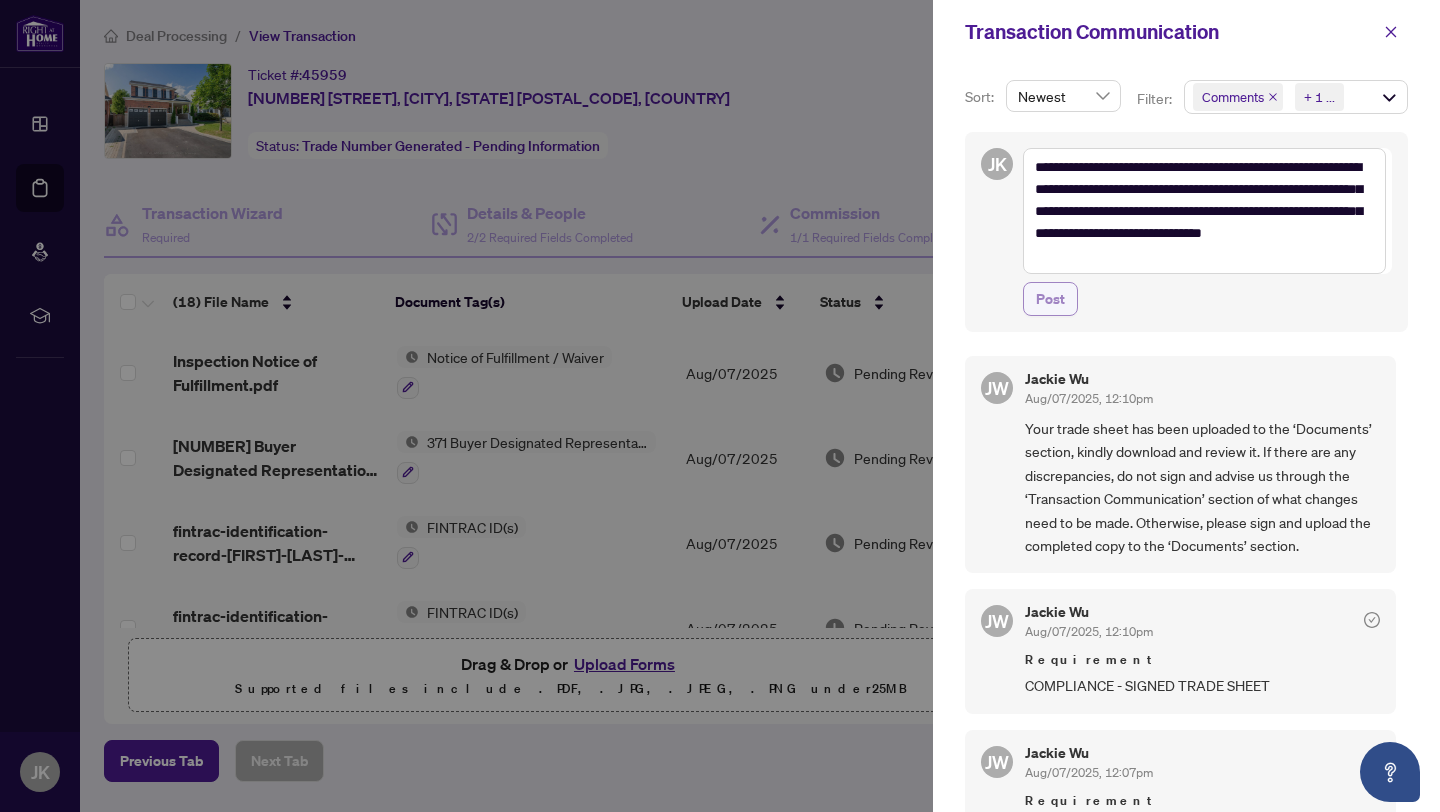 click on "Post" at bounding box center [1050, 299] 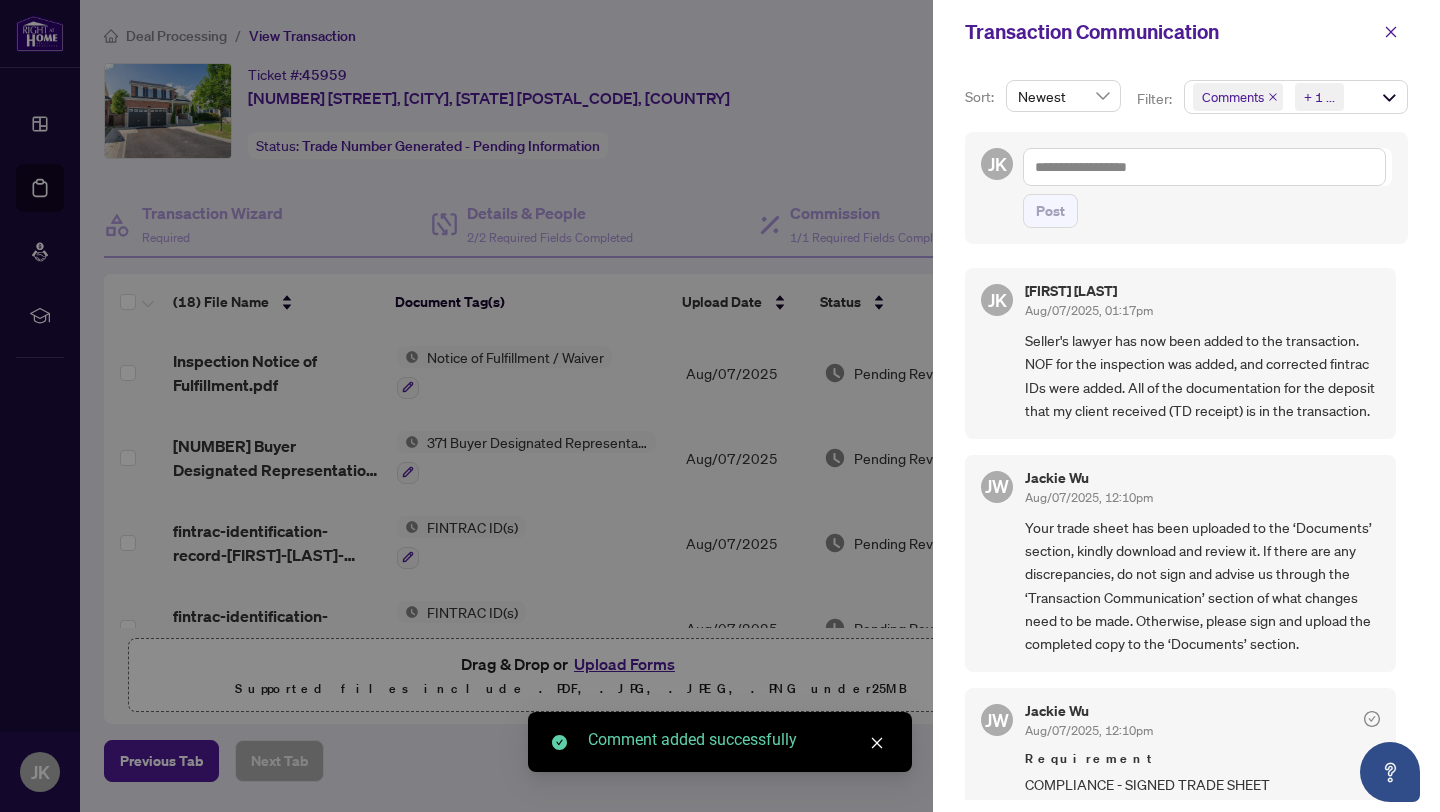 click at bounding box center [720, 406] 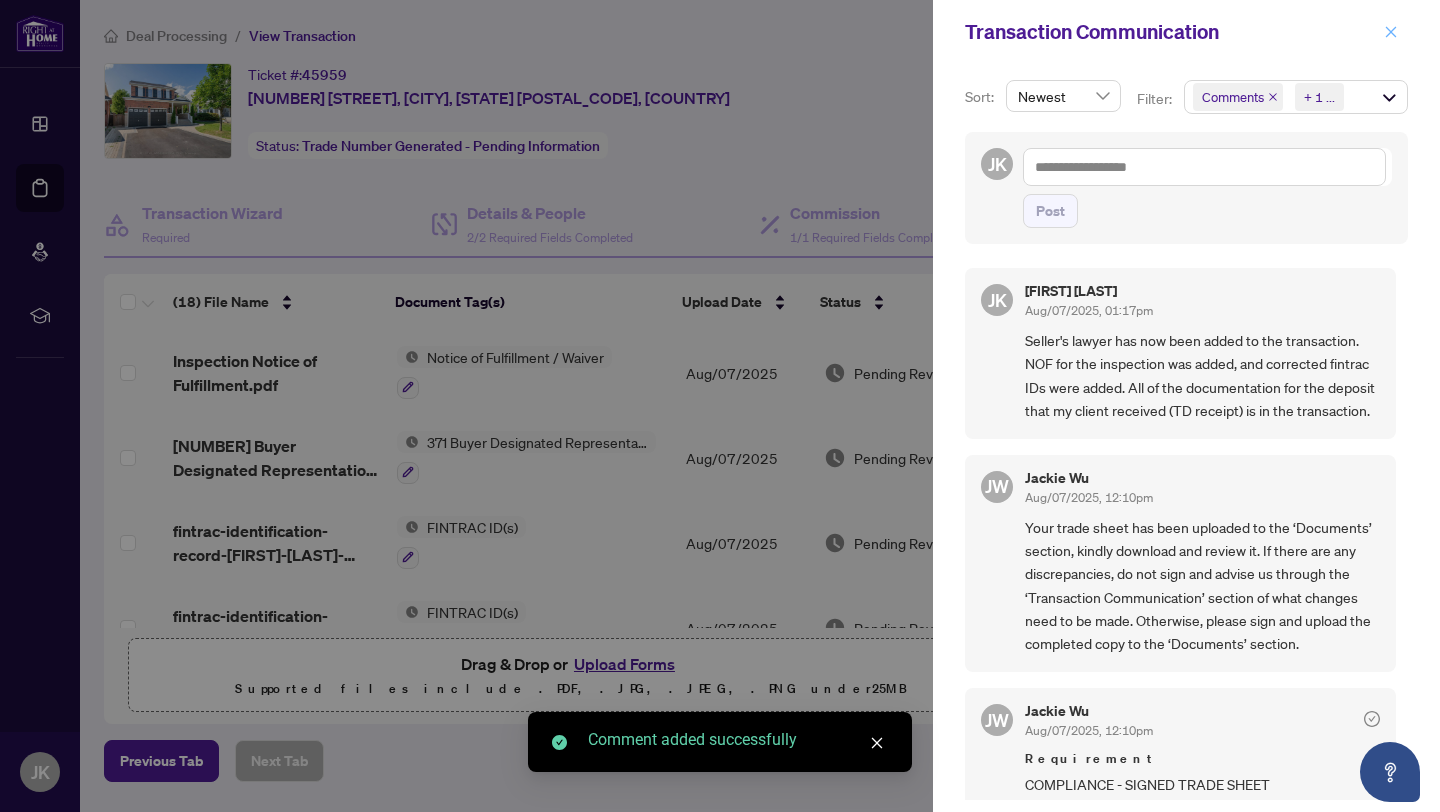 click 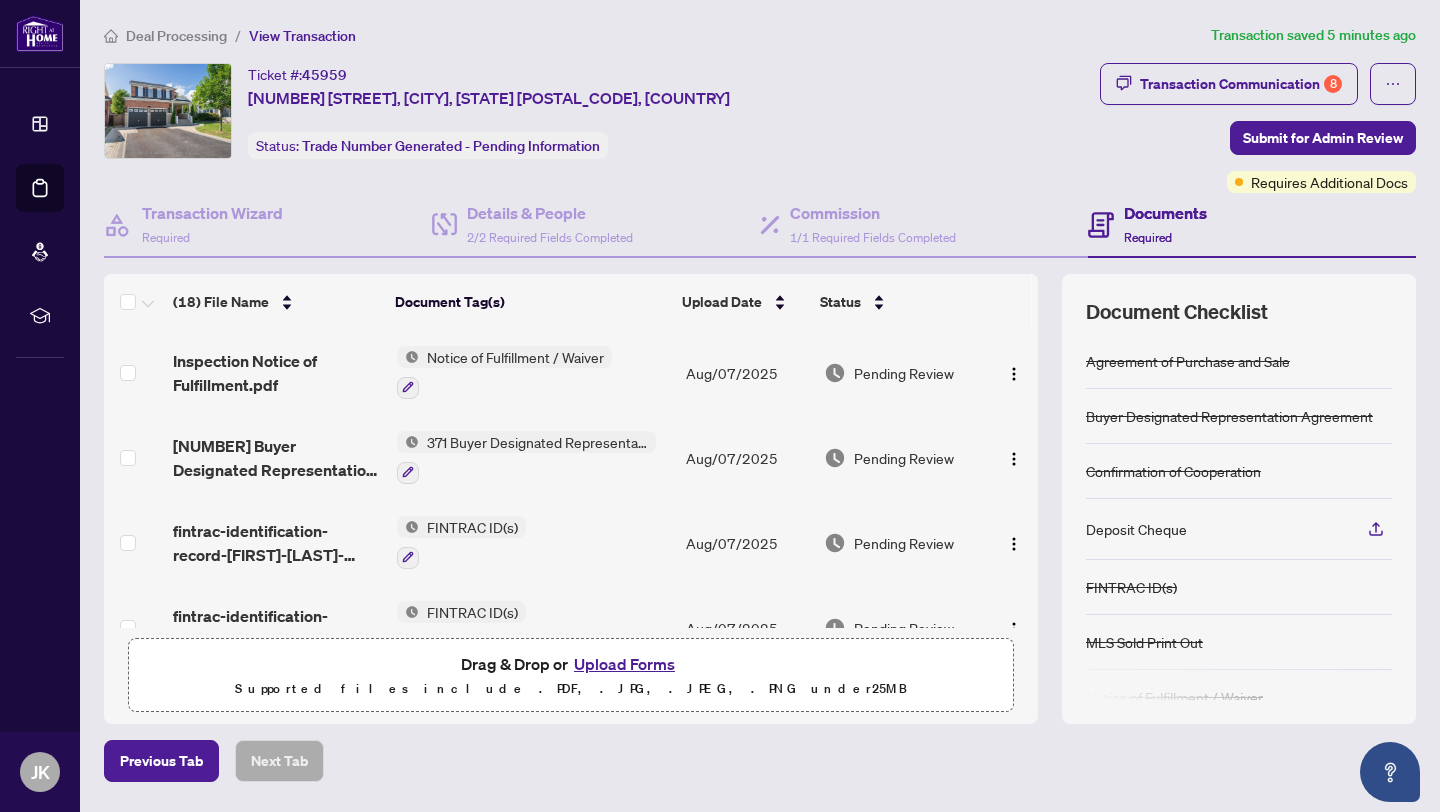 click on "Ticket #:  [NUMBER] [STREET], [CITY], [STATE] [POSTAL_CODE], [COUNTRY] Status:   Trade Number Generated - Pending Information" at bounding box center (598, 128) 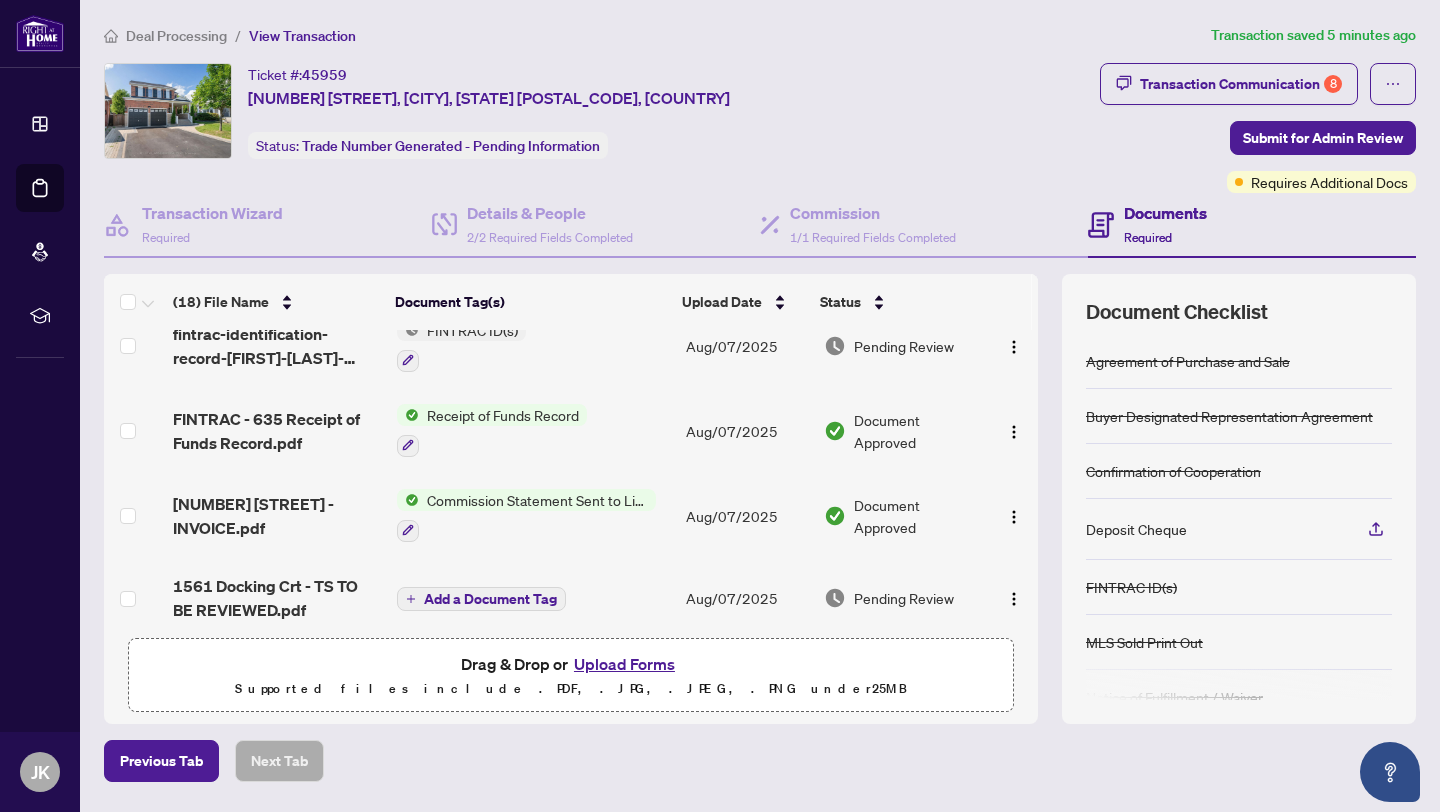 scroll, scrollTop: 0, scrollLeft: 0, axis: both 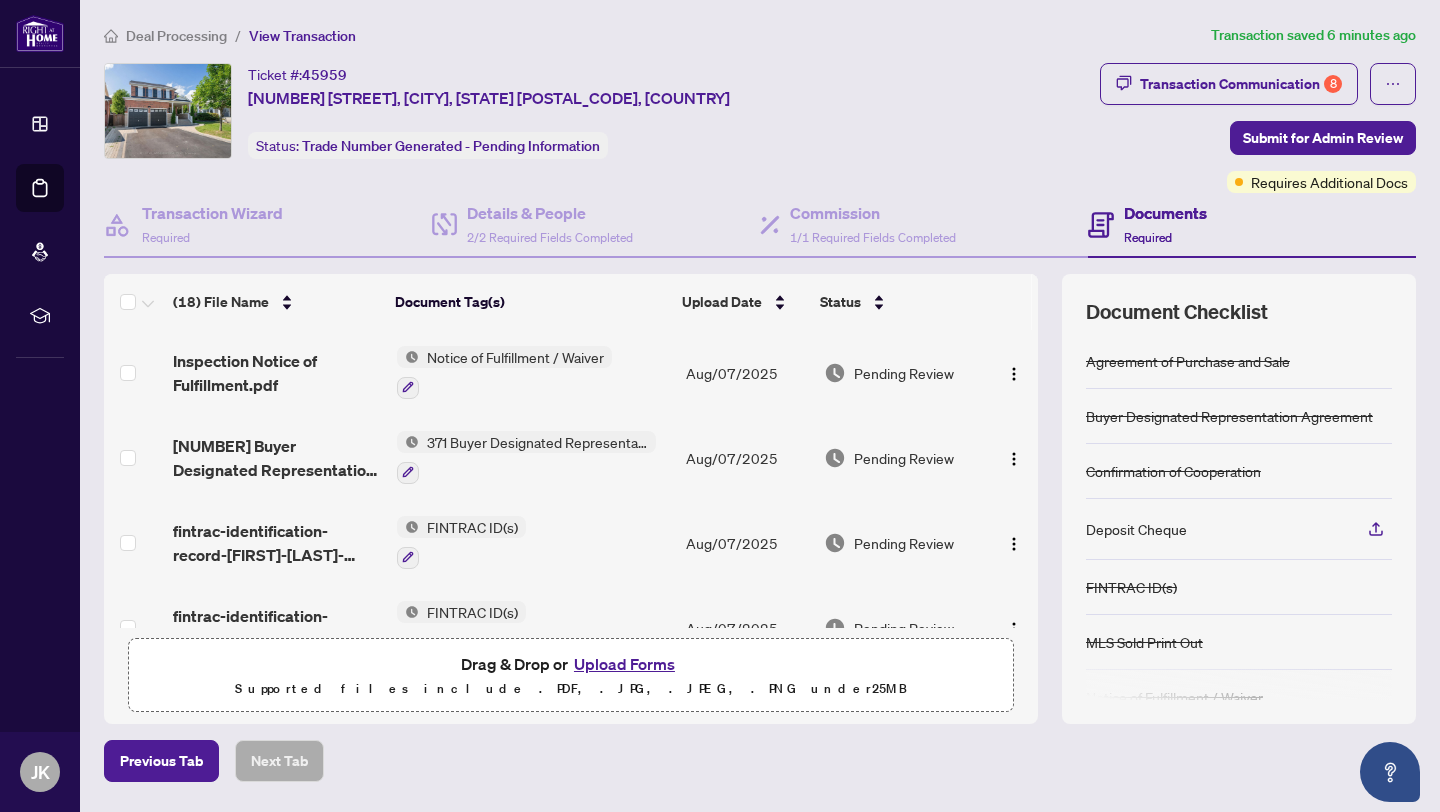 click on "Upload Forms" at bounding box center [624, 664] 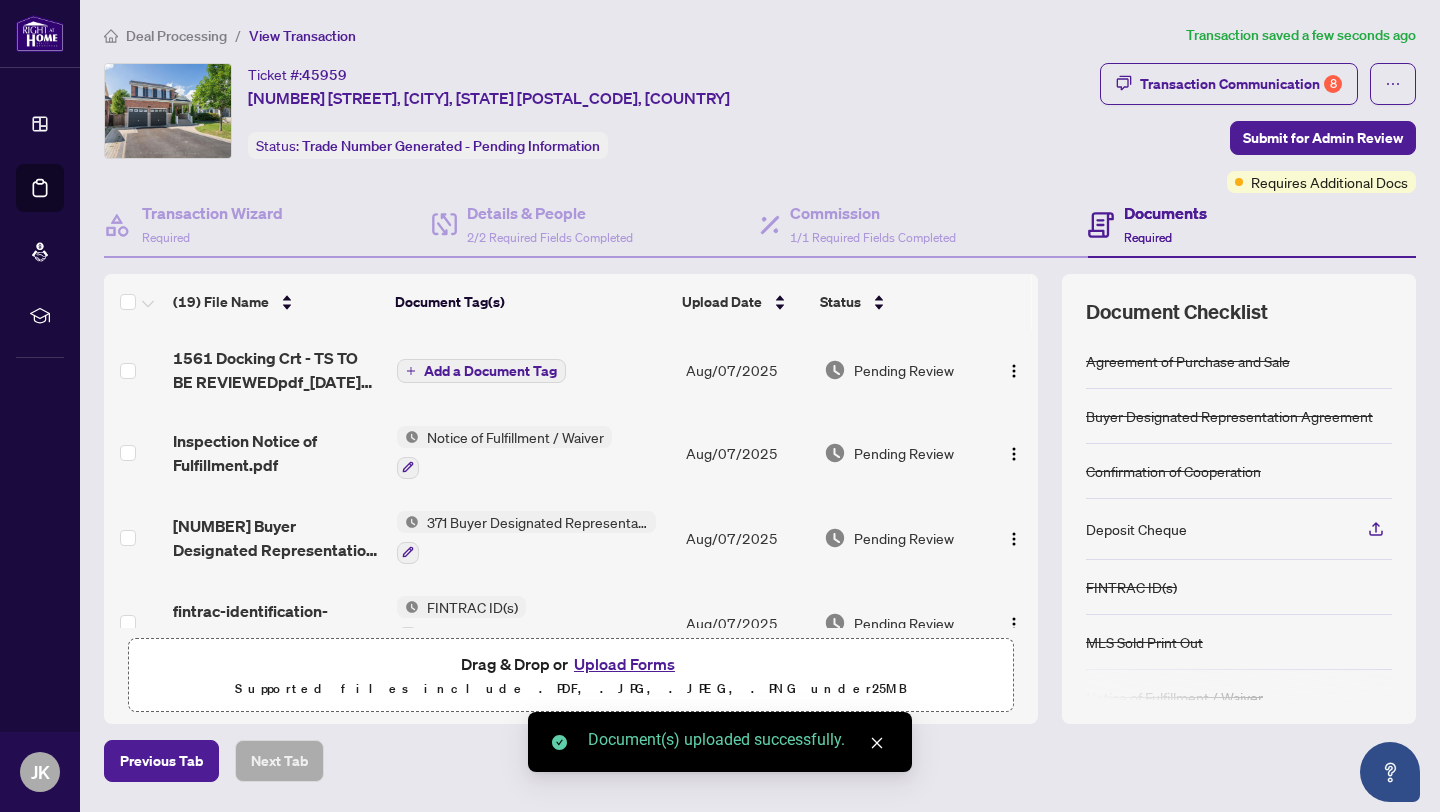 click on "Add a Document Tag" at bounding box center [490, 371] 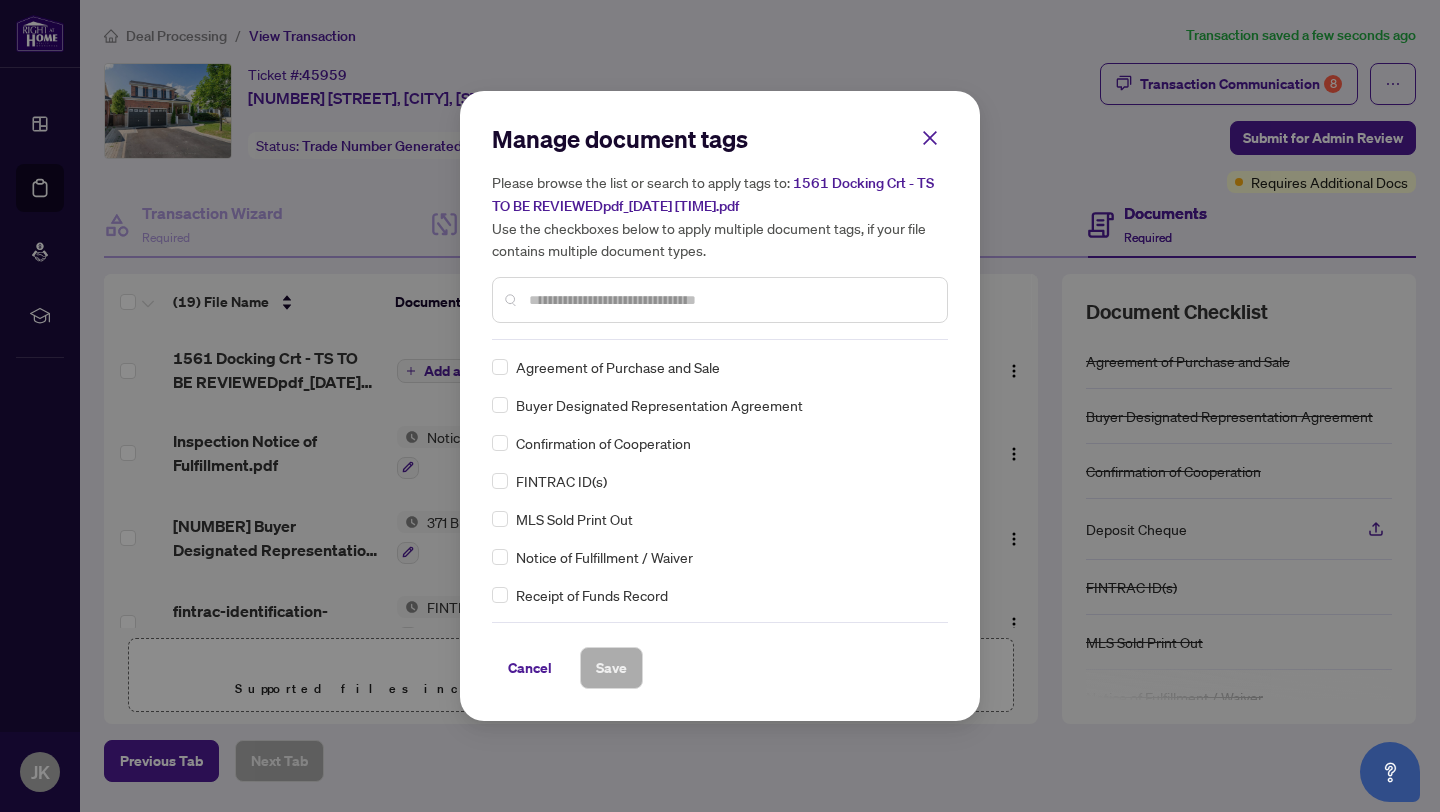 click at bounding box center [720, 300] 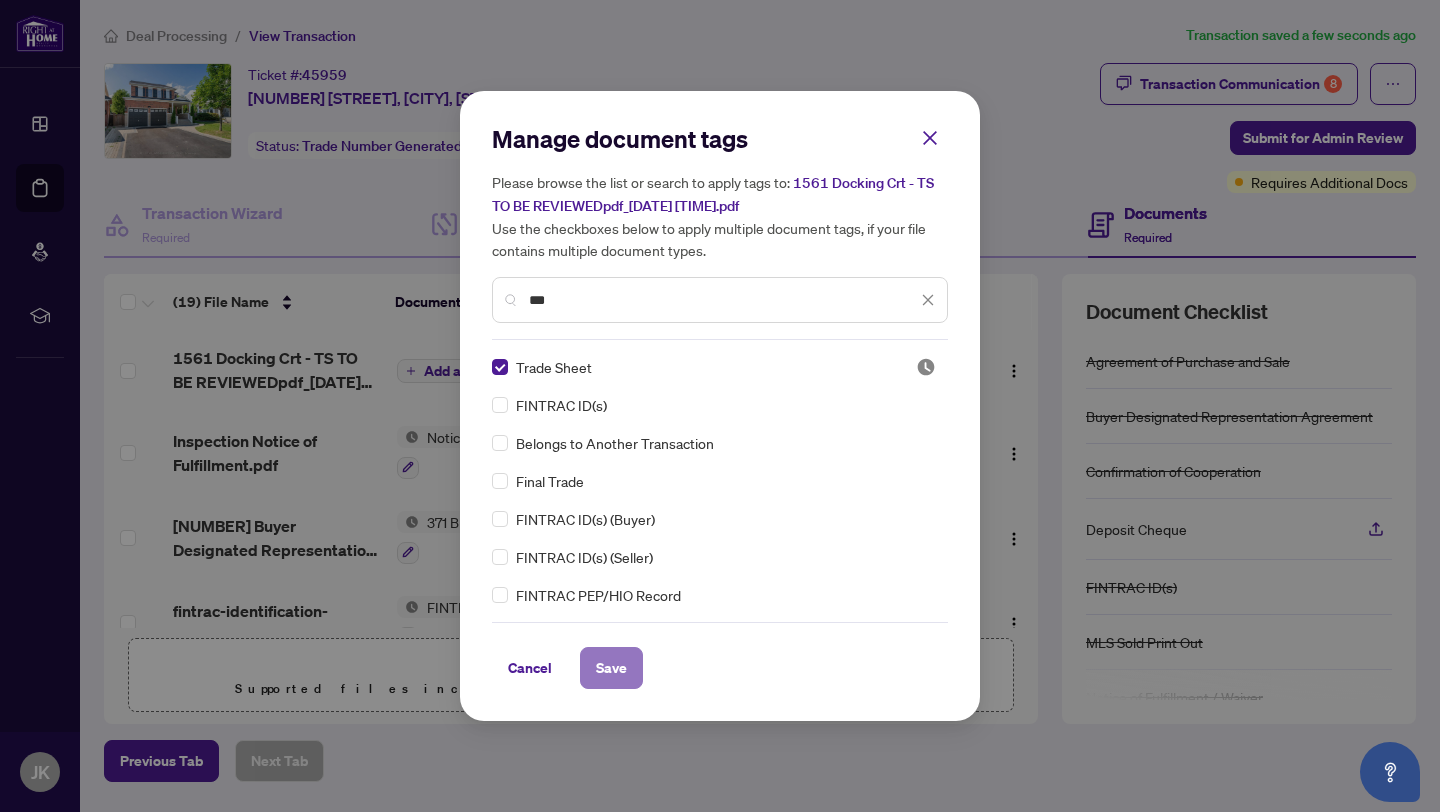 click on "Save" at bounding box center [611, 668] 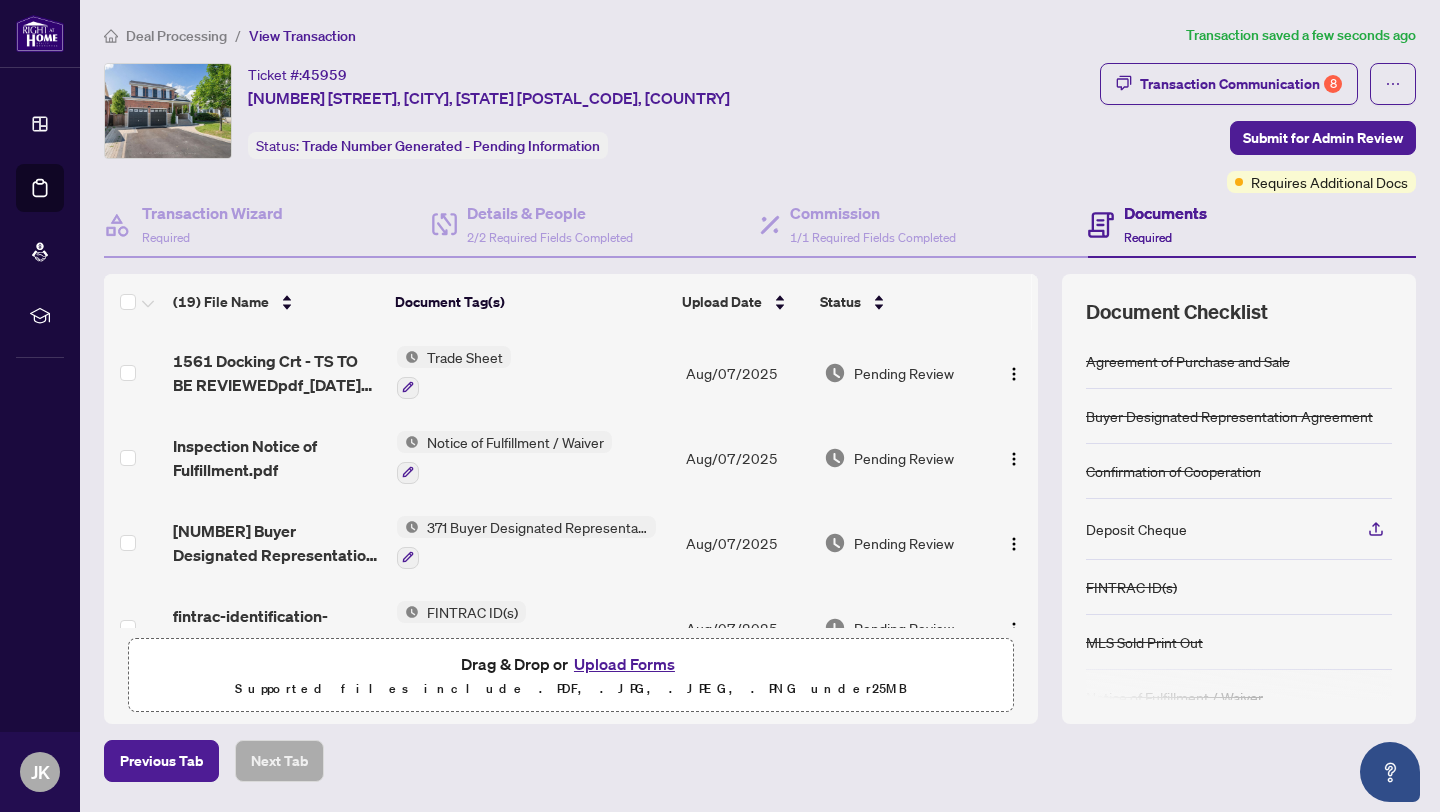 drag, startPoint x: 1038, startPoint y: 353, endPoint x: 1038, endPoint y: 378, distance: 25 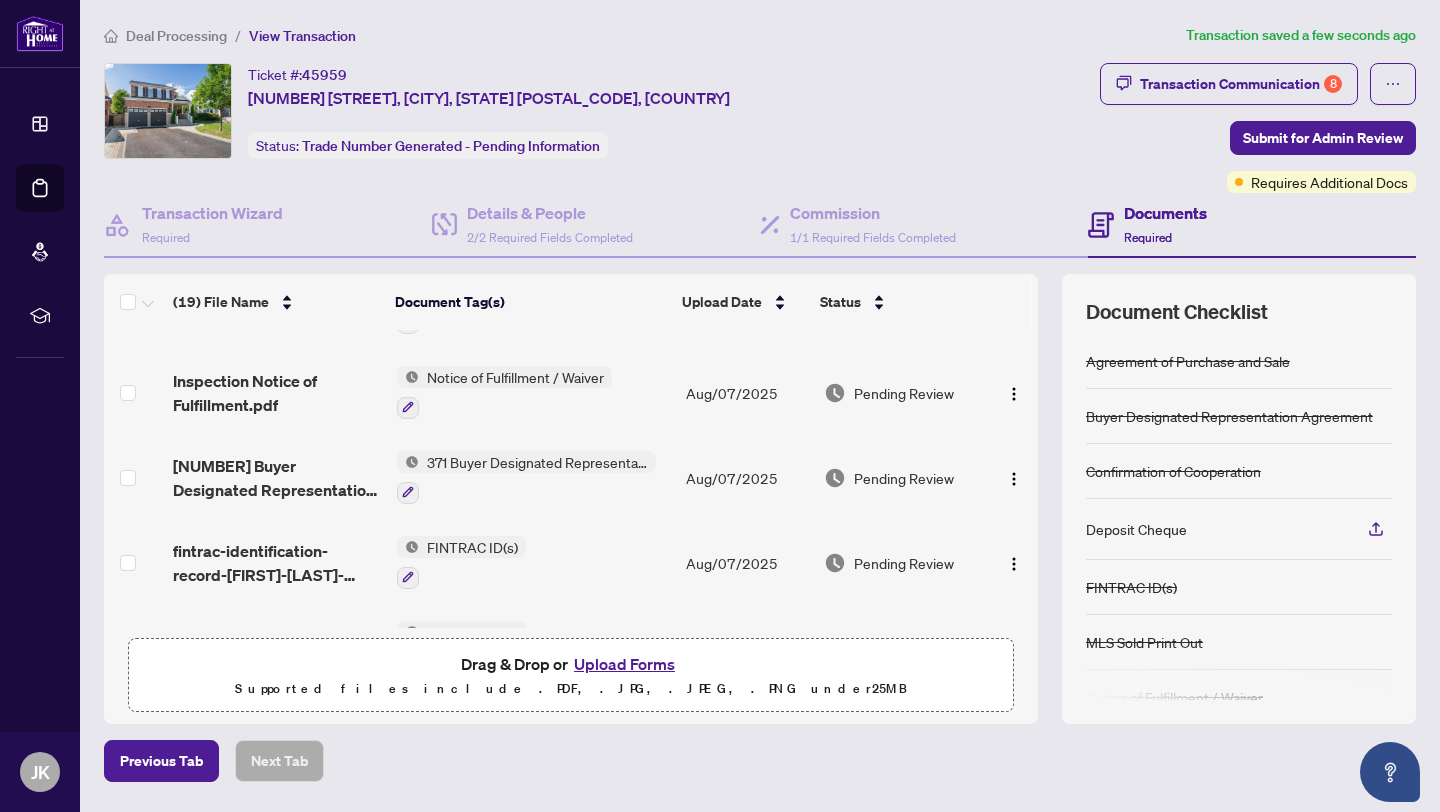 scroll, scrollTop: 0, scrollLeft: 0, axis: both 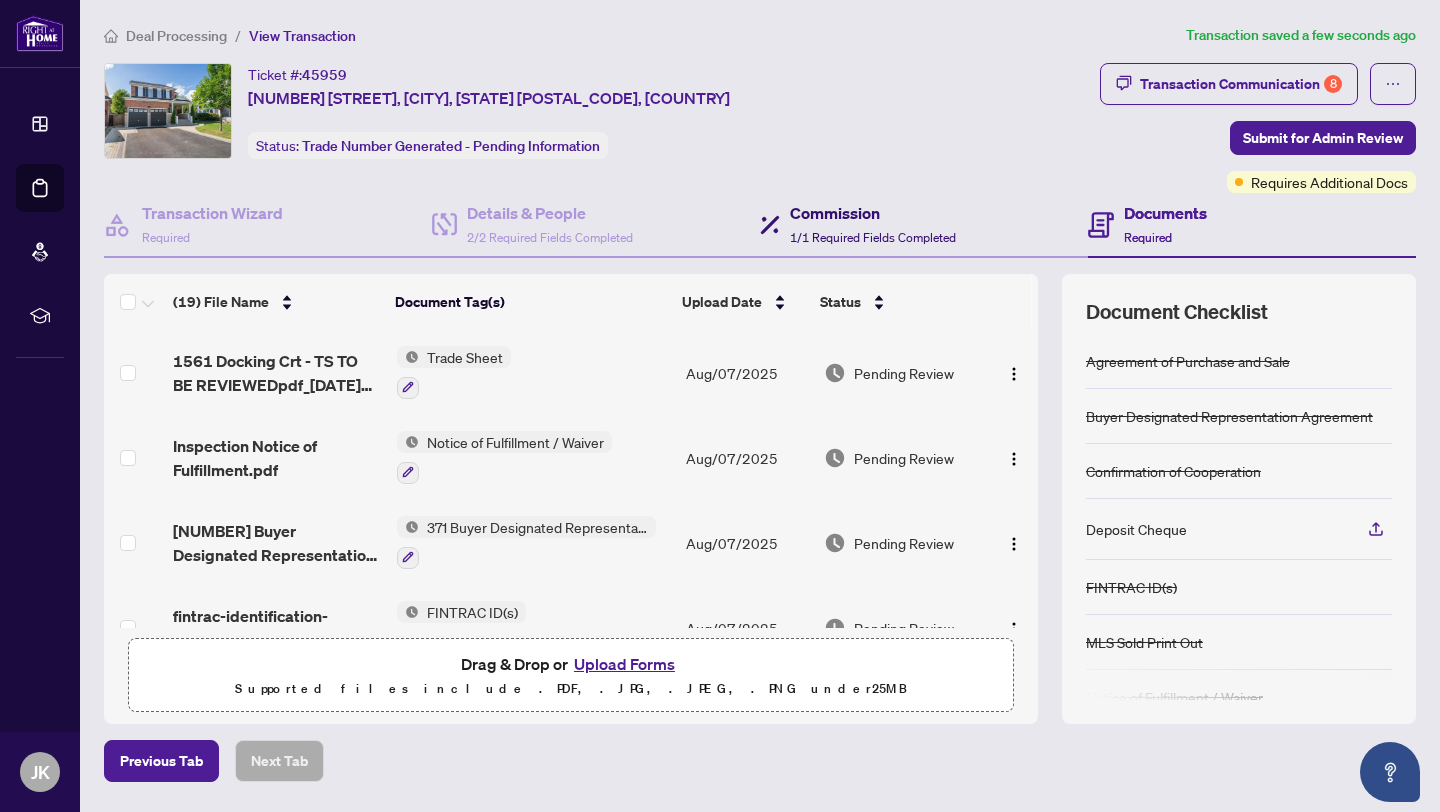 click on "Commission" at bounding box center (873, 213) 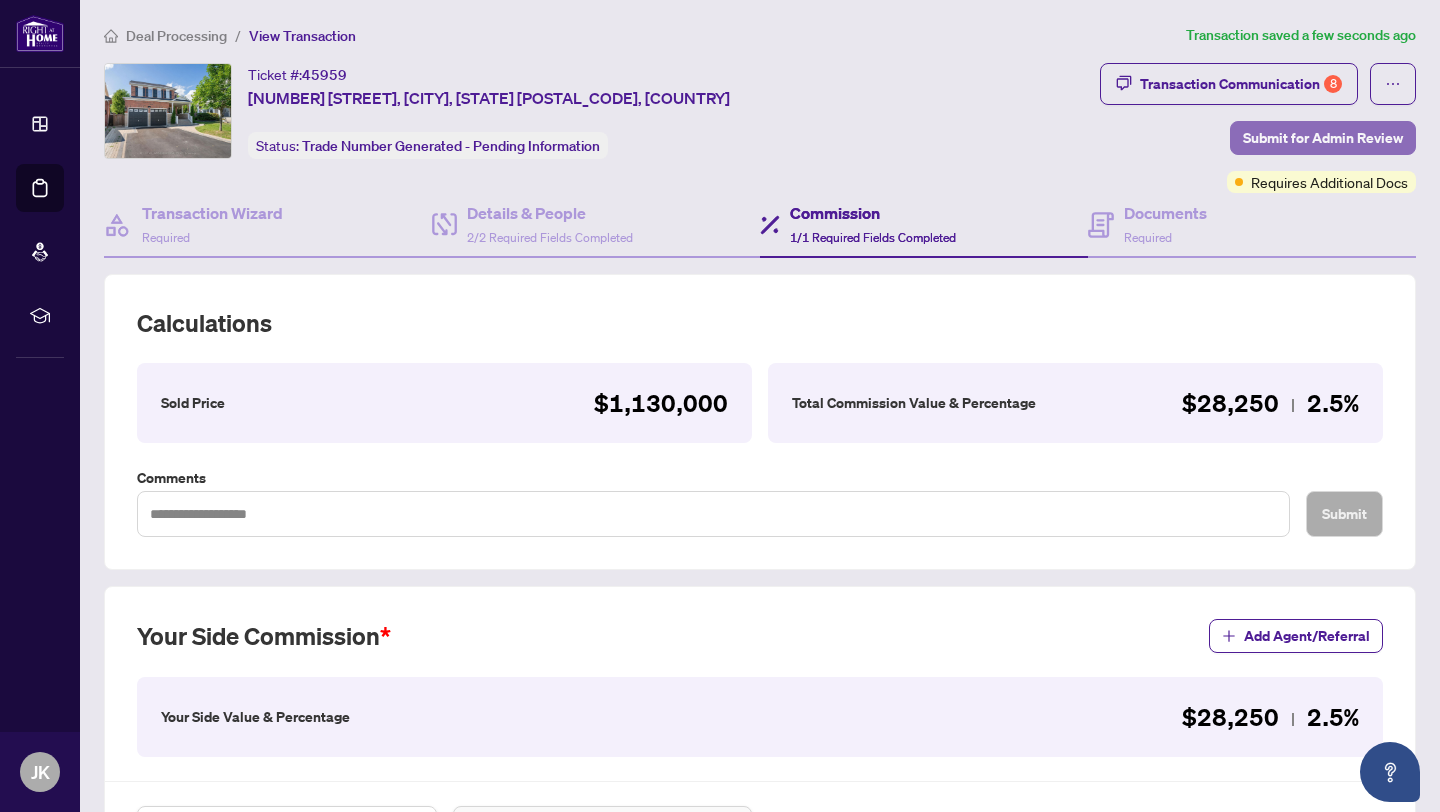 click on "Submit for Admin Review" at bounding box center (1323, 138) 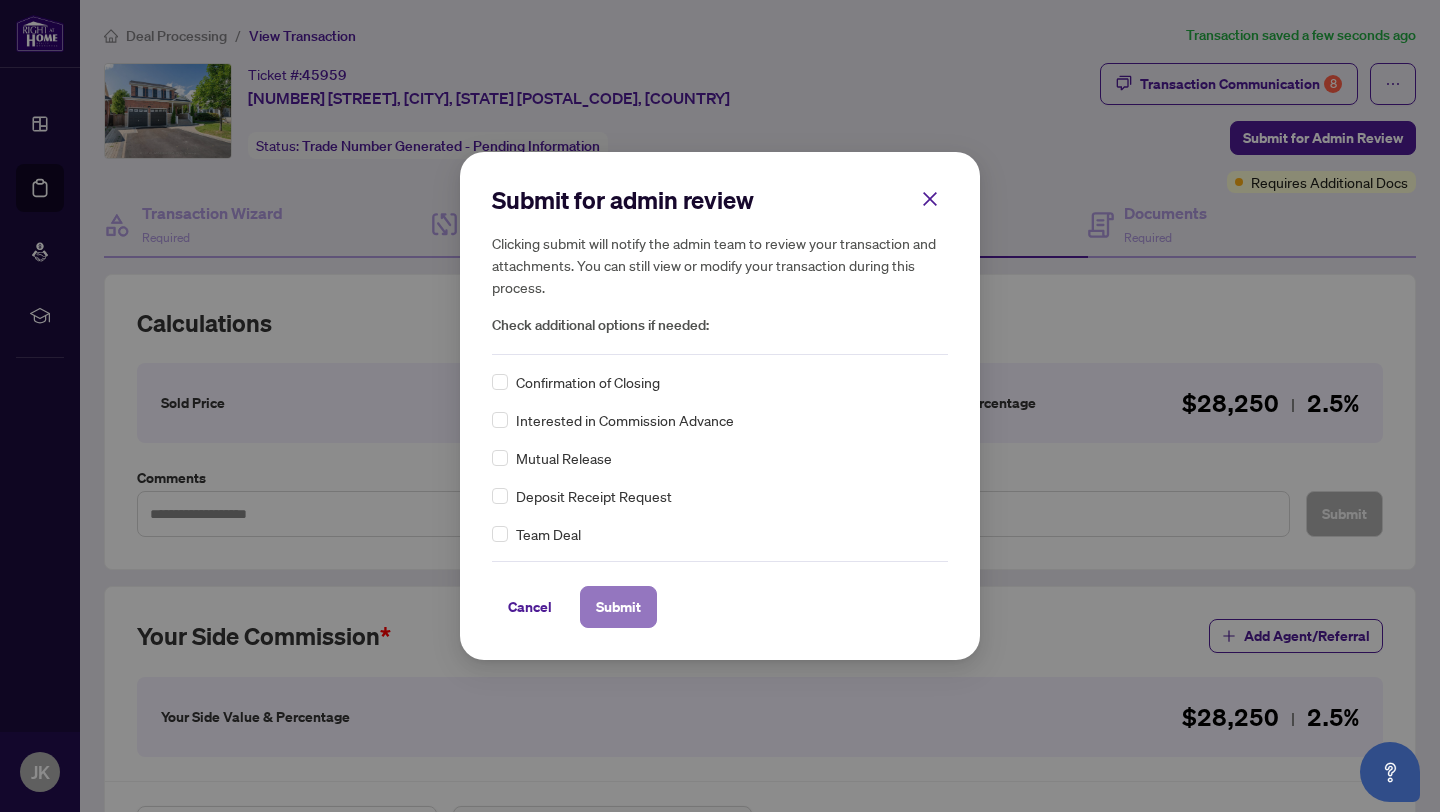 click on "Submit" at bounding box center (618, 607) 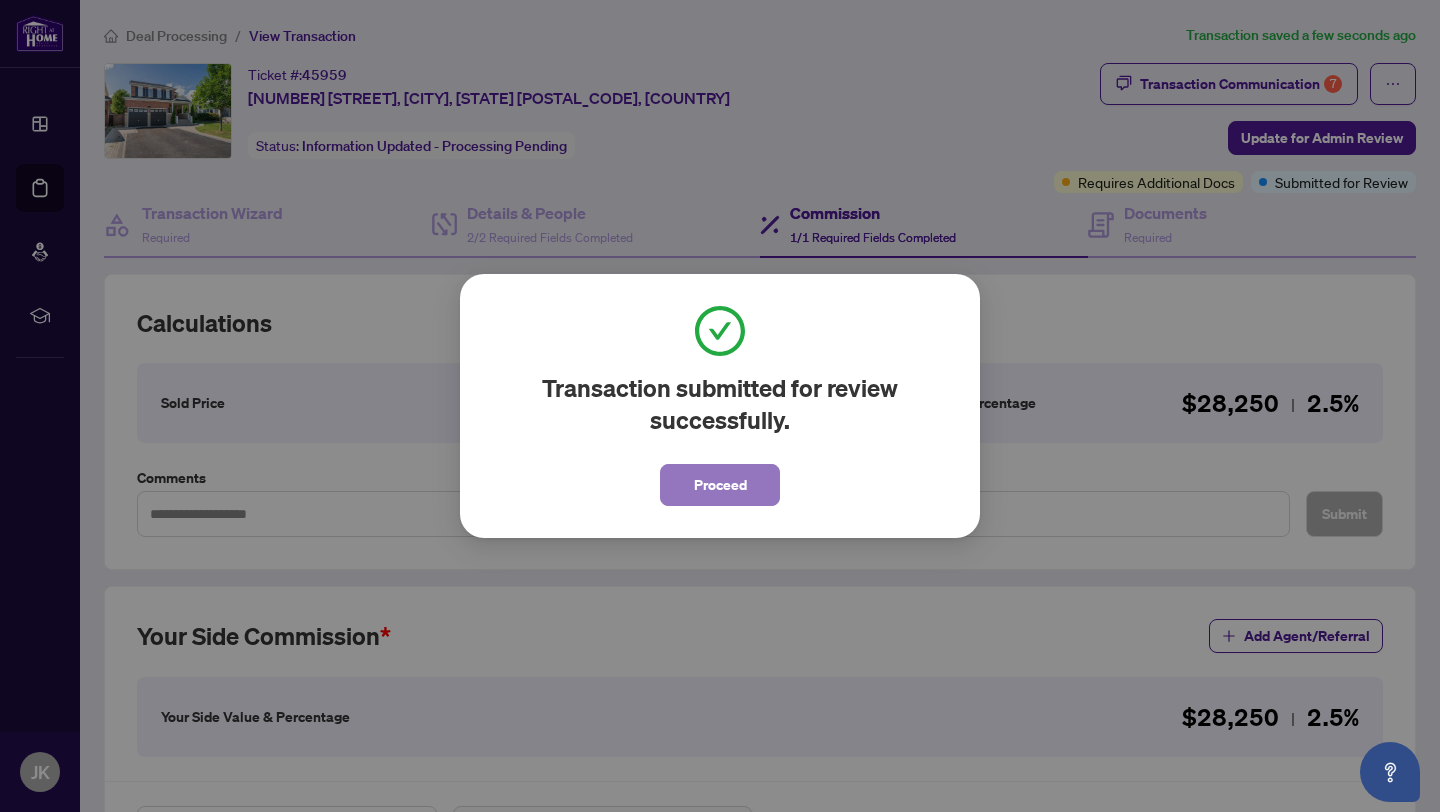 click on "Proceed" at bounding box center [720, 485] 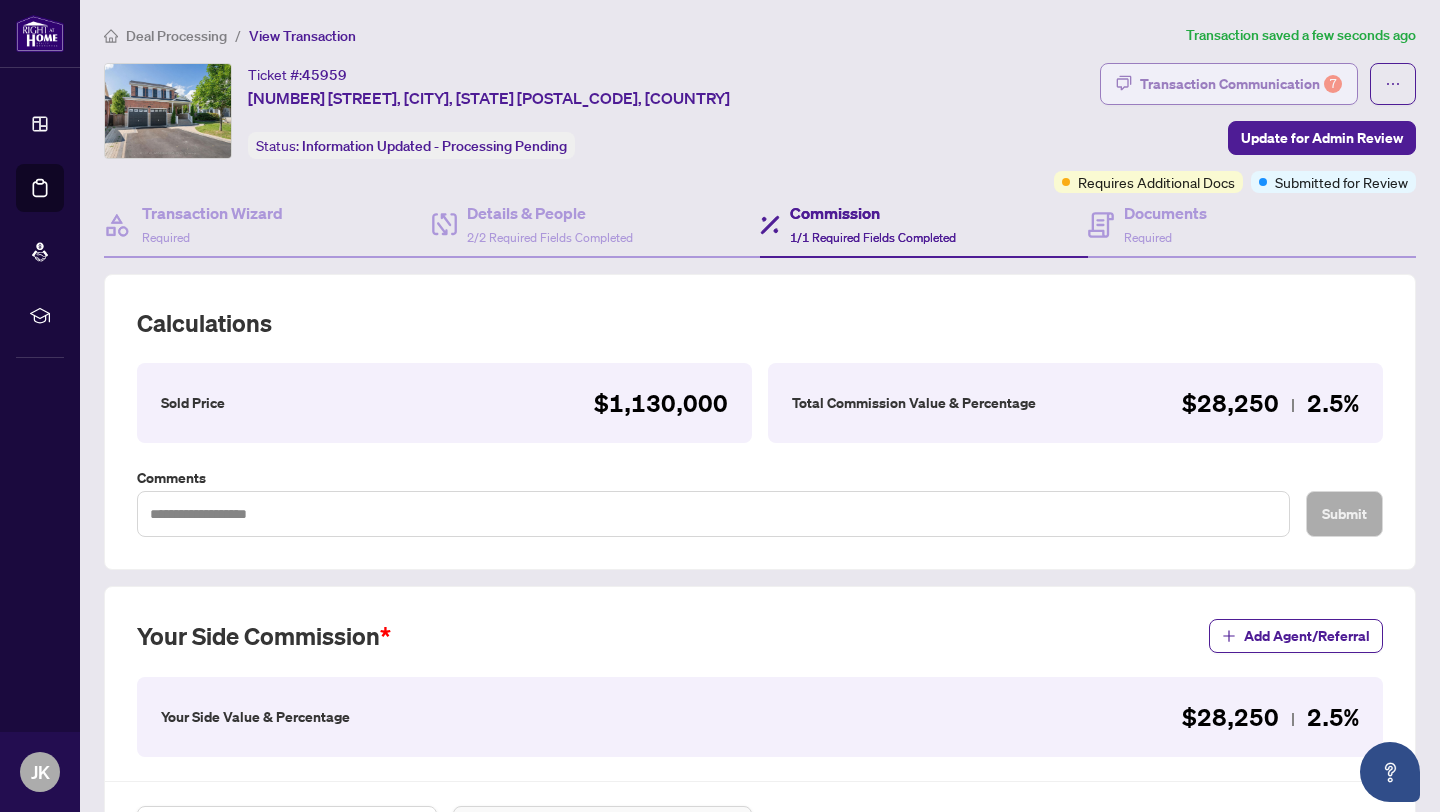click on "Transaction Communication 7" at bounding box center [1241, 84] 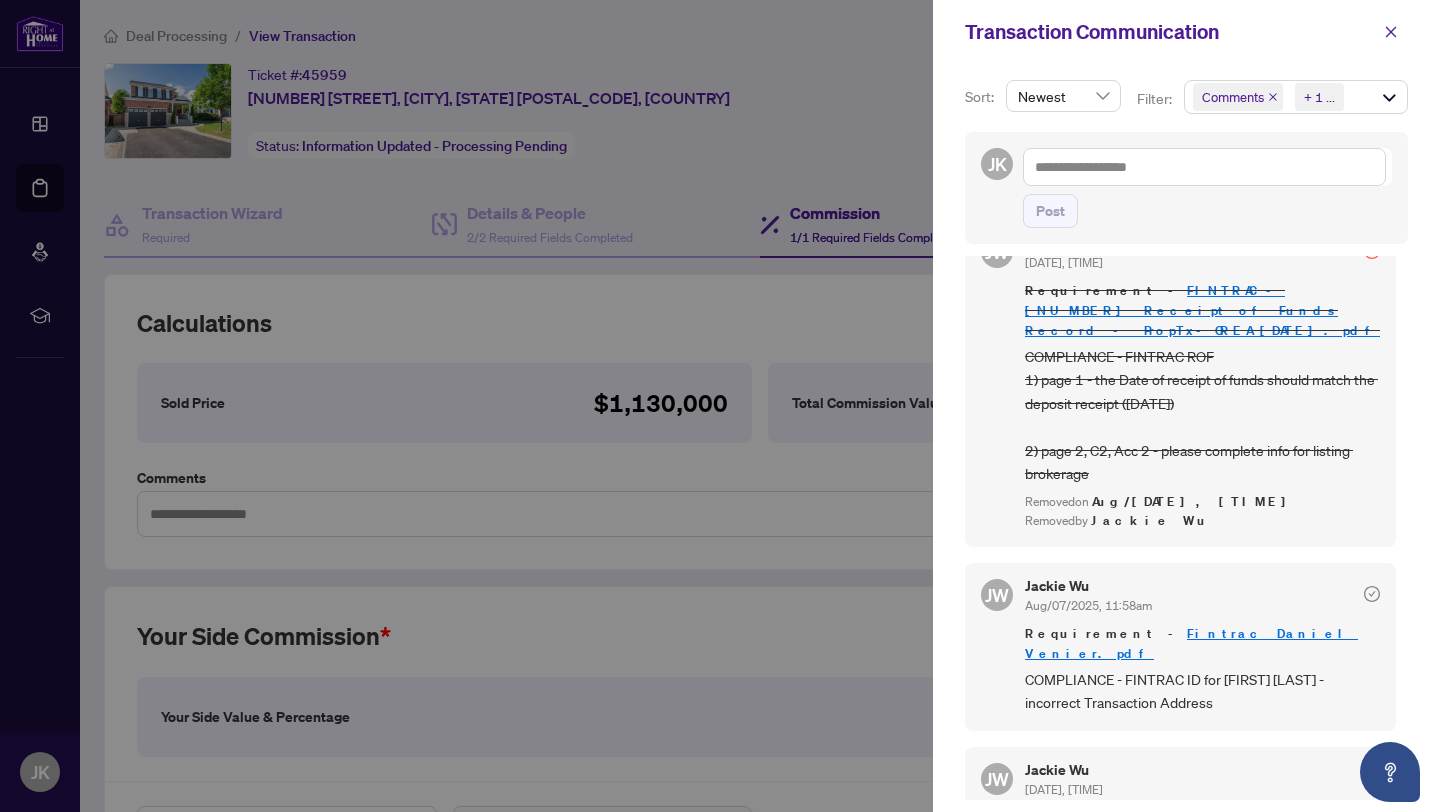 scroll, scrollTop: 1490, scrollLeft: 0, axis: vertical 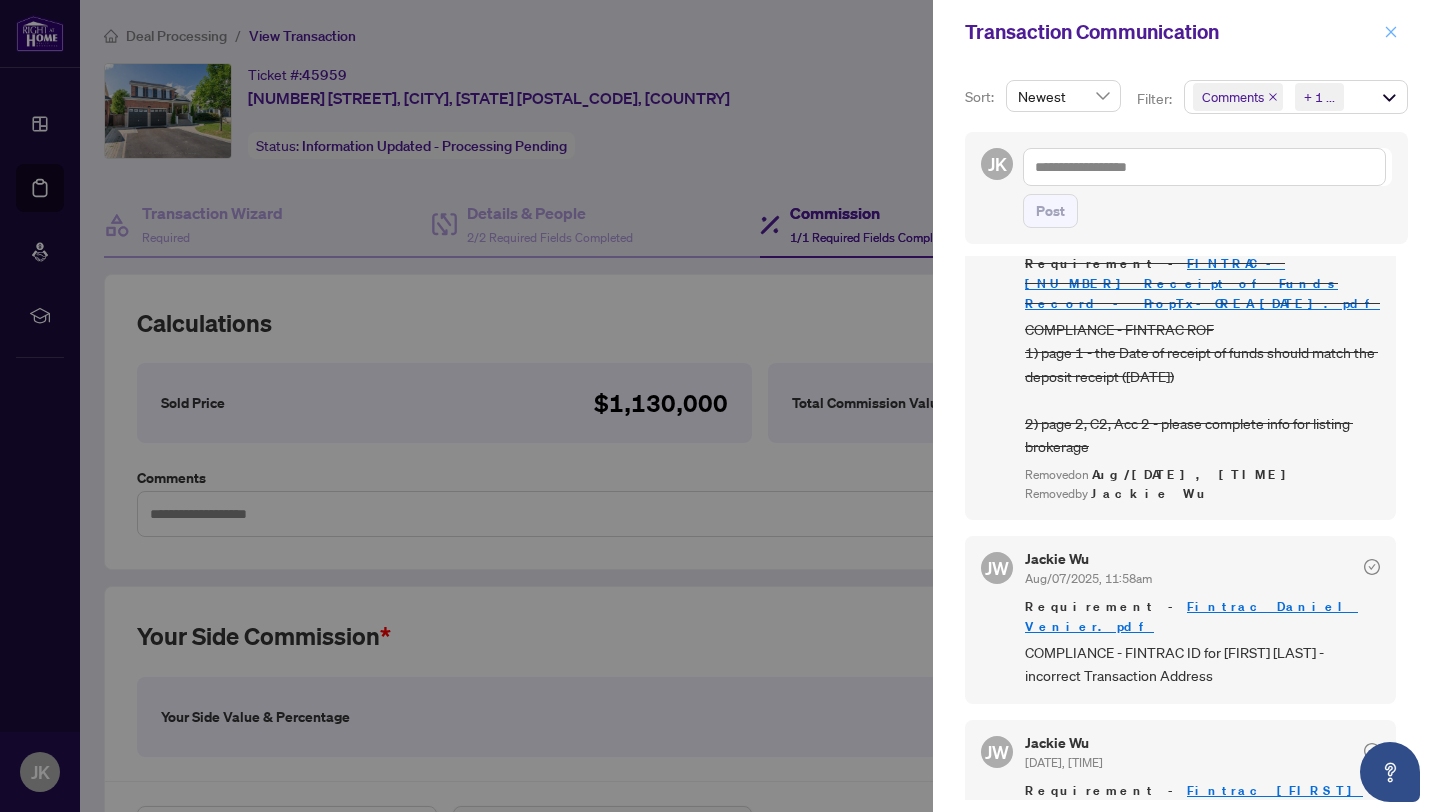 click 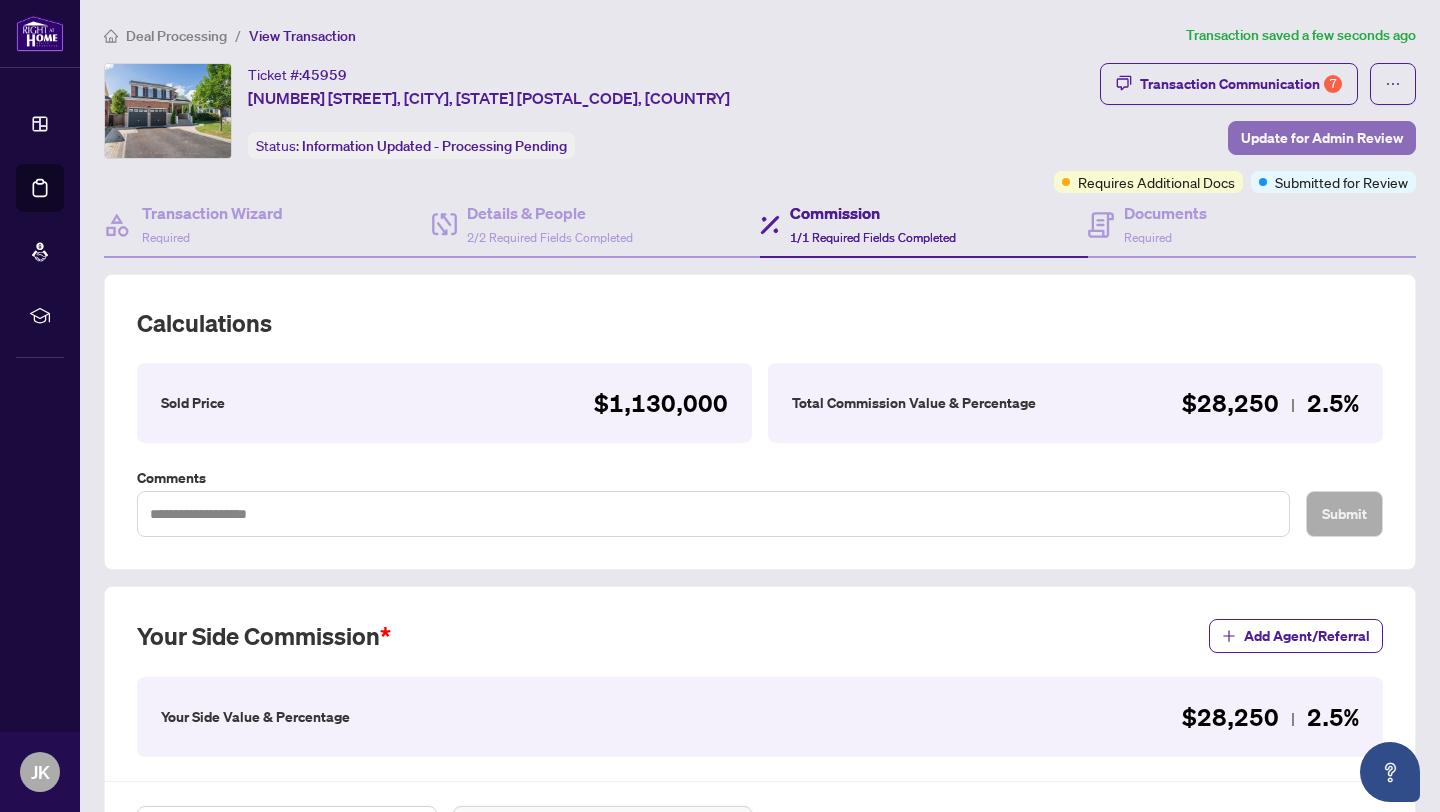 click on "Update for Admin Review" at bounding box center [1322, 138] 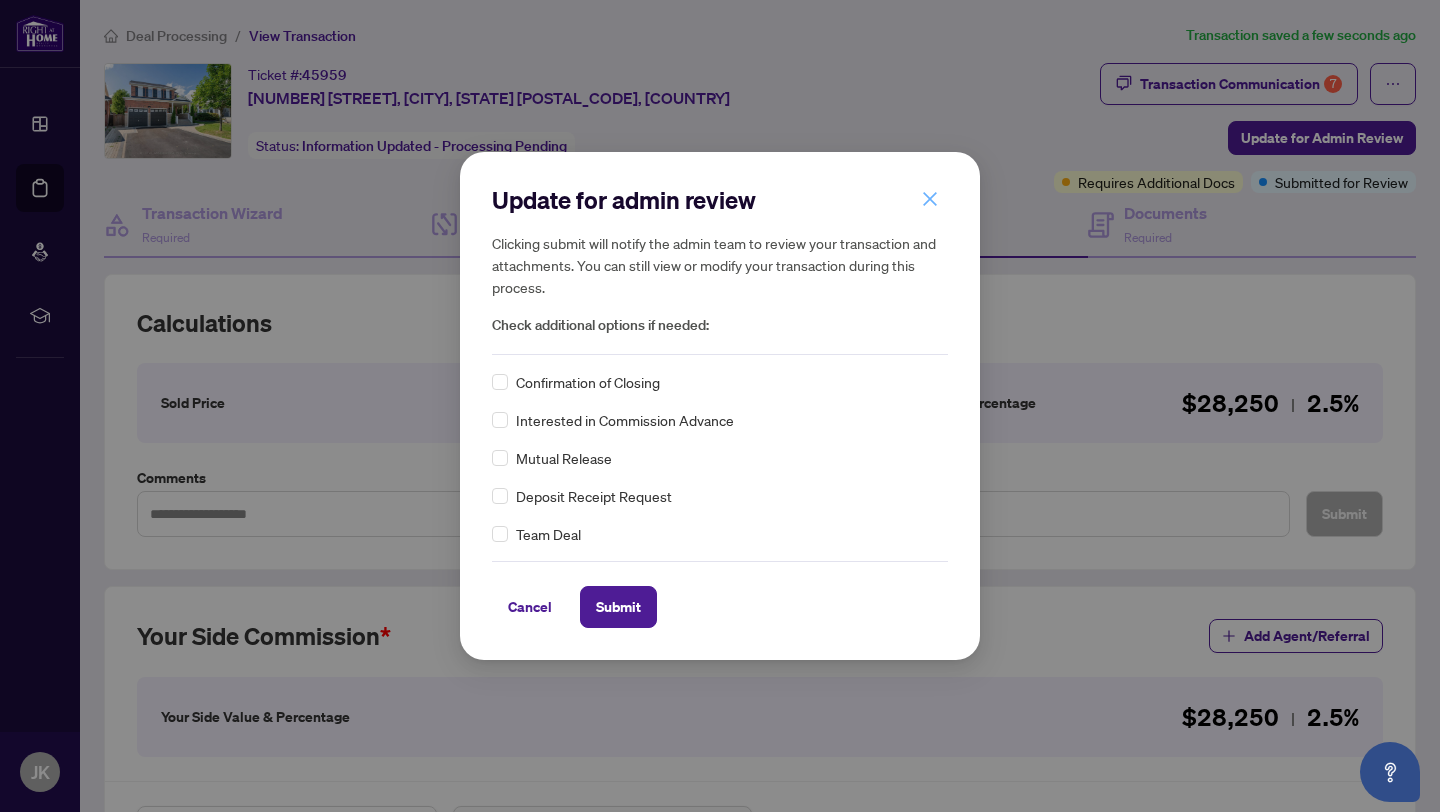 click 